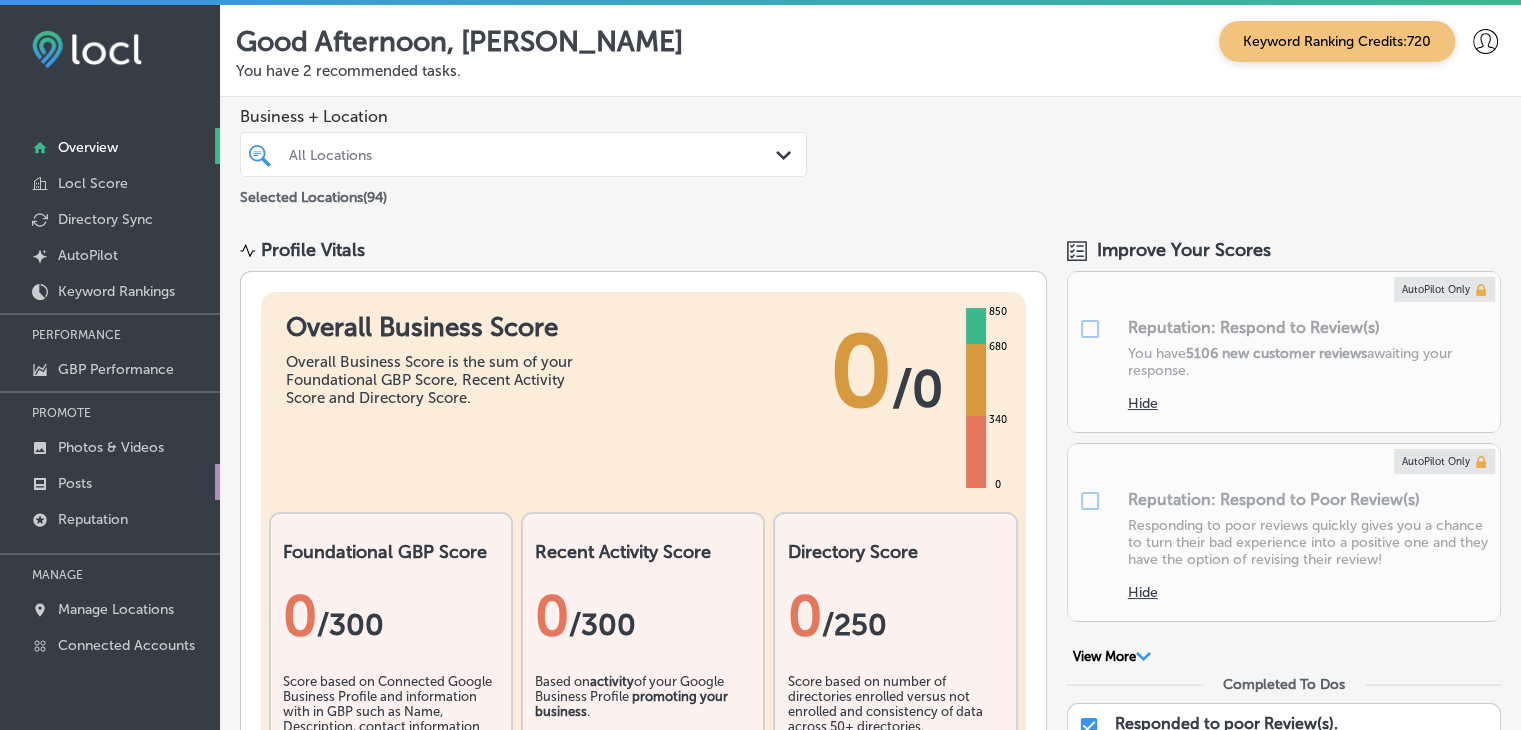 scroll, scrollTop: 0, scrollLeft: 0, axis: both 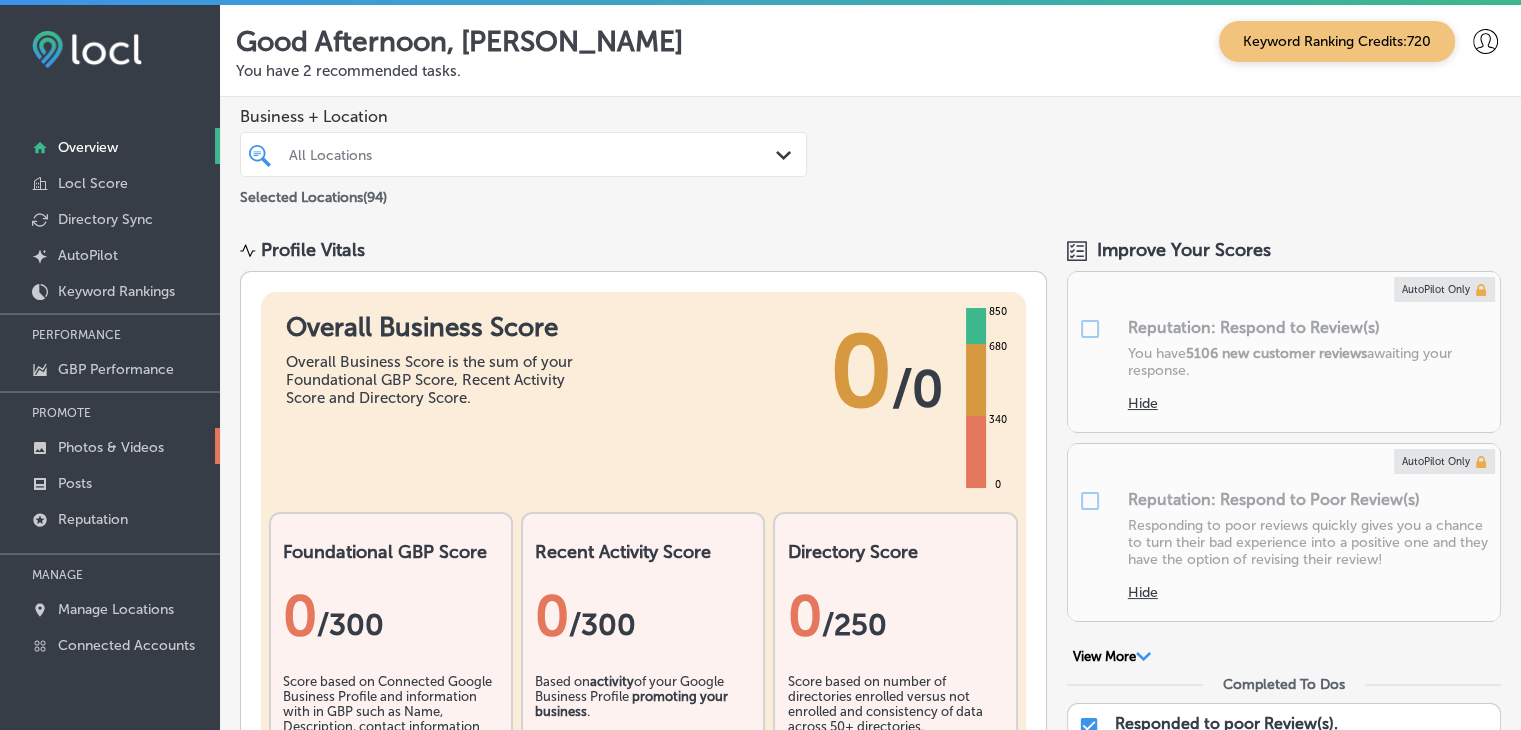 click on "Photos & Videos" at bounding box center [111, 447] 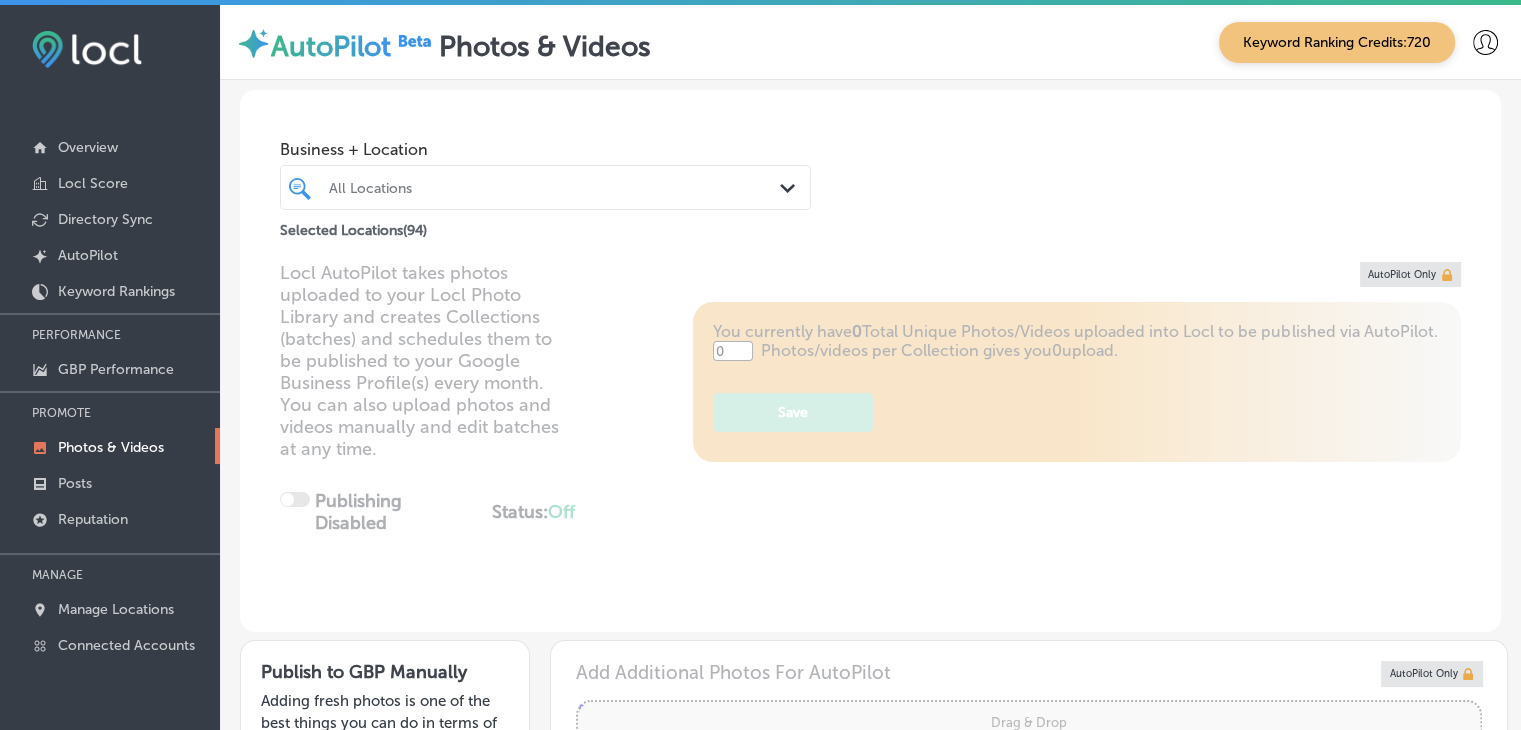 type on "5" 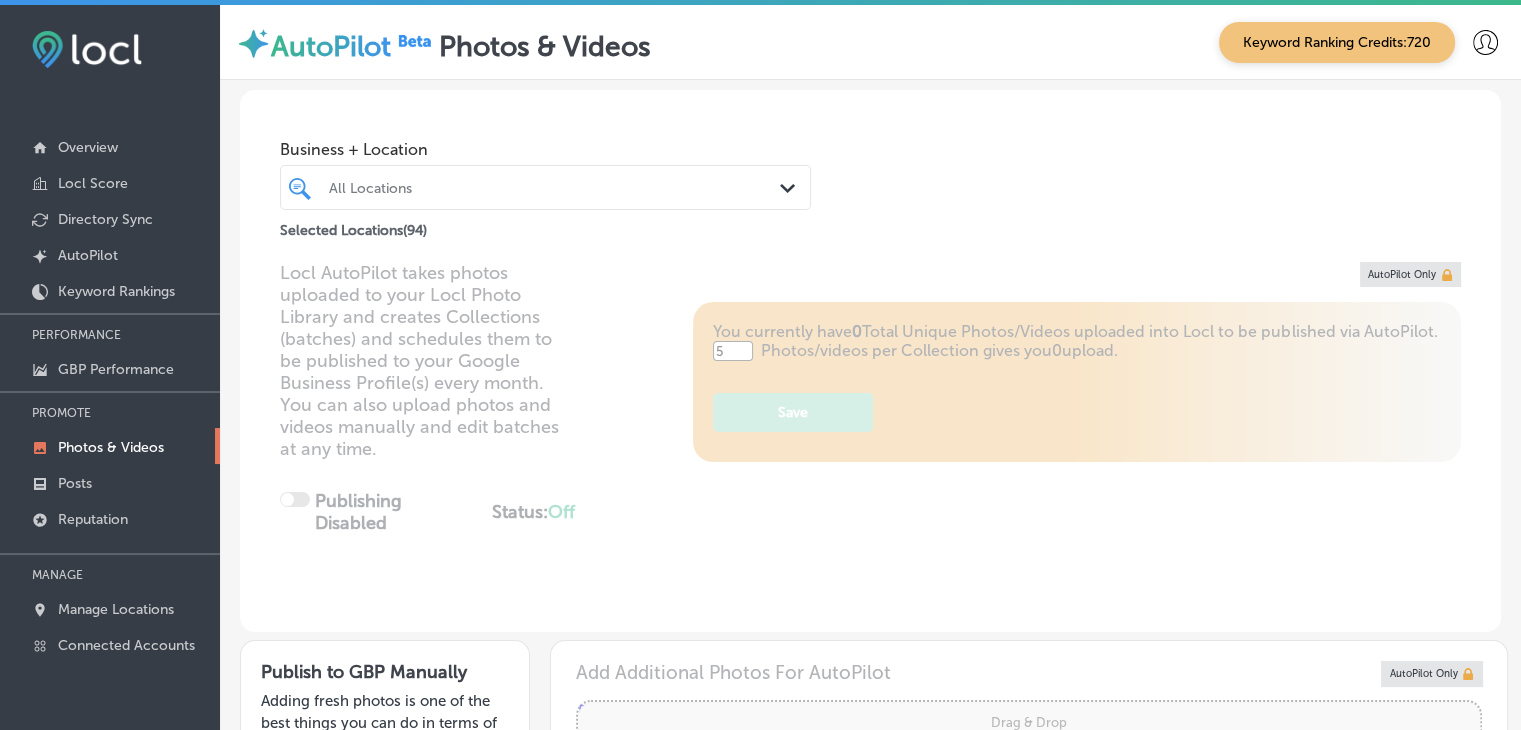 click on "Locl AutoPilot takes photos uploaded to your Locl Photo Library and creates Collections (batches) and schedules them to be published to your Google Business Profile(s) every month. You can also upload photos and videos manually and edit batches at any time. Publishing Disabled Status:  Off 0 / 0  Location(s) Publishing You currently have  0  Total Unique Photos/Videos uploaded into Locl to be published via AutoPilot.  5    Photos/videos per Collection gives you  0  upload. Save AutoPilot Only" at bounding box center (870, 447) 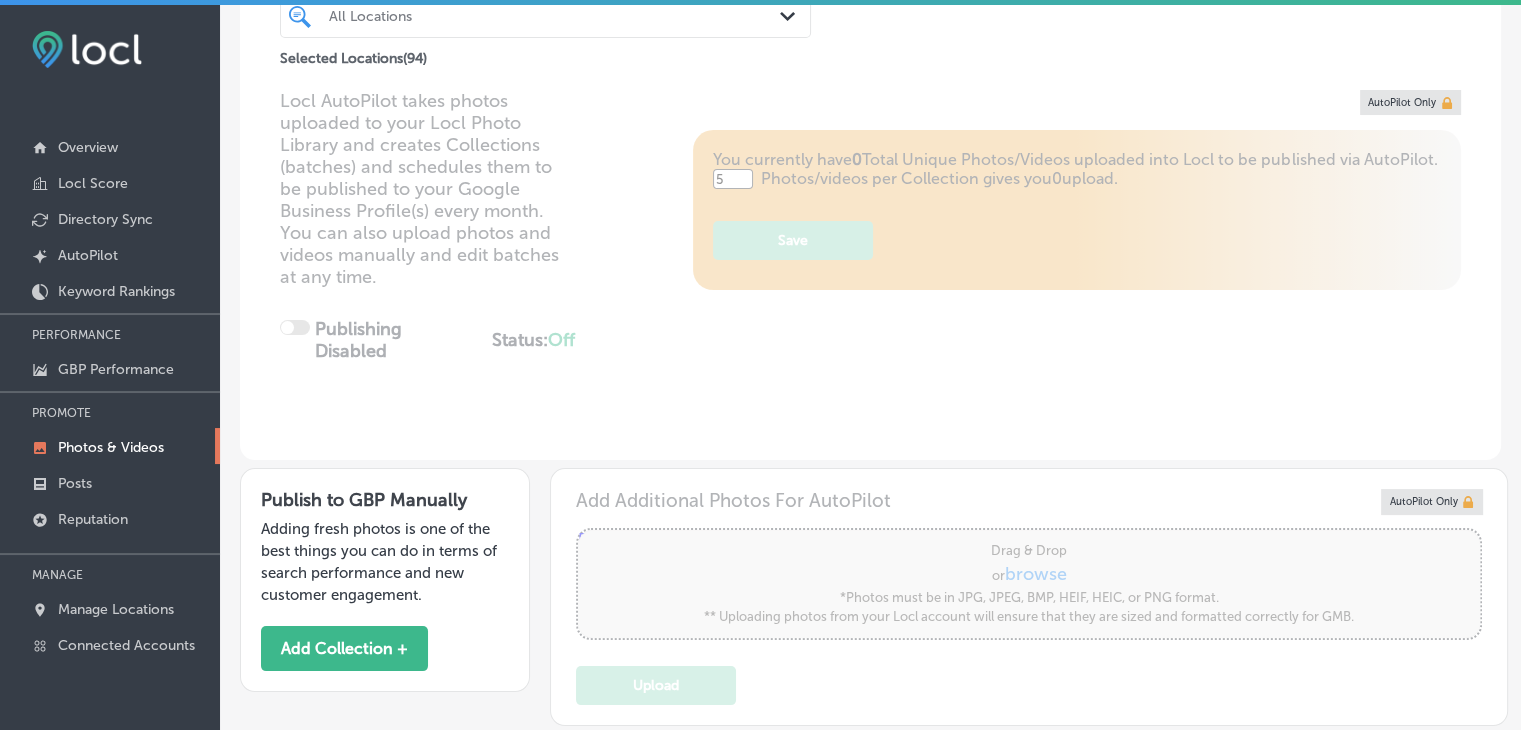 scroll, scrollTop: 400, scrollLeft: 0, axis: vertical 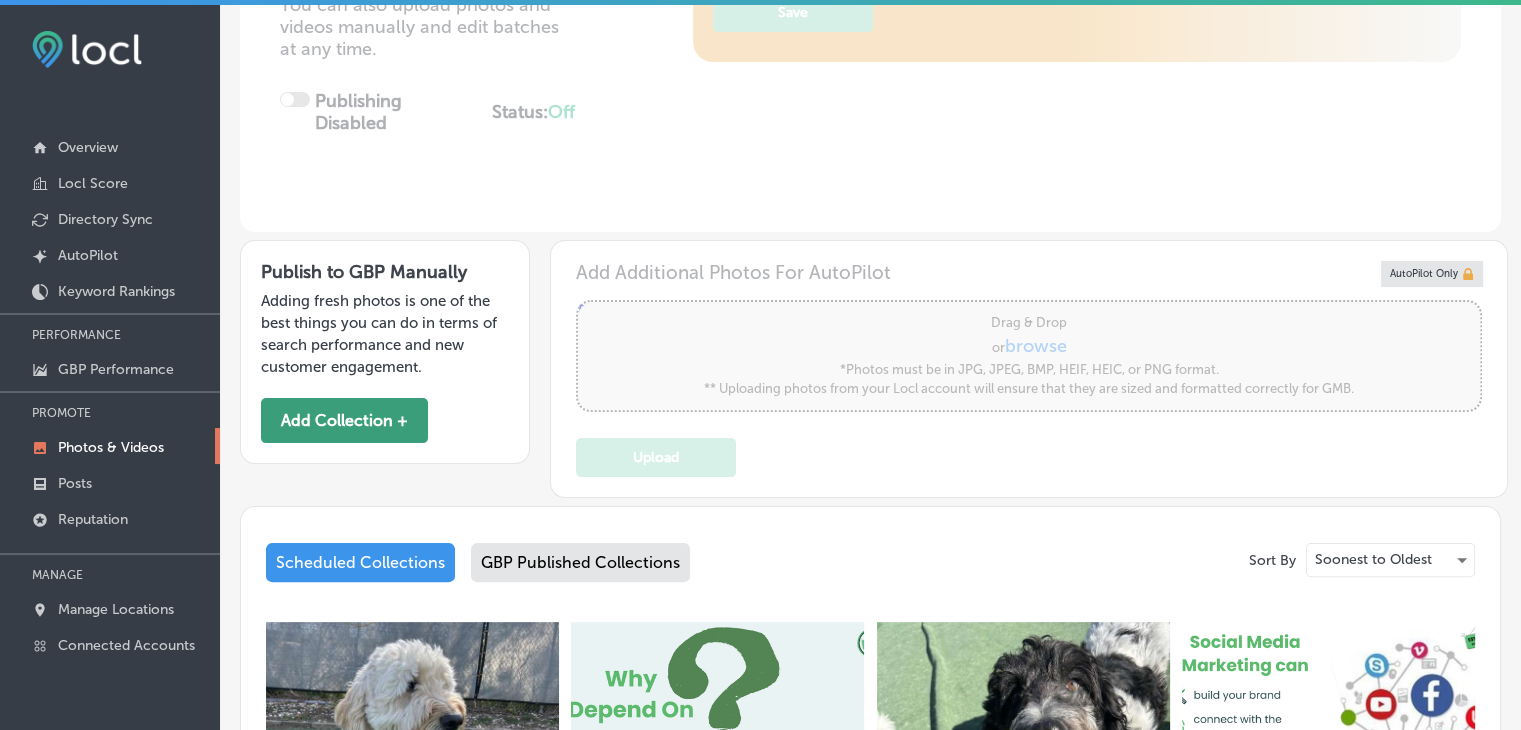 click on "Add Collection +" at bounding box center (344, 420) 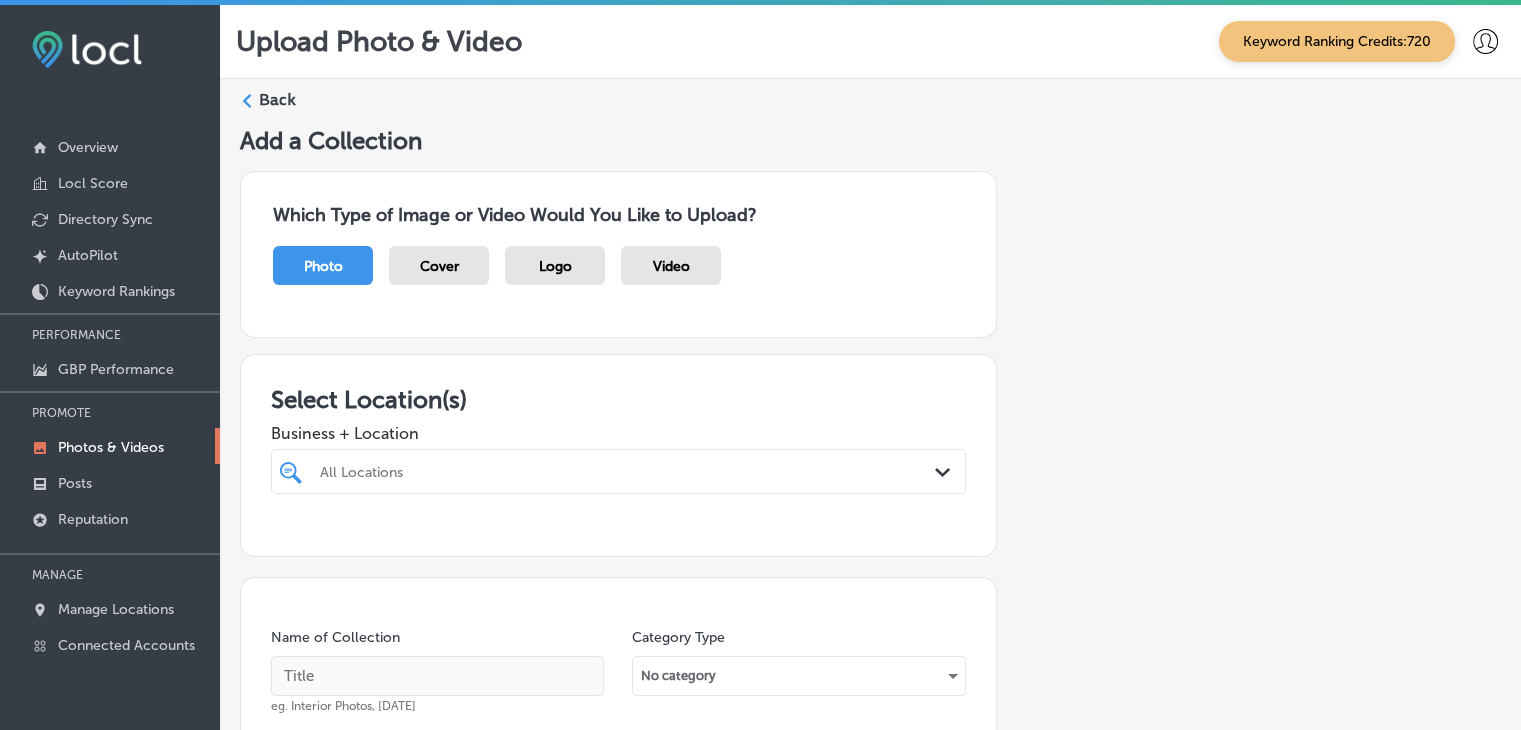 click on "All Locations" at bounding box center [618, 471] 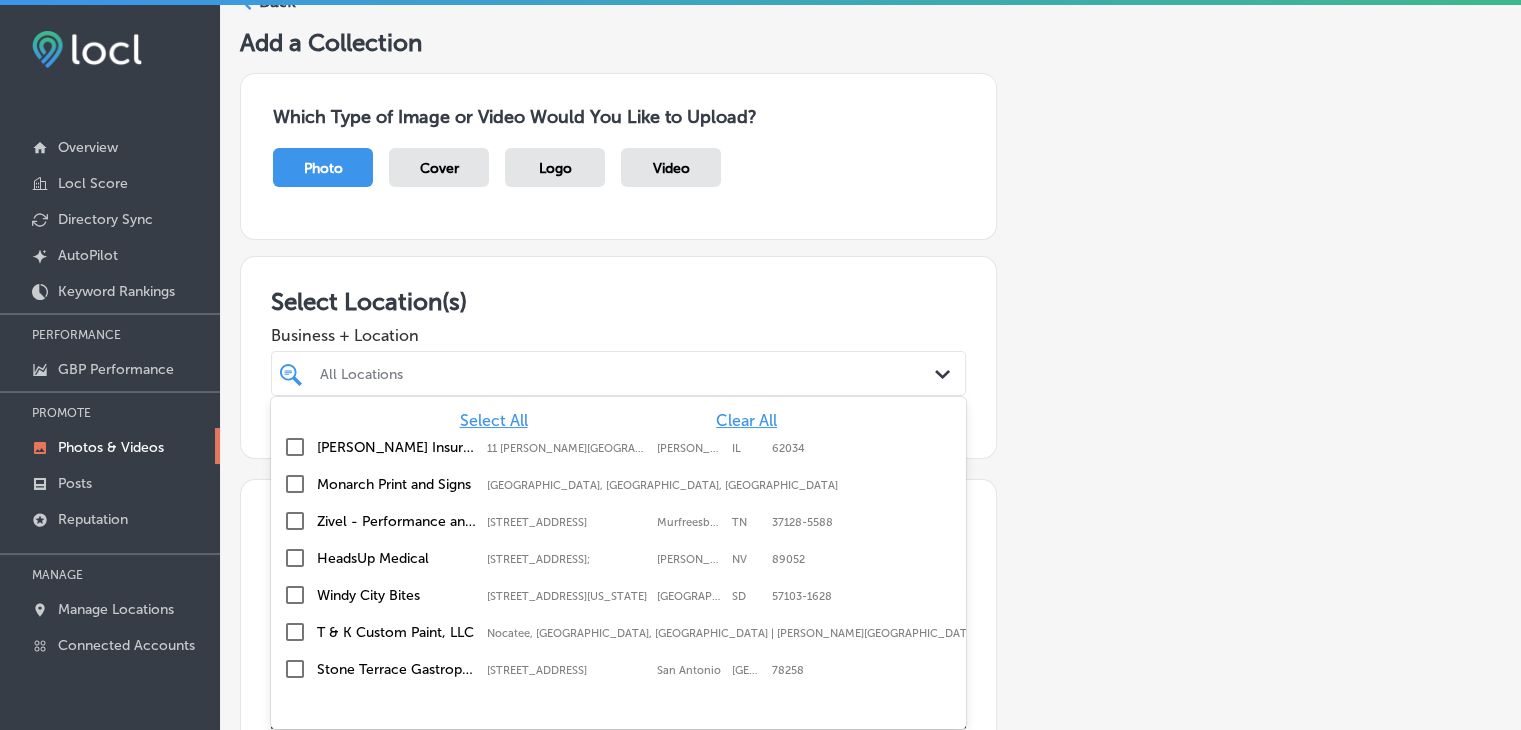 scroll, scrollTop: 104, scrollLeft: 0, axis: vertical 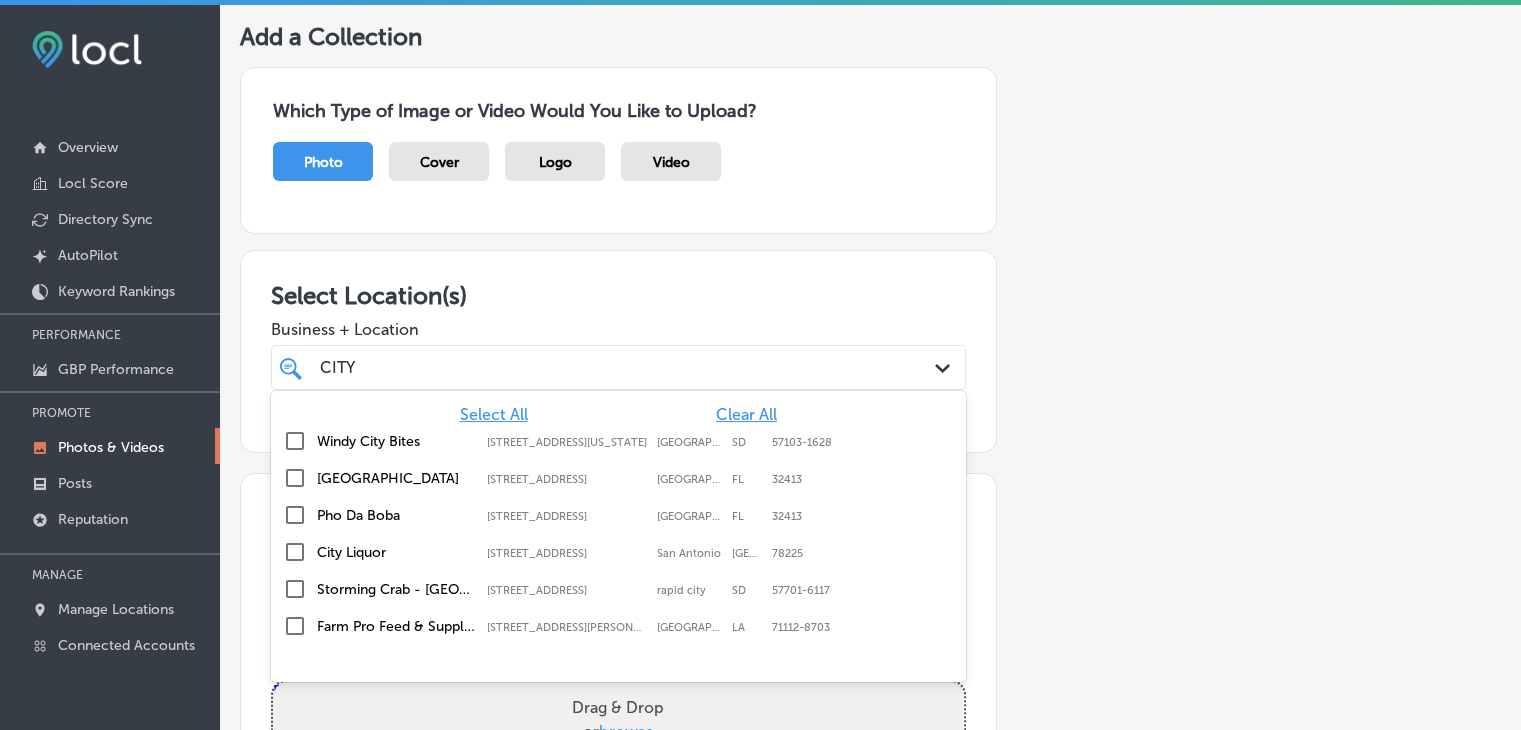 click on "City Liquor [STREET_ADDRESS][GEOGRAPHIC_DATA][STREET_ADDRESS]" at bounding box center [618, 553] 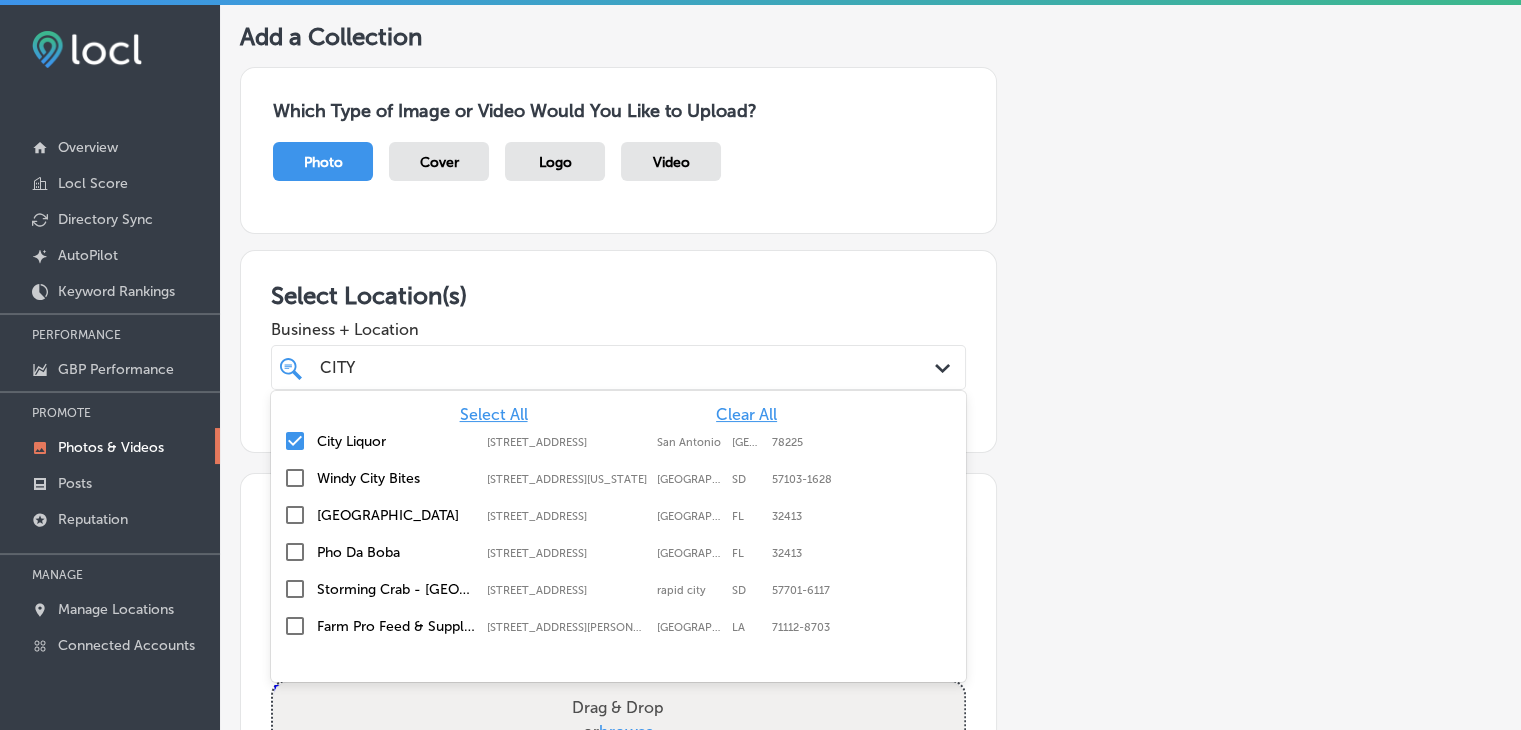 type on "CITY" 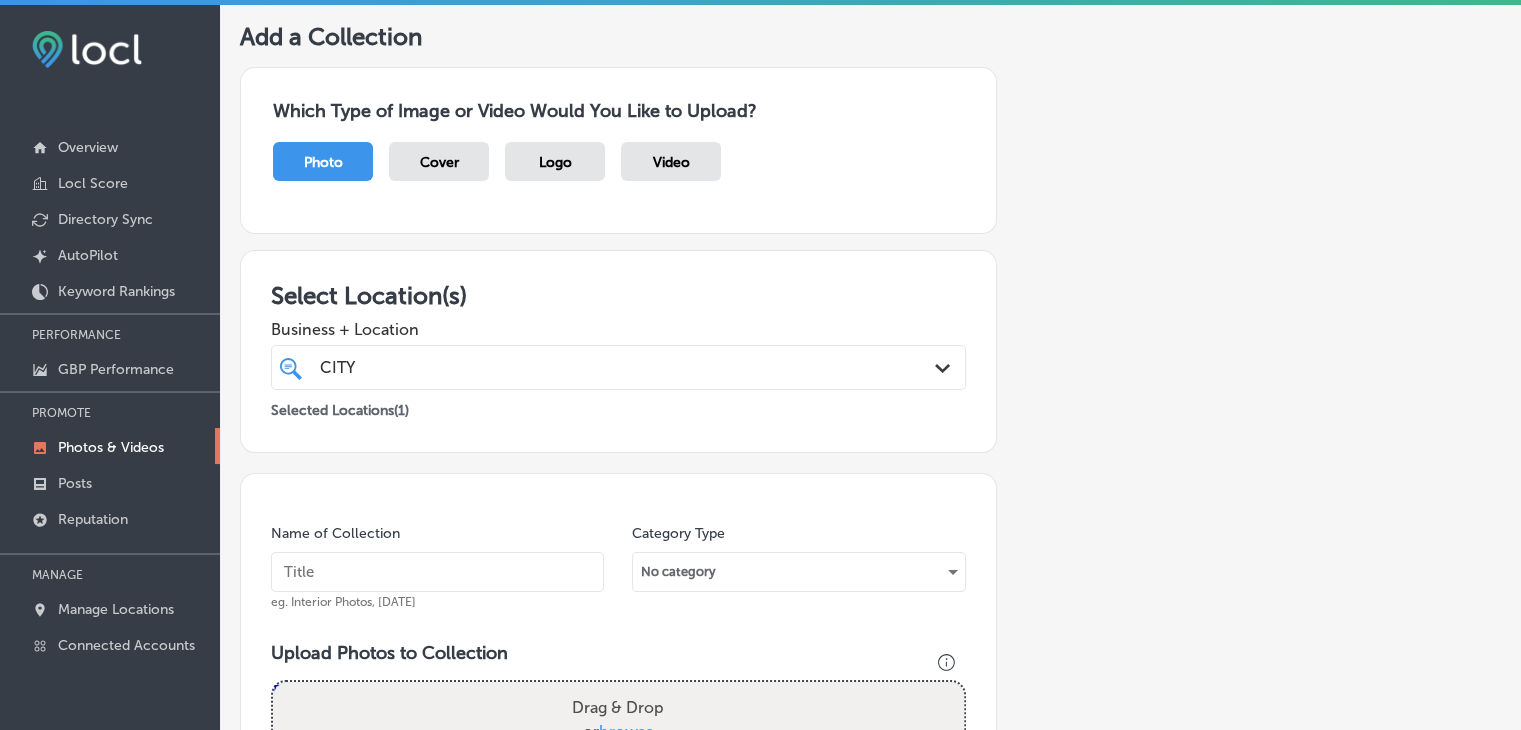 click at bounding box center [437, 572] 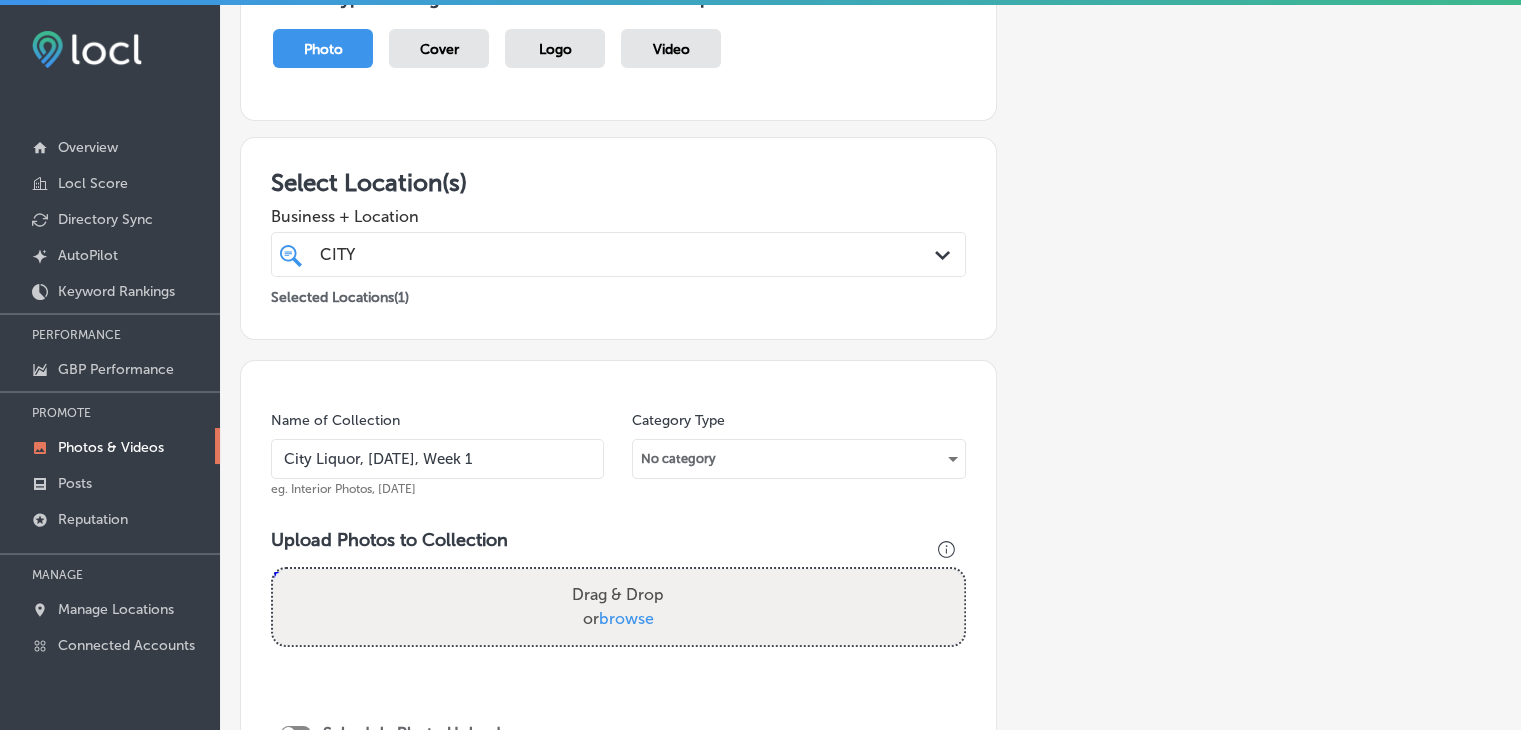scroll, scrollTop: 304, scrollLeft: 0, axis: vertical 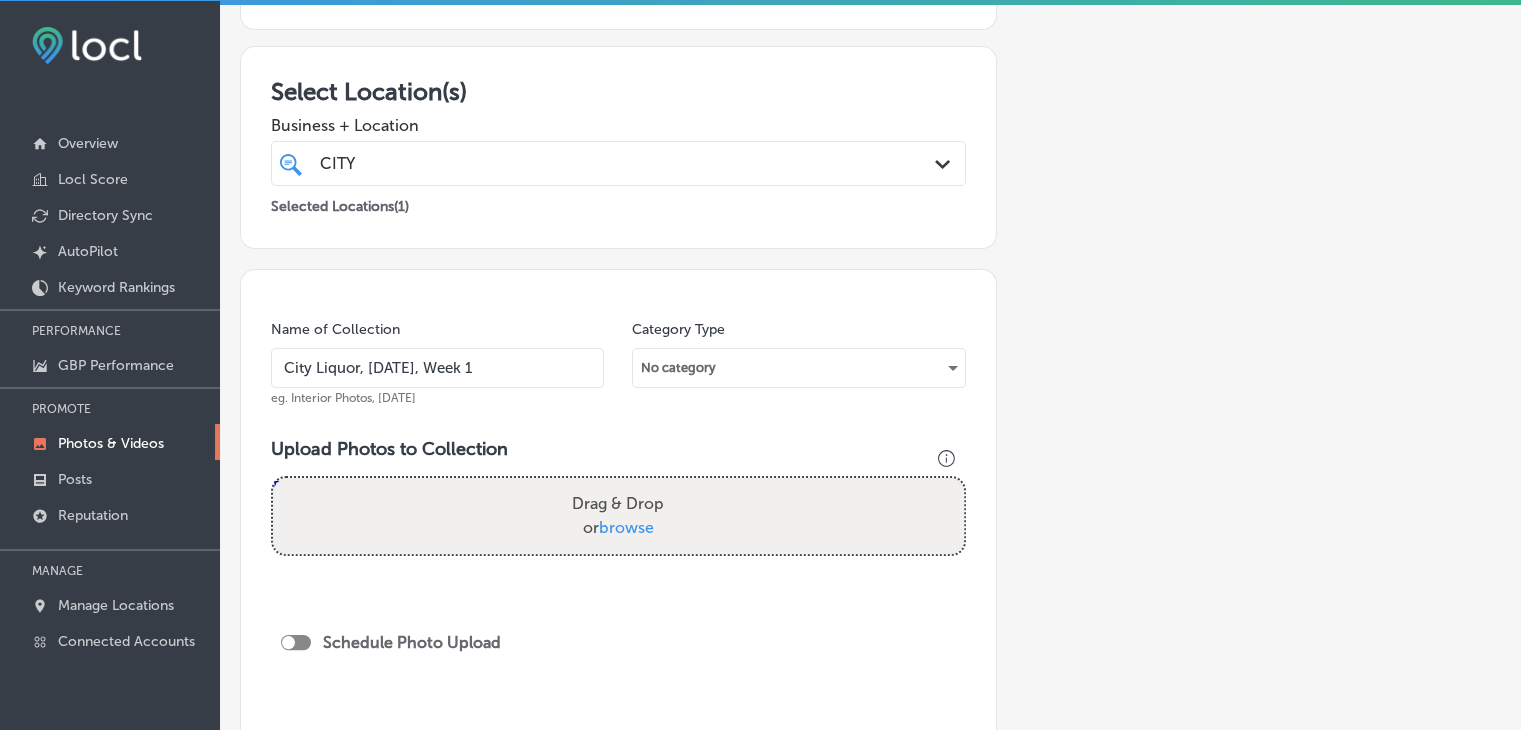 type on "City Liquor, [DATE], Week 1" 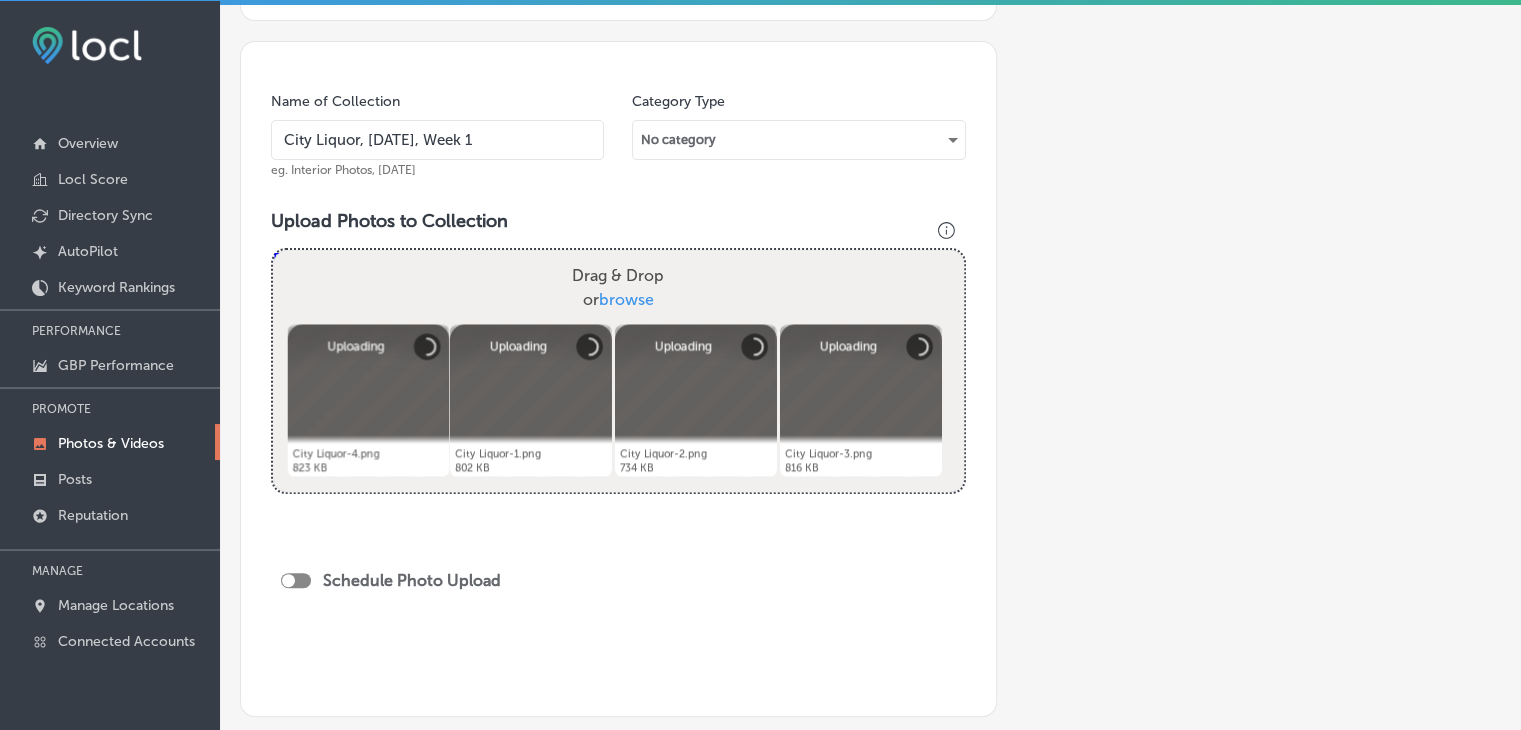 scroll, scrollTop: 704, scrollLeft: 0, axis: vertical 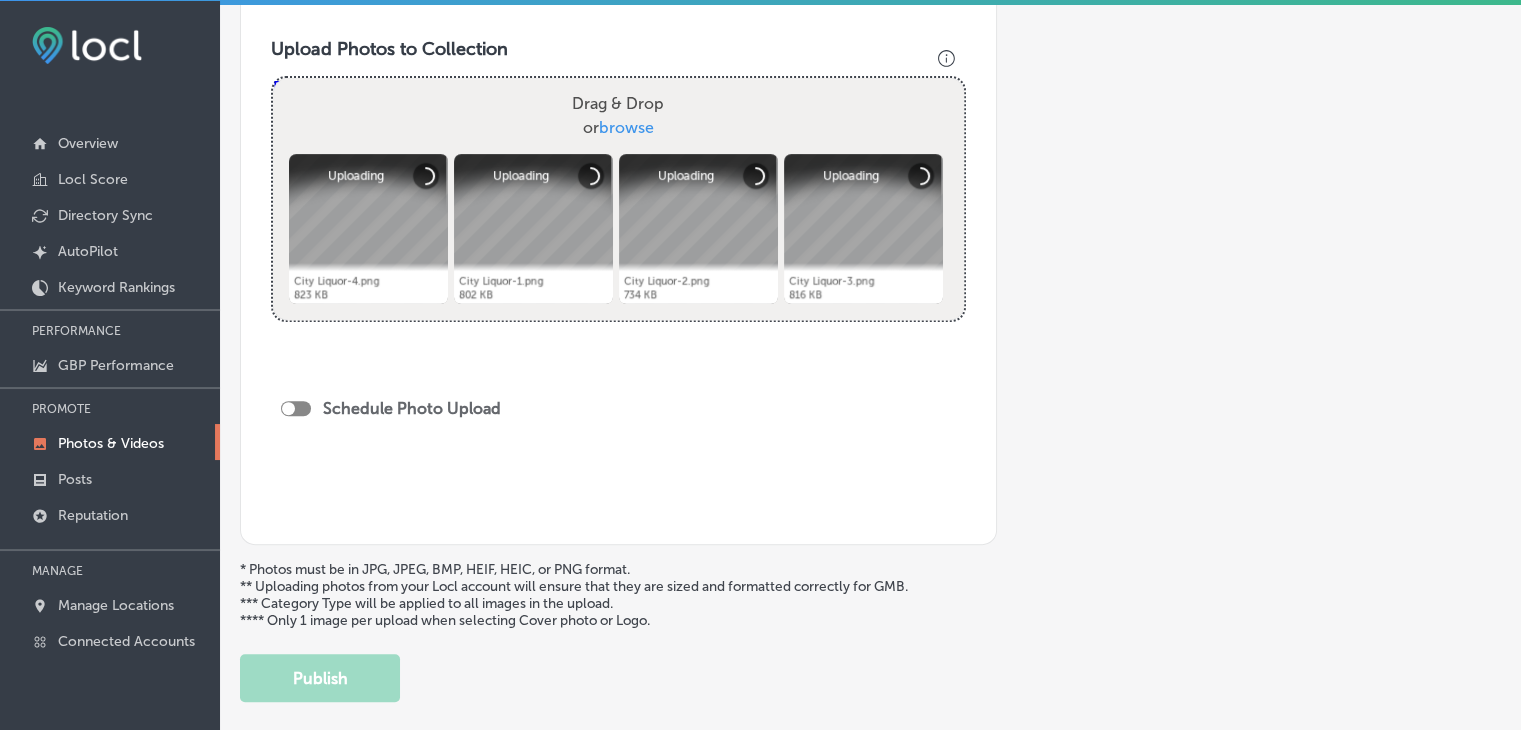 click at bounding box center (288, 408) 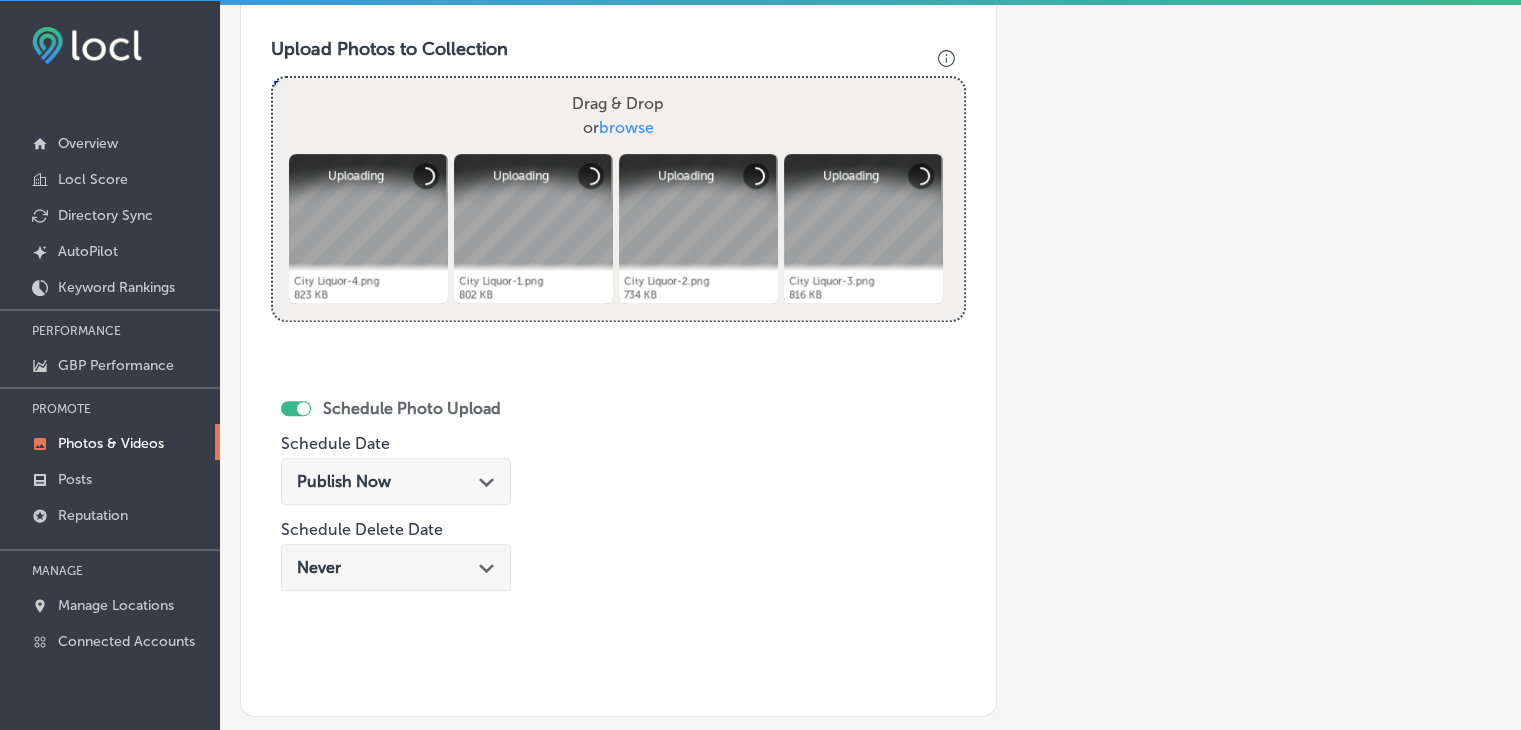 click on "Publish Now
Path
Created with Sketch." at bounding box center [396, 481] 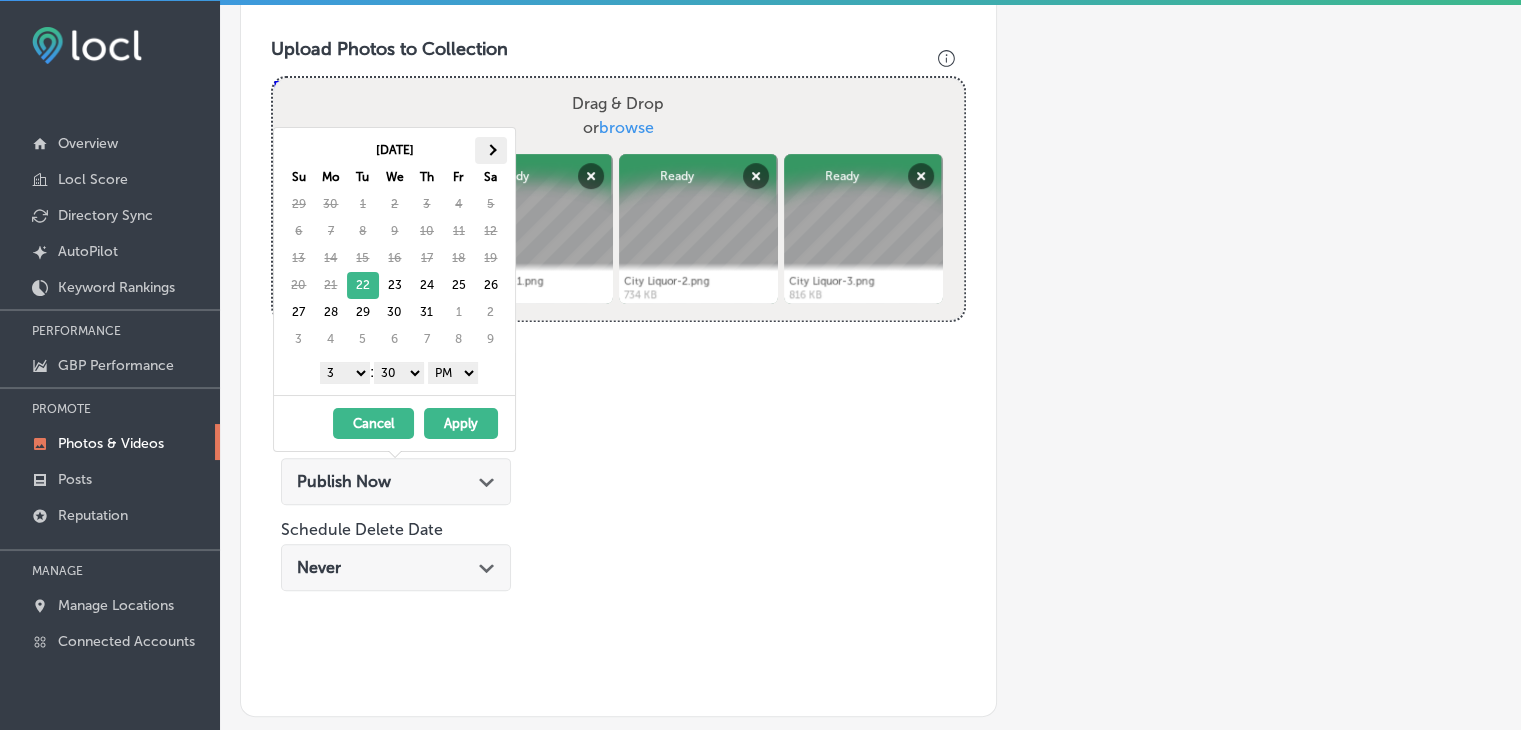 click at bounding box center [491, 150] 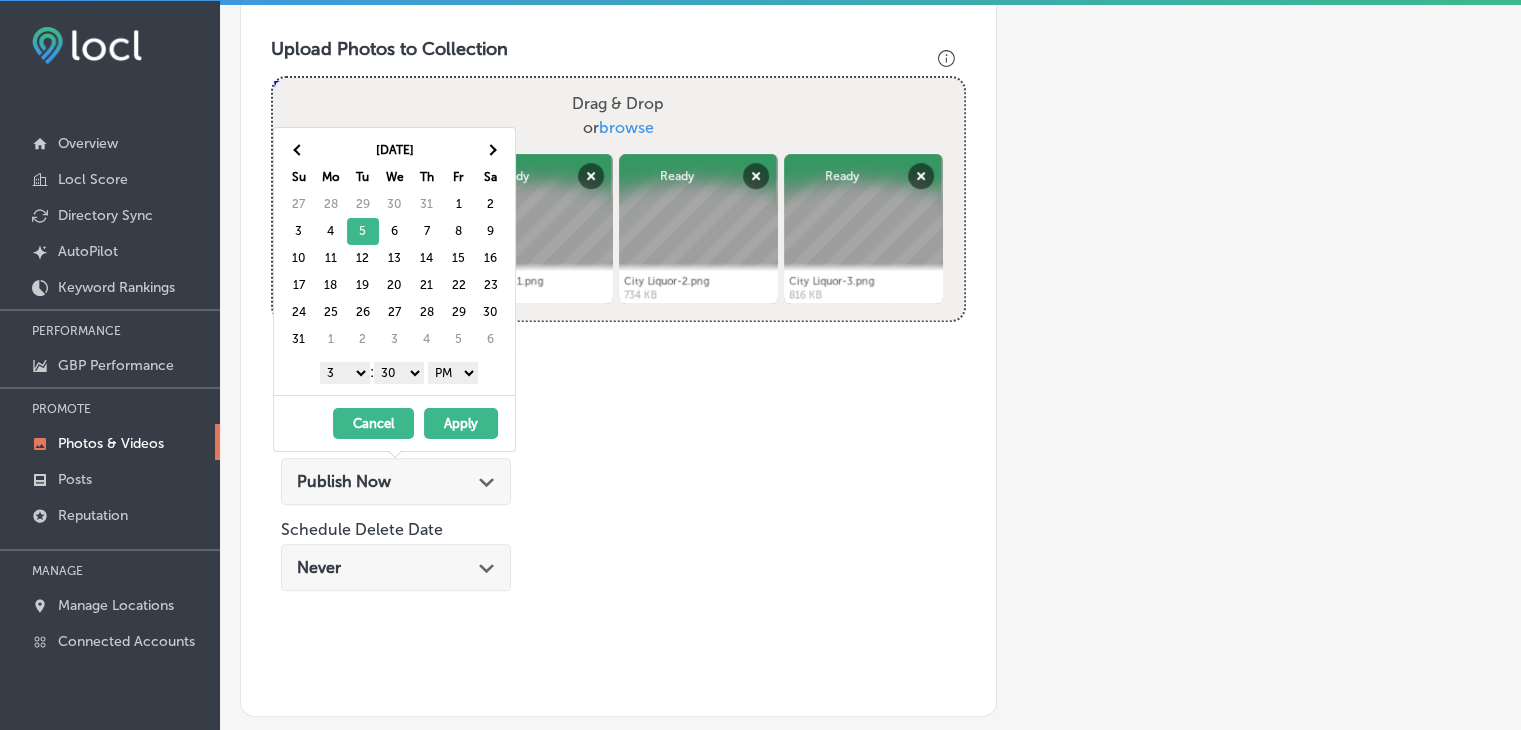 click on "1 2 3 4 5 6 7 8 9 10 11 12" at bounding box center [345, 373] 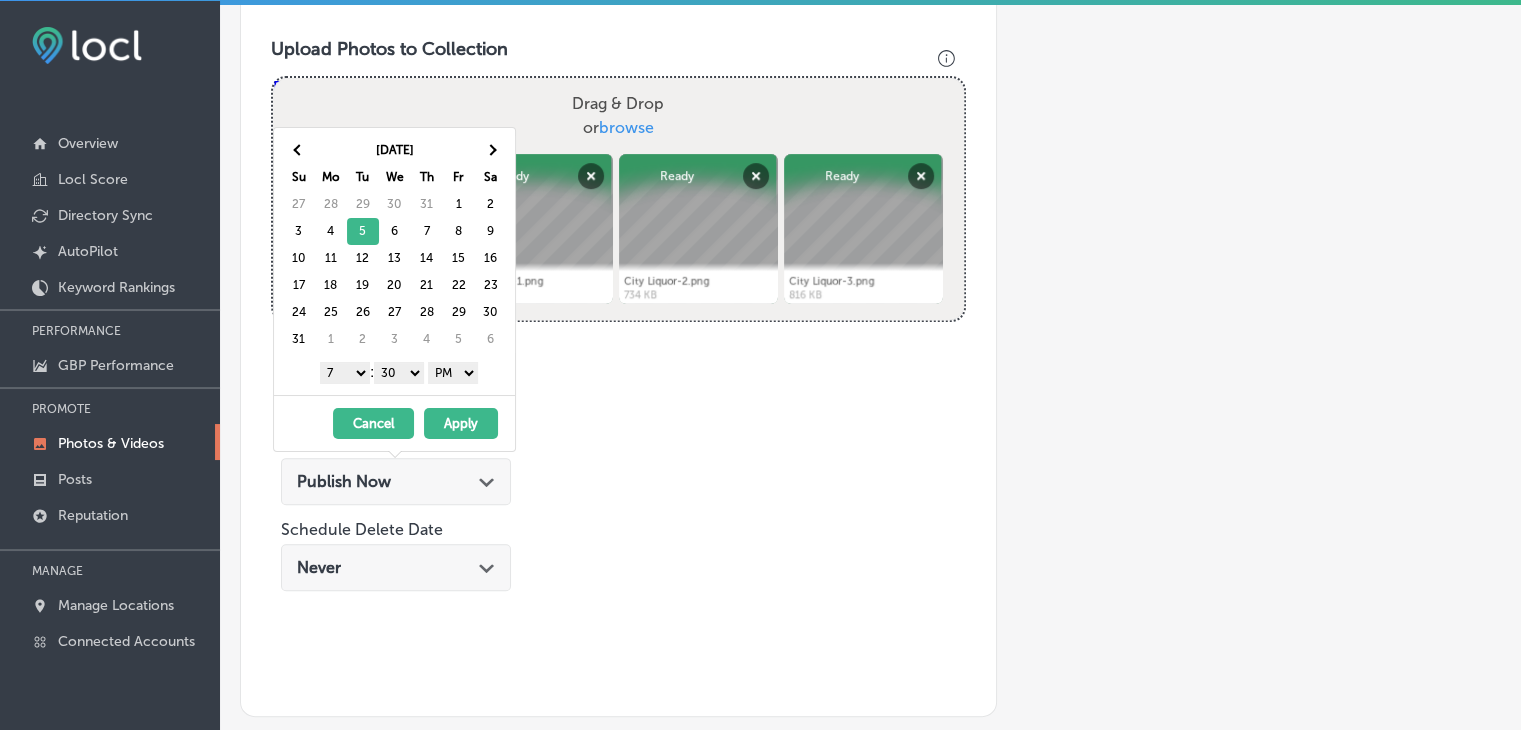 click on "00 10 20 30 40 50" at bounding box center [399, 373] 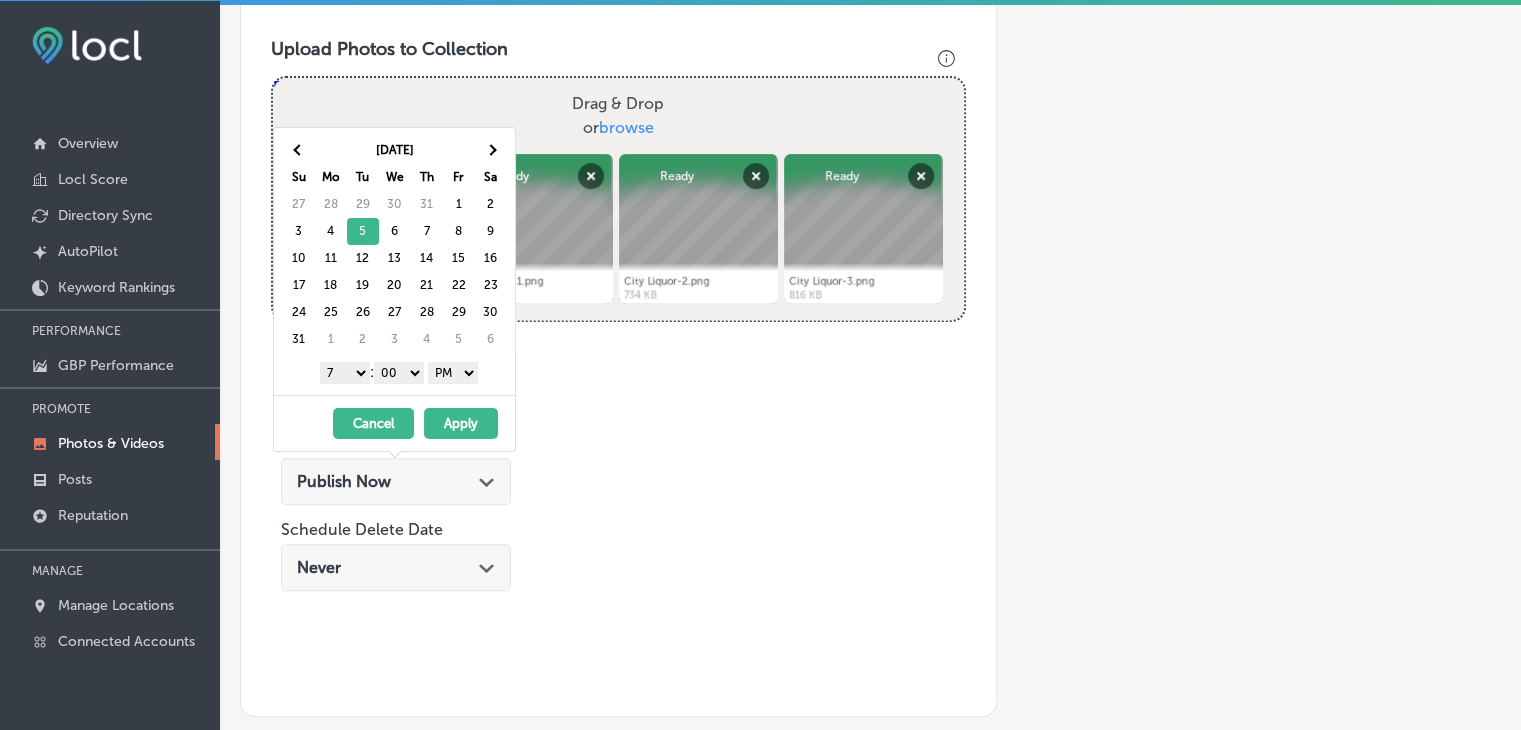 click on "AM PM" at bounding box center (453, 373) 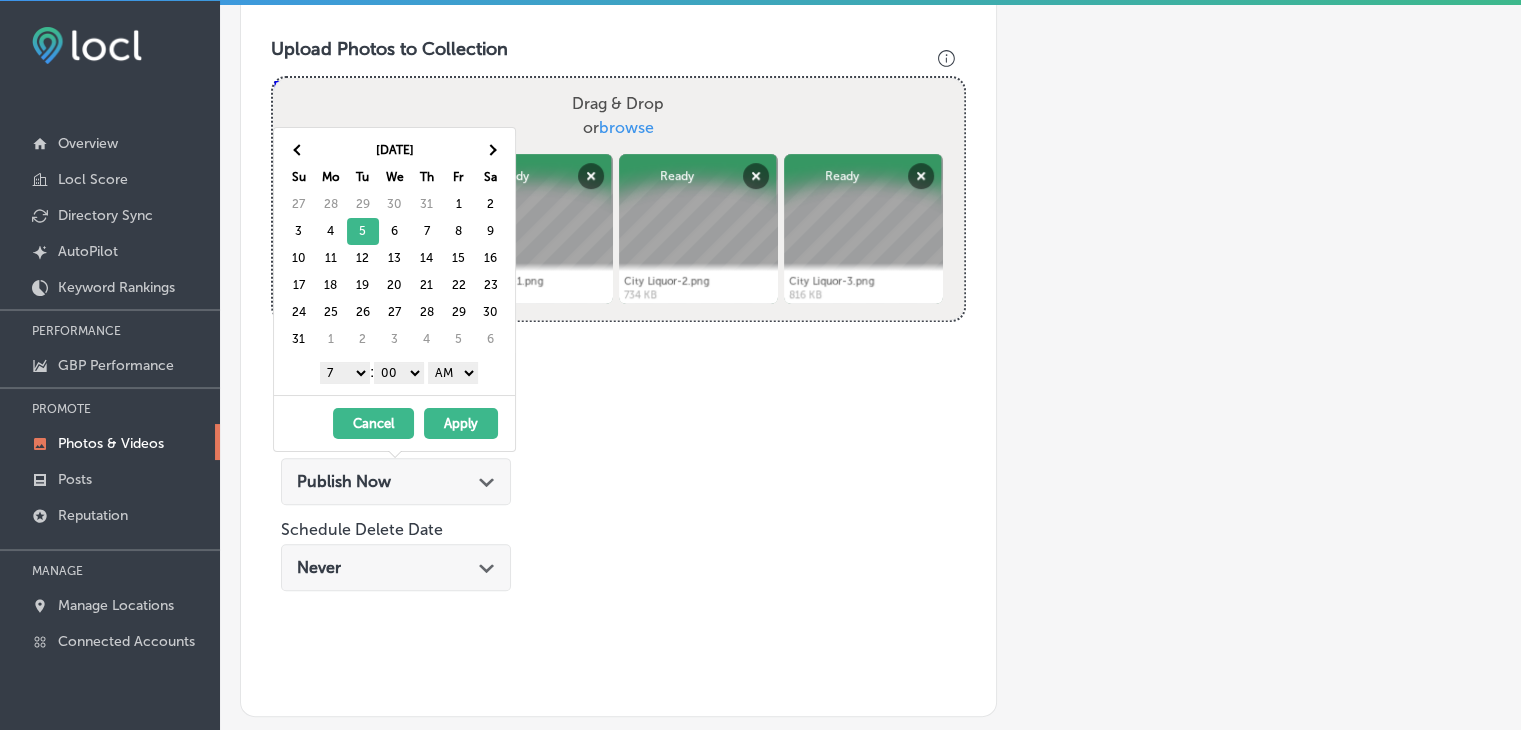 click on "Apply" at bounding box center [461, 423] 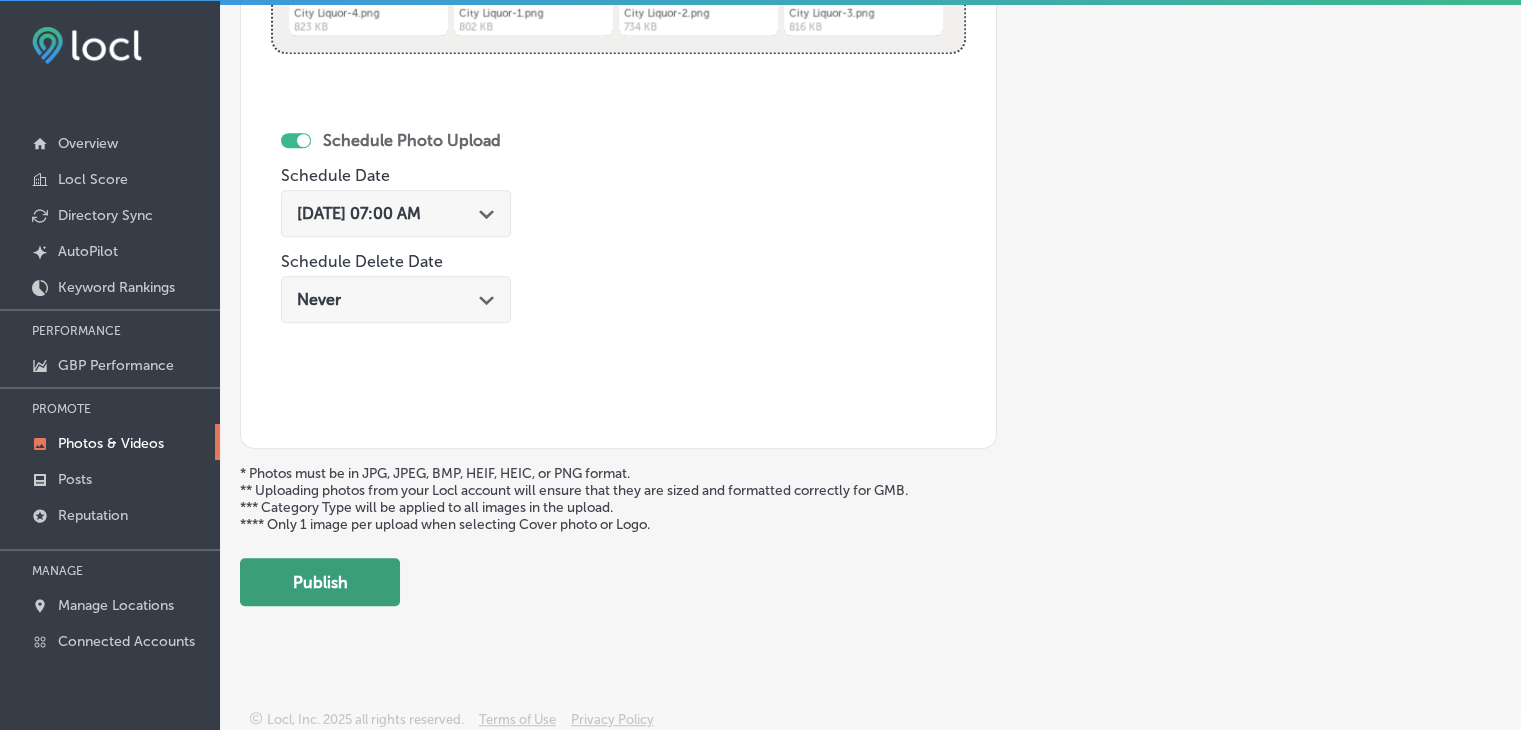 click on "Publish" at bounding box center [320, 582] 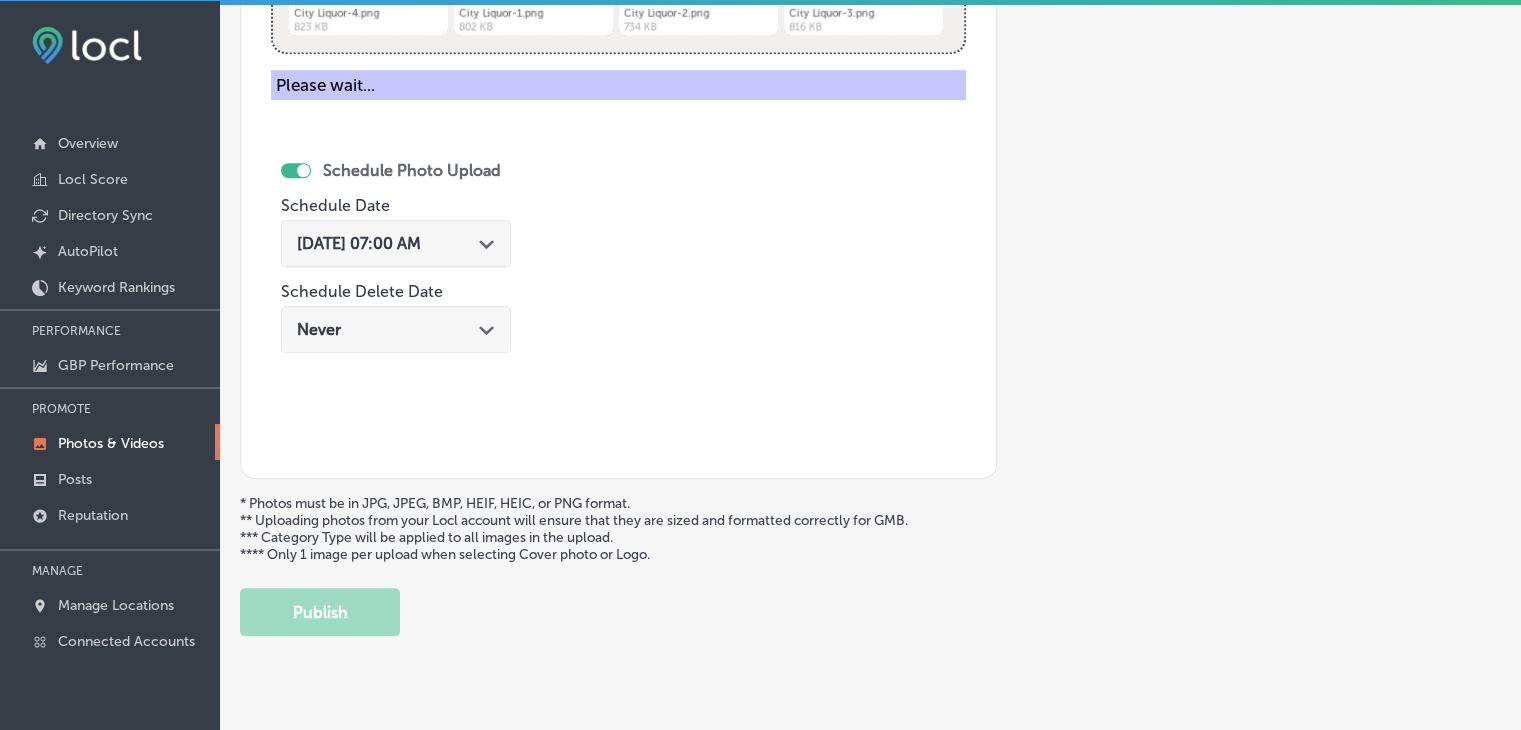 scroll, scrollTop: 472, scrollLeft: 0, axis: vertical 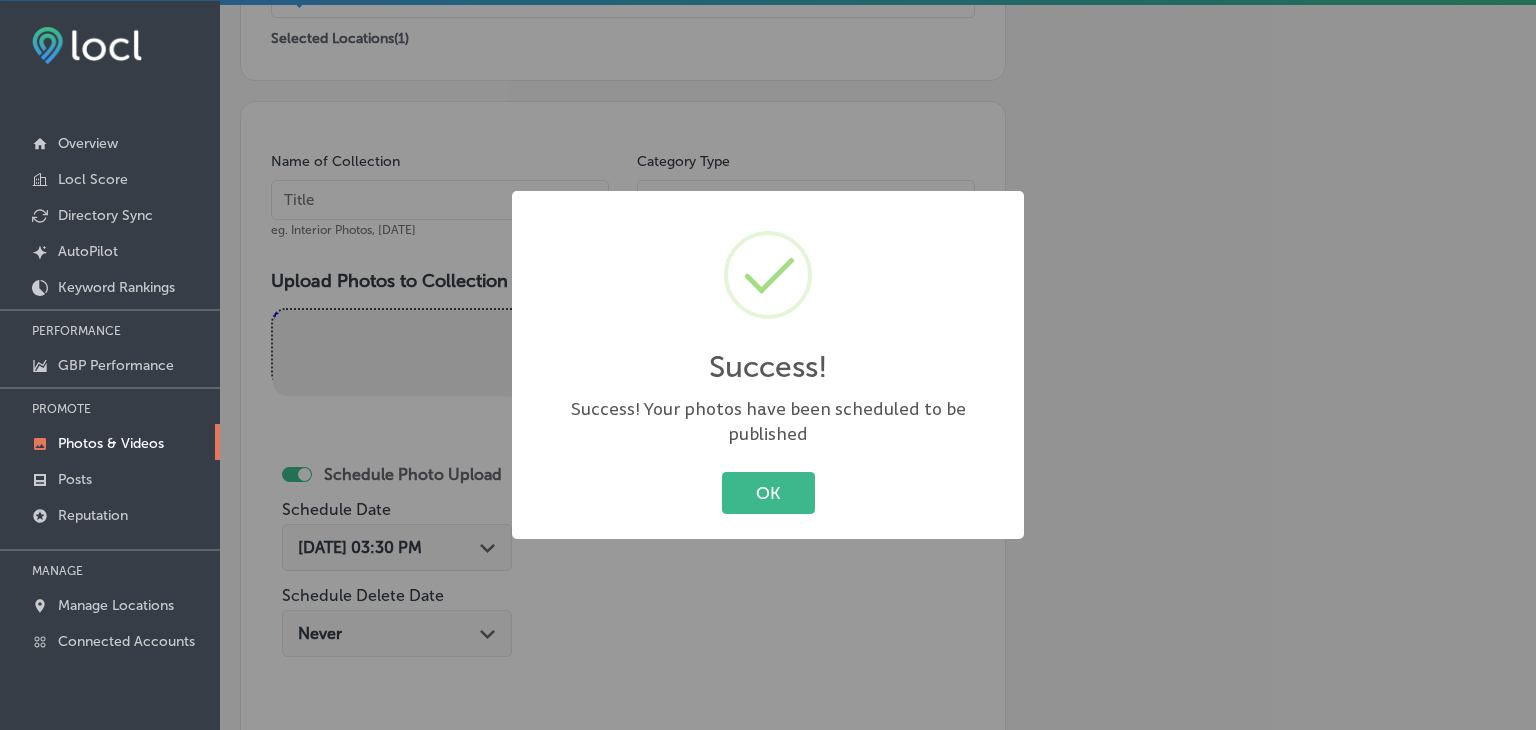 click on "Success! × Success! Your photos have been scheduled to be published OK Cancel" at bounding box center [768, 365] 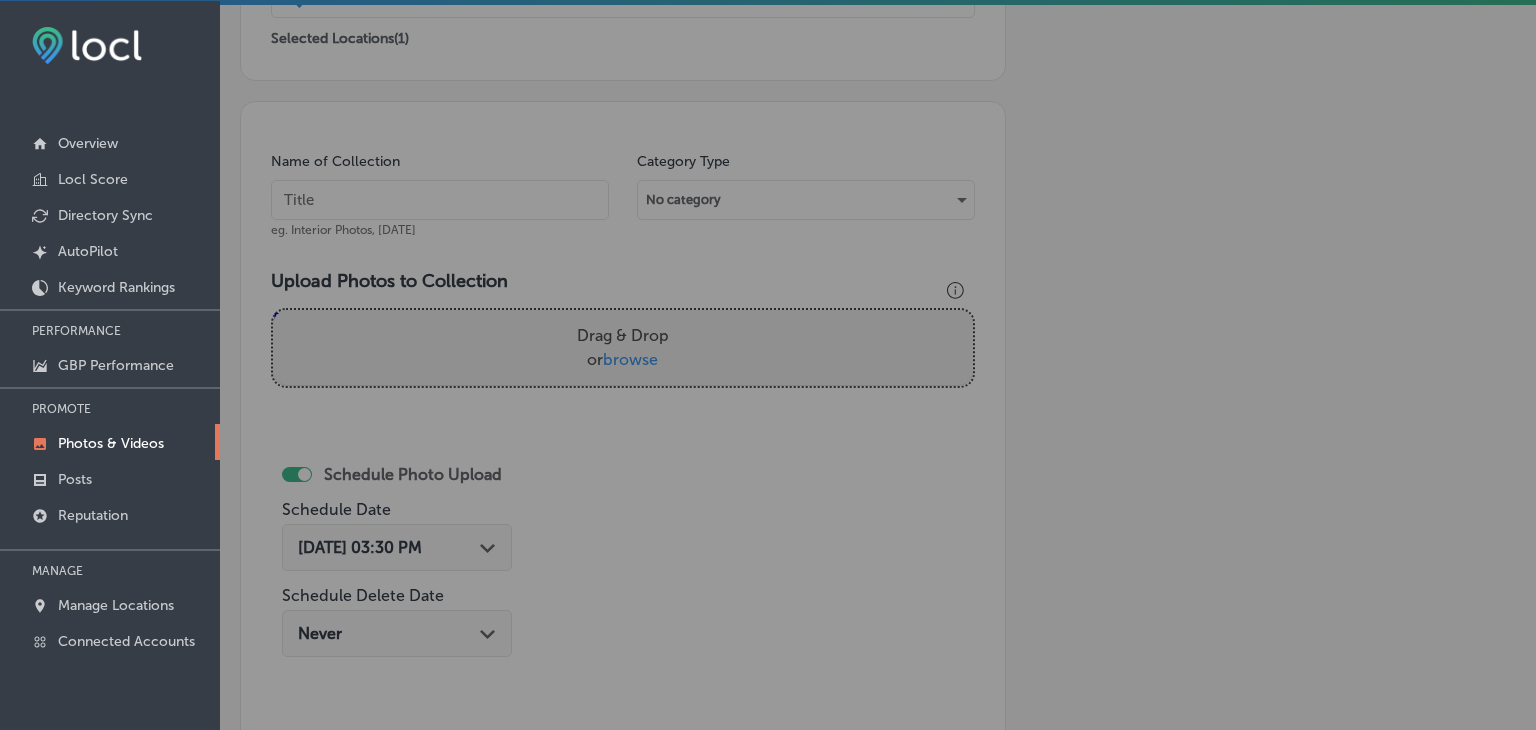 click at bounding box center [440, 200] 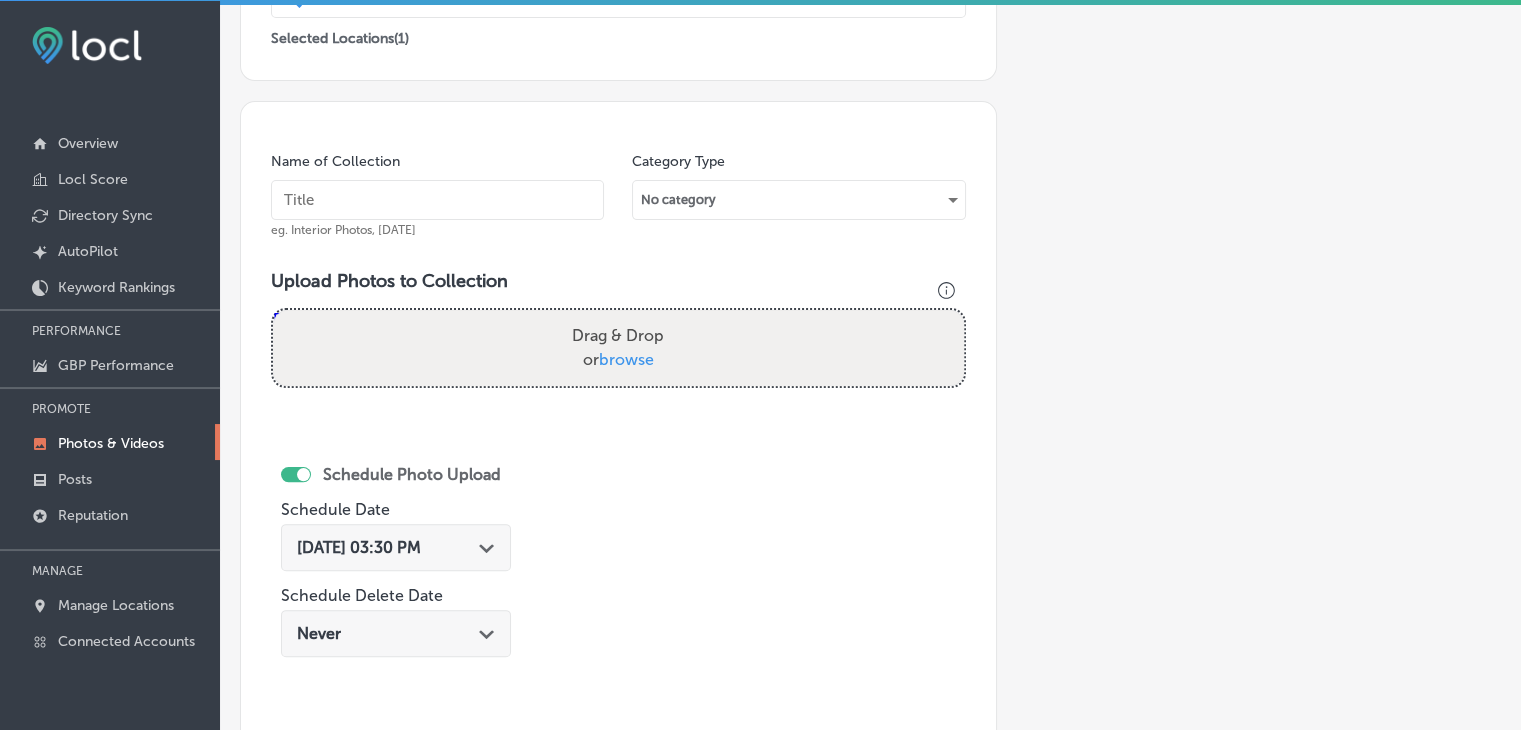 paste on "City Liquor, [DATE], Week" 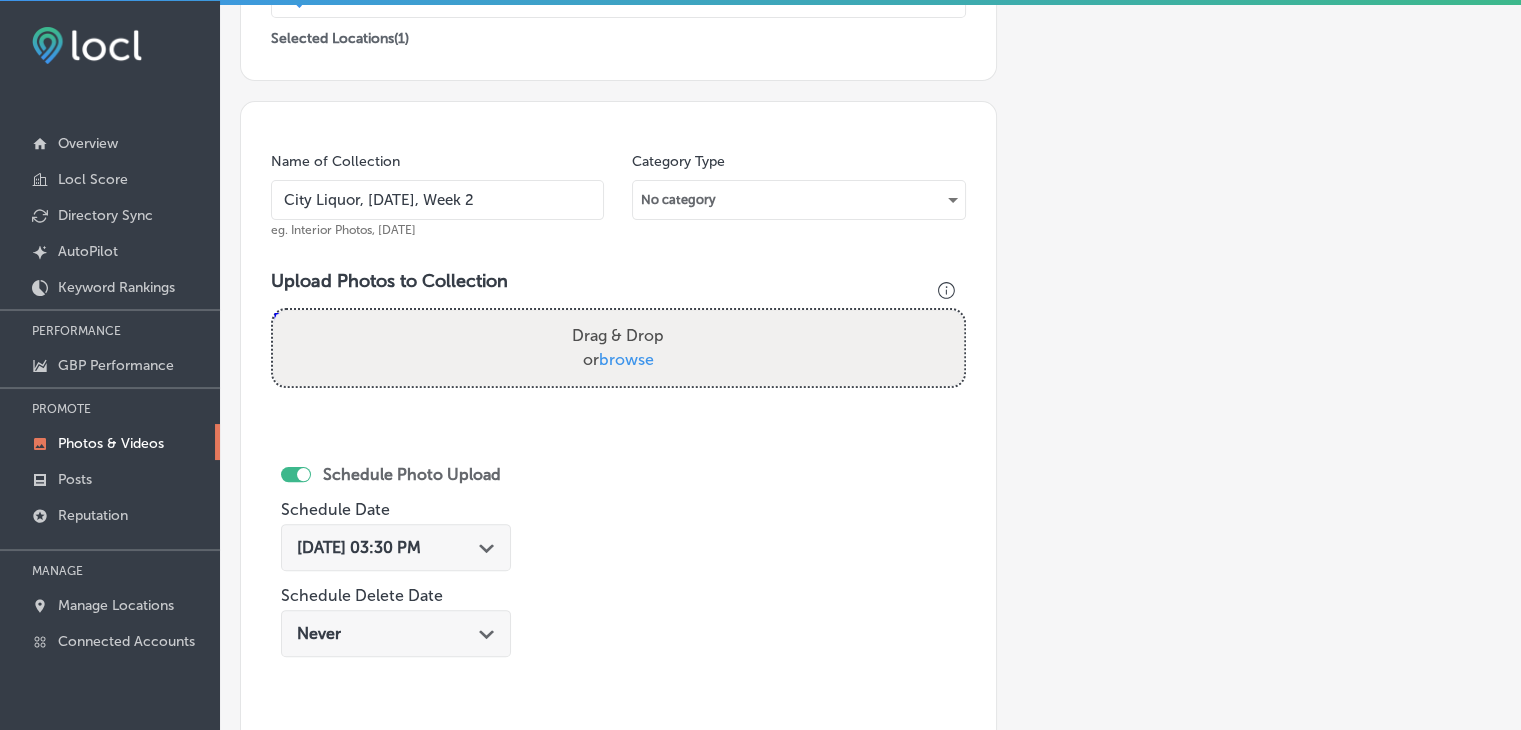 type on "City Liquor, [DATE], Week 2" 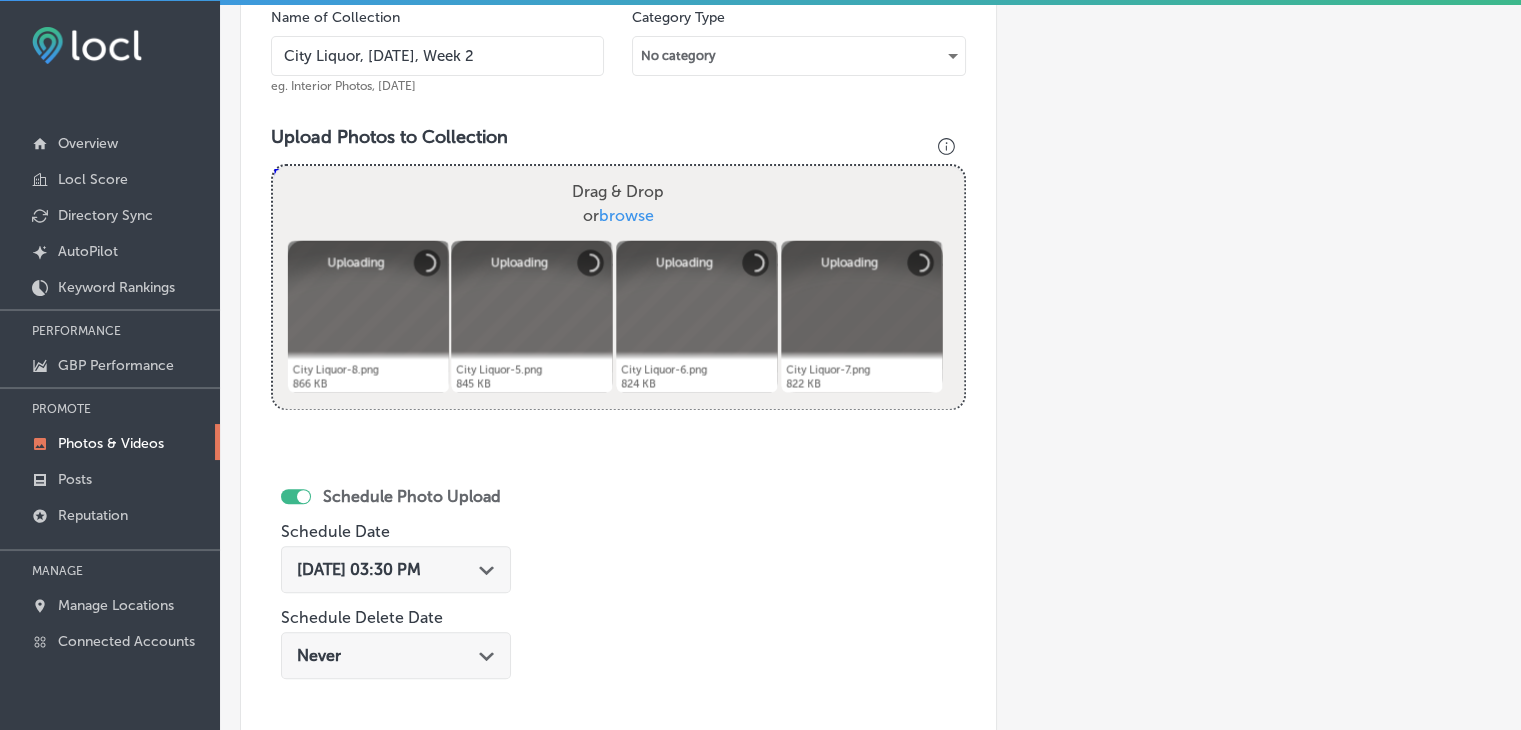 scroll, scrollTop: 772, scrollLeft: 0, axis: vertical 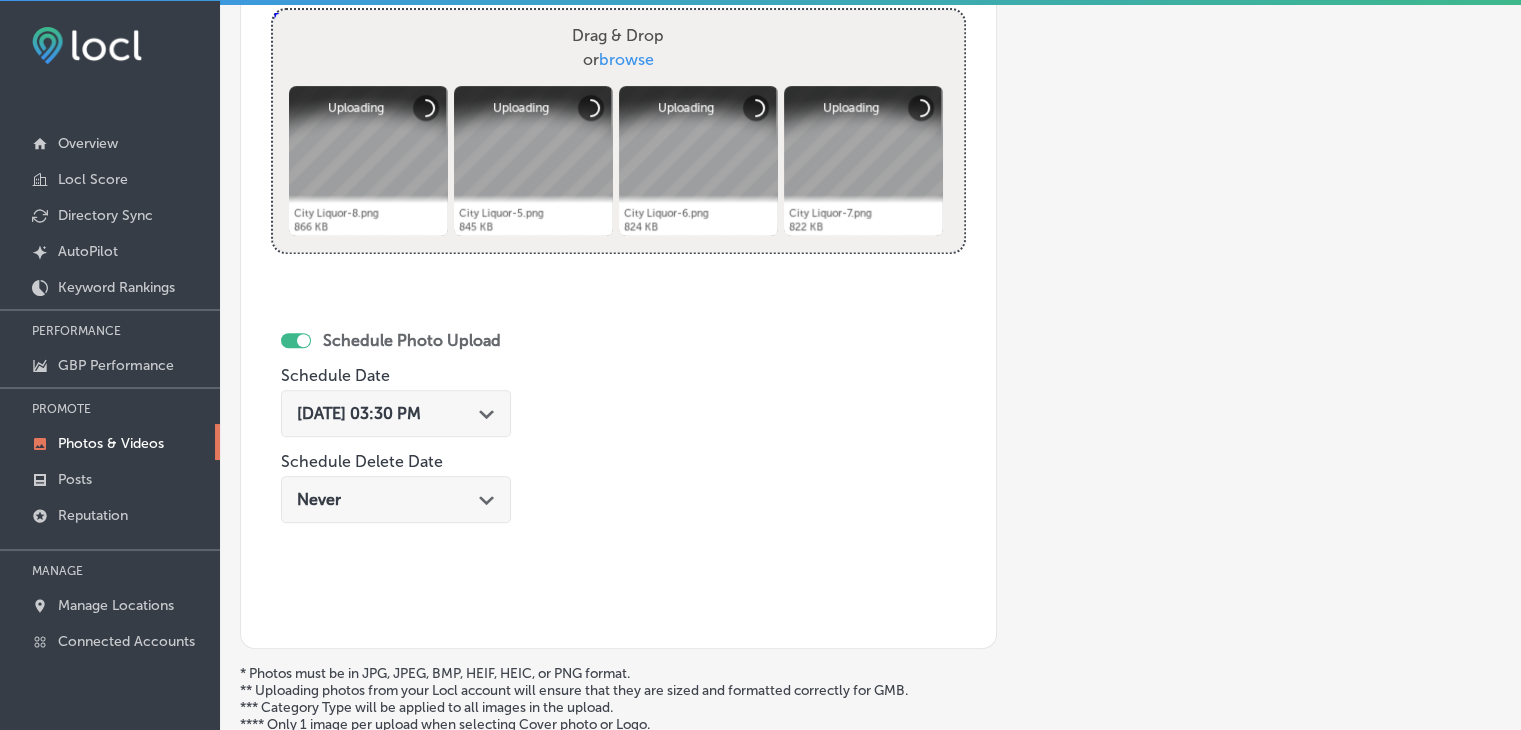 click on "[DATE] 03:30 PM
Path
Created with Sketch." at bounding box center [396, 413] 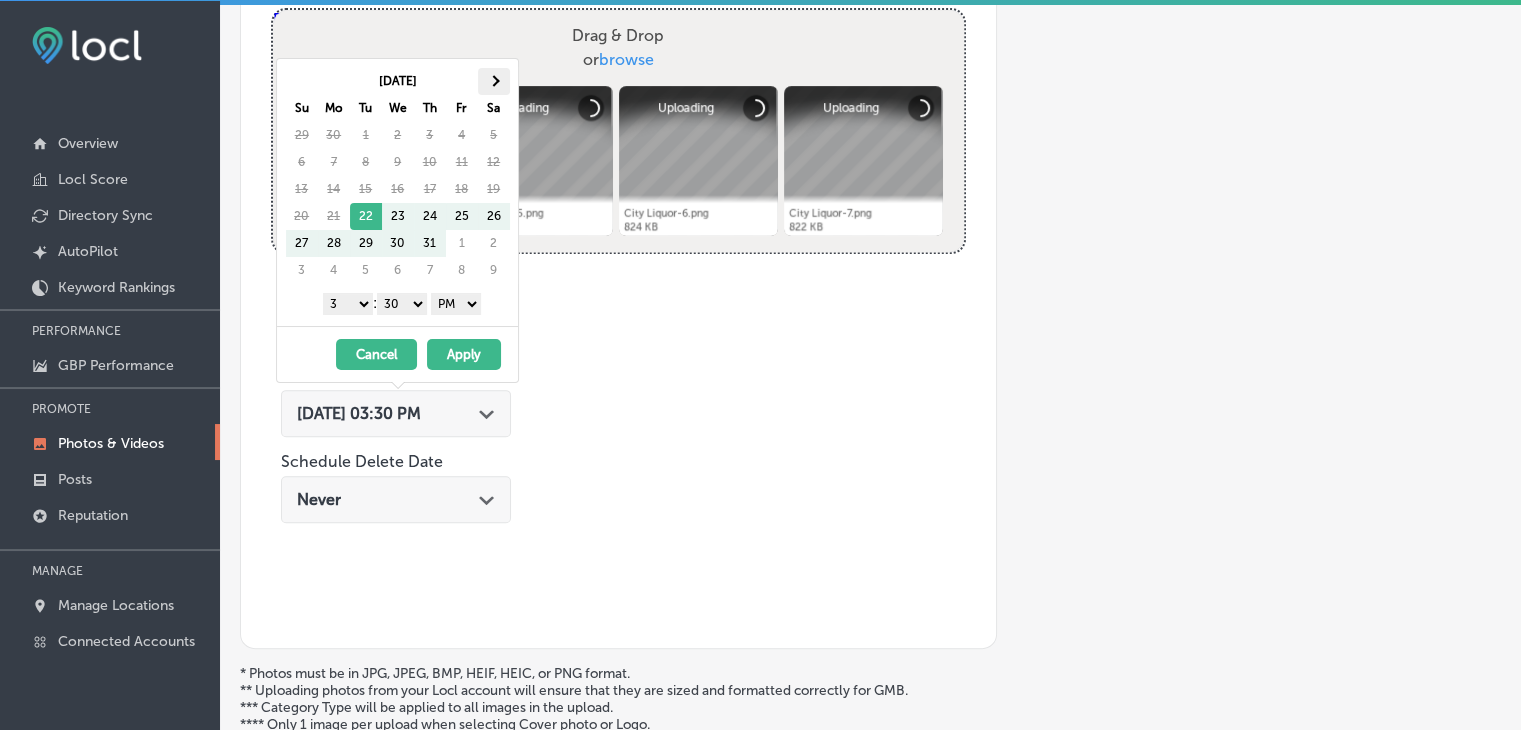 click on "[DATE] Su Mo Tu We Th Fr Sa 29 30 1 2 3 4 5 6 7 8 9 10 11 12 13 14 15 16 17 18 19 20 21 22 23 24 25 26 27 28 29 30 31 1 2 3 4 5 6 7 8 9" at bounding box center [401, 175] 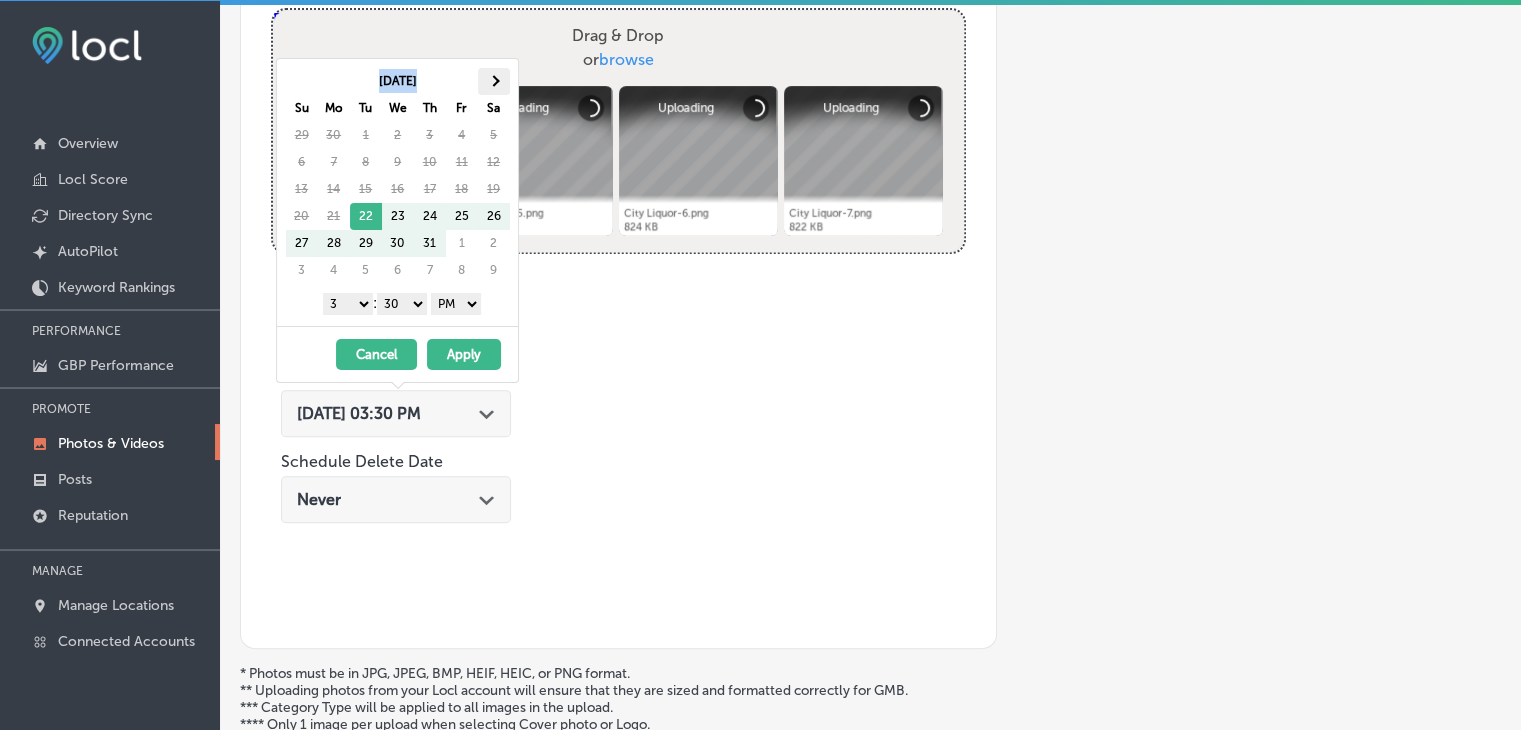 click at bounding box center [494, 81] 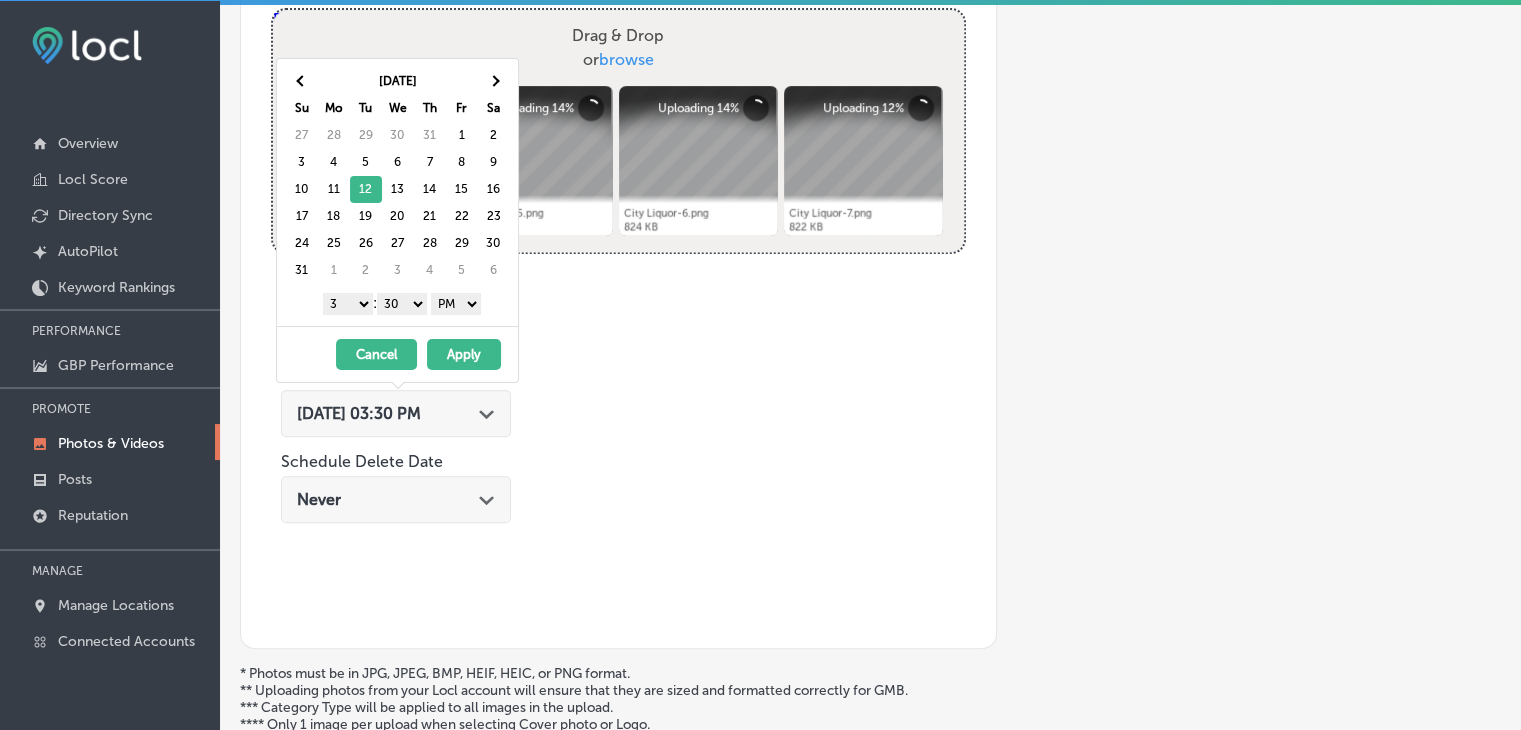 click on "1 2 3 4 5 6 7 8 9 10 11 12" at bounding box center (348, 304) 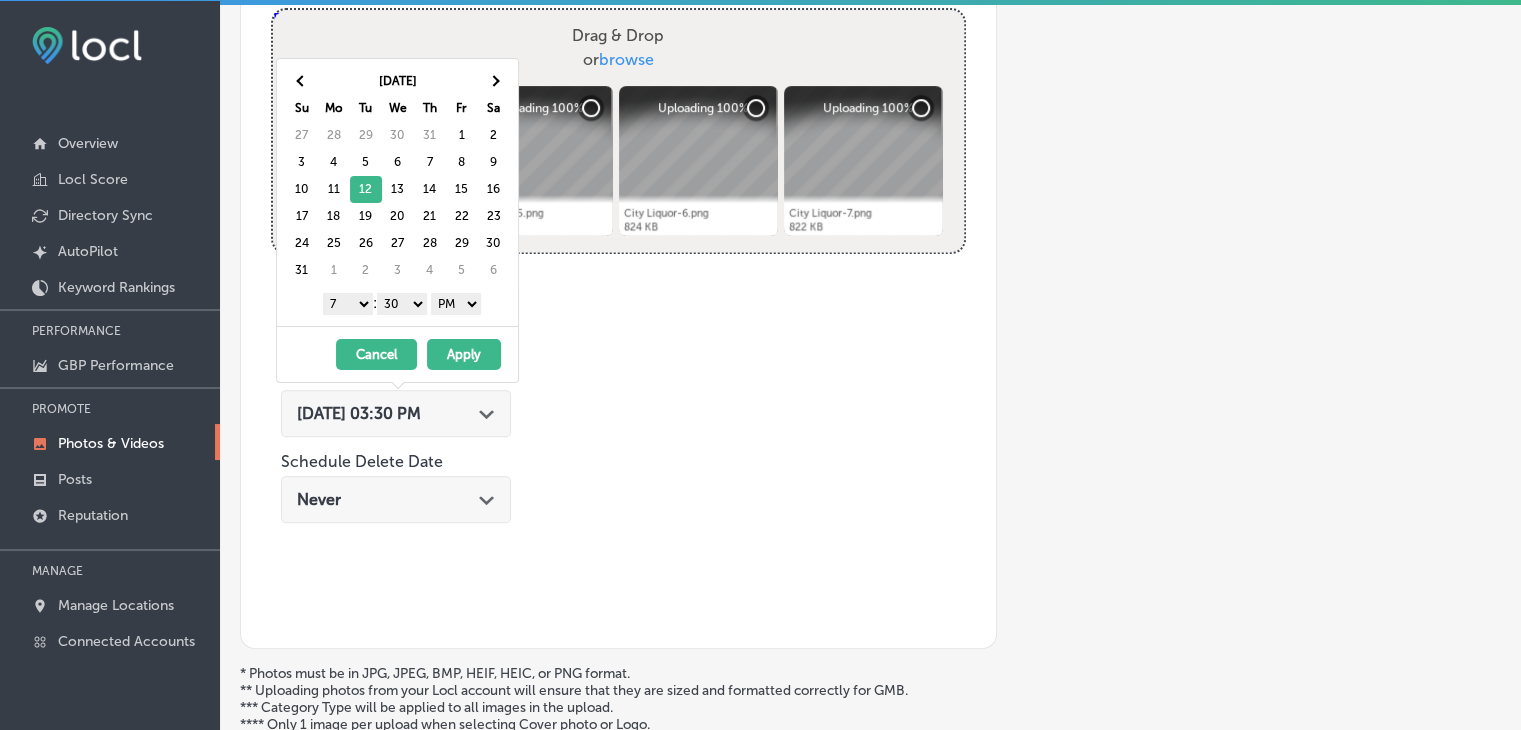 click on "00 10 20 30 40 50" at bounding box center [402, 304] 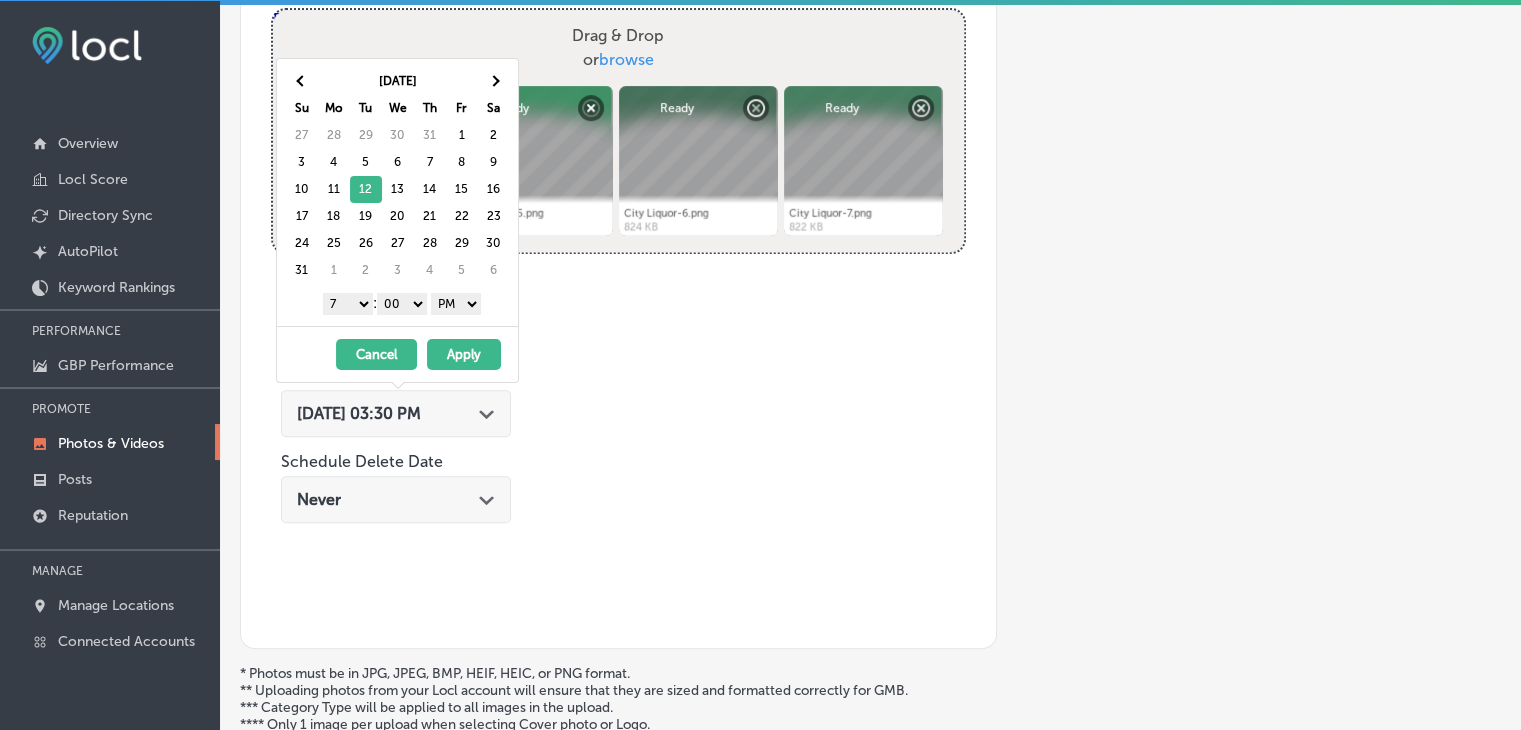 click on "AM PM" at bounding box center [456, 304] 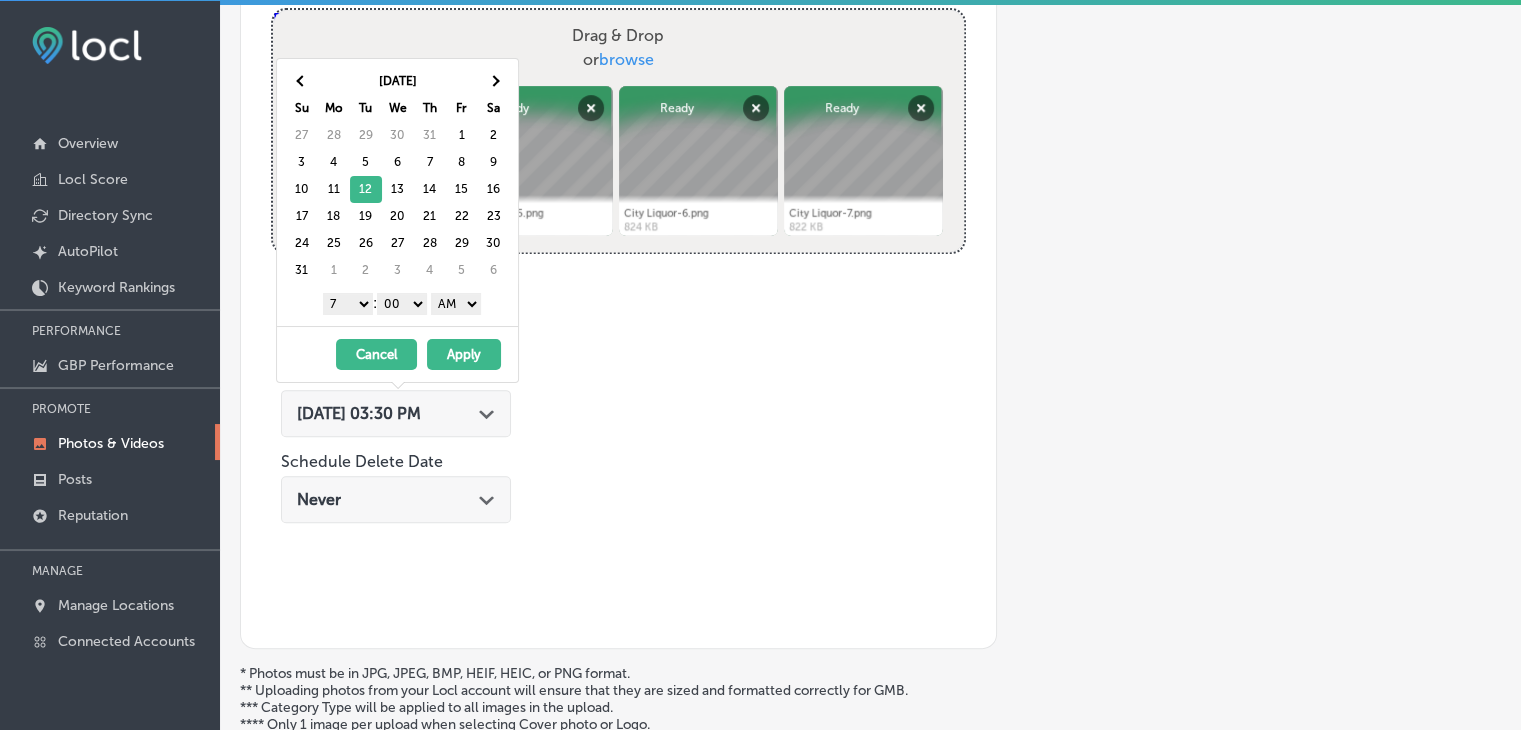click on "Apply" at bounding box center [464, 354] 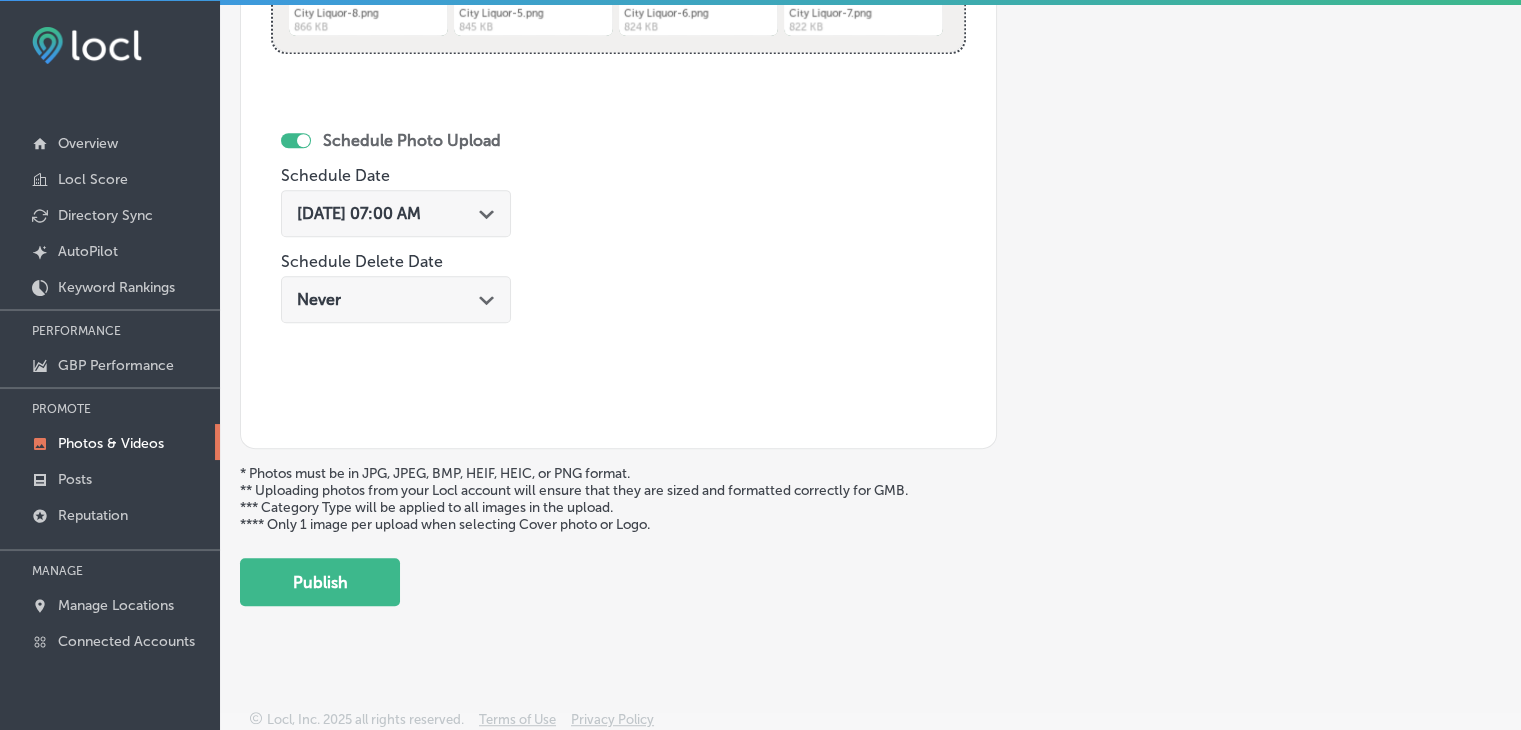 click on "Add a Collection Which Type of Image or Video Would You Like to Upload? Photo Cover Logo Video Select Location(s) Business + Location
[GEOGRAPHIC_DATA]
Path
Created with Sketch.
Selected Locations  ( 1 ) Name of Collection City Liquor, [DATE], Week 2 eg. Interior Photos, [DATE]   Category Type No category Upload Photos to Collection
Powered by PQINA Drag & Drop  or  browse City Liquor-8.png Abort Retry Remove Upload Cancel Retry Remove City Liquor-8.png 866 KB Ready tap to undo" at bounding box center [870, -122] 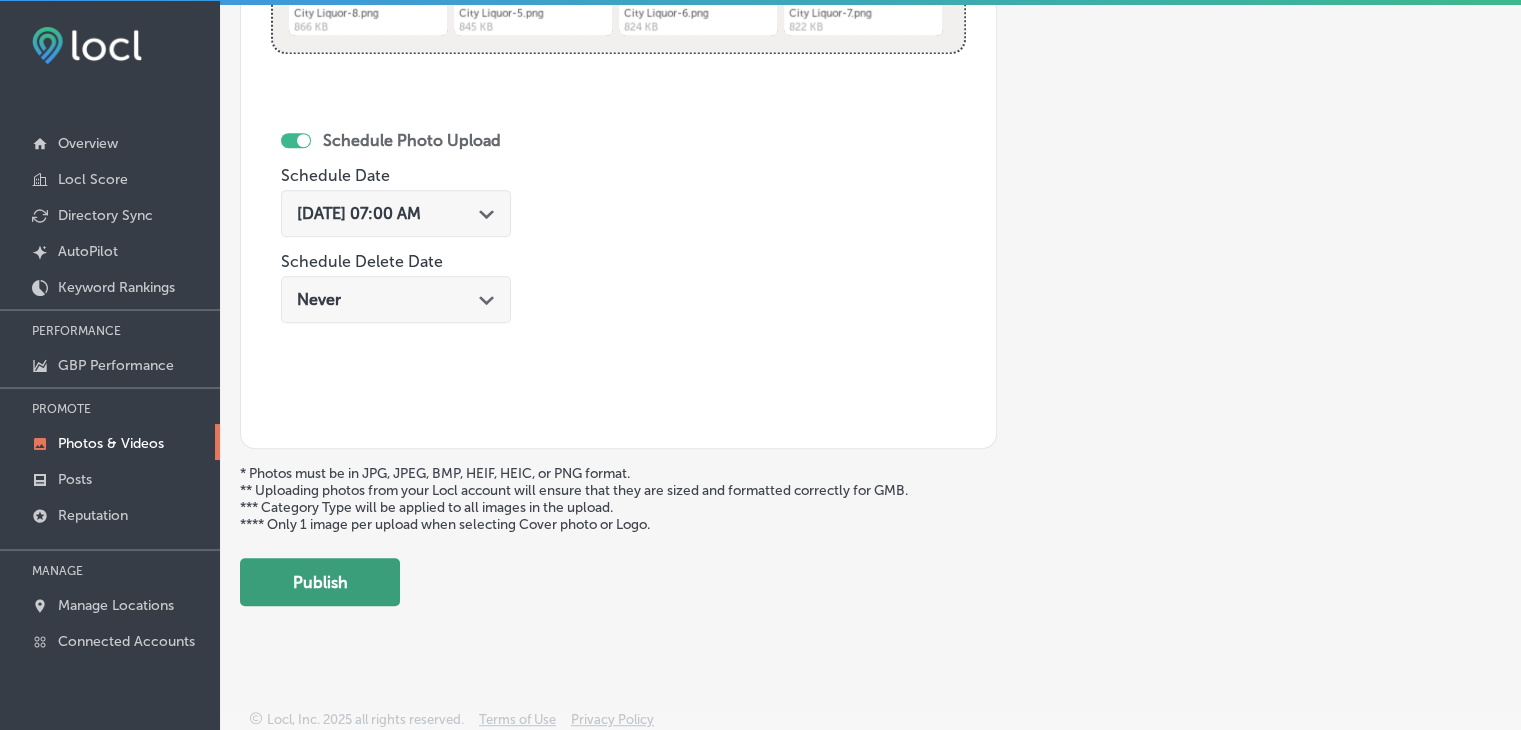 click on "Publish" at bounding box center (320, 582) 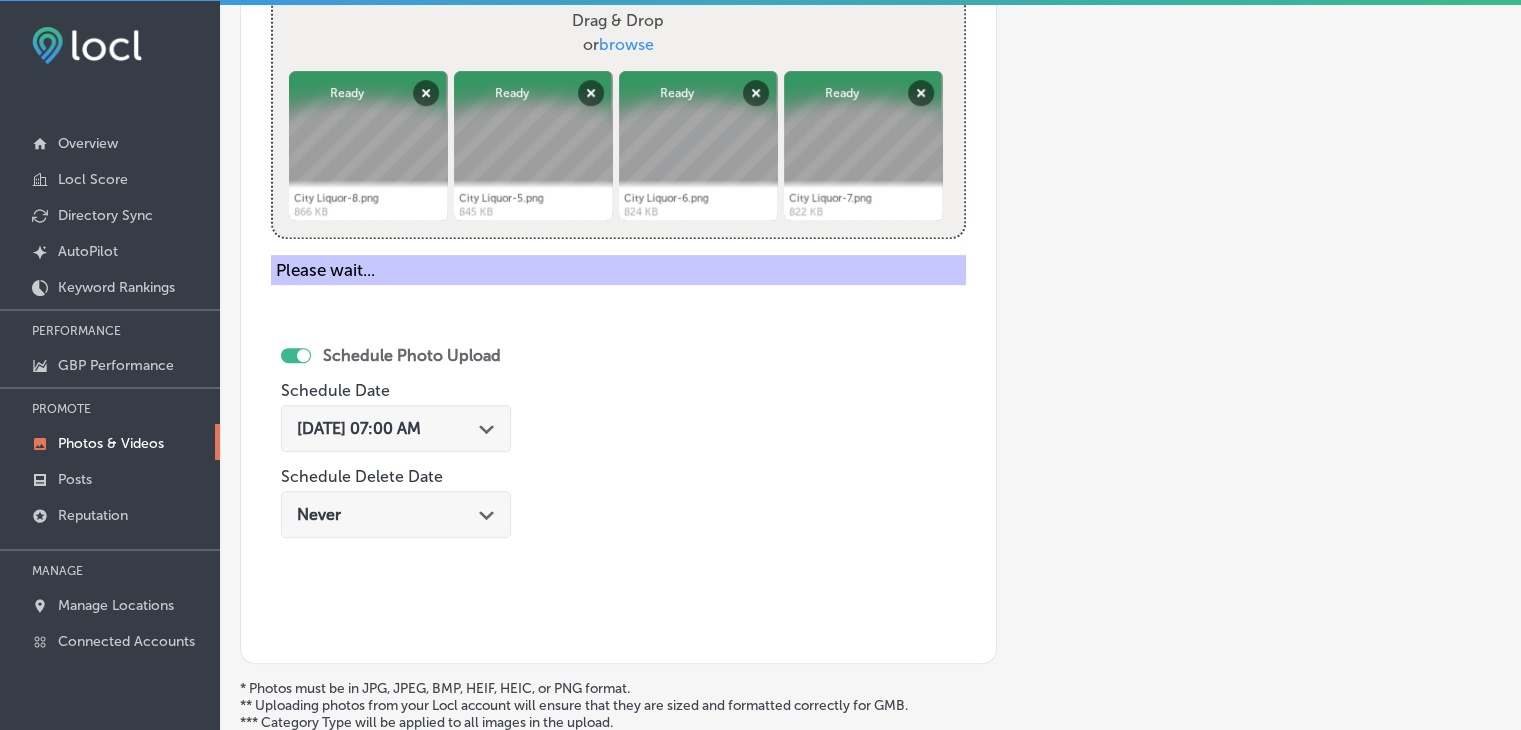 scroll, scrollTop: 472, scrollLeft: 0, axis: vertical 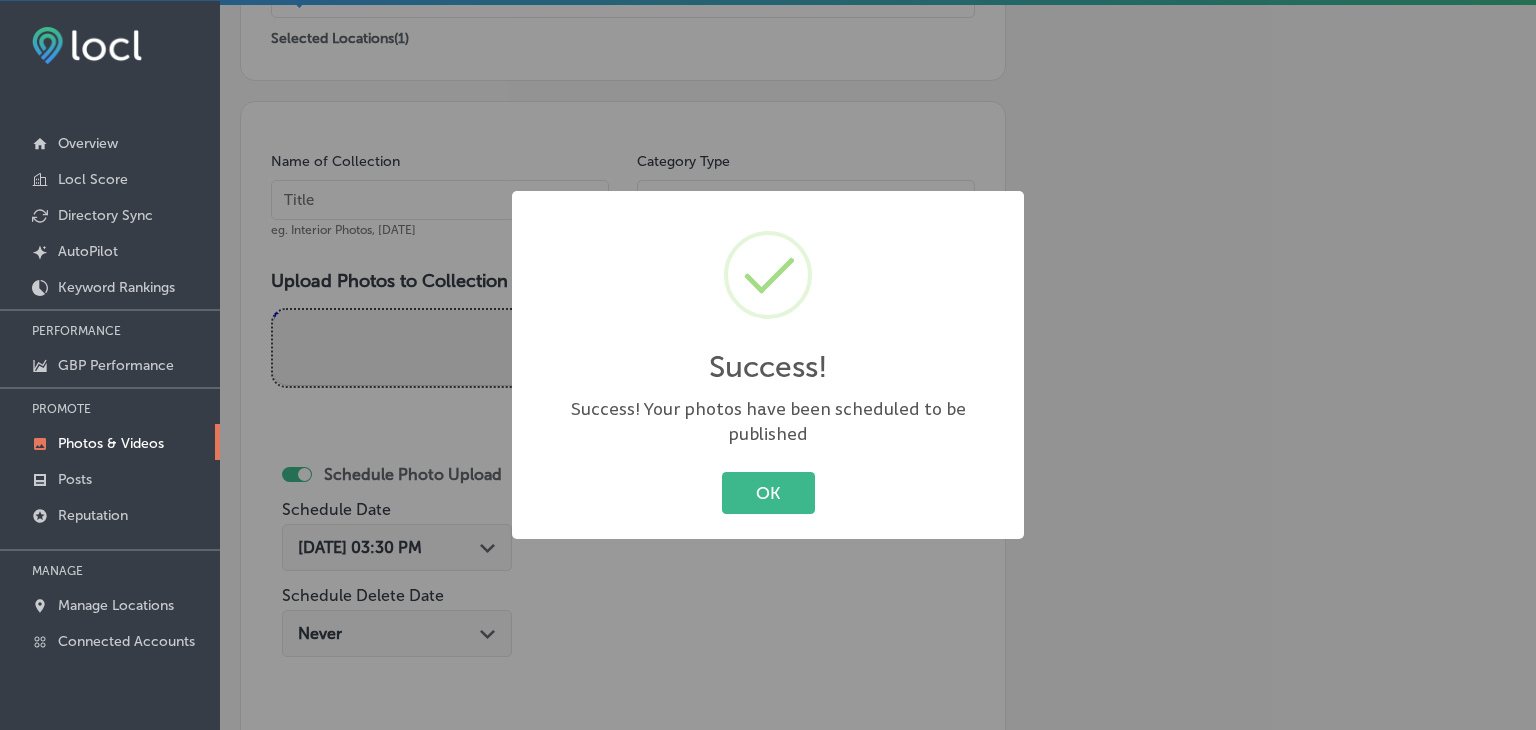 click on "Success! × Success! Your photos have been scheduled to be published OK Cancel" at bounding box center [768, 365] 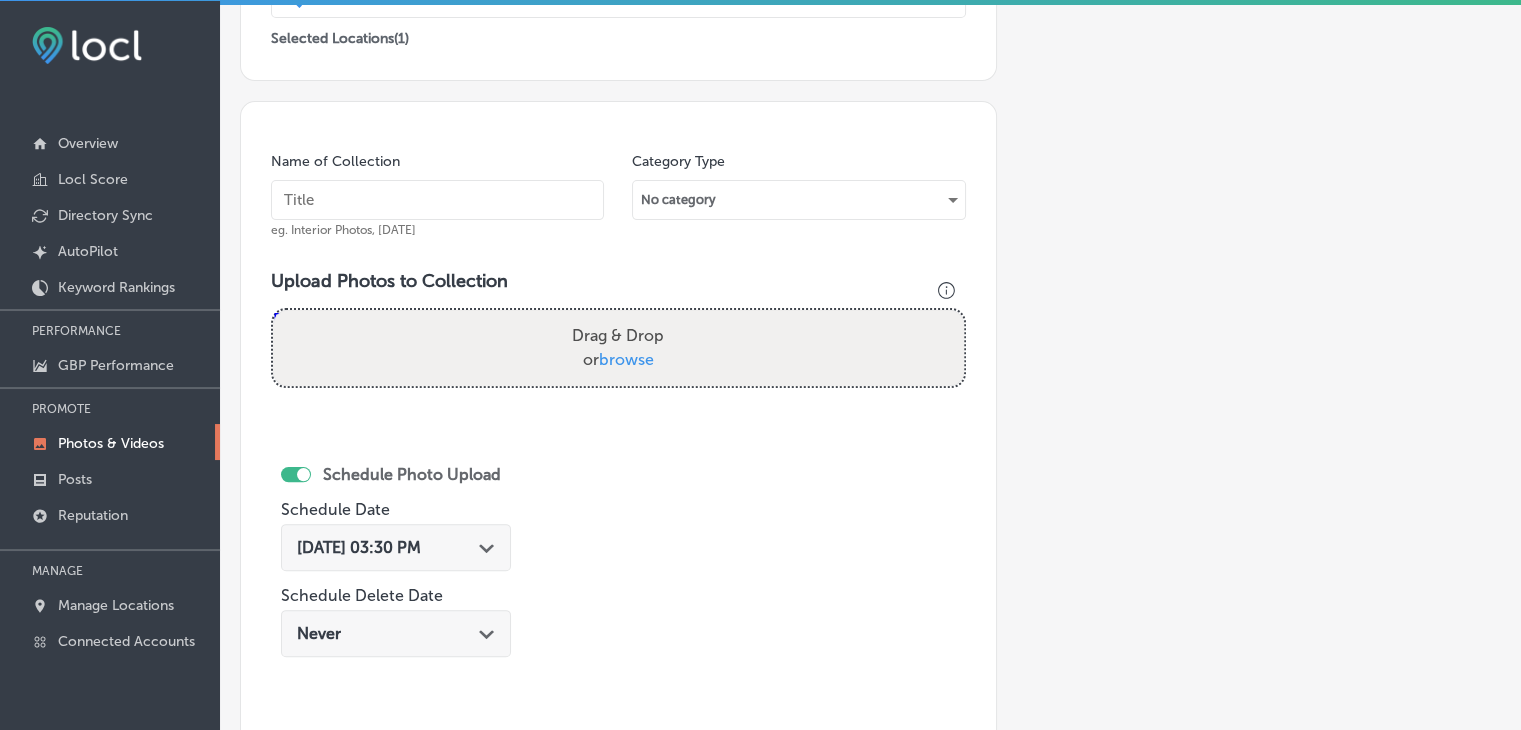 click at bounding box center [437, 200] 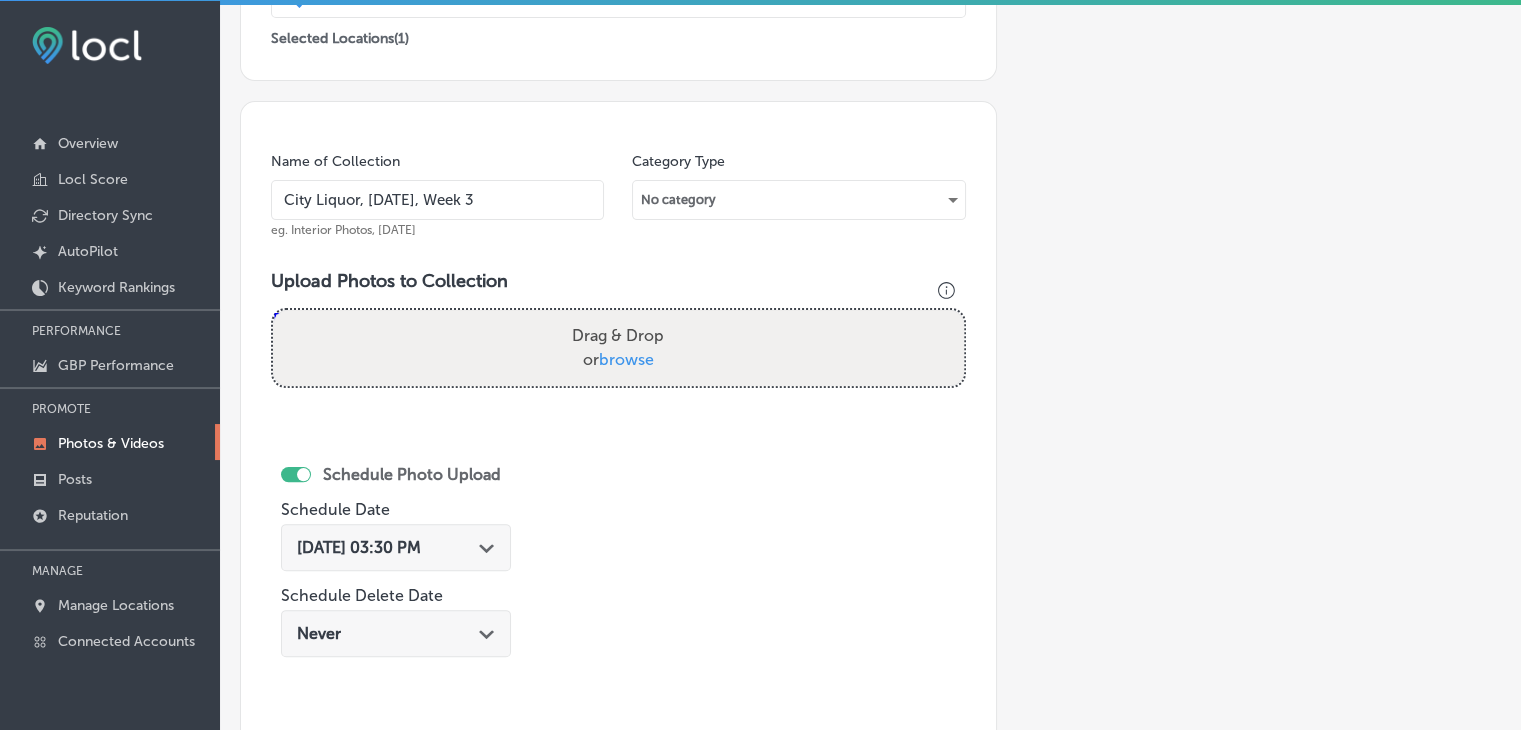 type on "City Liquor, [DATE], Week 3" 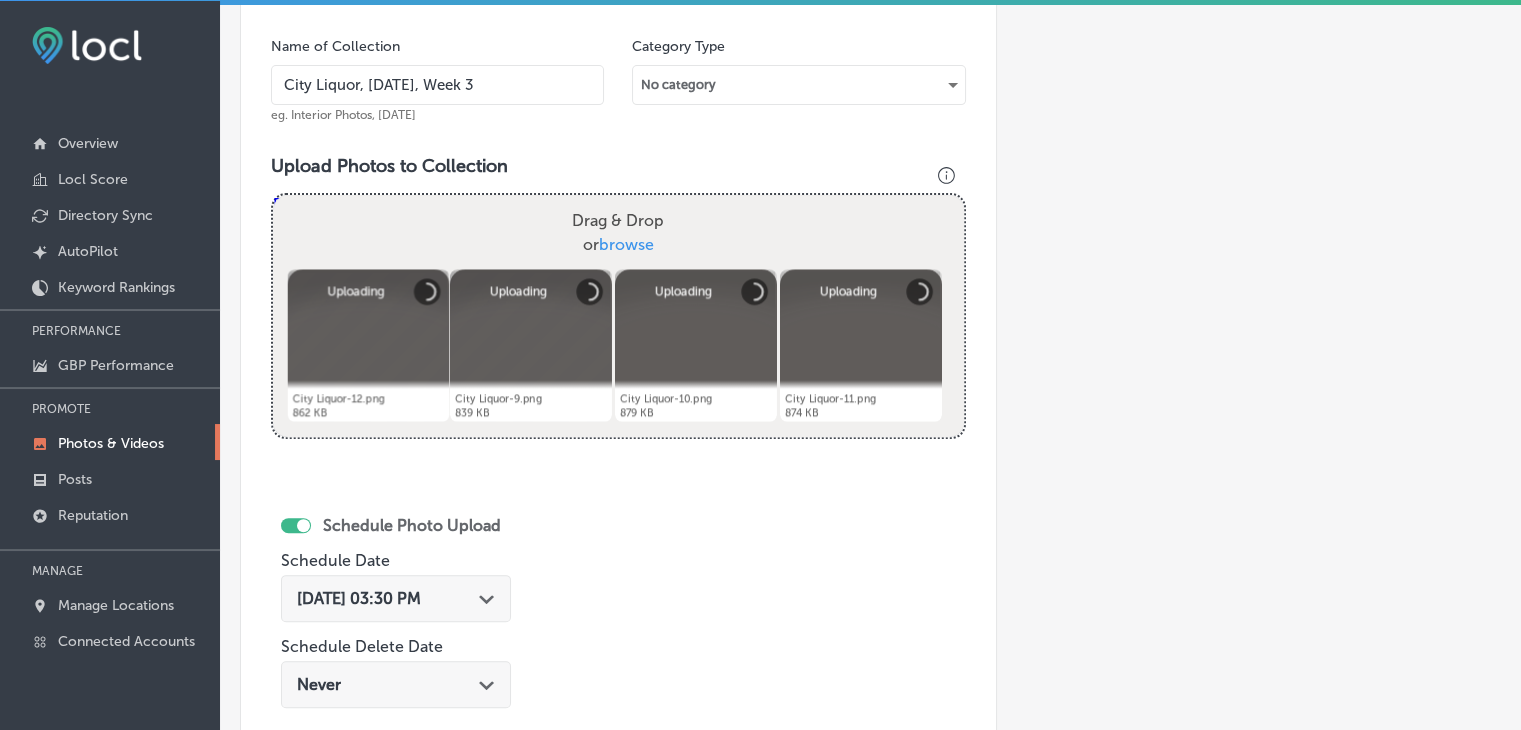 scroll, scrollTop: 672, scrollLeft: 0, axis: vertical 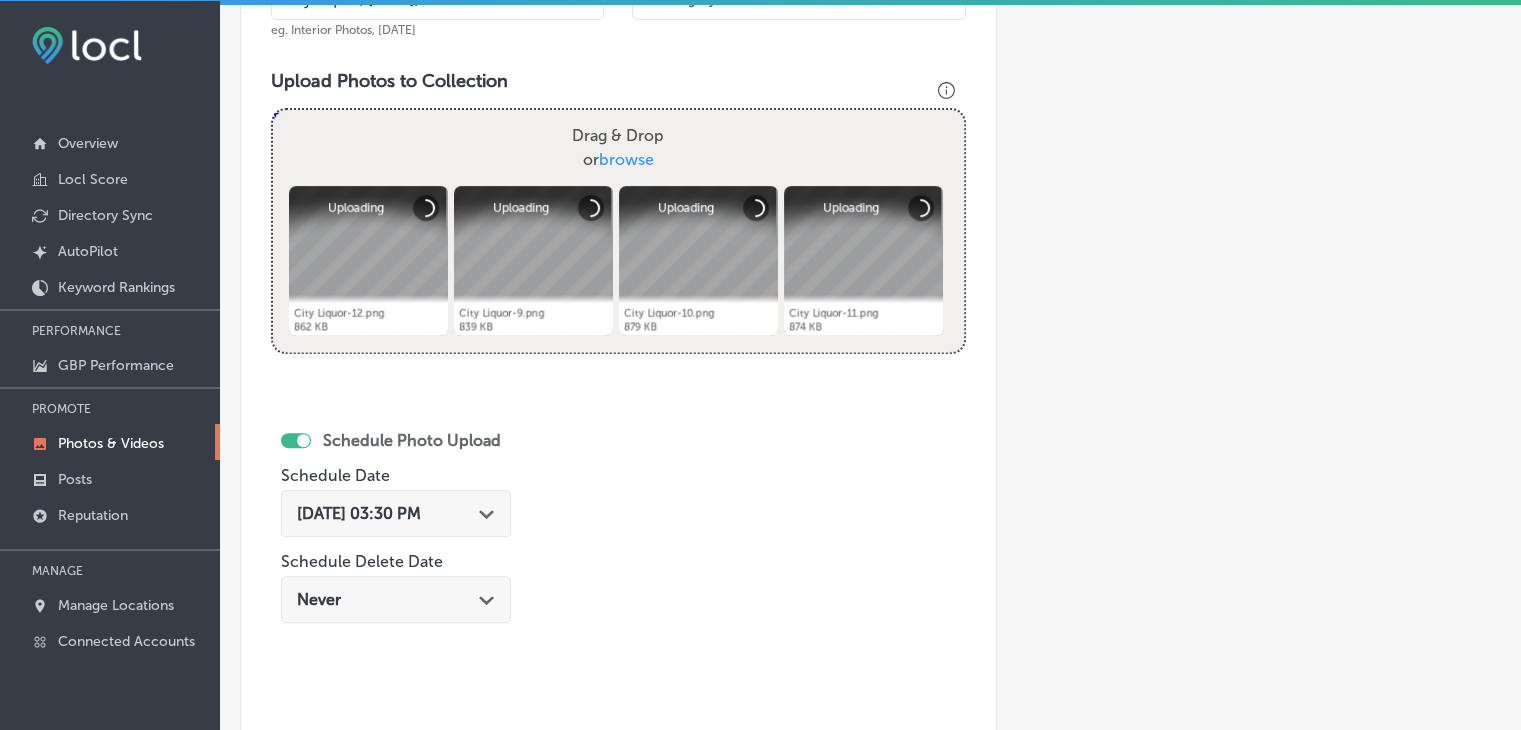 drag, startPoint x: 470, startPoint y: 487, endPoint x: 469, endPoint y: 471, distance: 16.03122 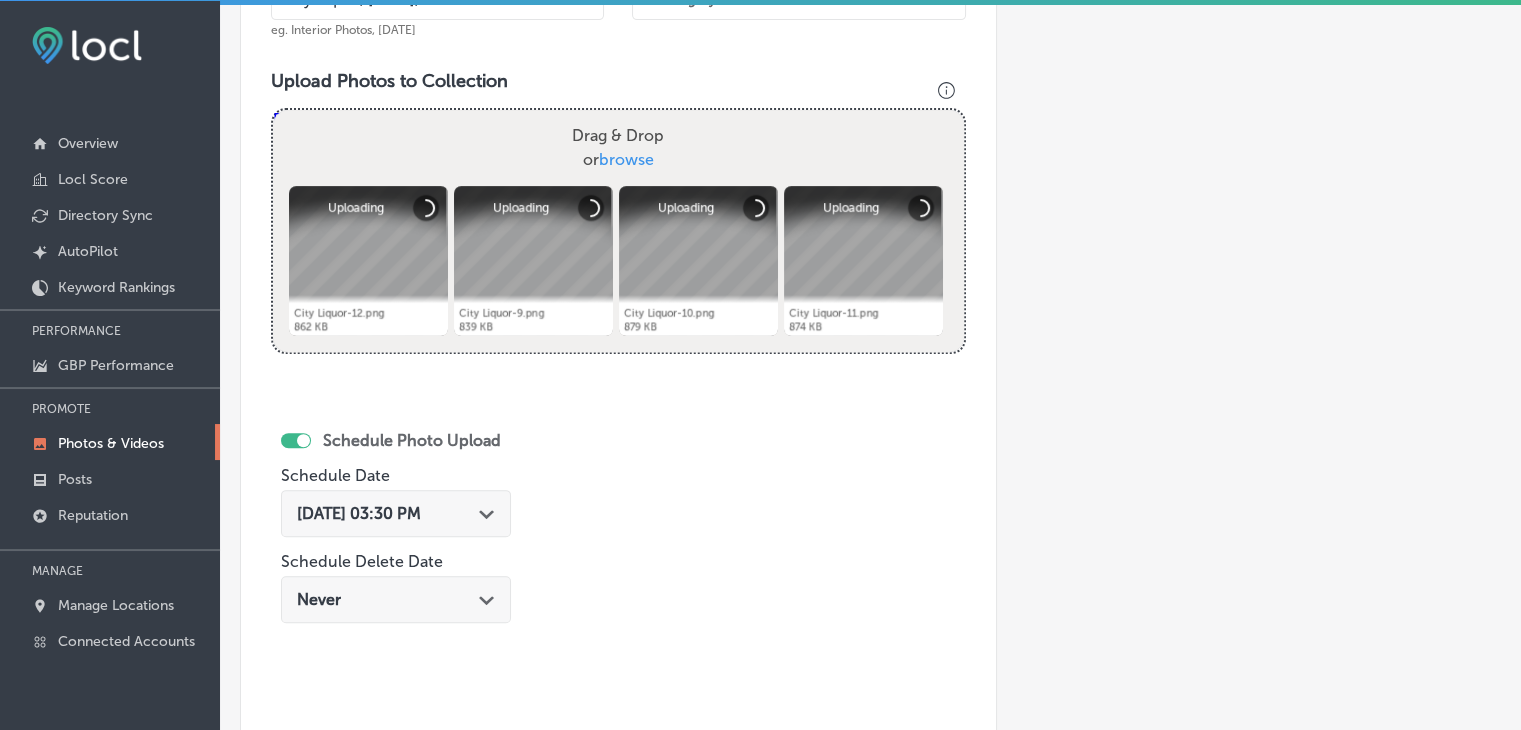 click on "[DATE] 03:30 PM
Path
Created with Sketch." at bounding box center (396, 513) 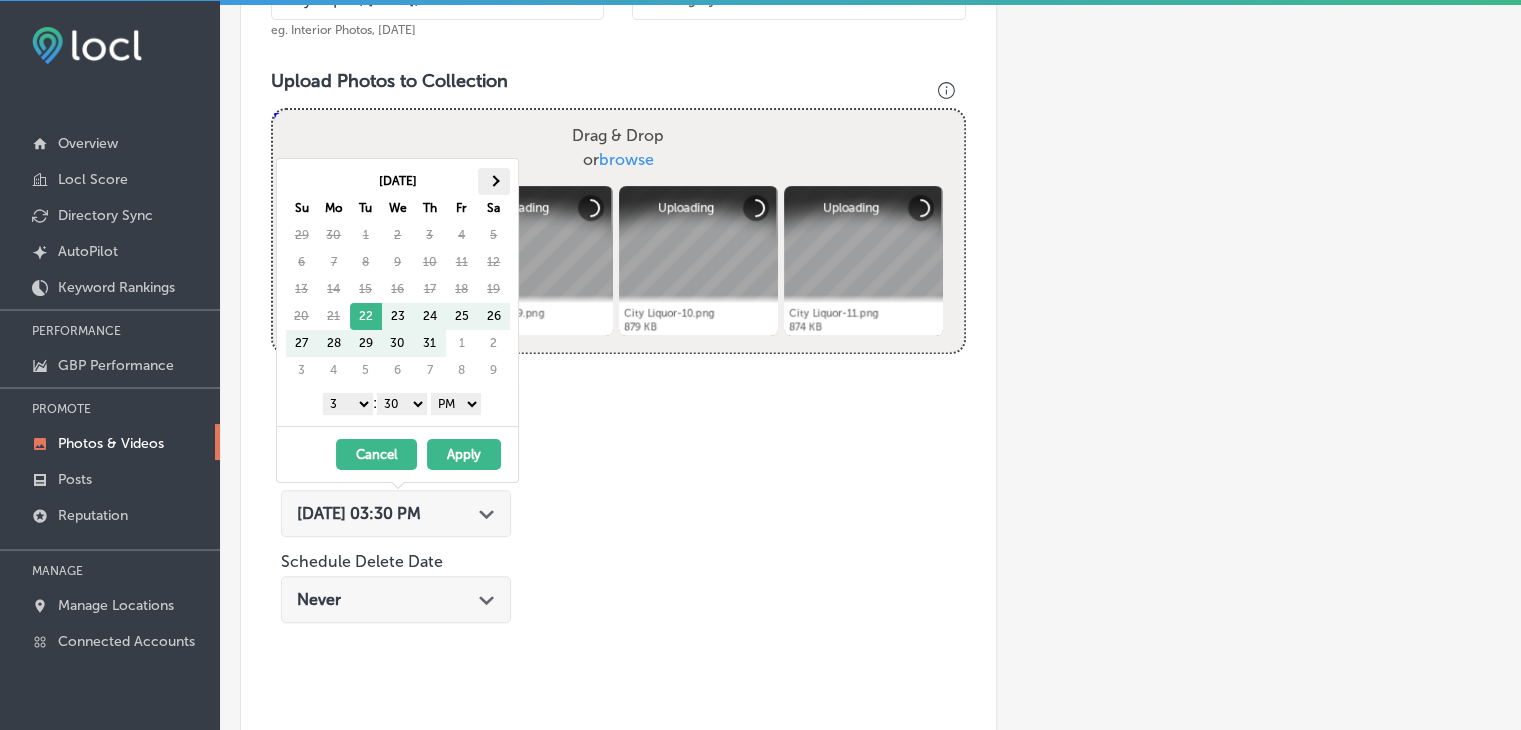 click at bounding box center [494, 181] 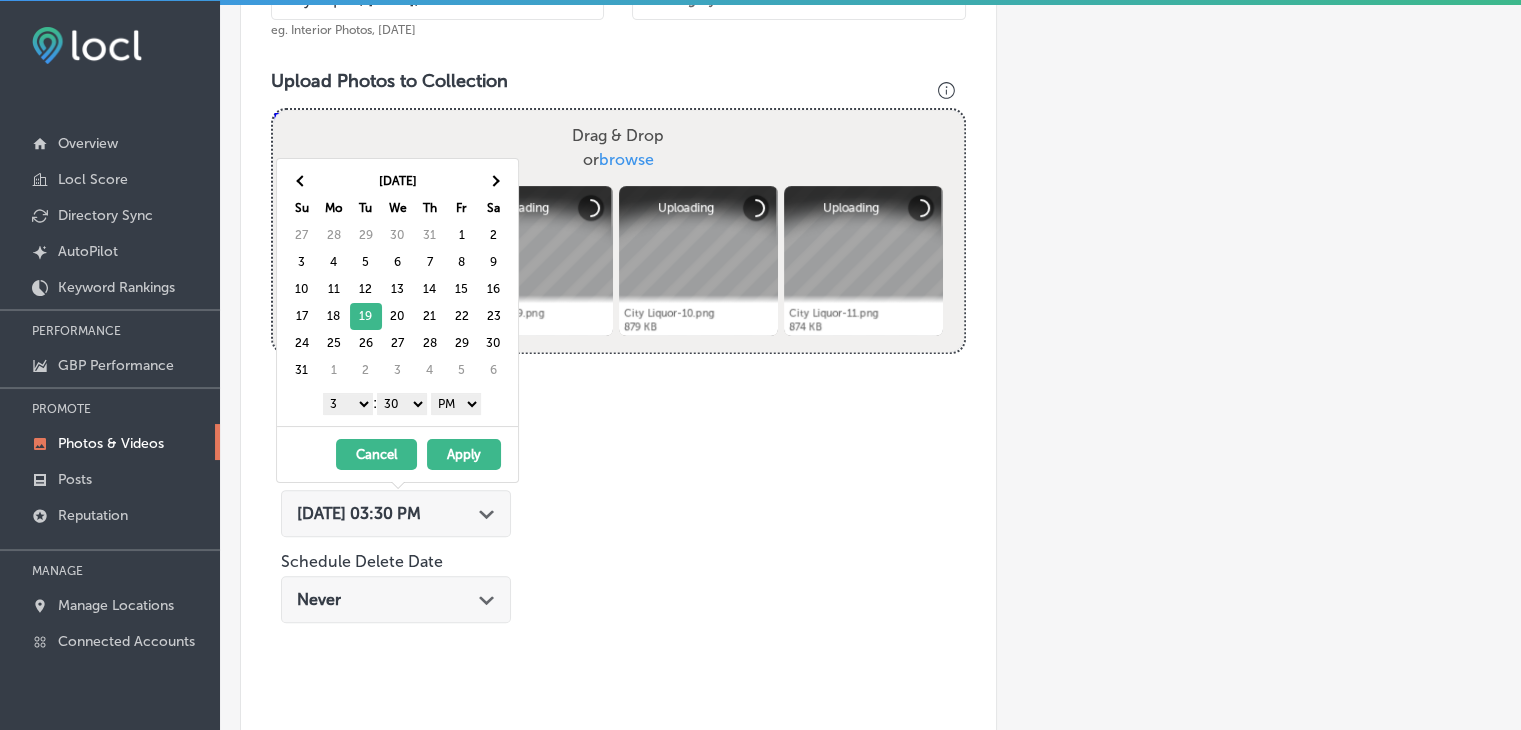 click on "[DATE] Su Mo Tu We Th Fr Sa 27 28 29 30 31 1 2 3 4 5 6 7 8 9 10 11 12 13 14 15 16 17 18 19 20 21 22 23 24 25 26 27 28 29 30 31 1 2 3 4 5 6 1 2 3 4 5 6 7 8 9 10 11 12  :  00 10 20 30 40 50   AM PM" at bounding box center [397, 292] 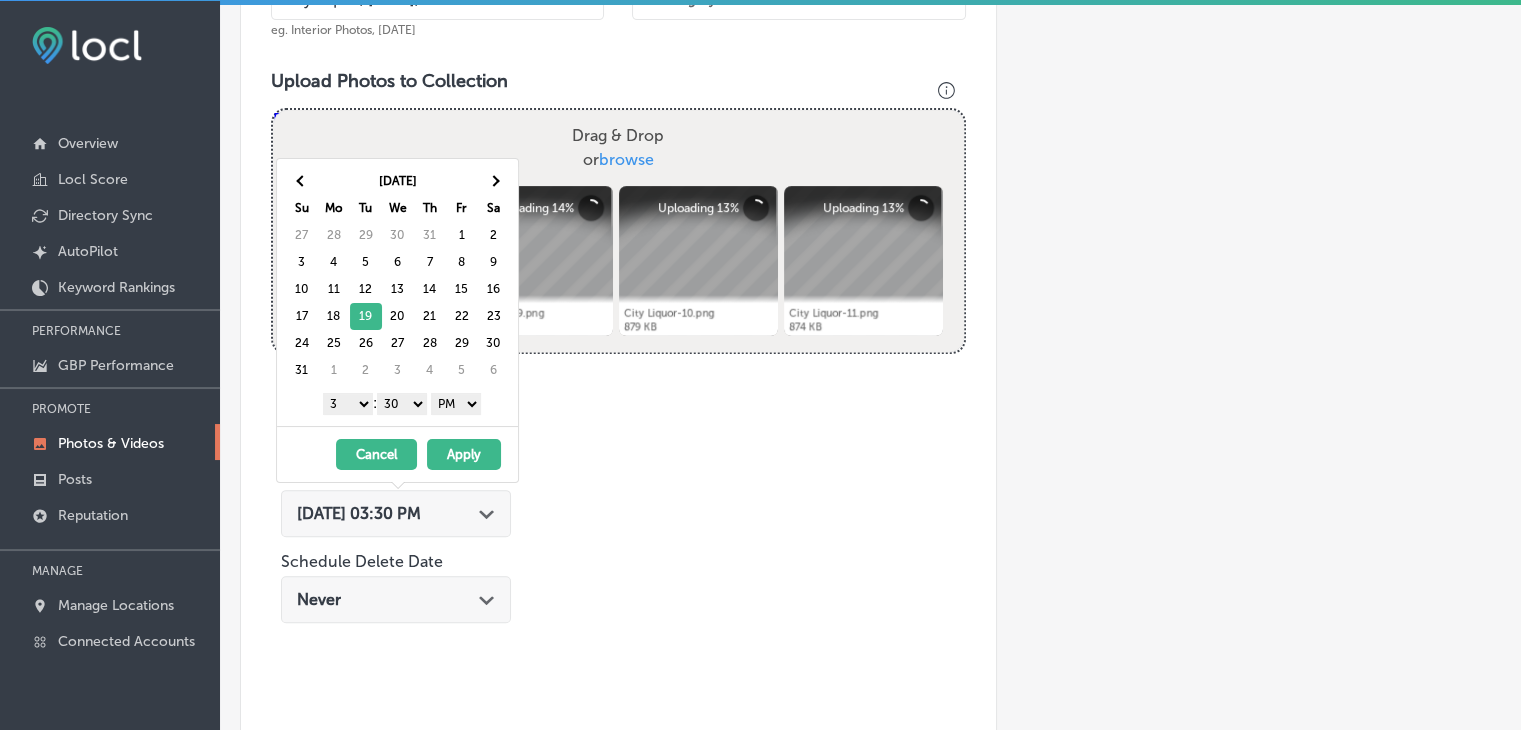 click on "1 2 3 4 5 6 7 8 9 10 11 12" at bounding box center [348, 404] 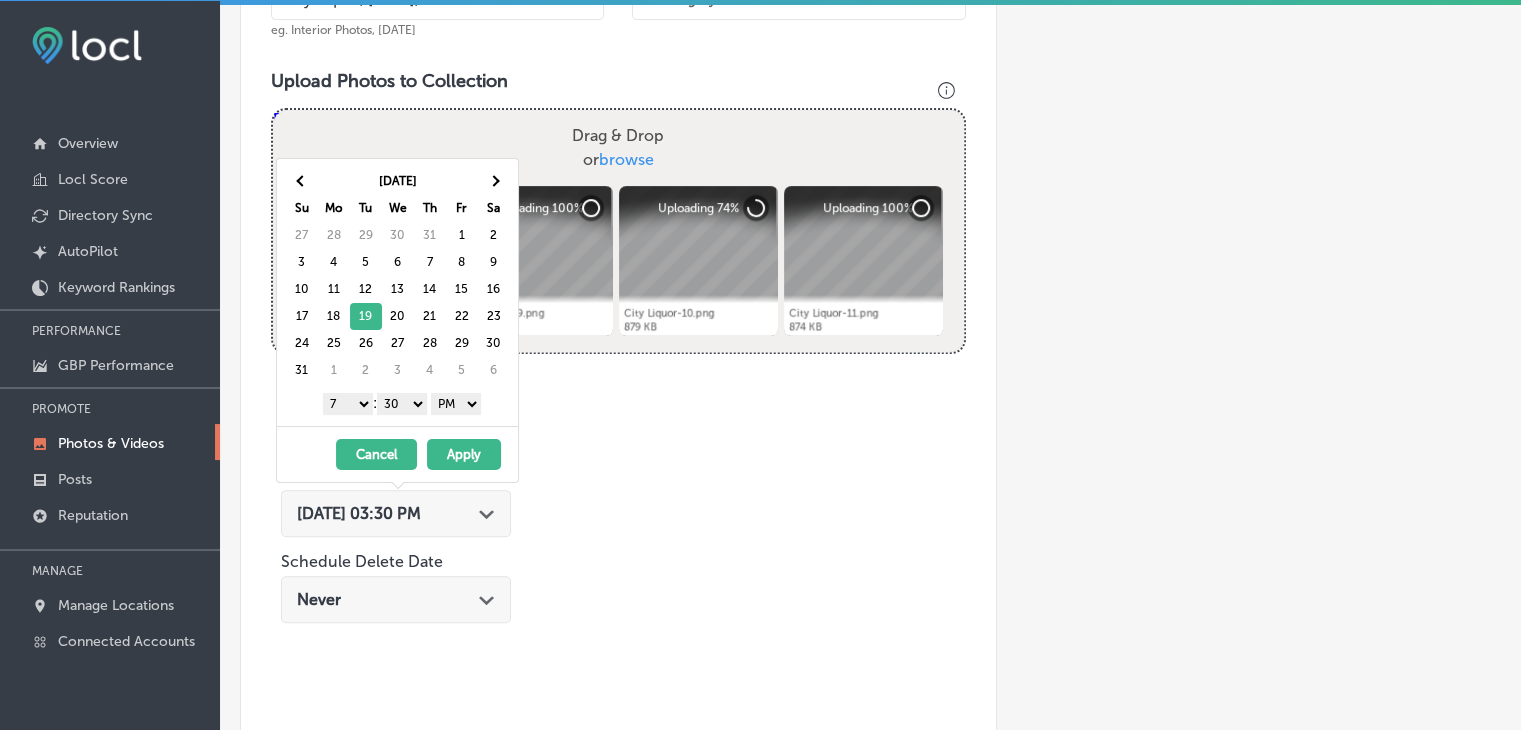 click on "00 10 20 30 40 50" at bounding box center (402, 404) 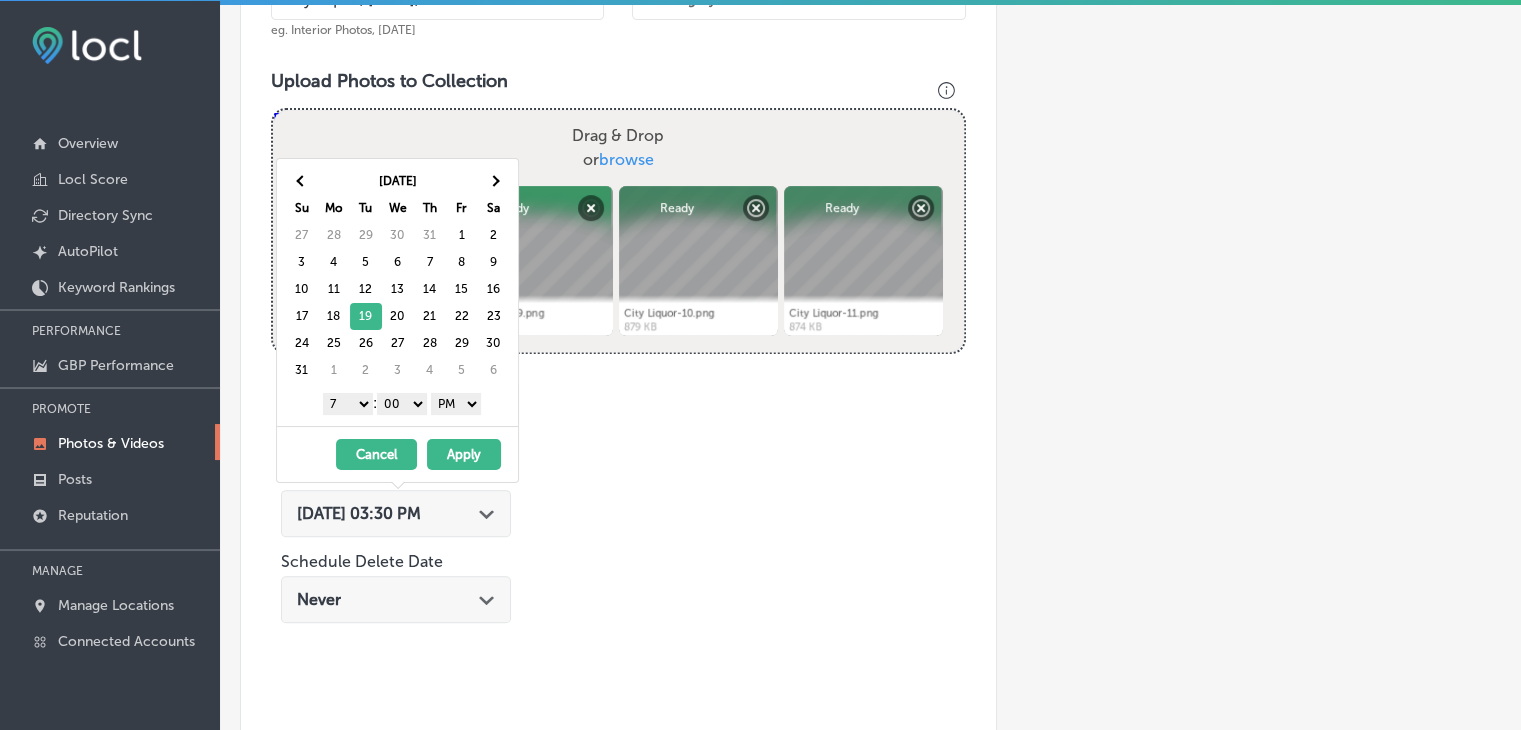 click on "AM PM" at bounding box center [456, 404] 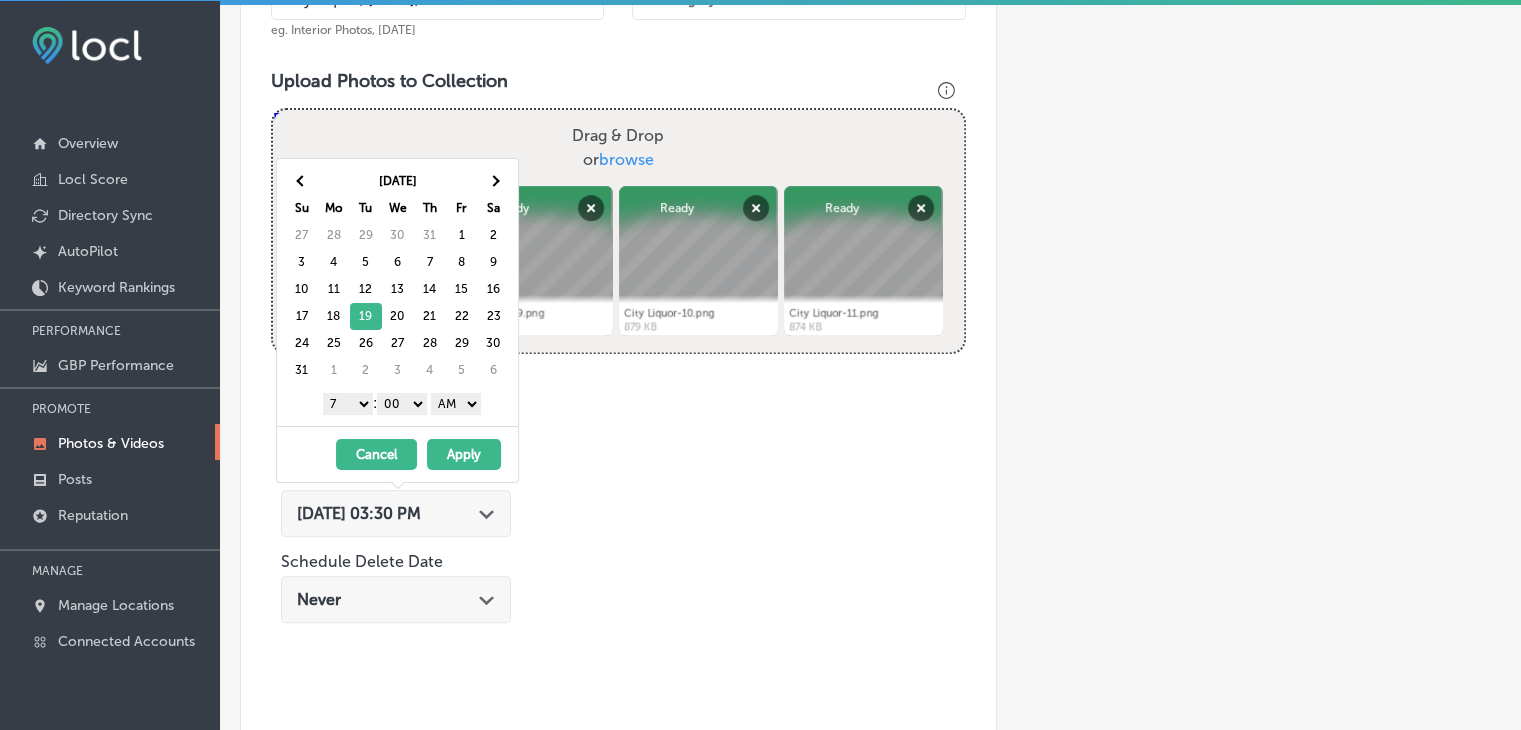 click on "Apply" at bounding box center [464, 454] 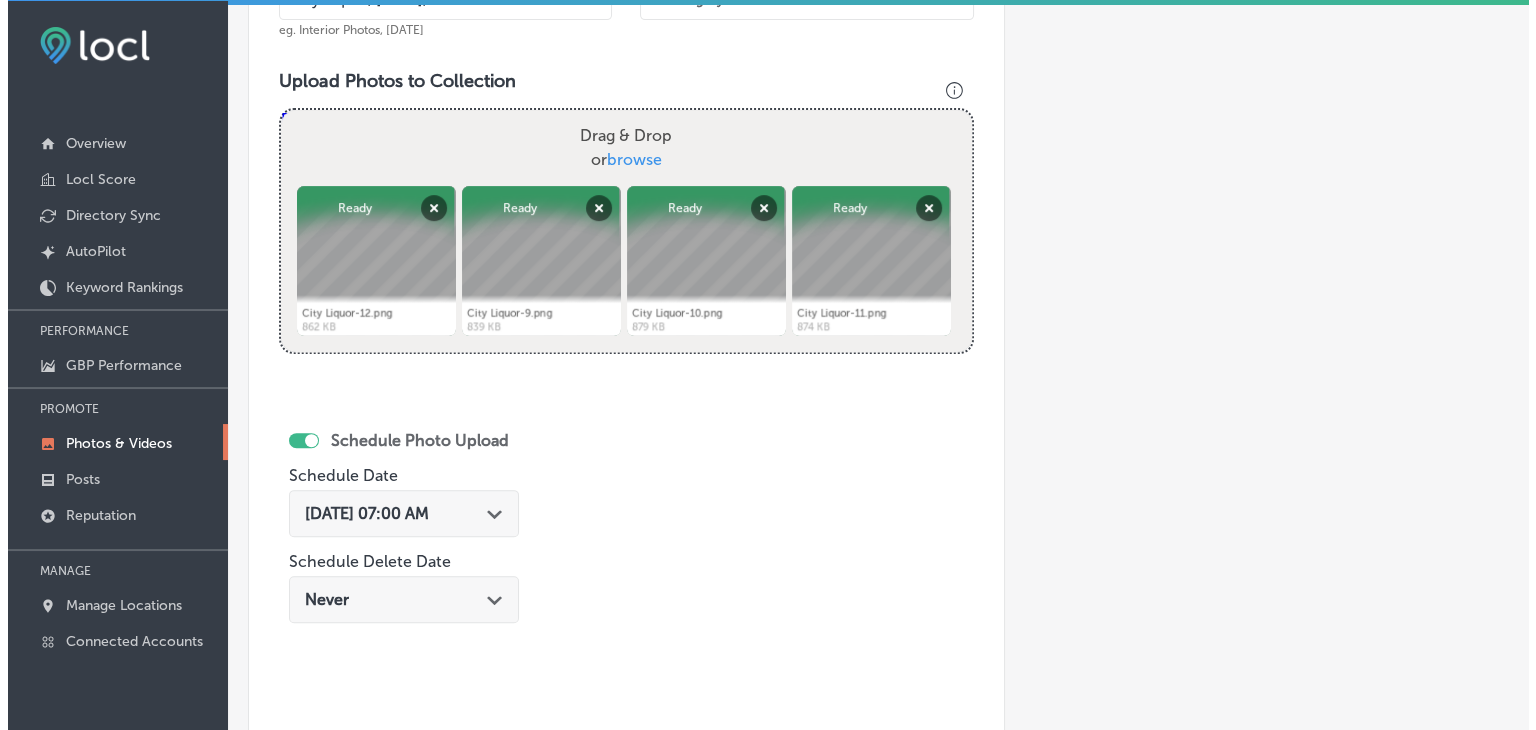 scroll, scrollTop: 972, scrollLeft: 0, axis: vertical 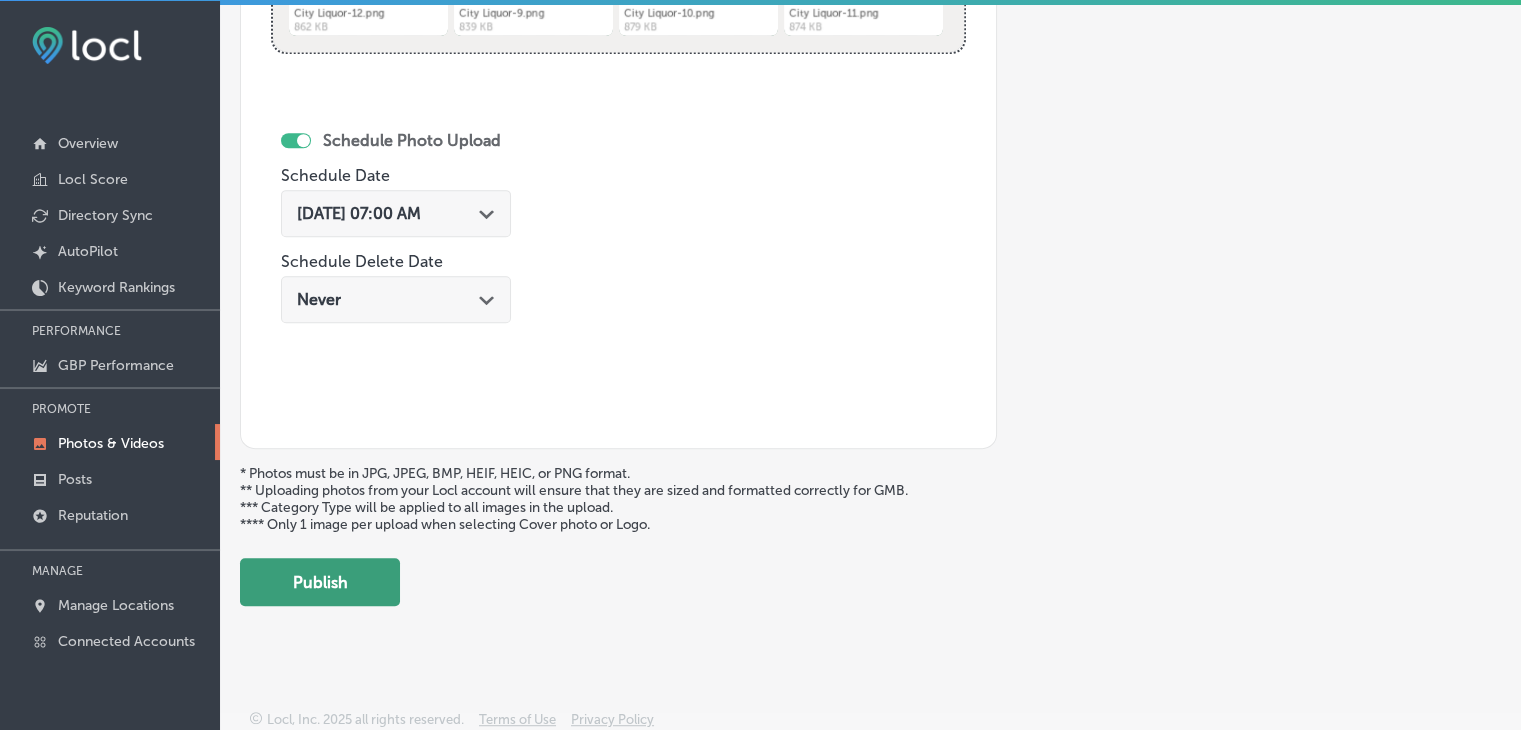 click on "Publish" at bounding box center (320, 582) 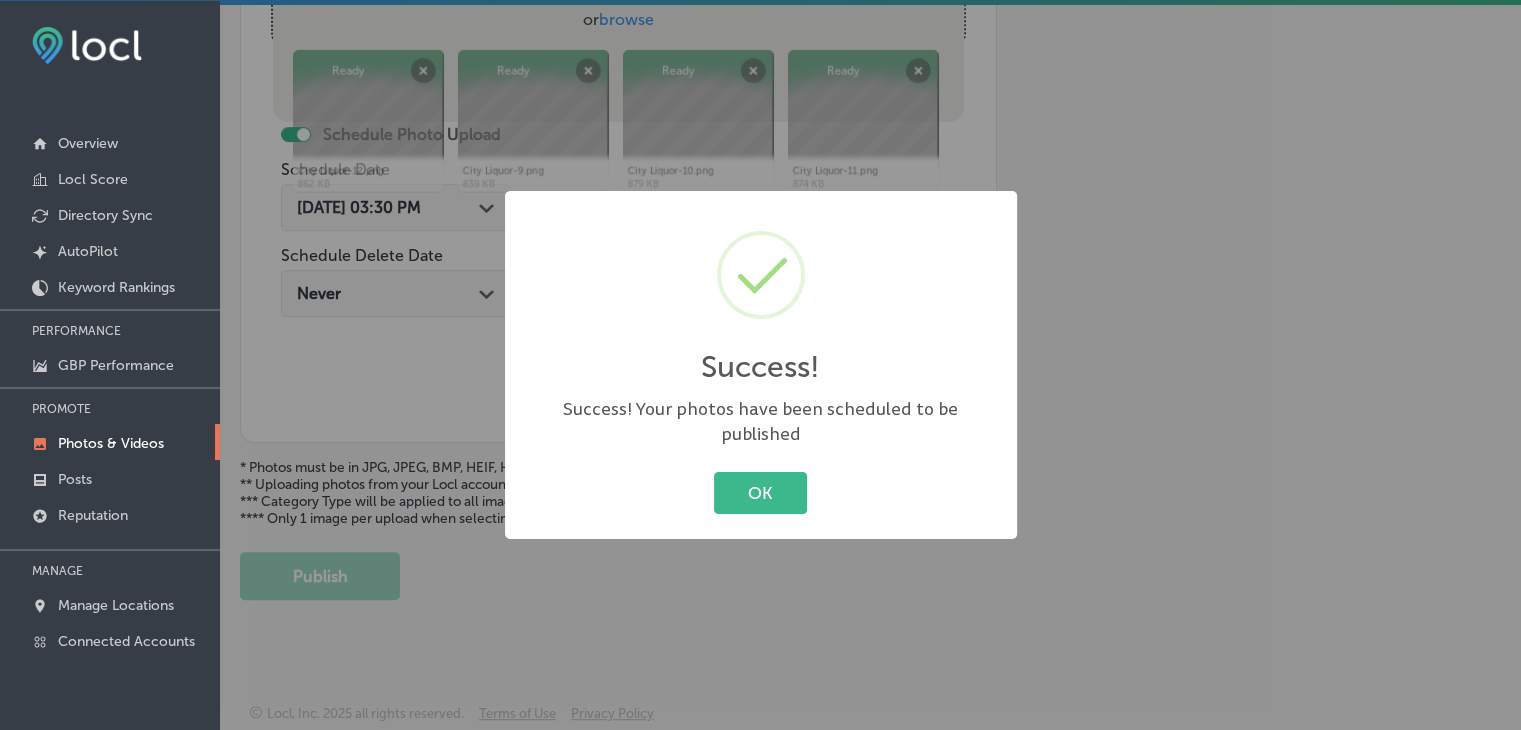scroll, scrollTop: 807, scrollLeft: 0, axis: vertical 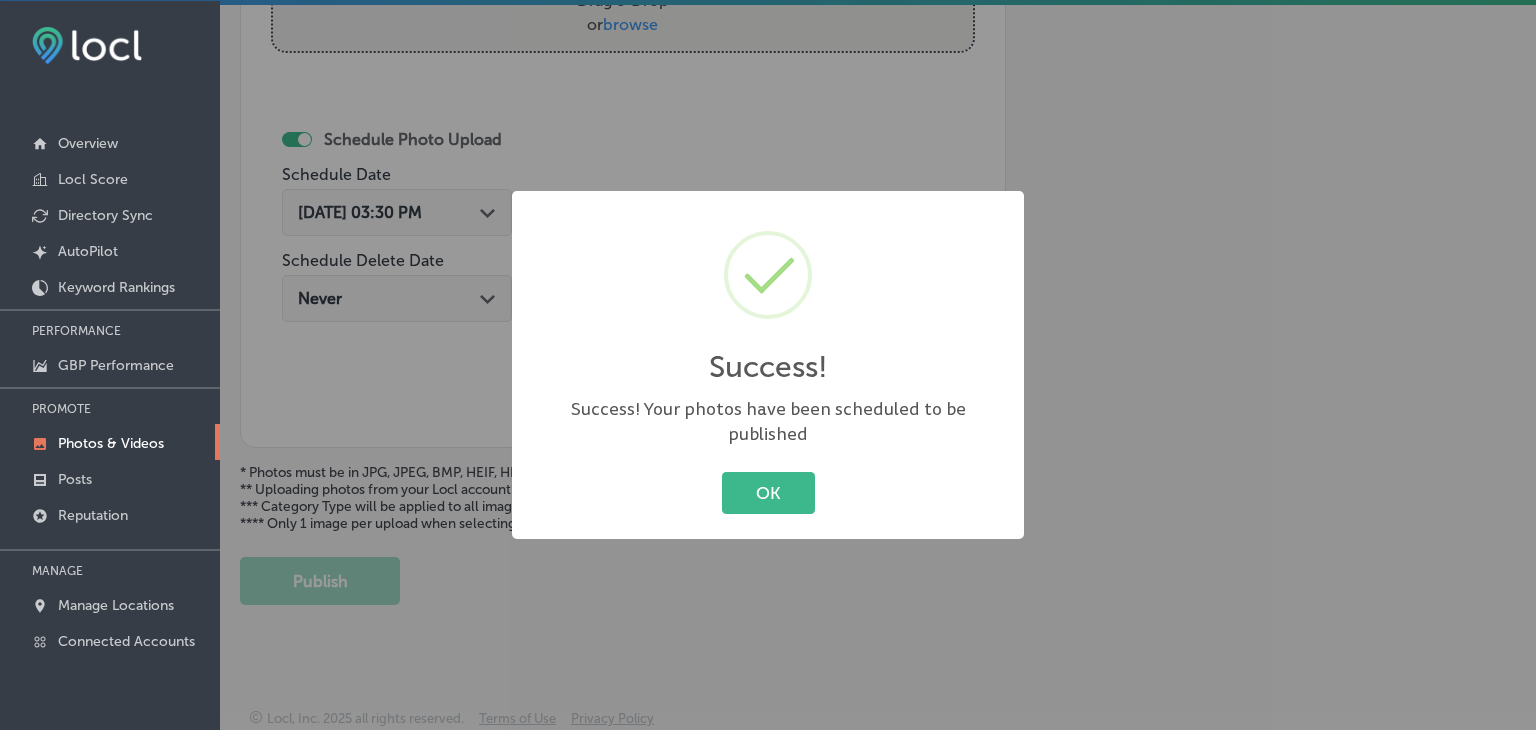click on "Success! × Success! Your photos have been scheduled to be published OK Cancel" at bounding box center (768, 365) 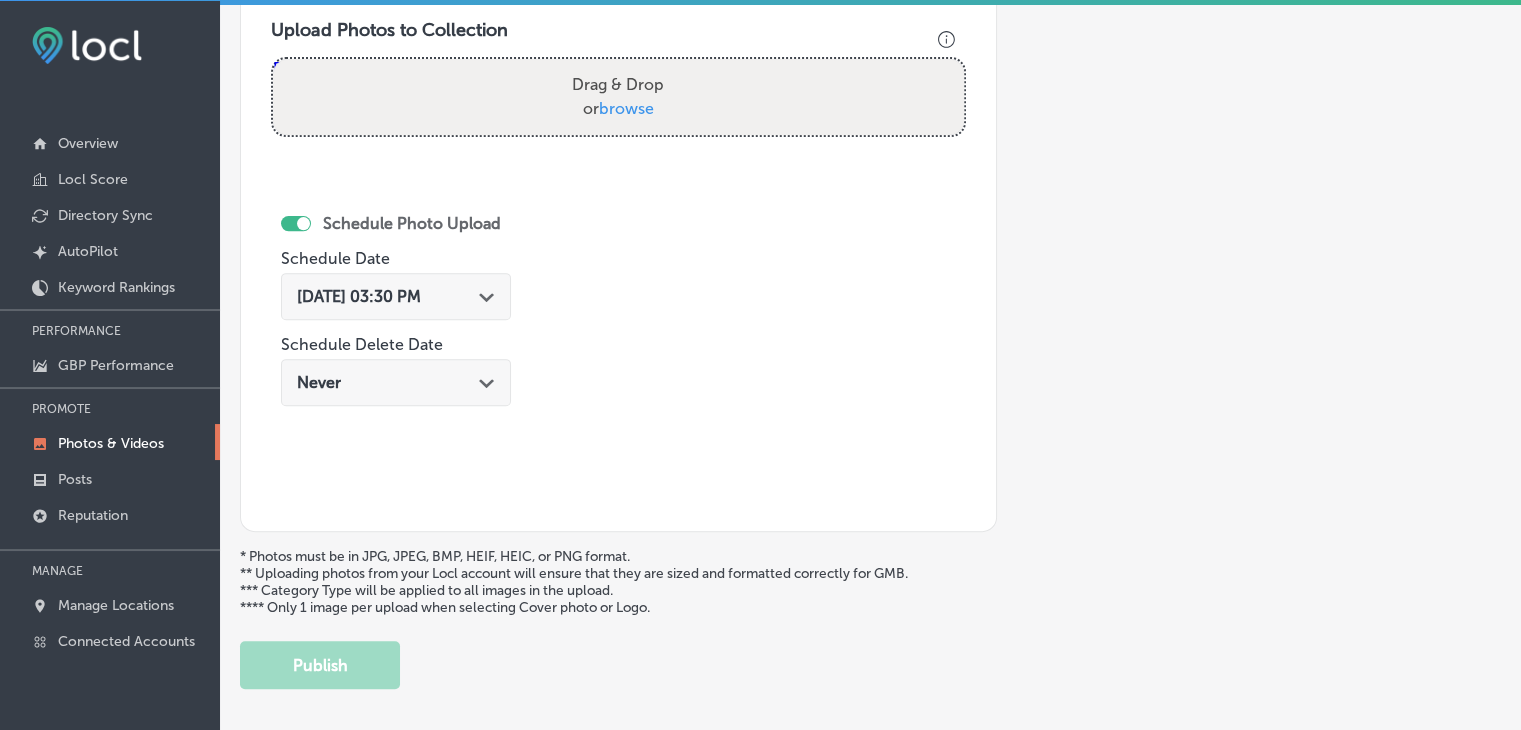 scroll, scrollTop: 607, scrollLeft: 0, axis: vertical 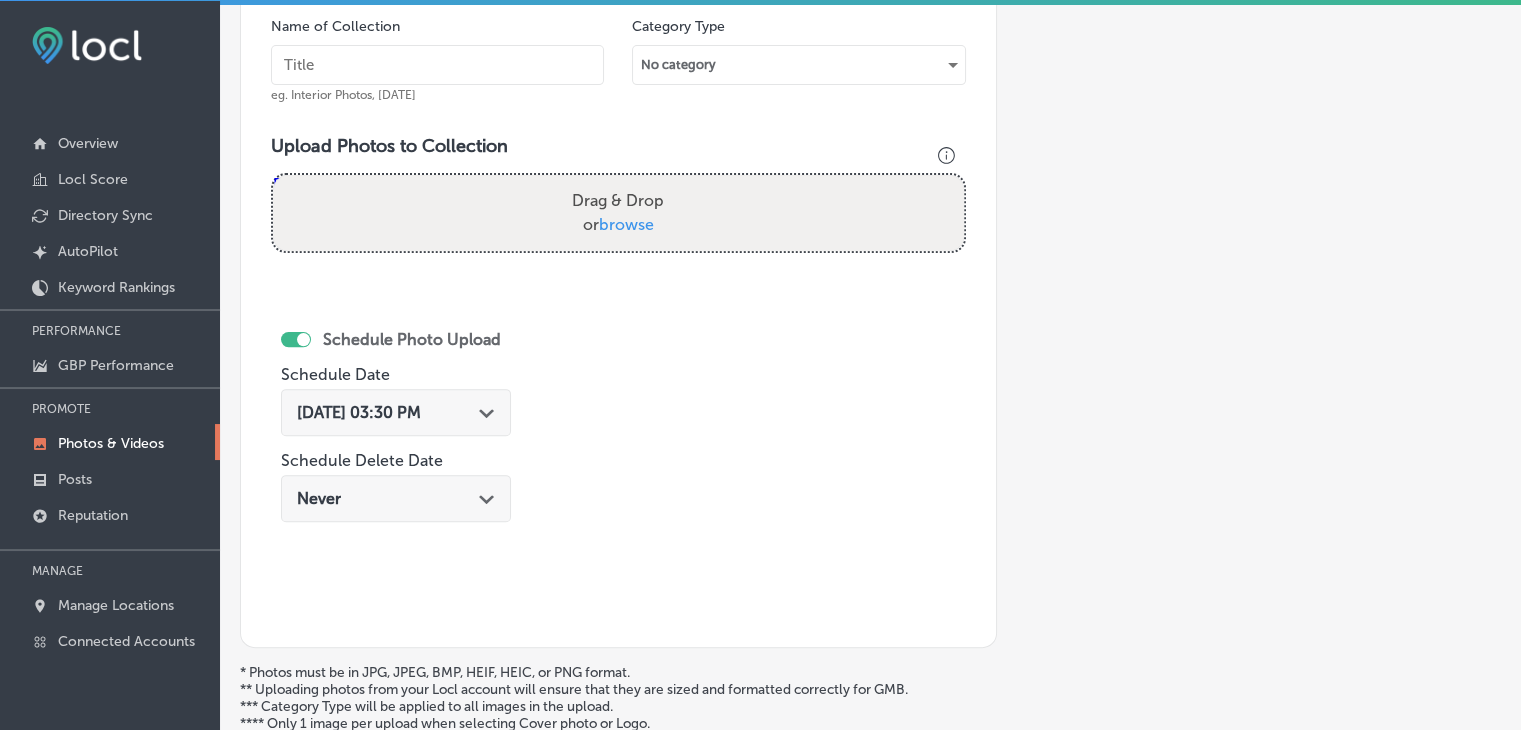 click on "Name of Collection eg. Interior Photos, [DATE]" at bounding box center [437, 60] 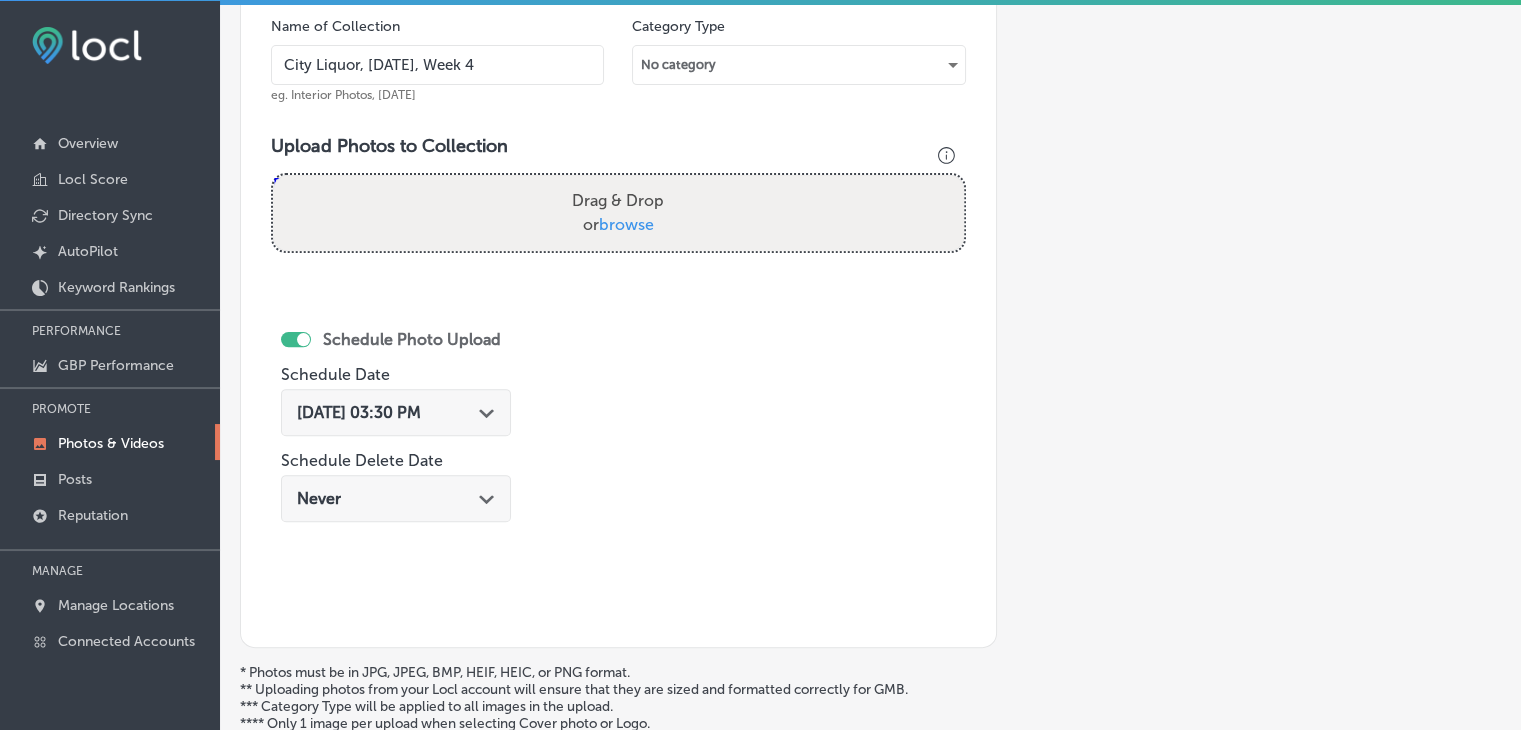 type on "City Liquor, [DATE], Week 4" 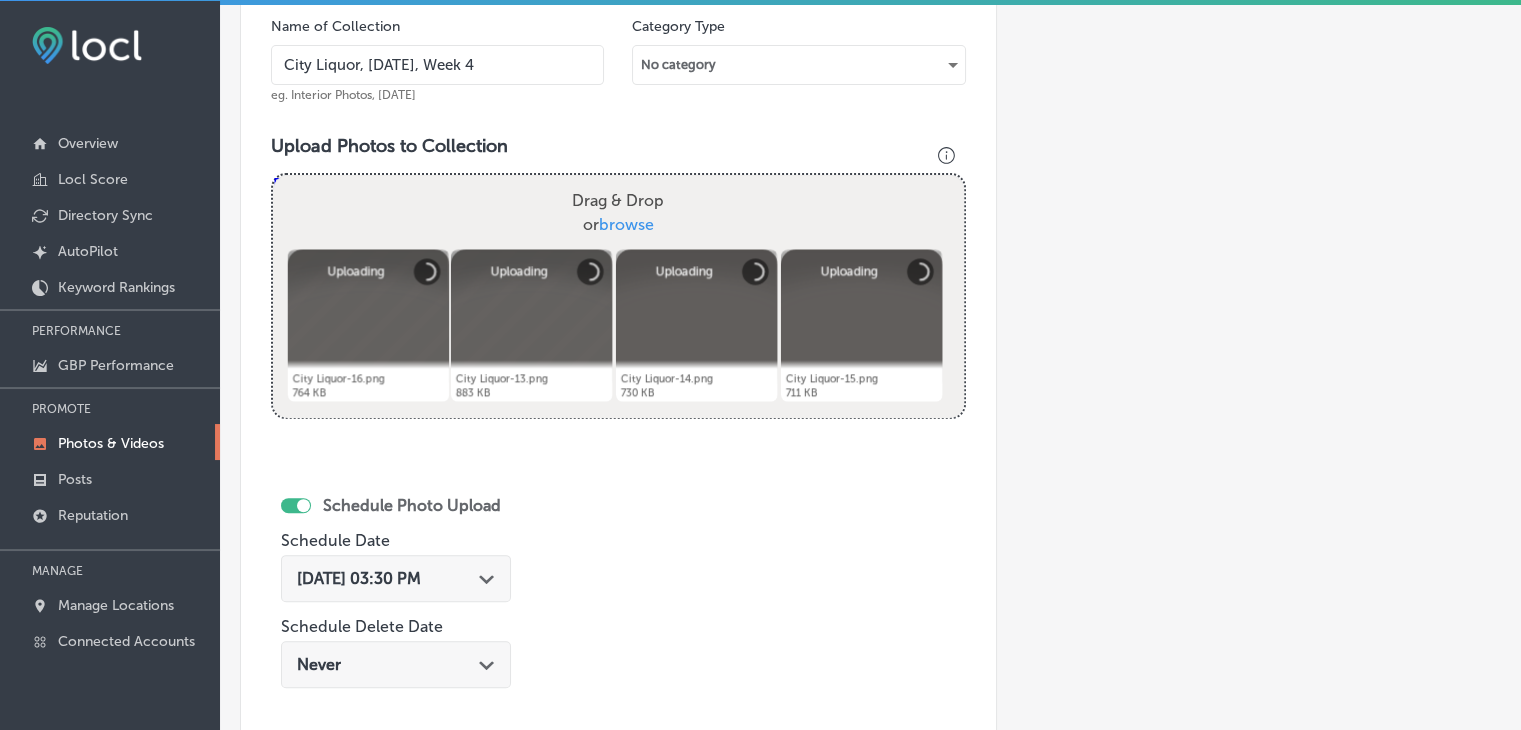 scroll, scrollTop: 907, scrollLeft: 0, axis: vertical 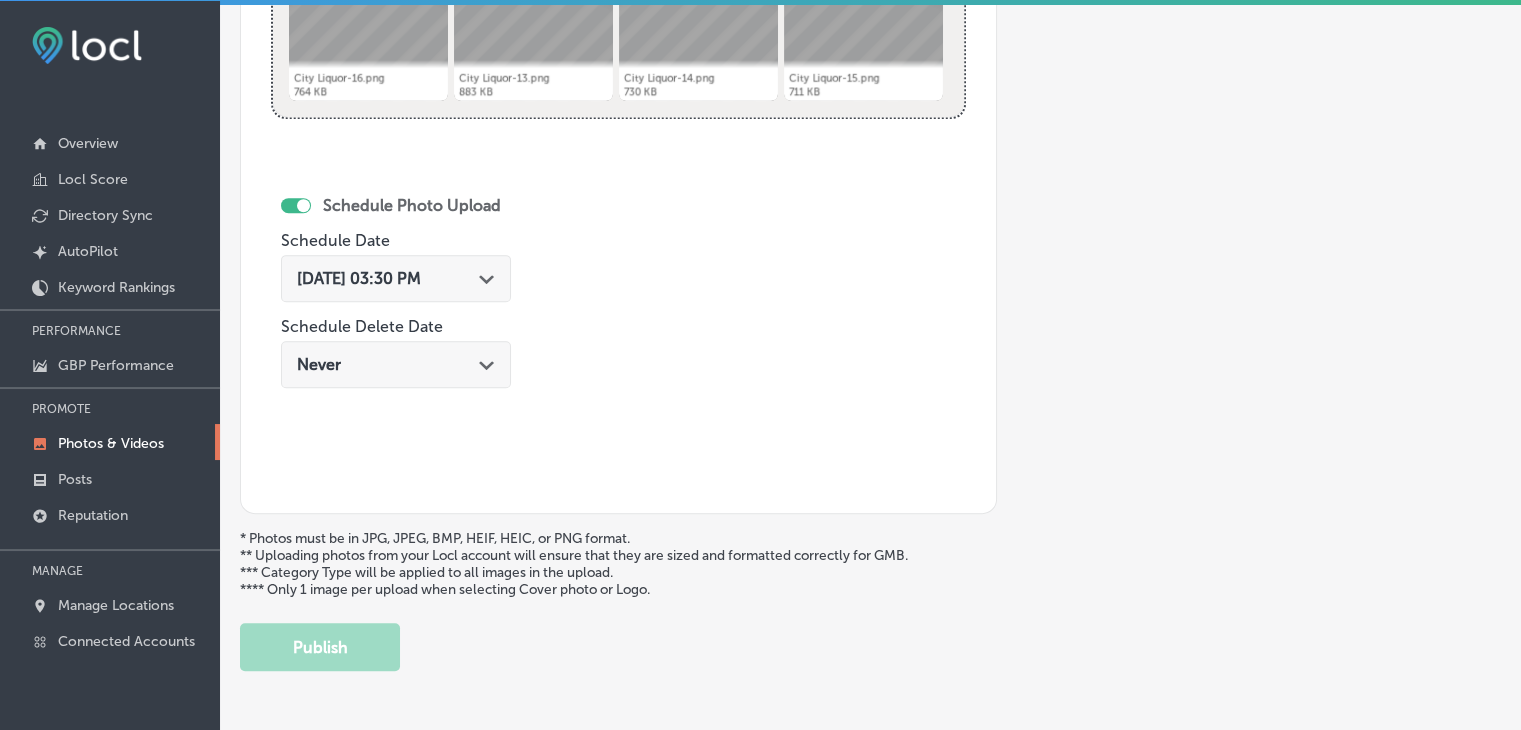 click on "[DATE] 03:30 PM
Path
Created with Sketch." at bounding box center [396, 283] 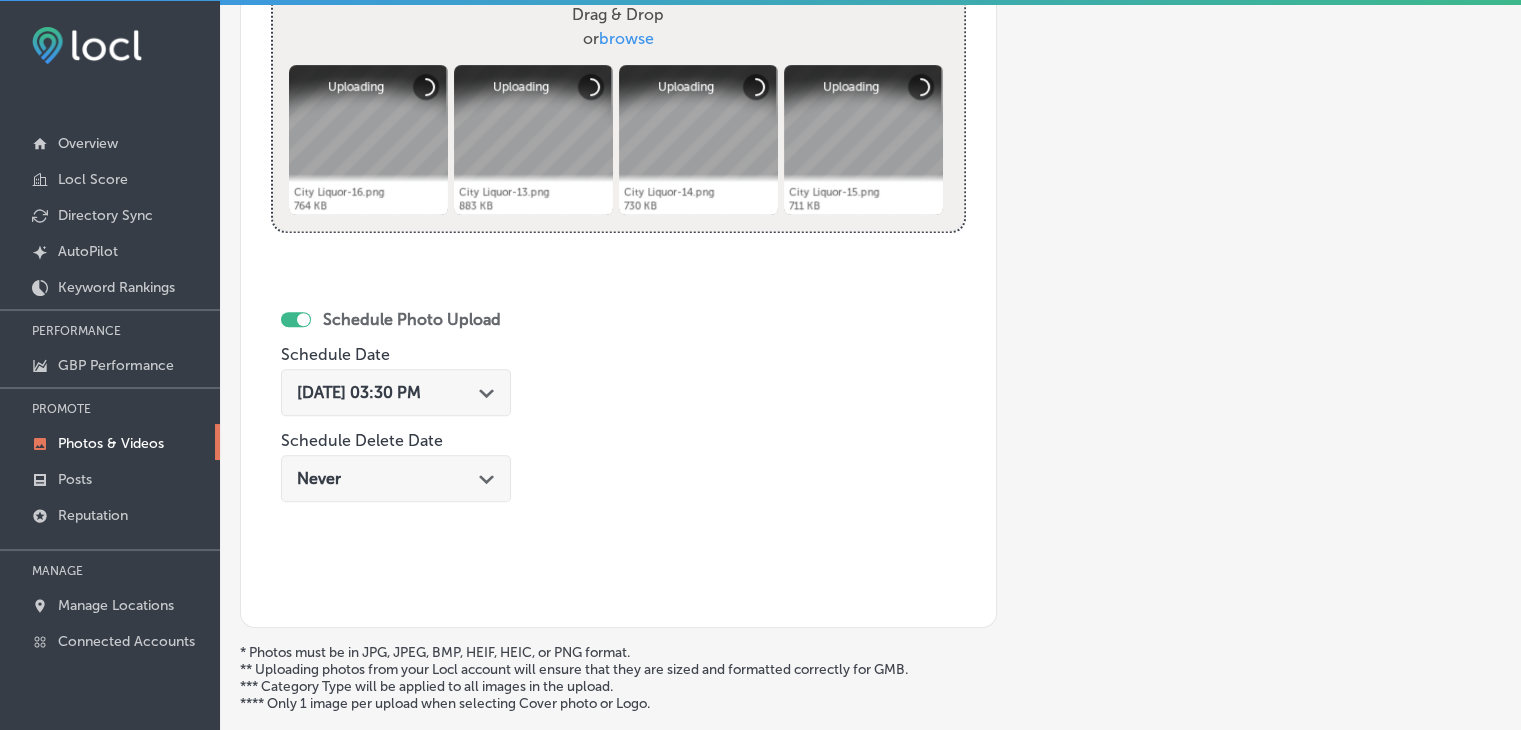 scroll, scrollTop: 707, scrollLeft: 0, axis: vertical 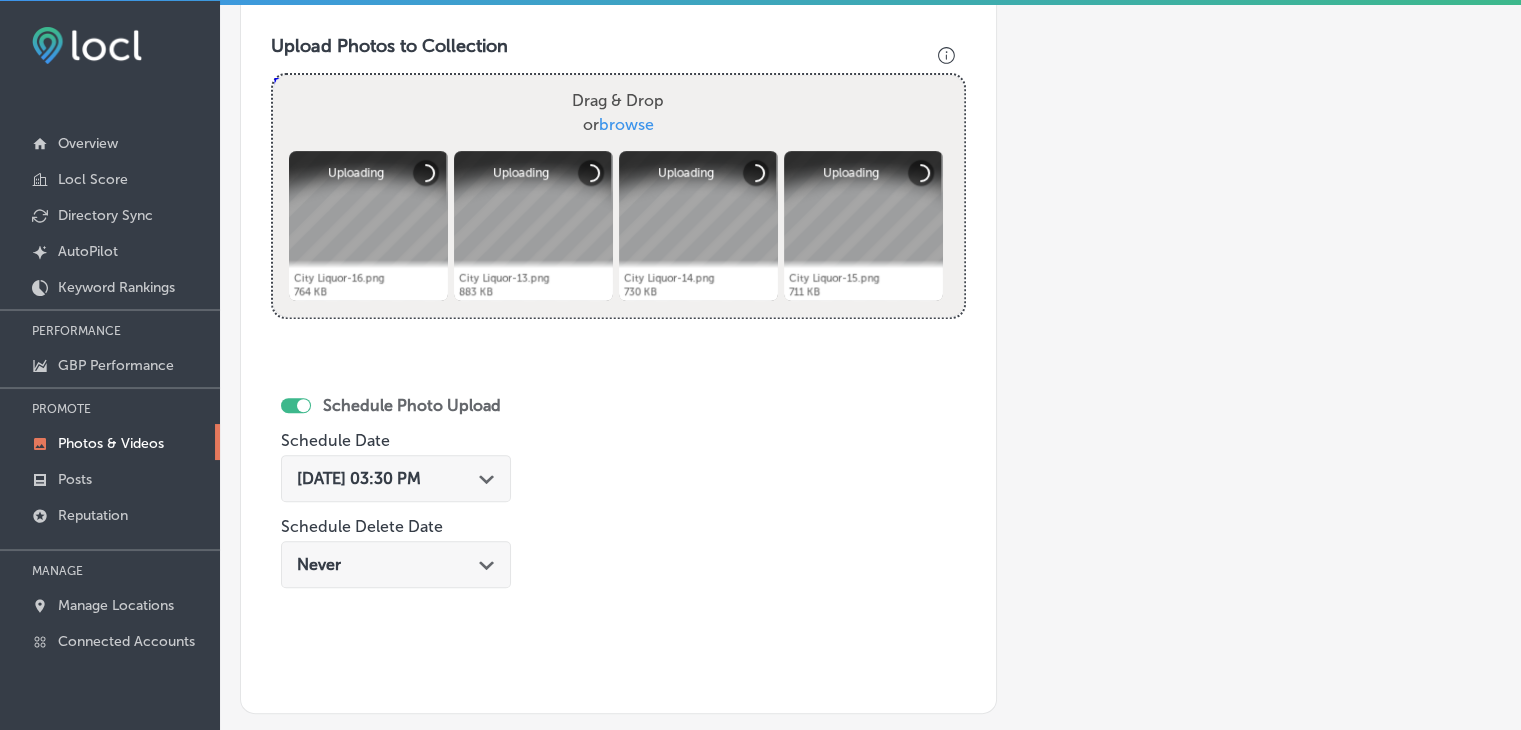 click on "Path
Created with Sketch." 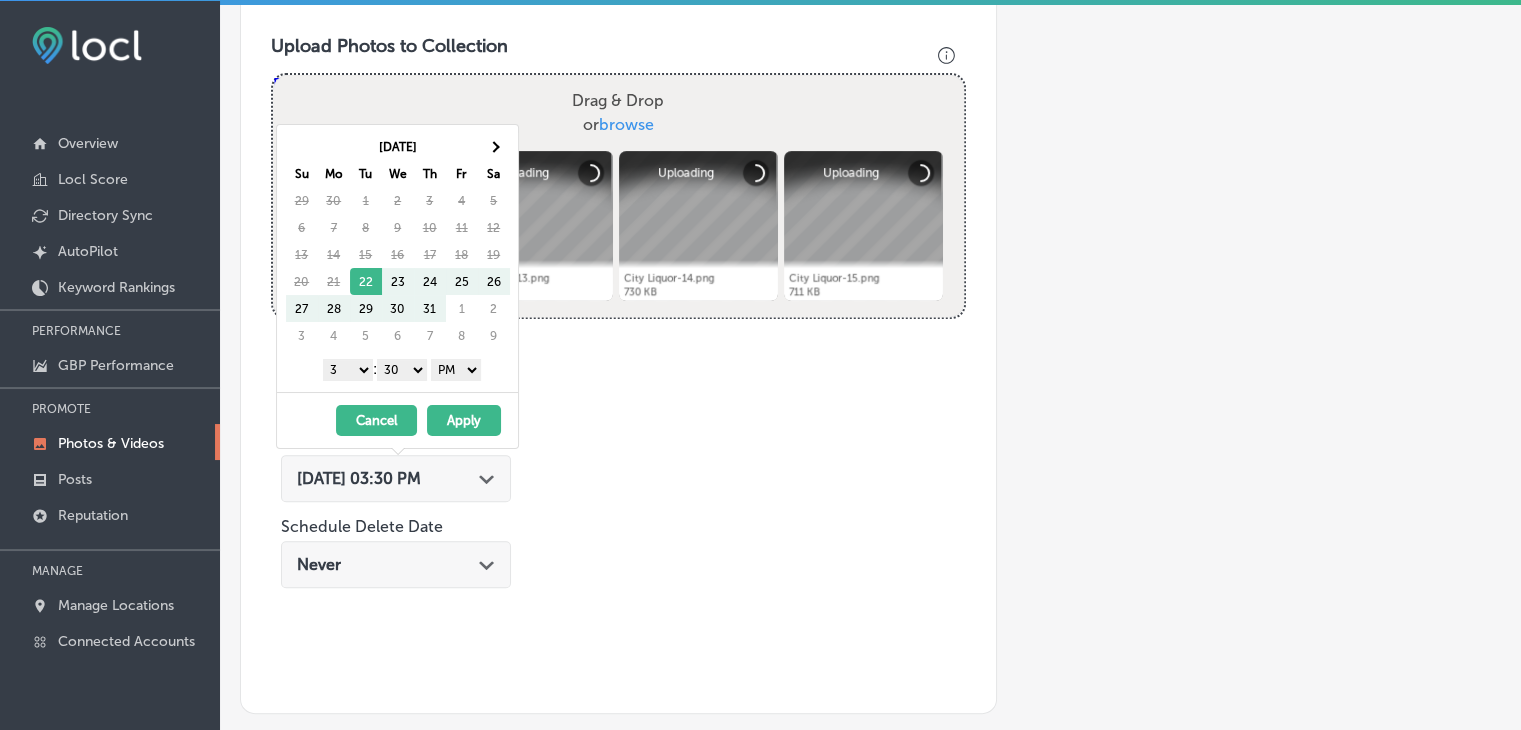 click on "Sa" at bounding box center [494, 173] 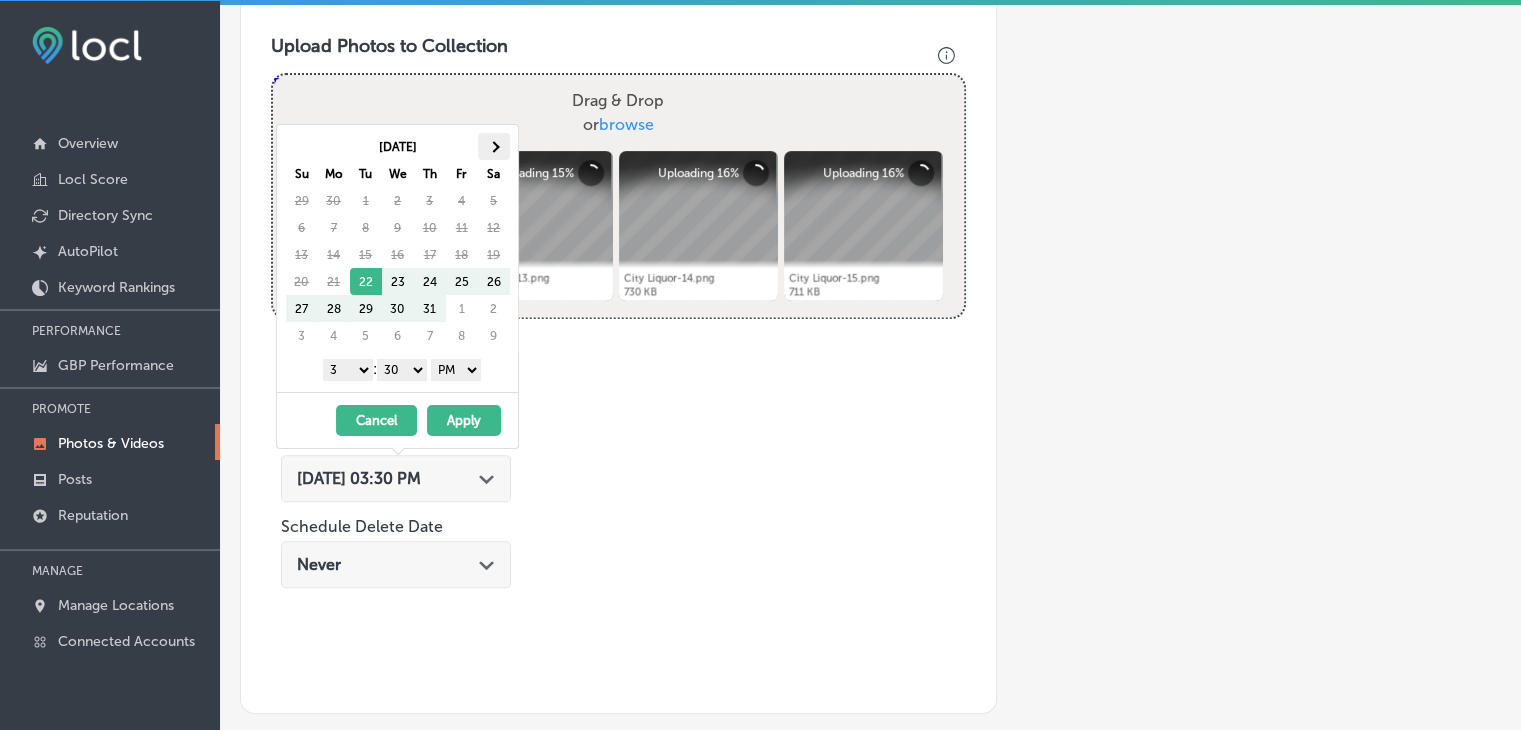 click at bounding box center [494, 146] 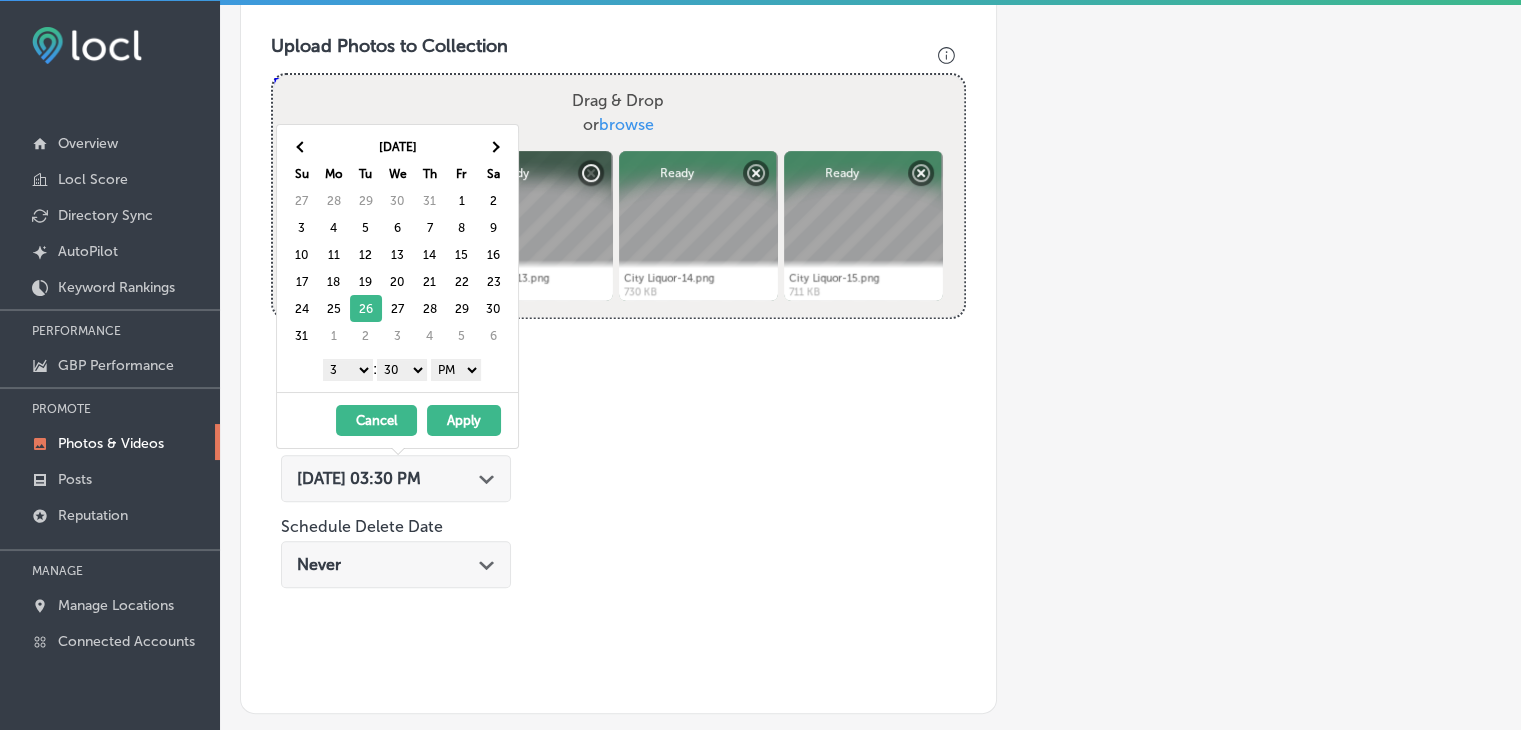 click on "1 2 3 4 5 6 7 8 9 10 11 12" at bounding box center (348, 370) 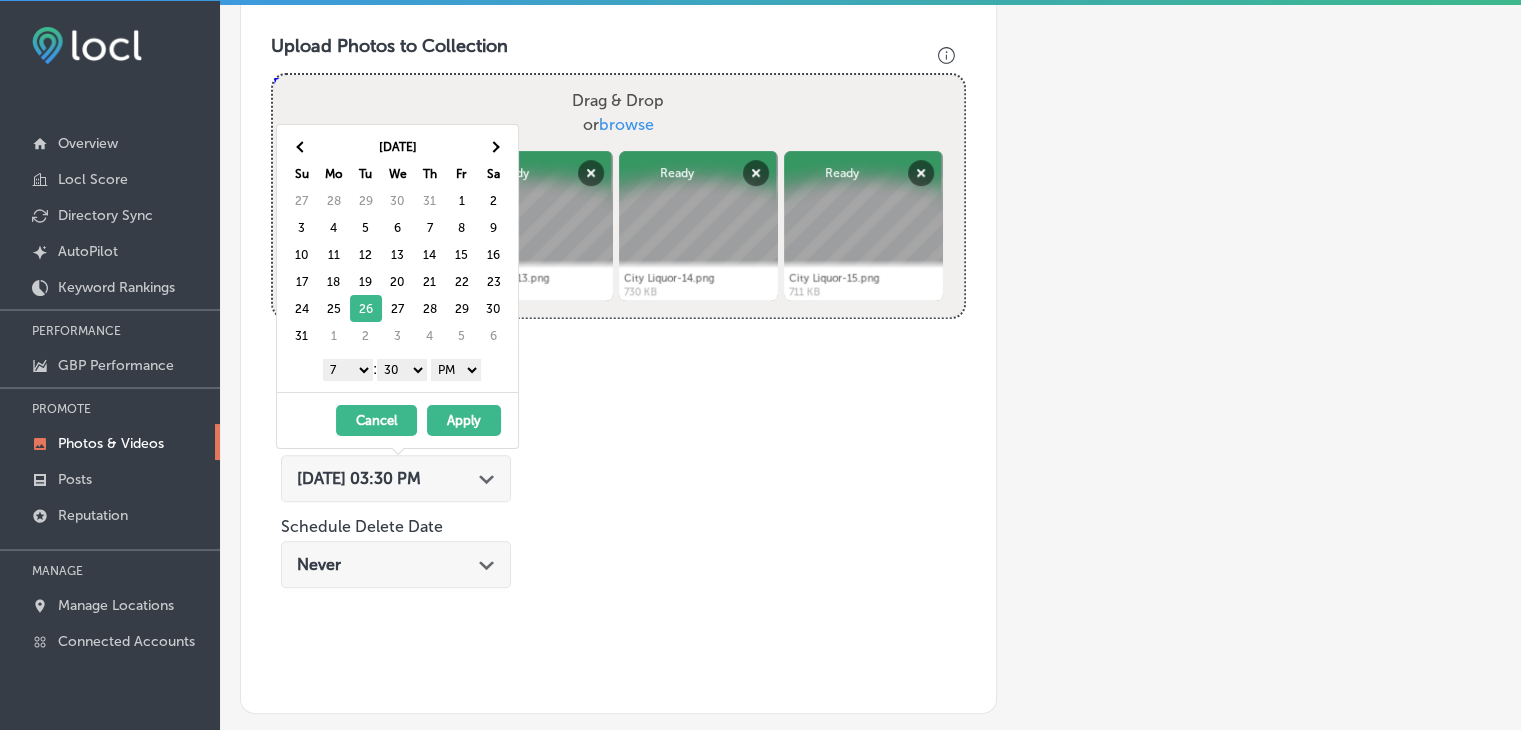 click on "00 10 20 30 40 50" at bounding box center (402, 370) 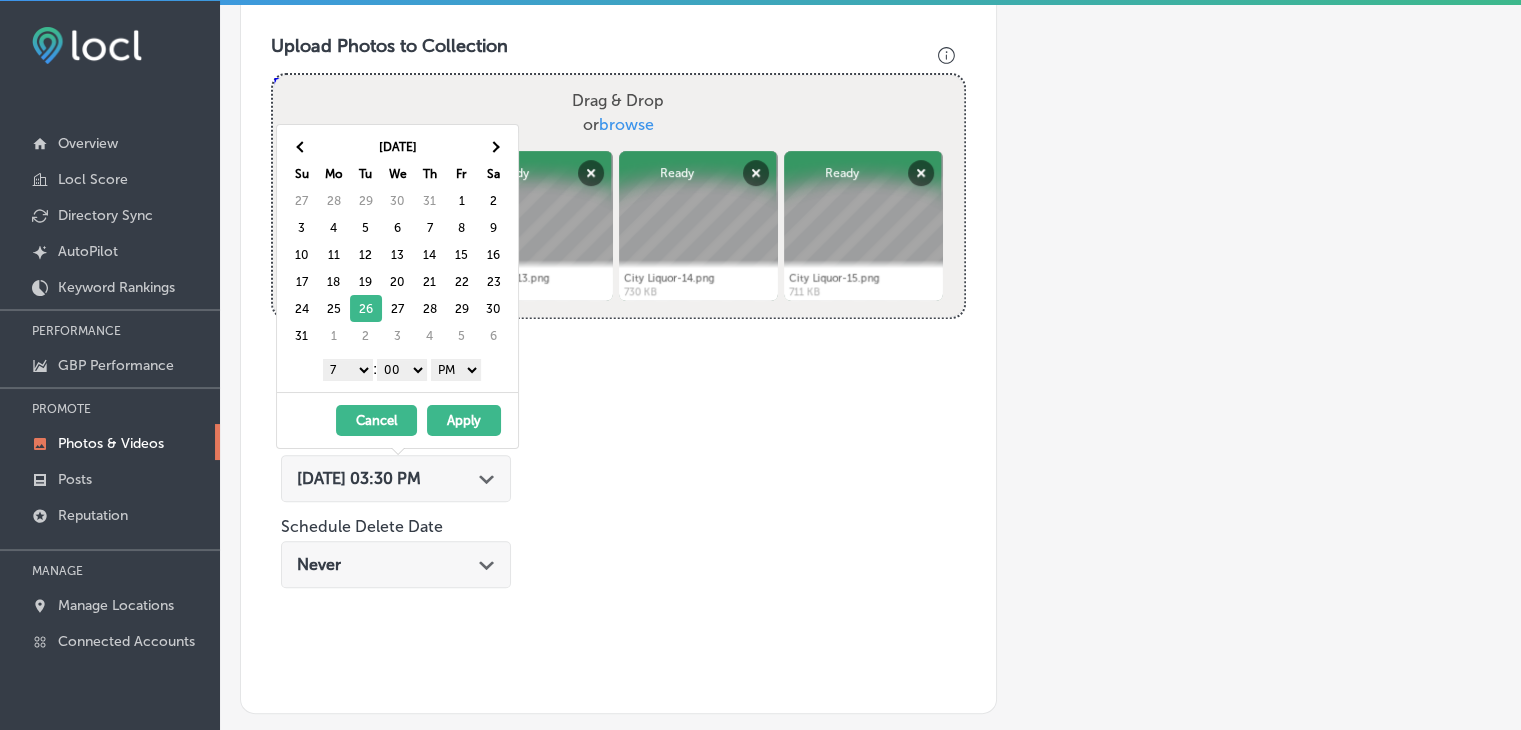 click on "AM PM" at bounding box center (456, 370) 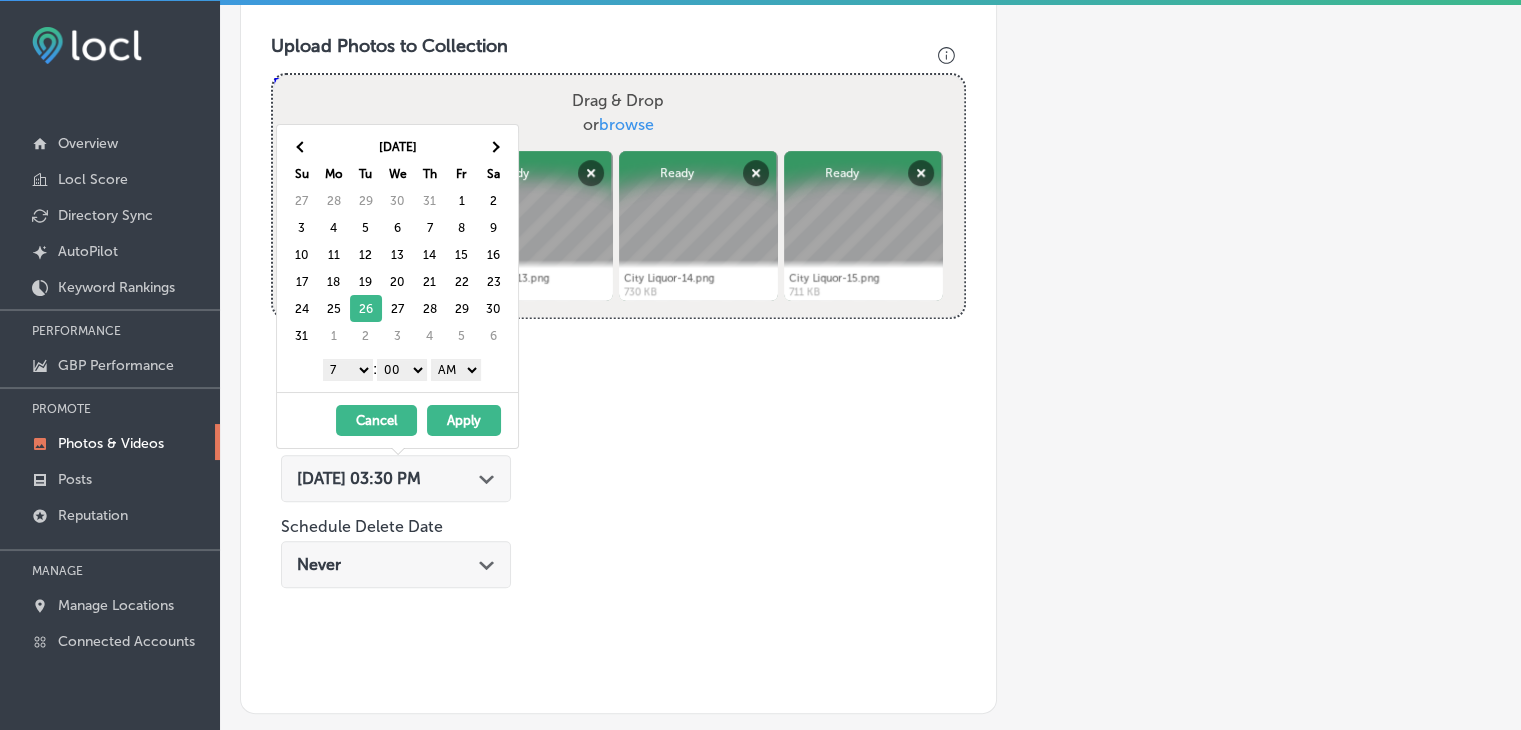 click on "[DATE] - [DATE] Cancel Apply" at bounding box center [397, 420] 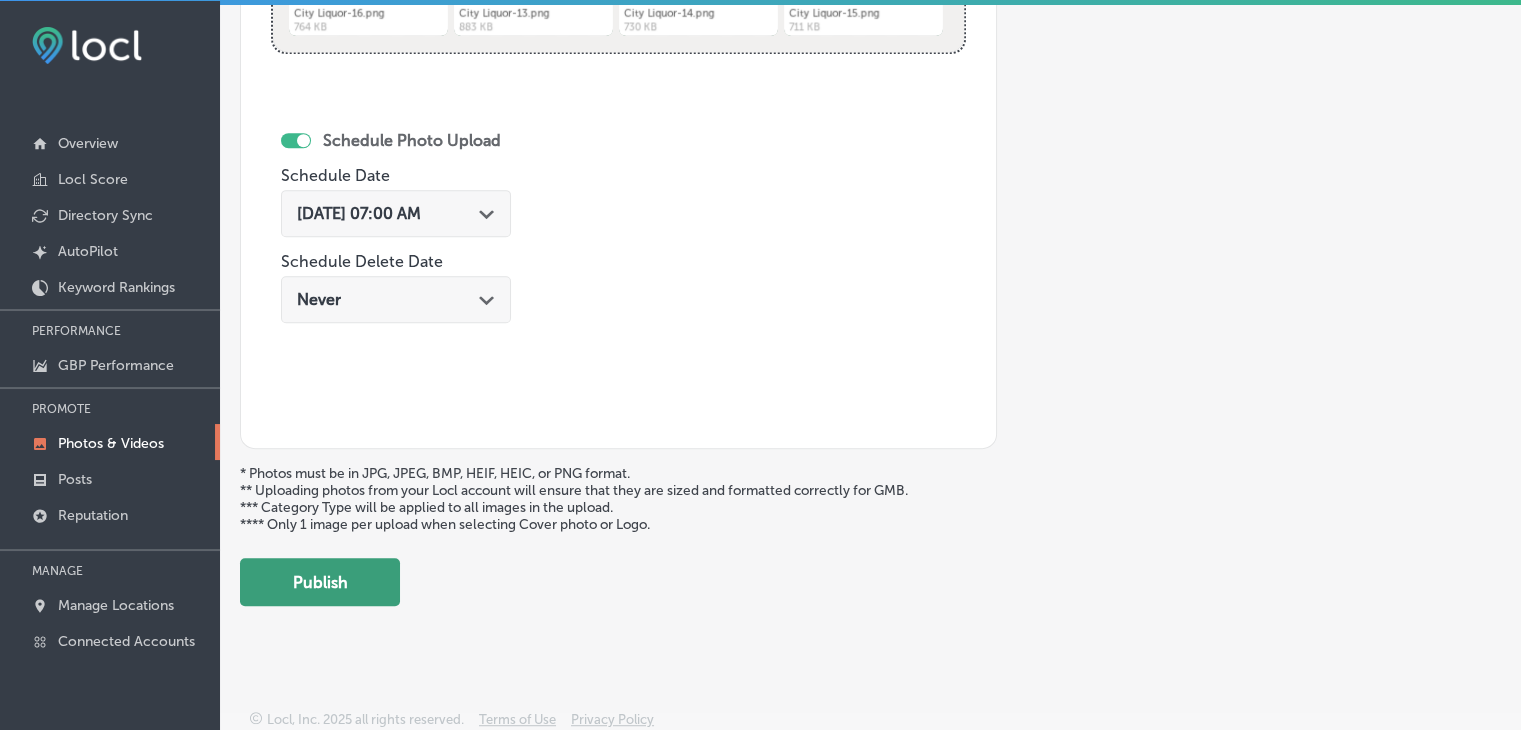 click on "Publish" at bounding box center [320, 582] 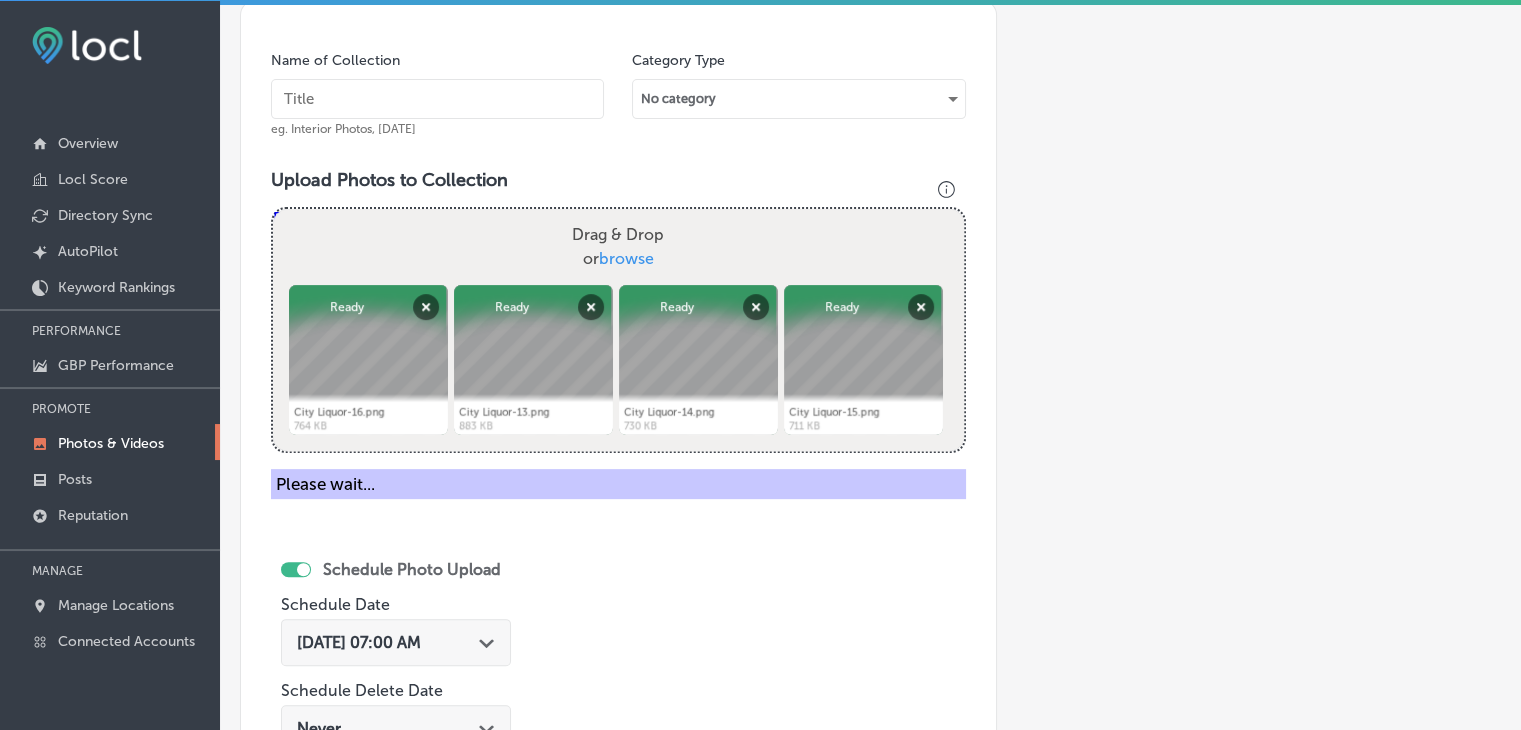 scroll, scrollTop: 572, scrollLeft: 0, axis: vertical 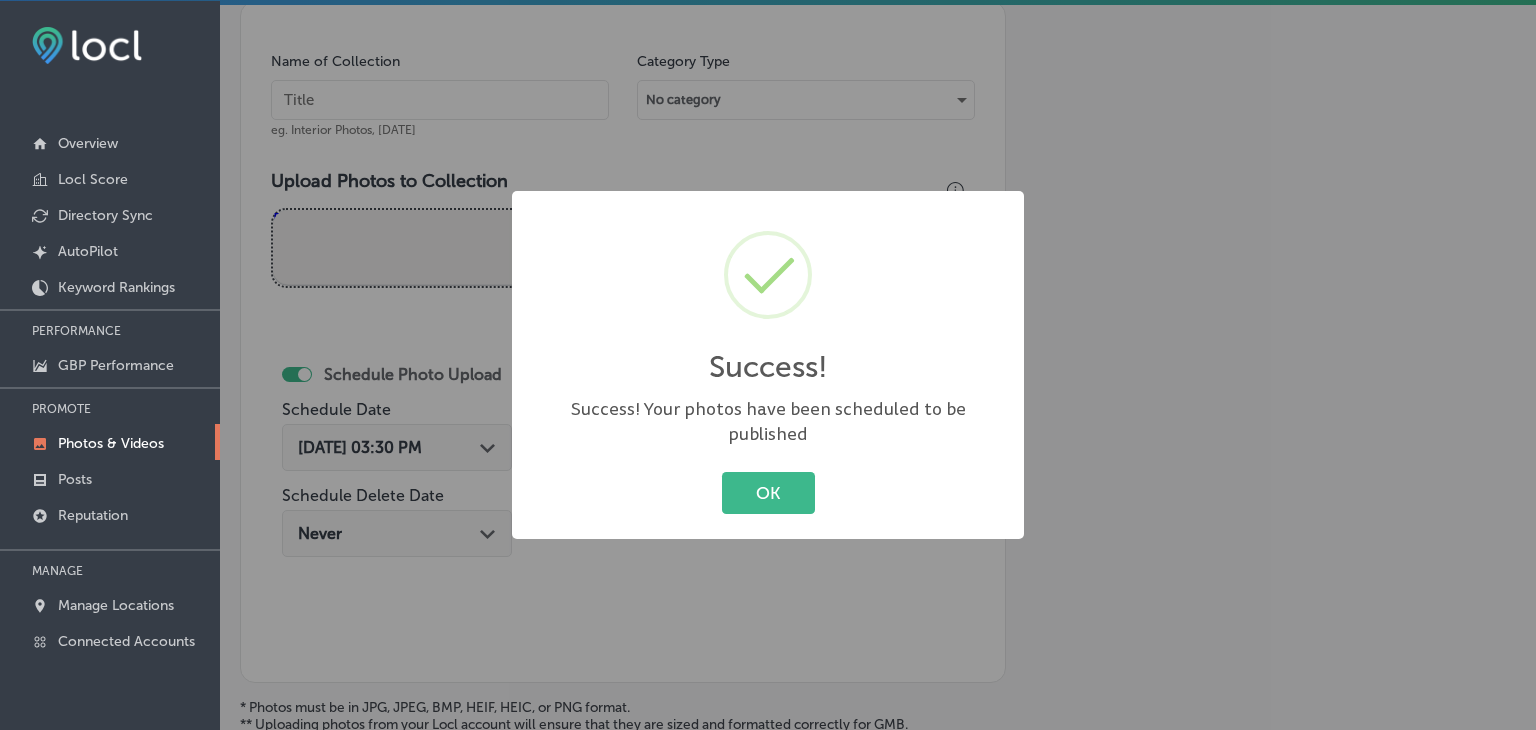 click on "Success! × Success! Your photos have been scheduled to be published OK Cancel" at bounding box center (768, 365) 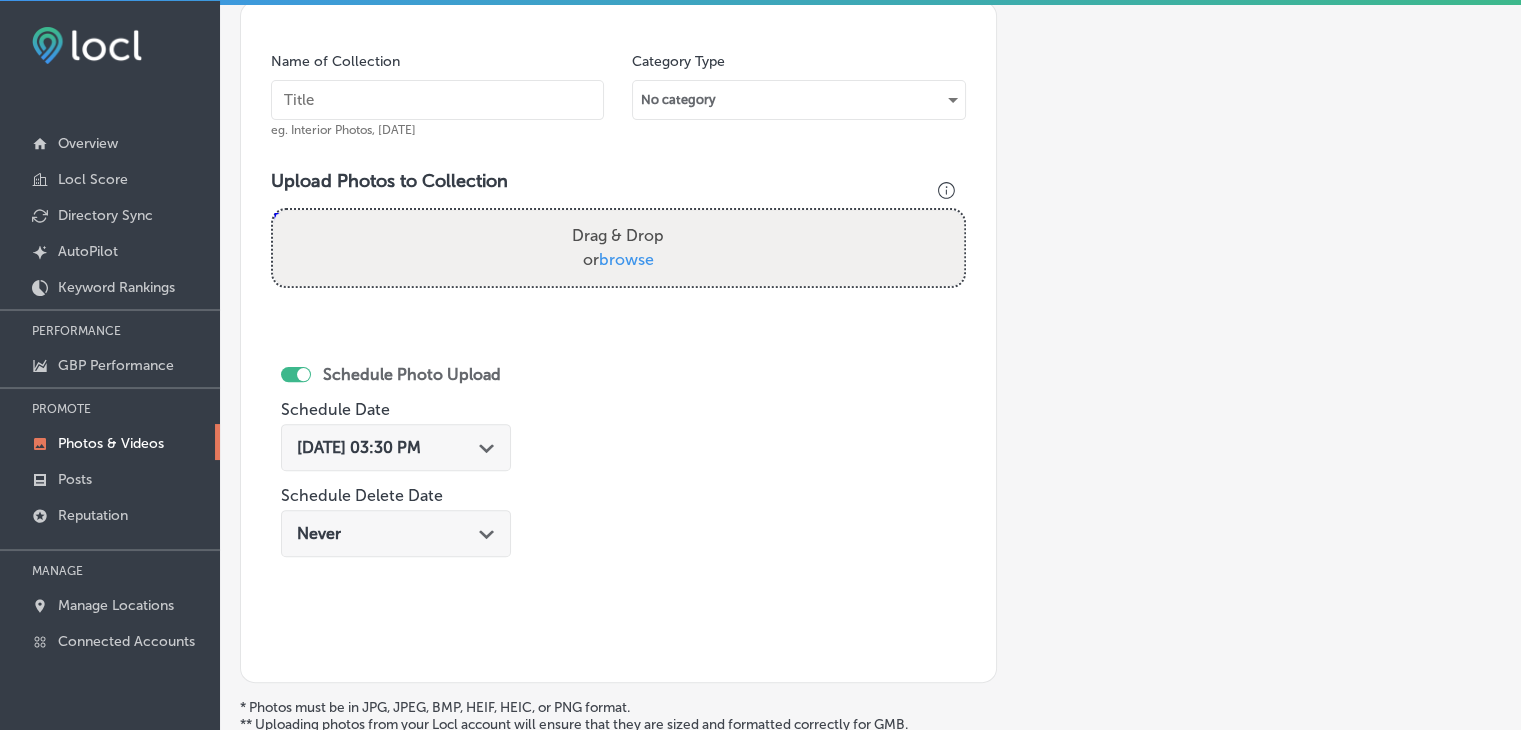 click at bounding box center [437, 100] 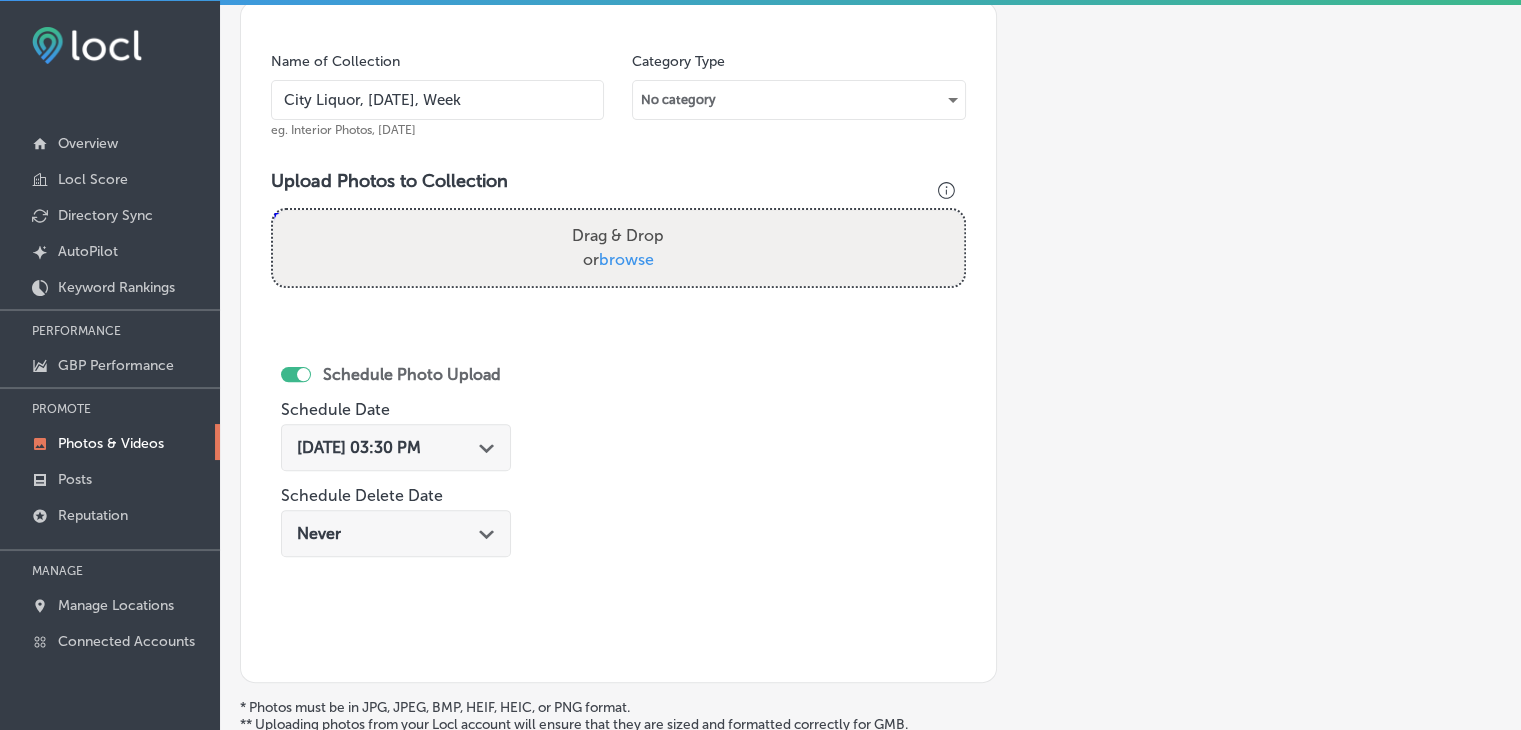 click on "City Liquor, [DATE], Week" at bounding box center (437, 100) 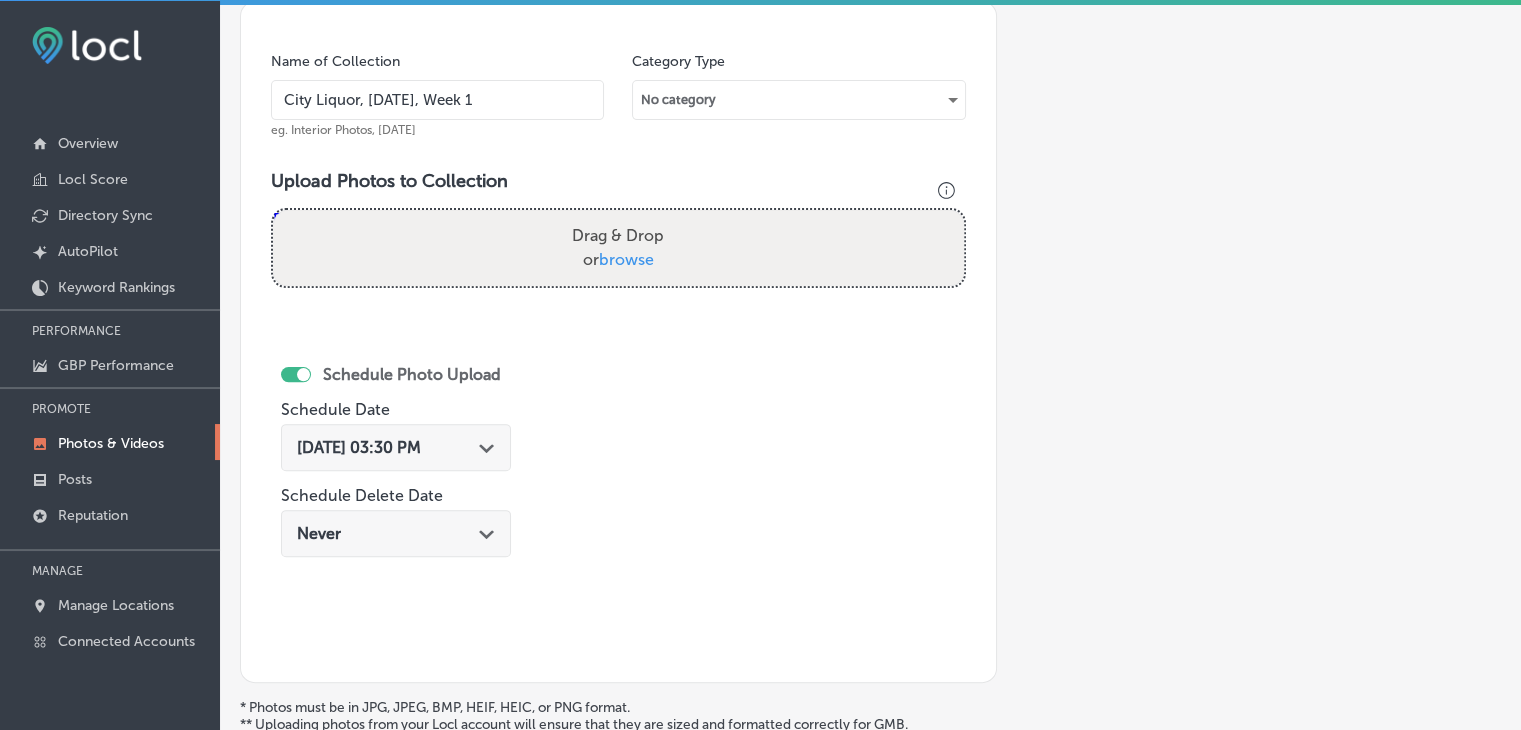 type on "City Liquor, [DATE], Week 1" 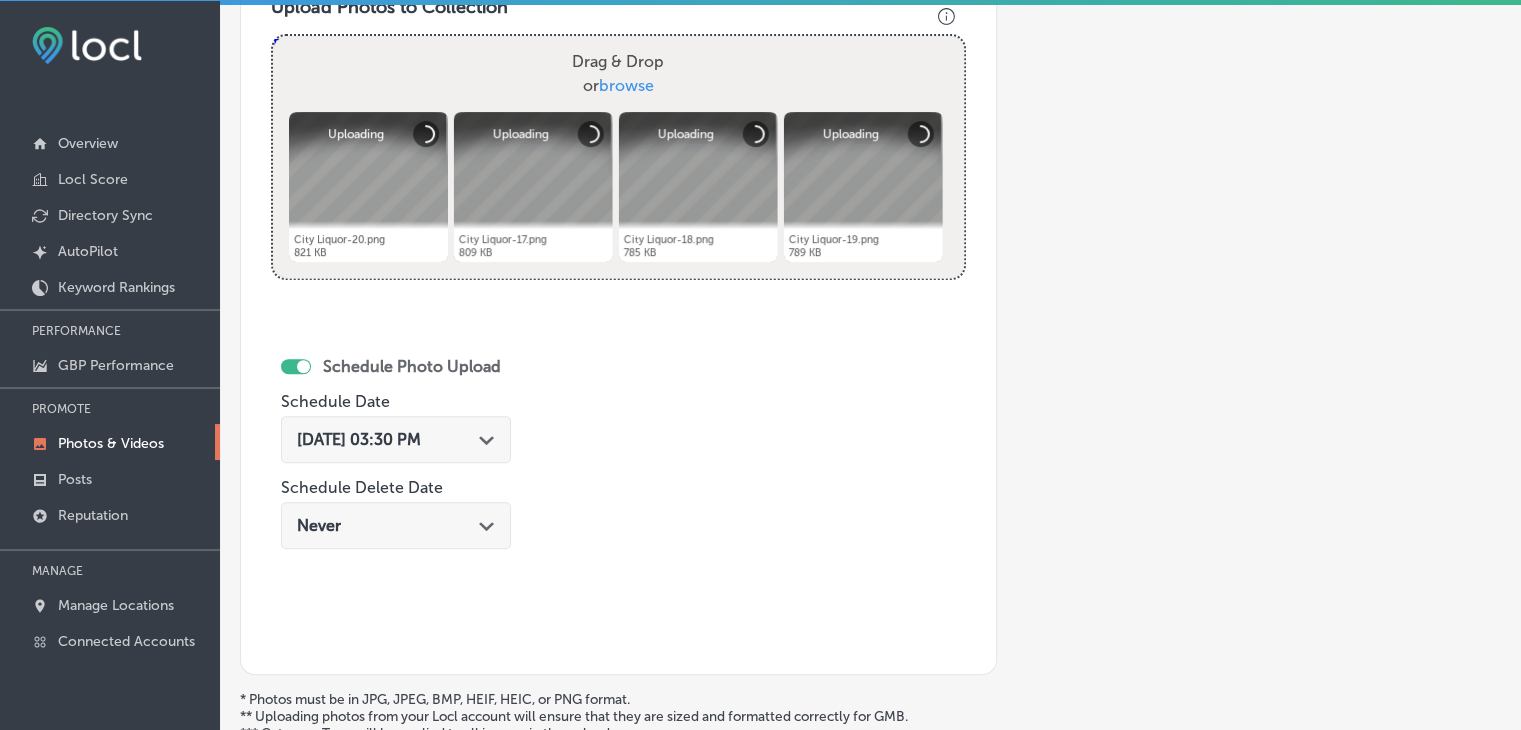scroll, scrollTop: 772, scrollLeft: 0, axis: vertical 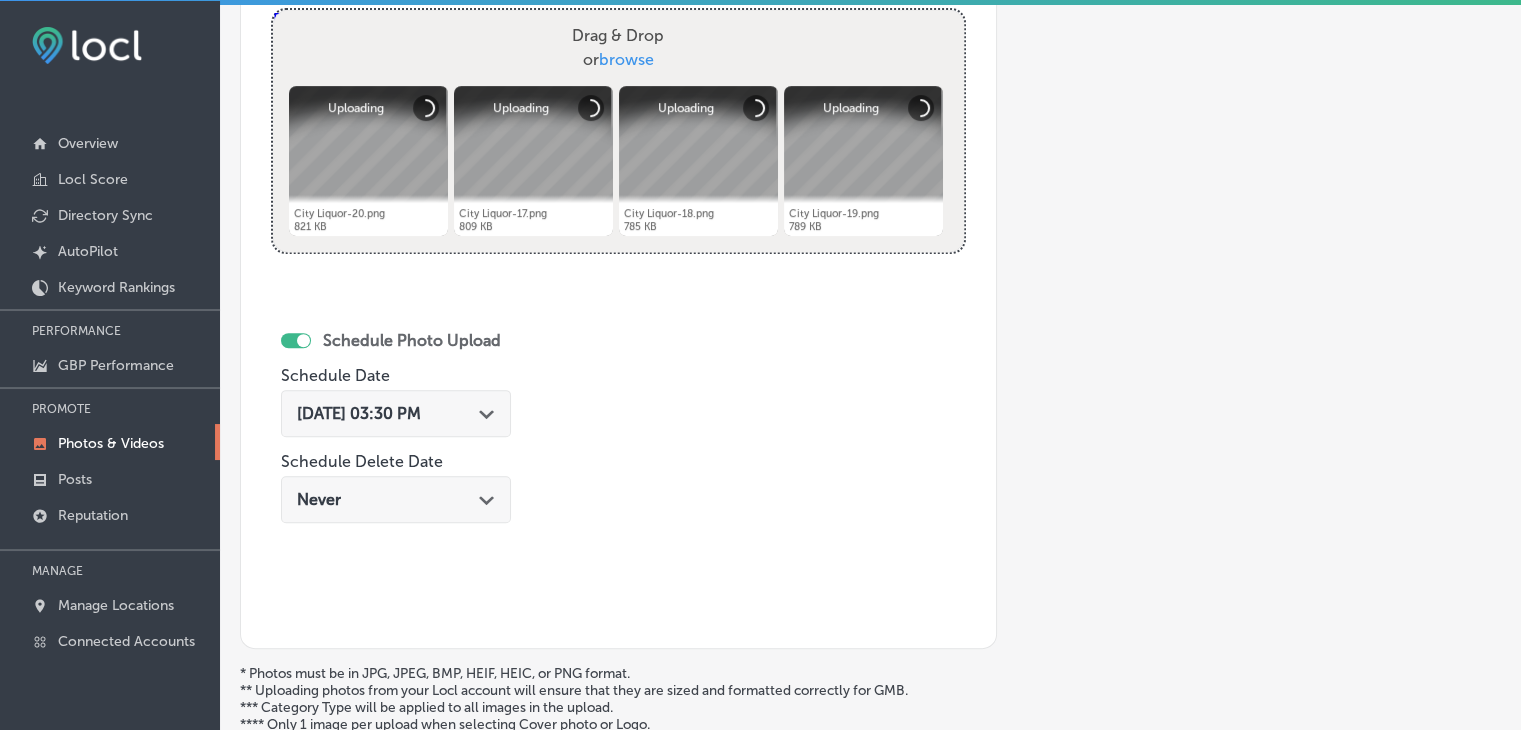 click on "[DATE] 03:30 PM
Path
Created with Sketch." at bounding box center [396, 413] 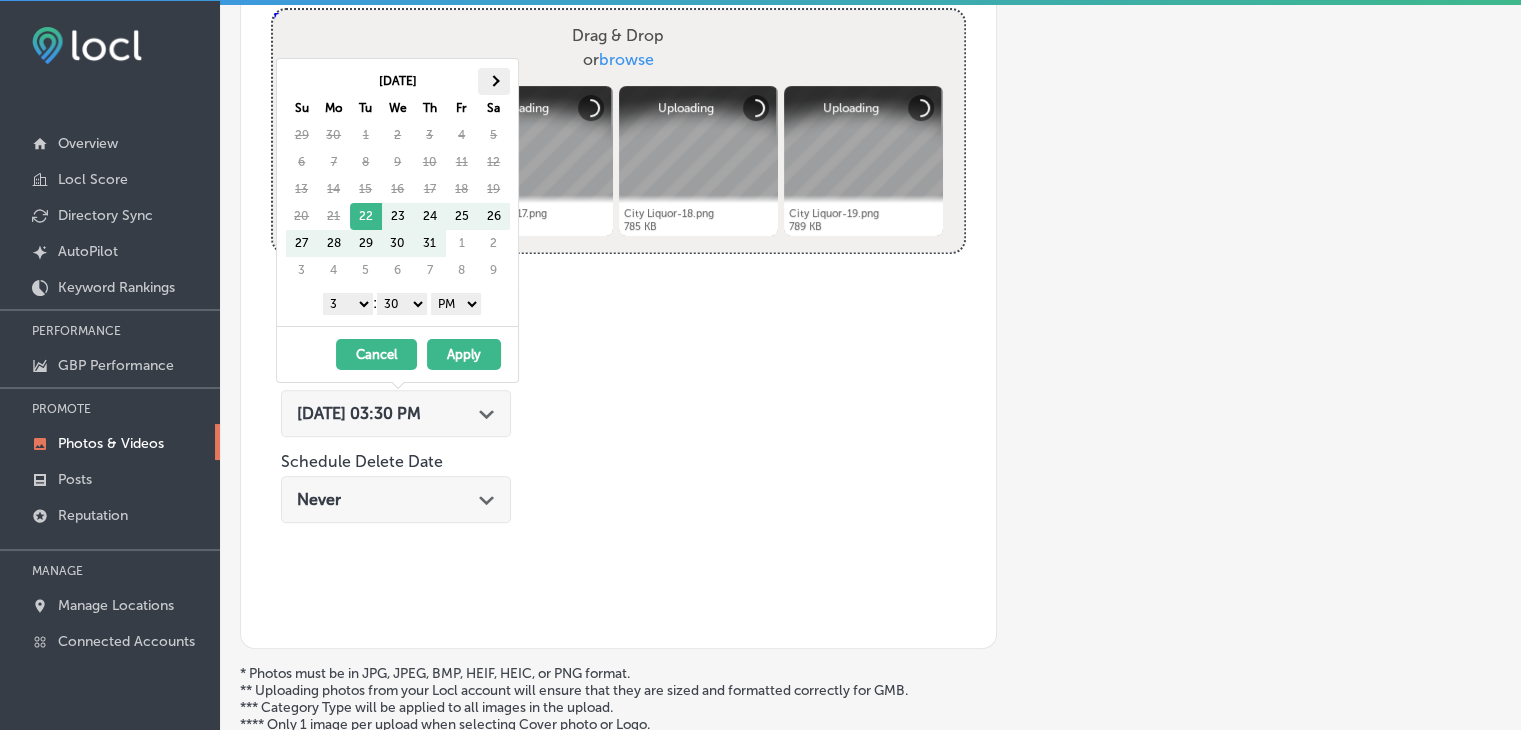 click at bounding box center (494, 81) 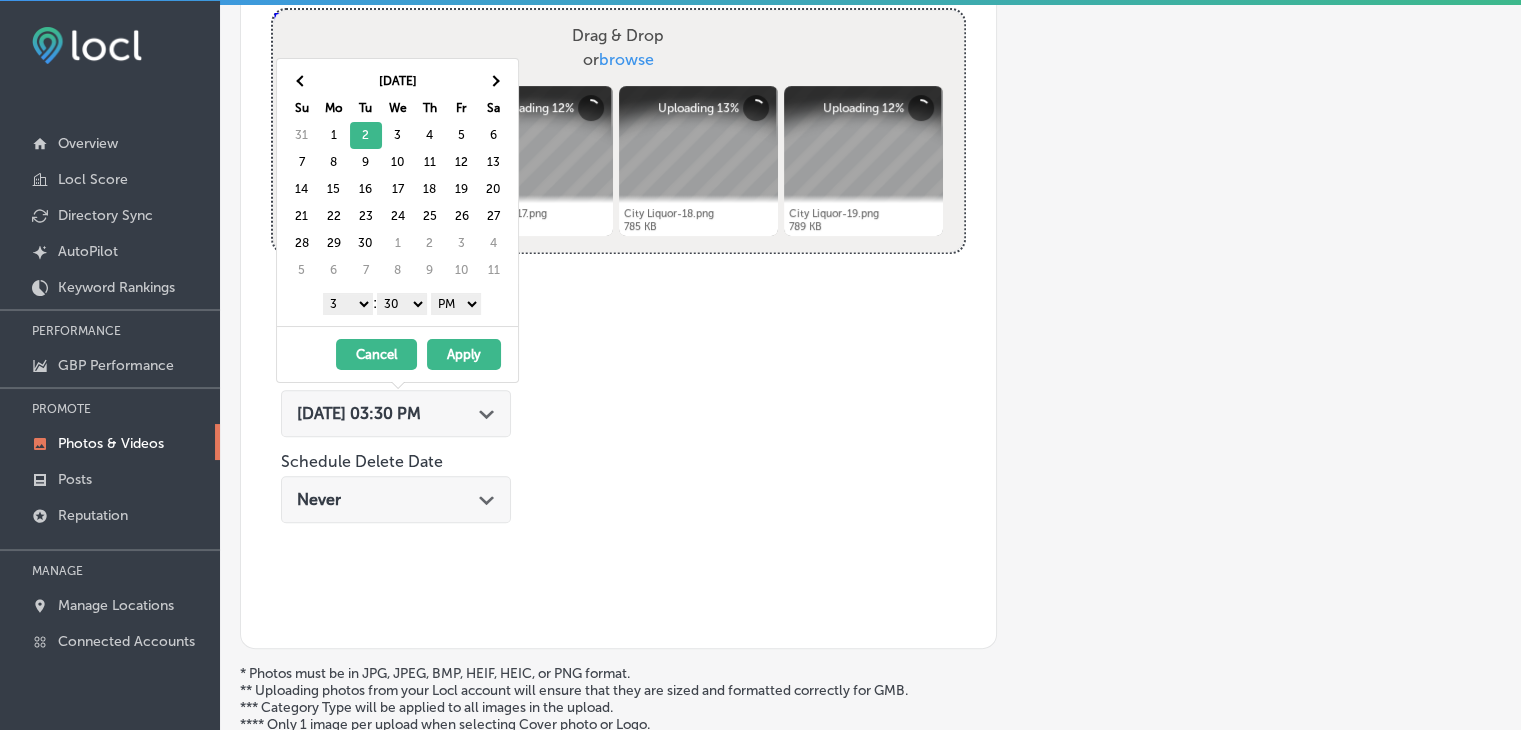 click on "1 2 3 4 5 6 7 8 9 10 11 12" at bounding box center (348, 304) 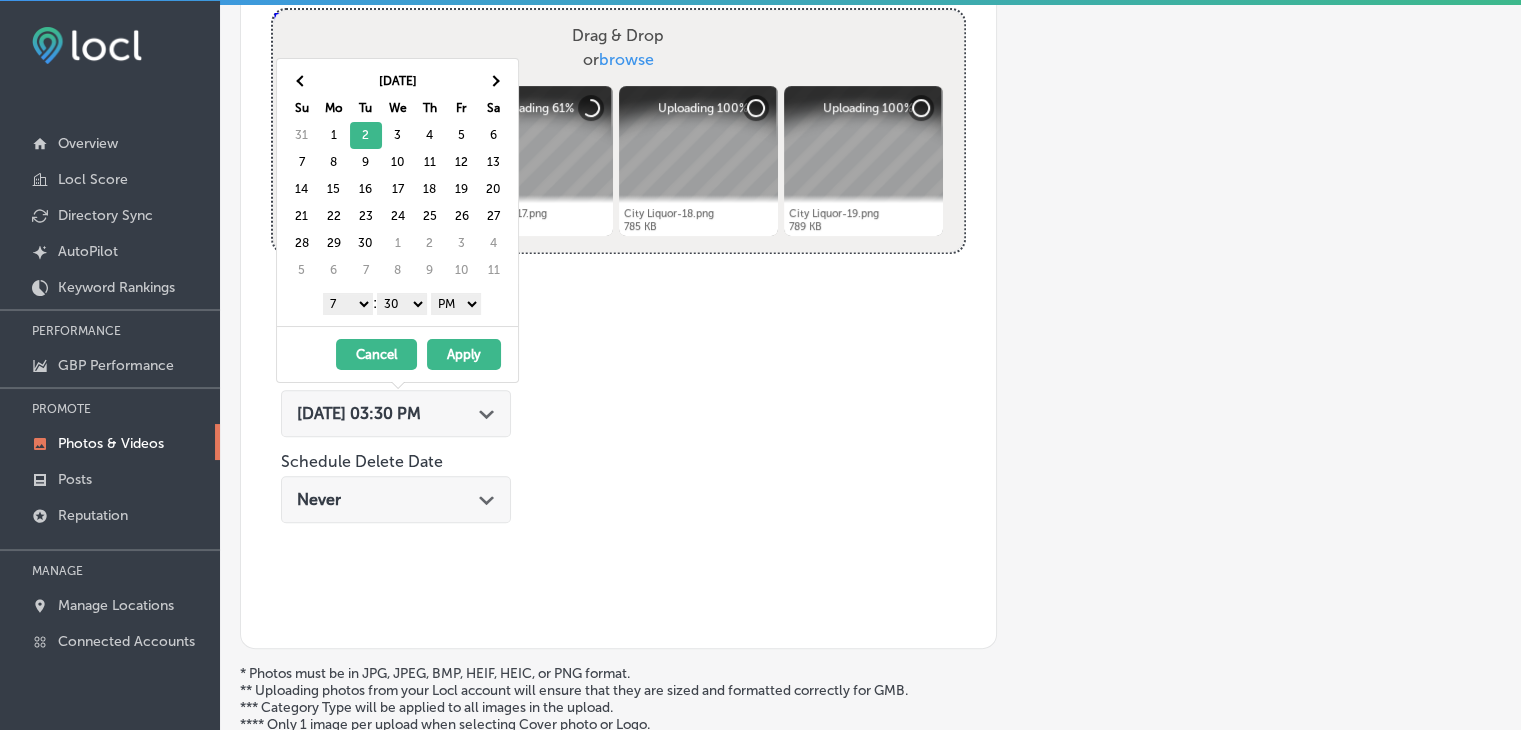 click on "[DATE] Su Mo Tu We Th Fr Sa 31 1 2 3 4 5 6 7 8 9 10 11 12 13 14 15 16 17 18 19 20 21 22 23 24 25 26 27 28 29 30 1 2 3 4 5 6 7 8 9 10 11 1 2 3 4 5 6 7 8 9 10 11 12  :  00 10 20 30 40 50   AM PM" at bounding box center [397, 192] 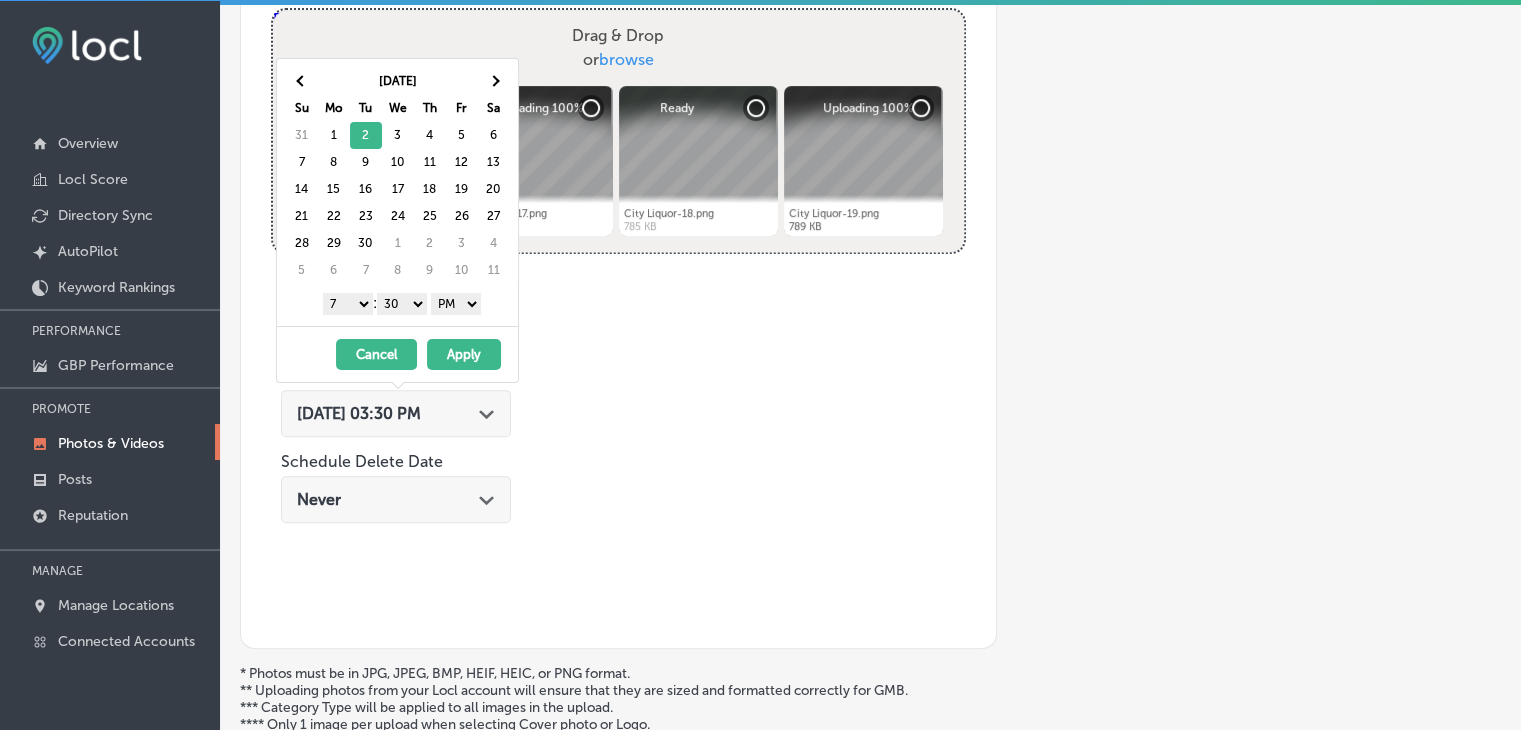 click on "00 10 20 30 40 50" at bounding box center (402, 304) 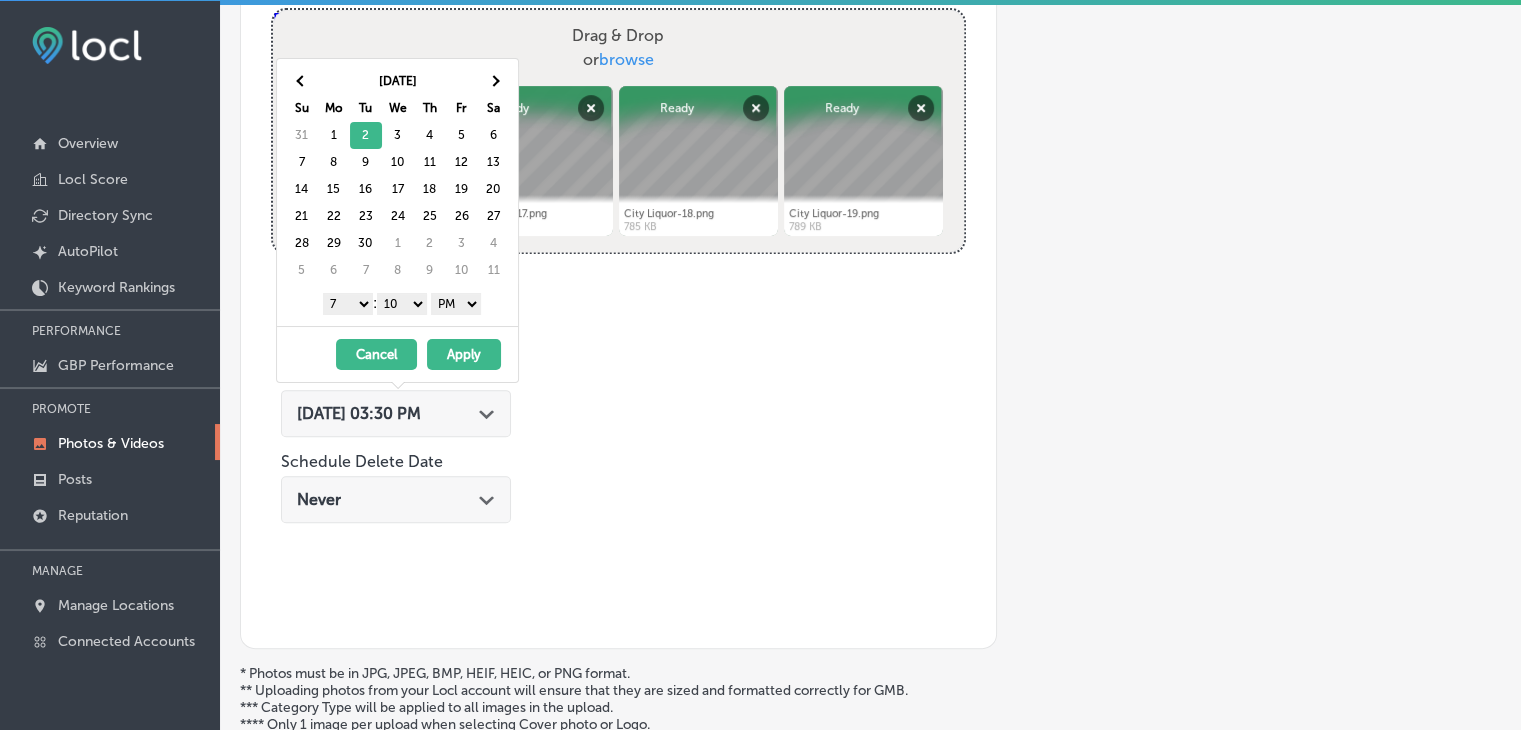 click on "1 2 3 4 5 6 7 8 9 10 11 12  :  00 10 20 30 40 50   AM PM" at bounding box center [401, 303] 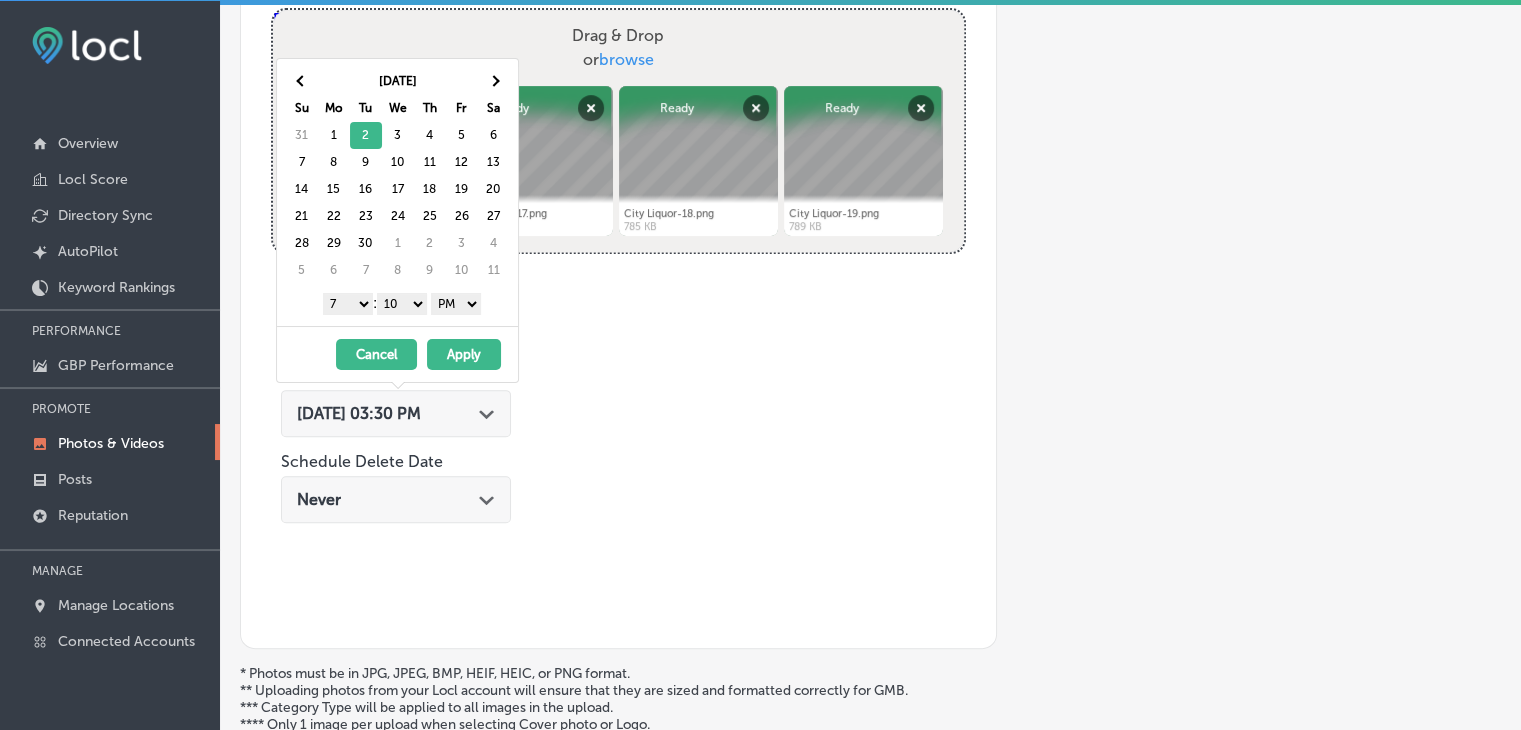 click on "00 10 20 30 40 50" at bounding box center [402, 304] 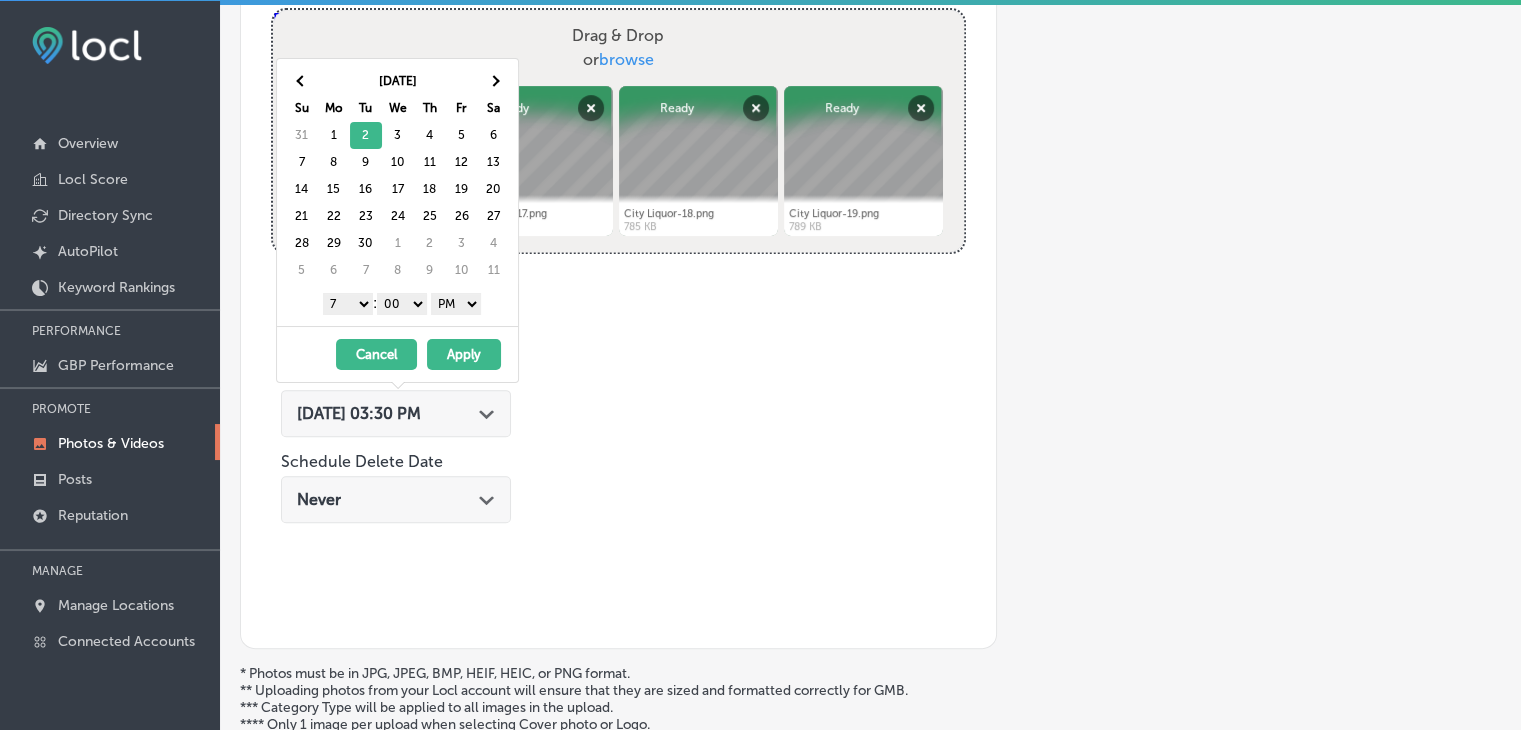 click on "AM PM" at bounding box center (456, 304) 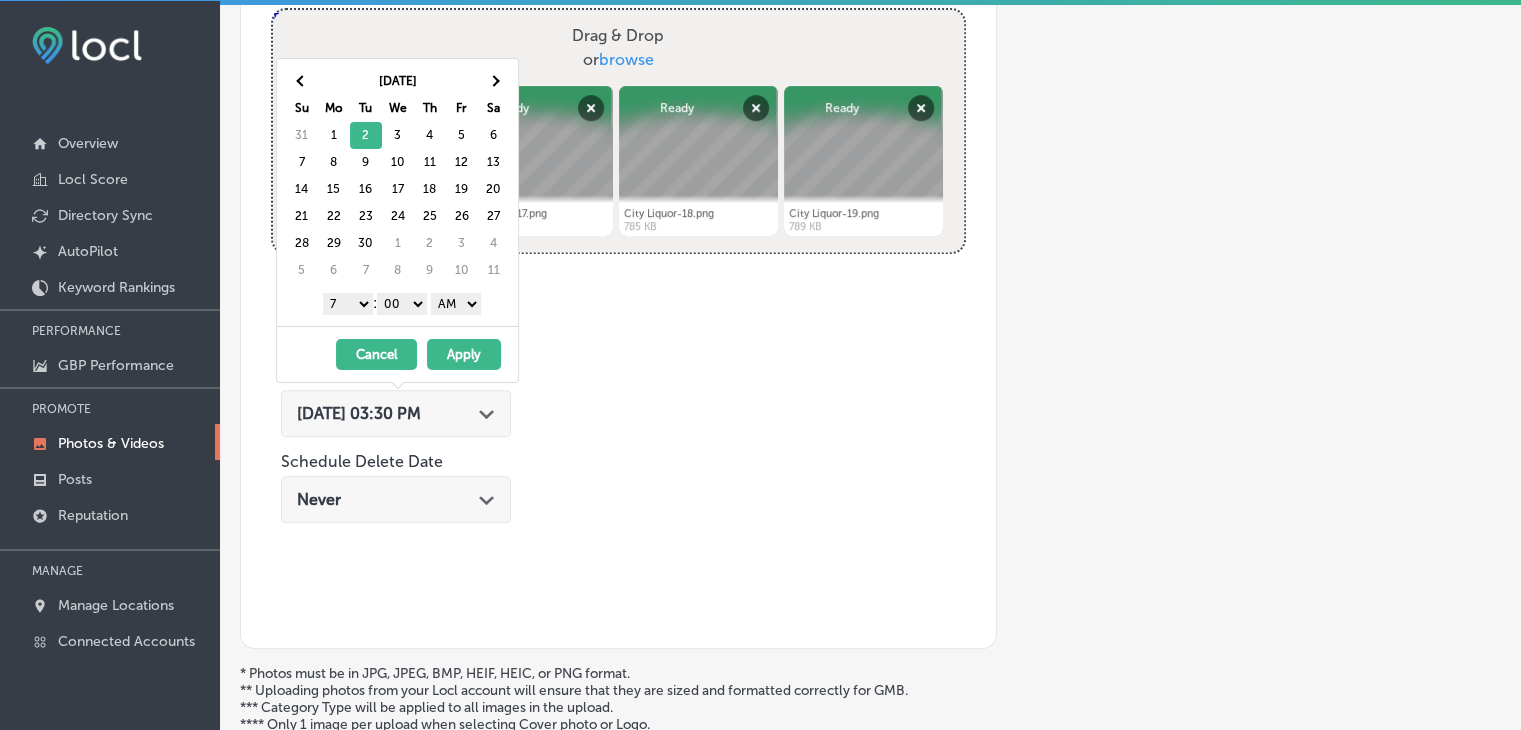 click on "Apply" at bounding box center [464, 354] 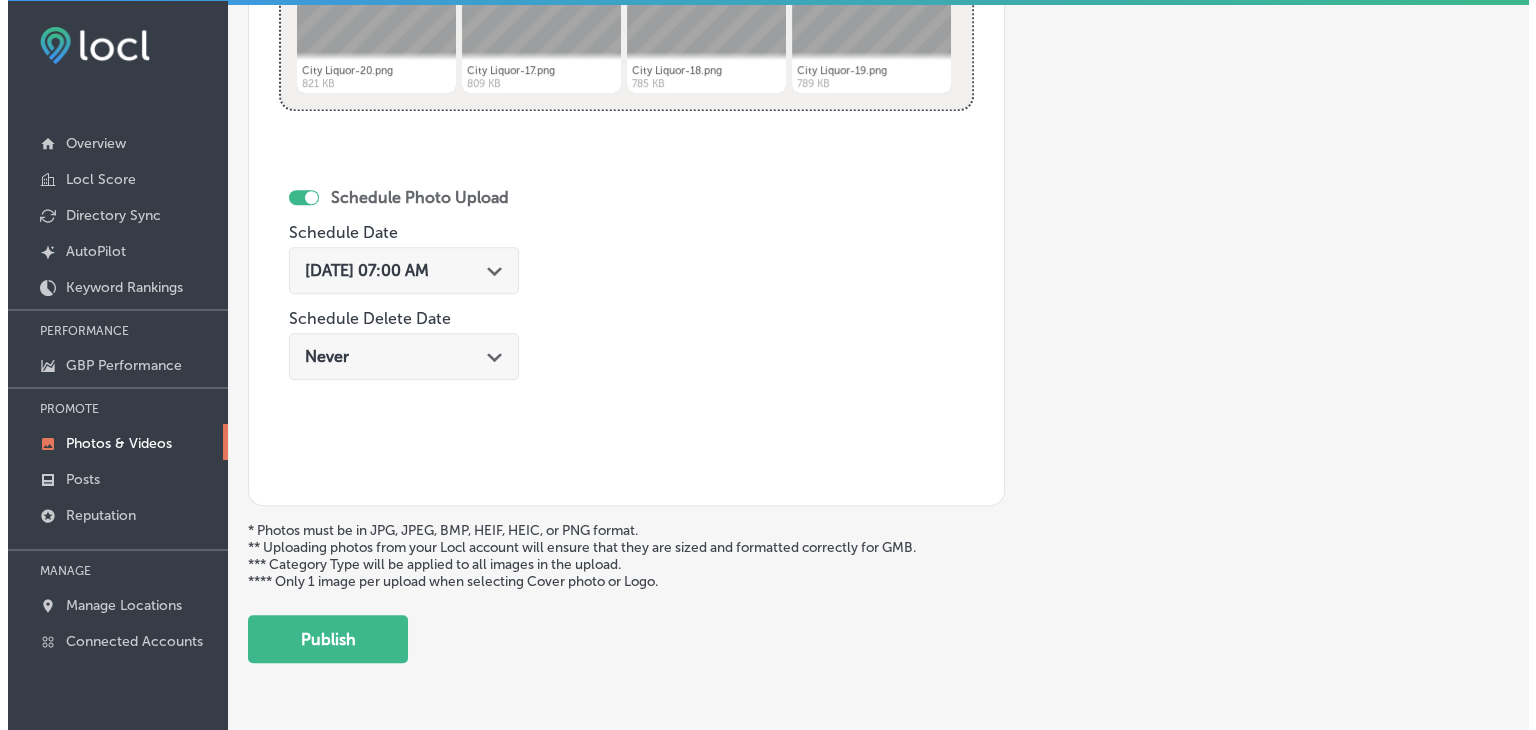 scroll, scrollTop: 972, scrollLeft: 0, axis: vertical 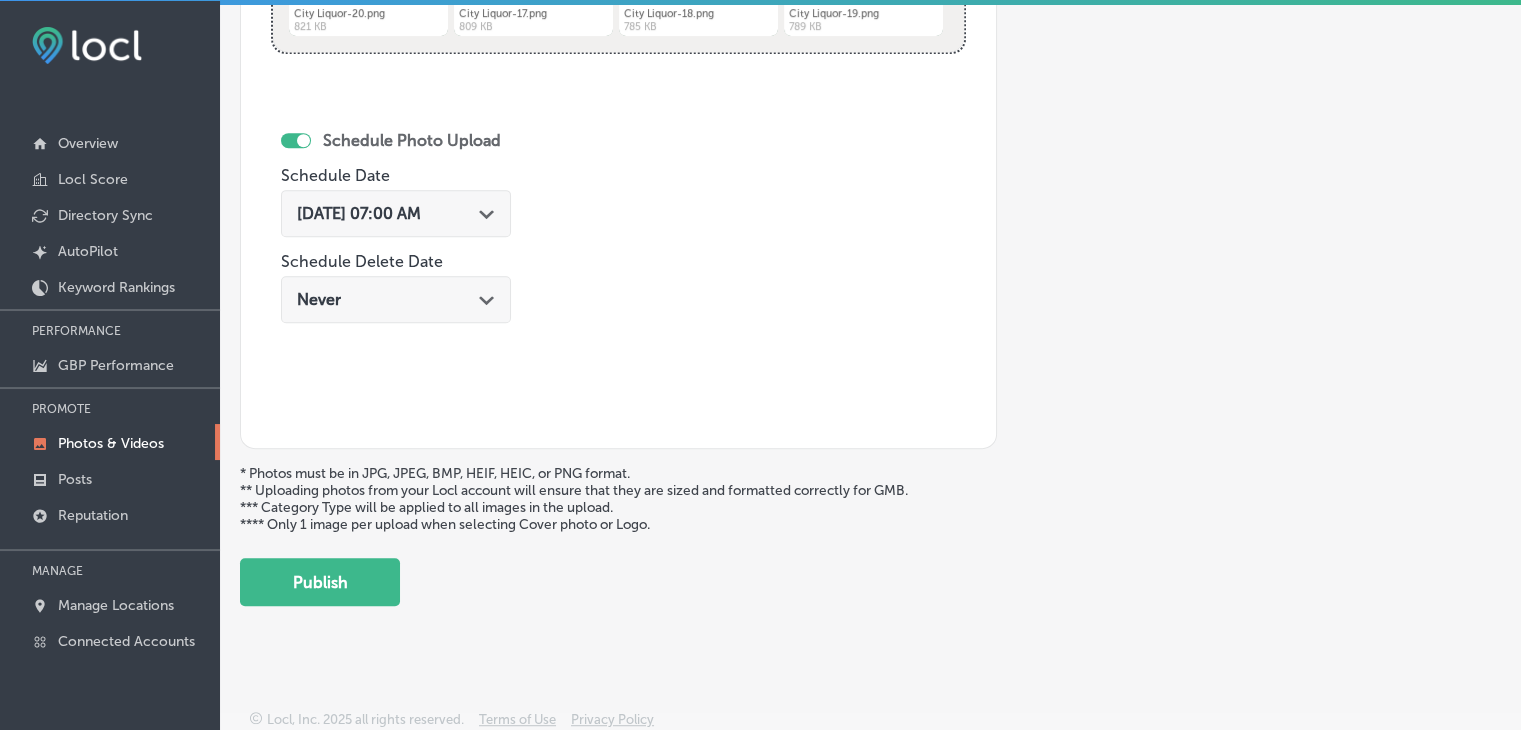 click on "Publish" at bounding box center [320, 582] 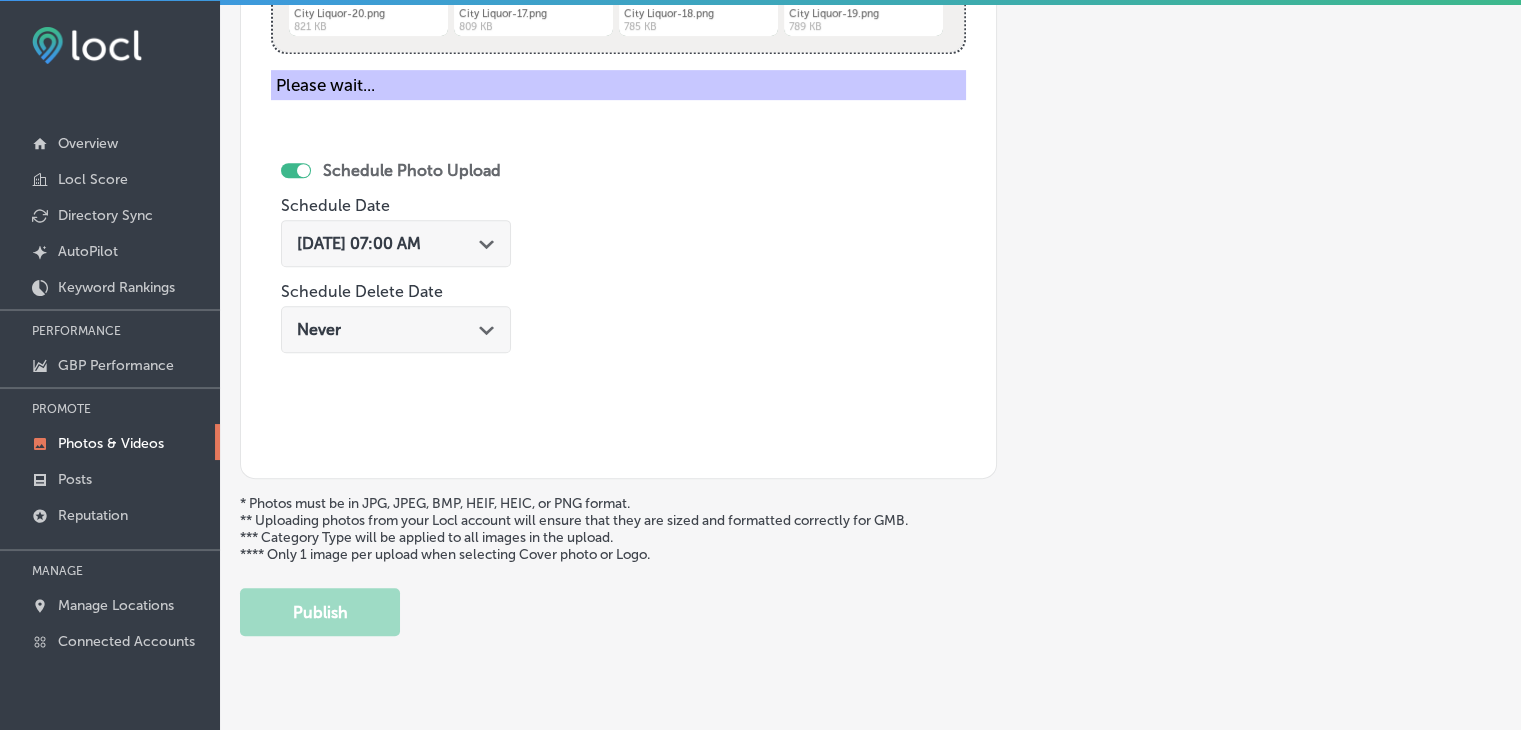 type 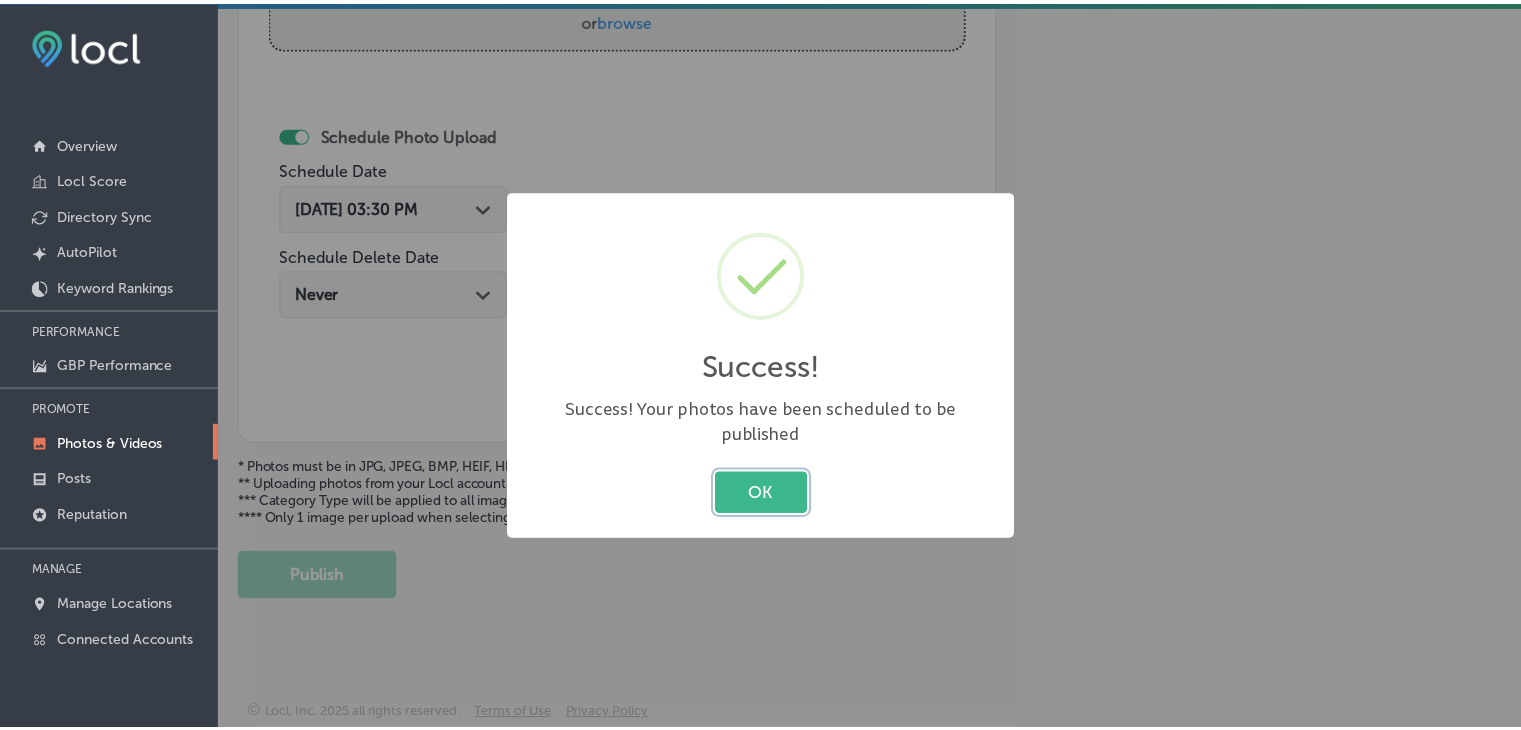 scroll, scrollTop: 807, scrollLeft: 0, axis: vertical 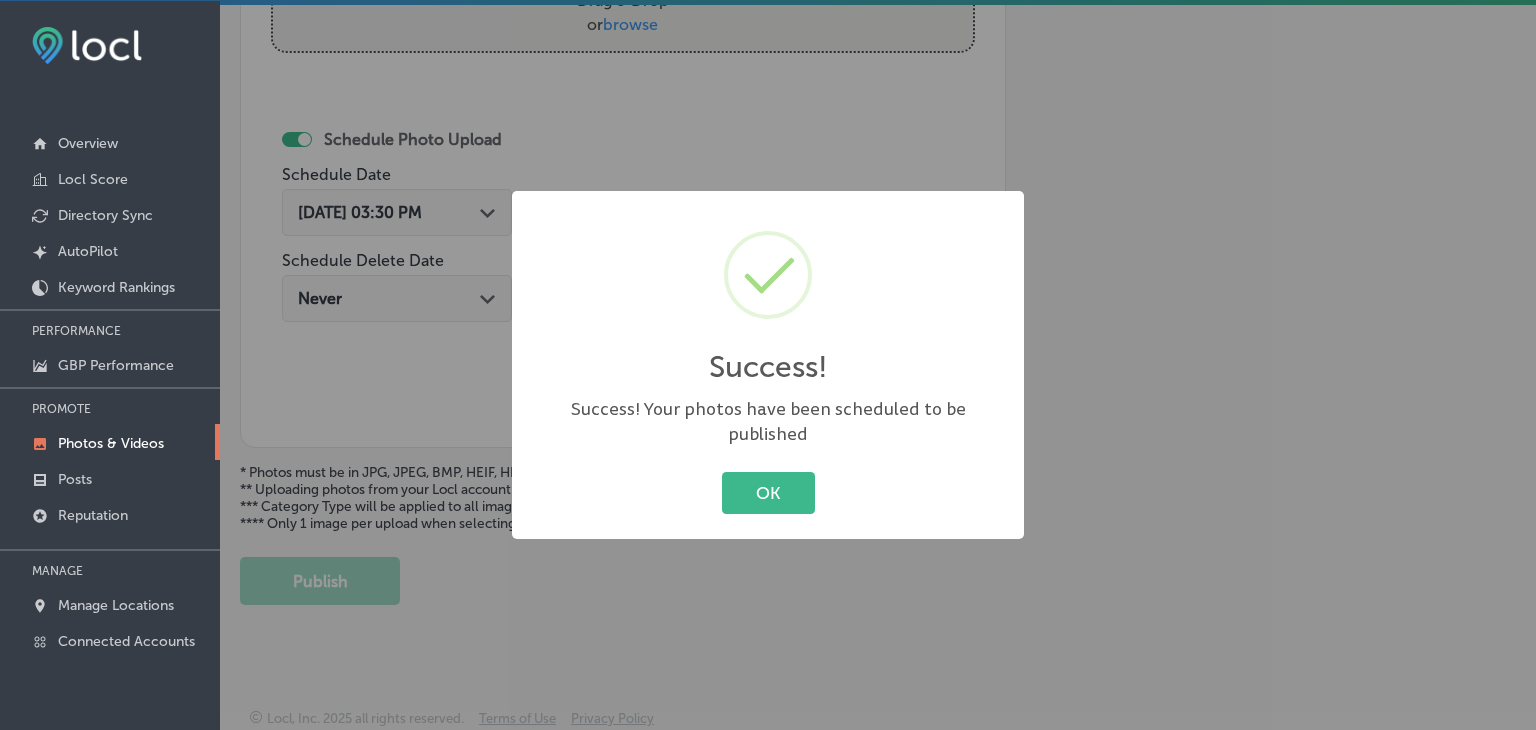 click on "Success! × Success! Your photos have been scheduled to be published OK Cancel" at bounding box center (768, 365) 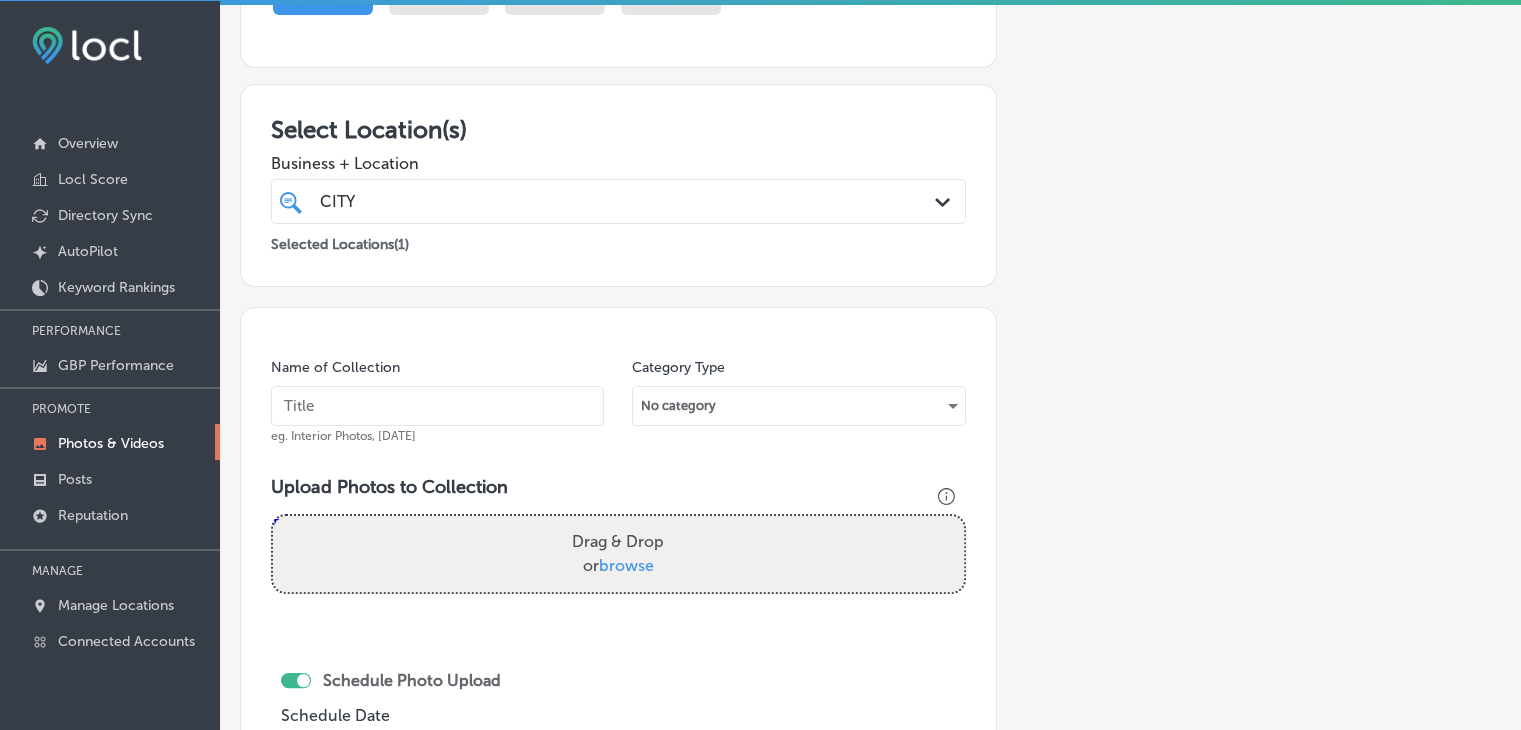 scroll, scrollTop: 207, scrollLeft: 0, axis: vertical 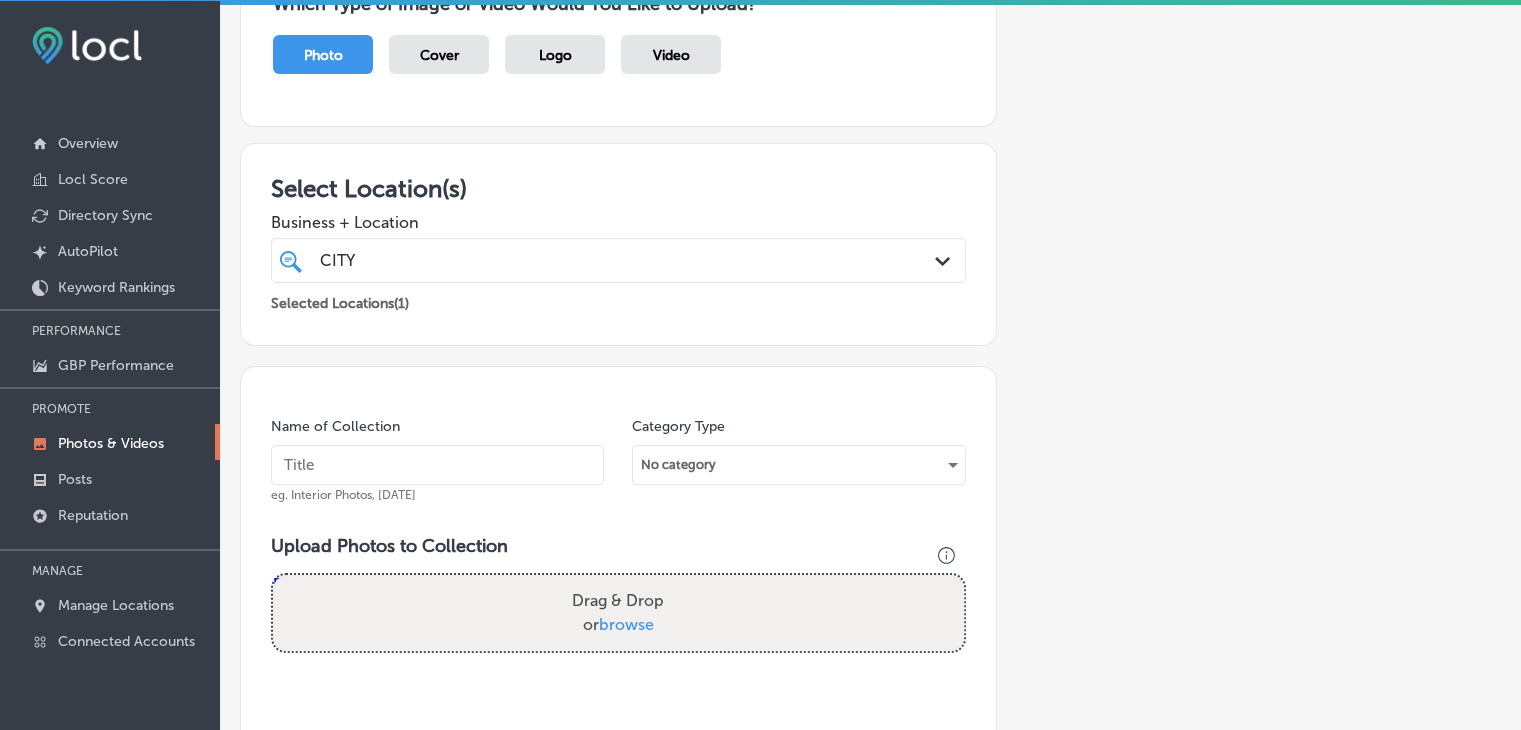 click on "Selected Locations  ( 1 )" at bounding box center (618, 299) 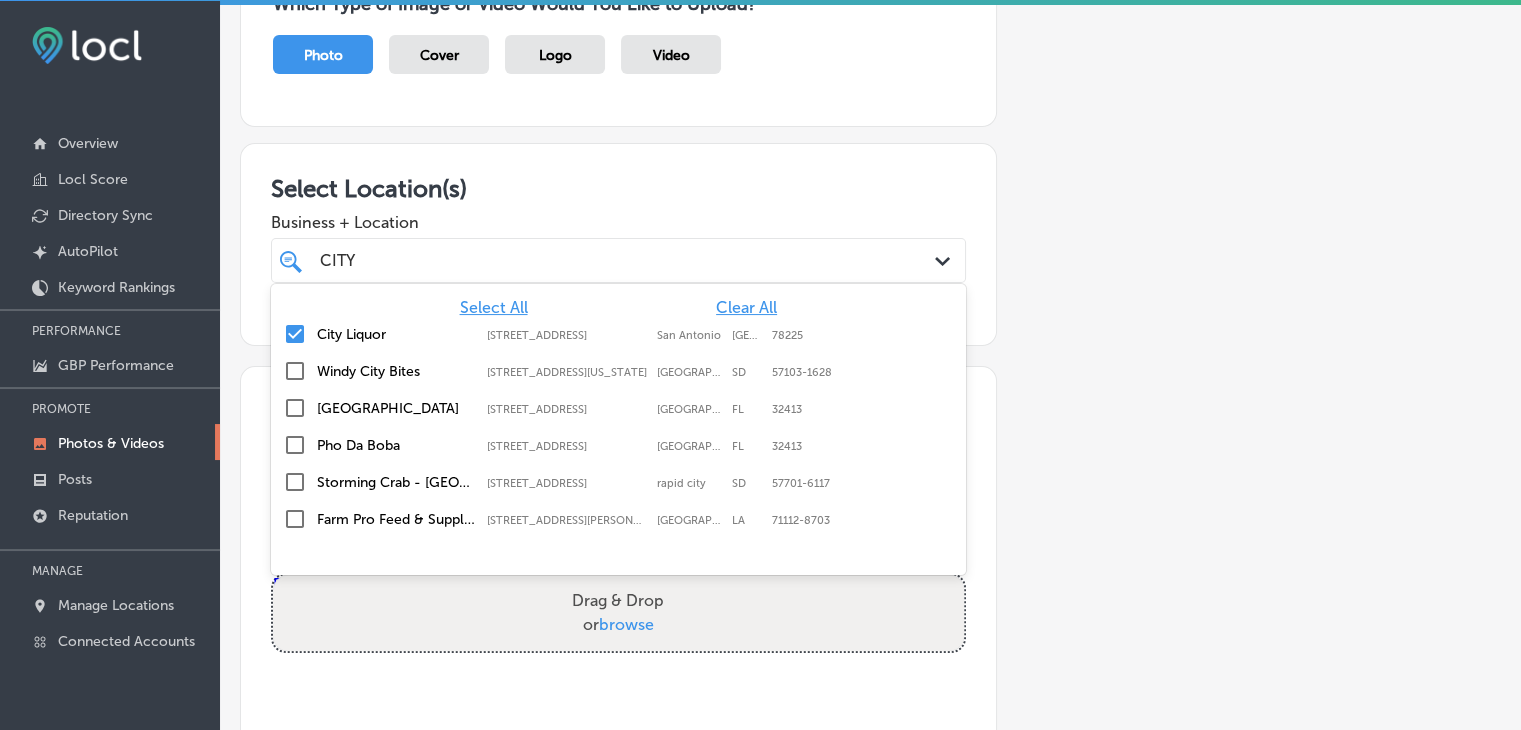 click on "Clear All" at bounding box center (746, 307) 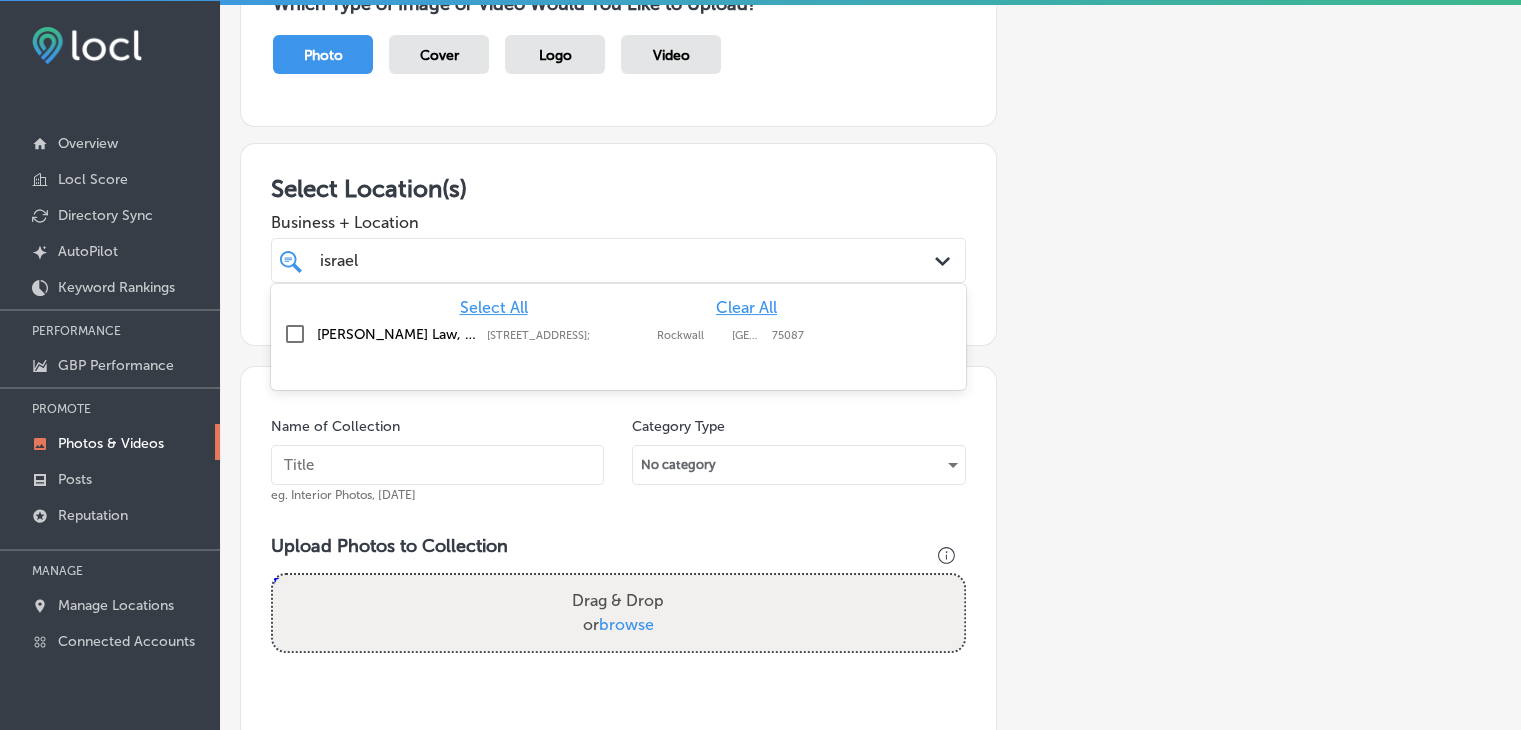 click on "[GEOGRAPHIC_DATA]" at bounding box center [747, 335] 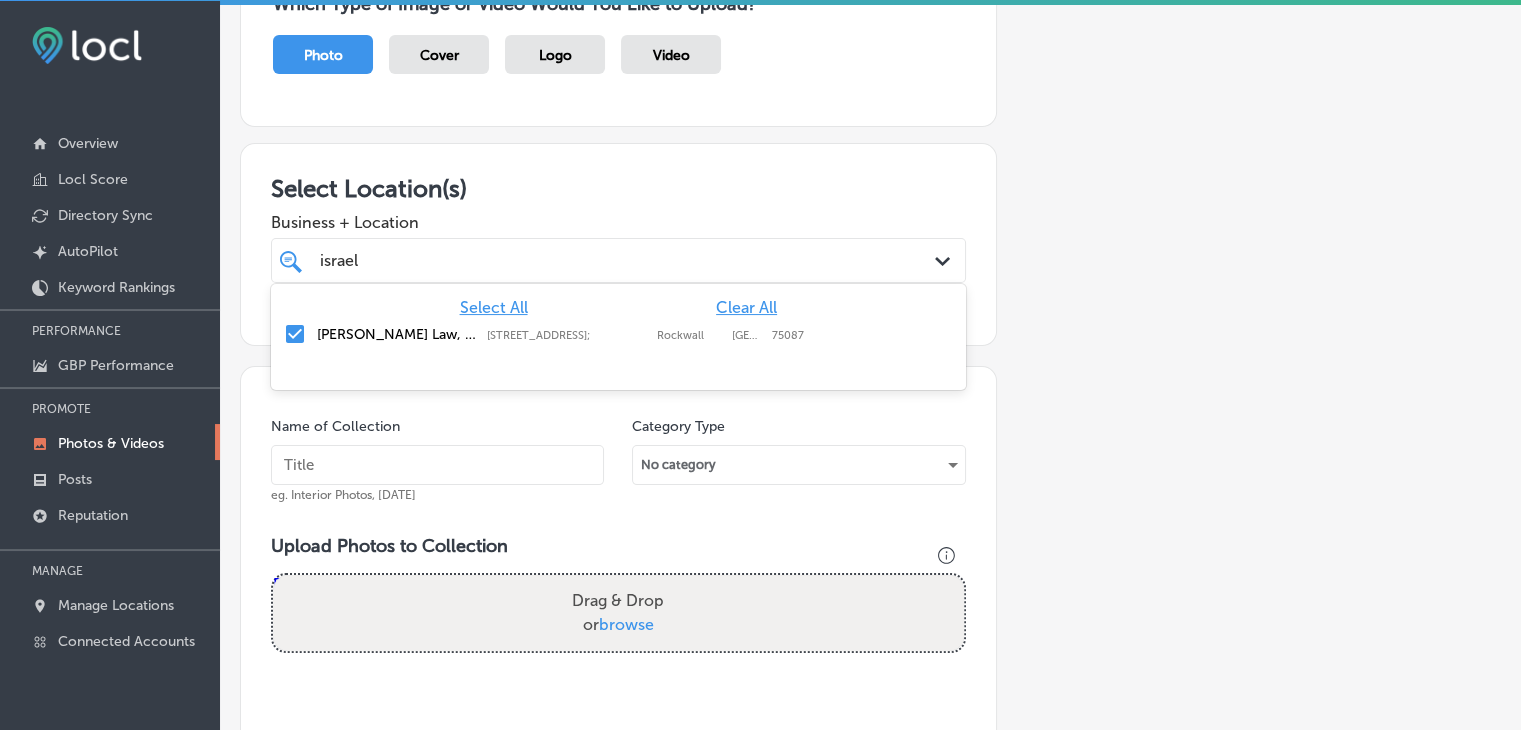 click on "israel [GEOGRAPHIC_DATA]
Path
Created with Sketch." at bounding box center [618, 260] 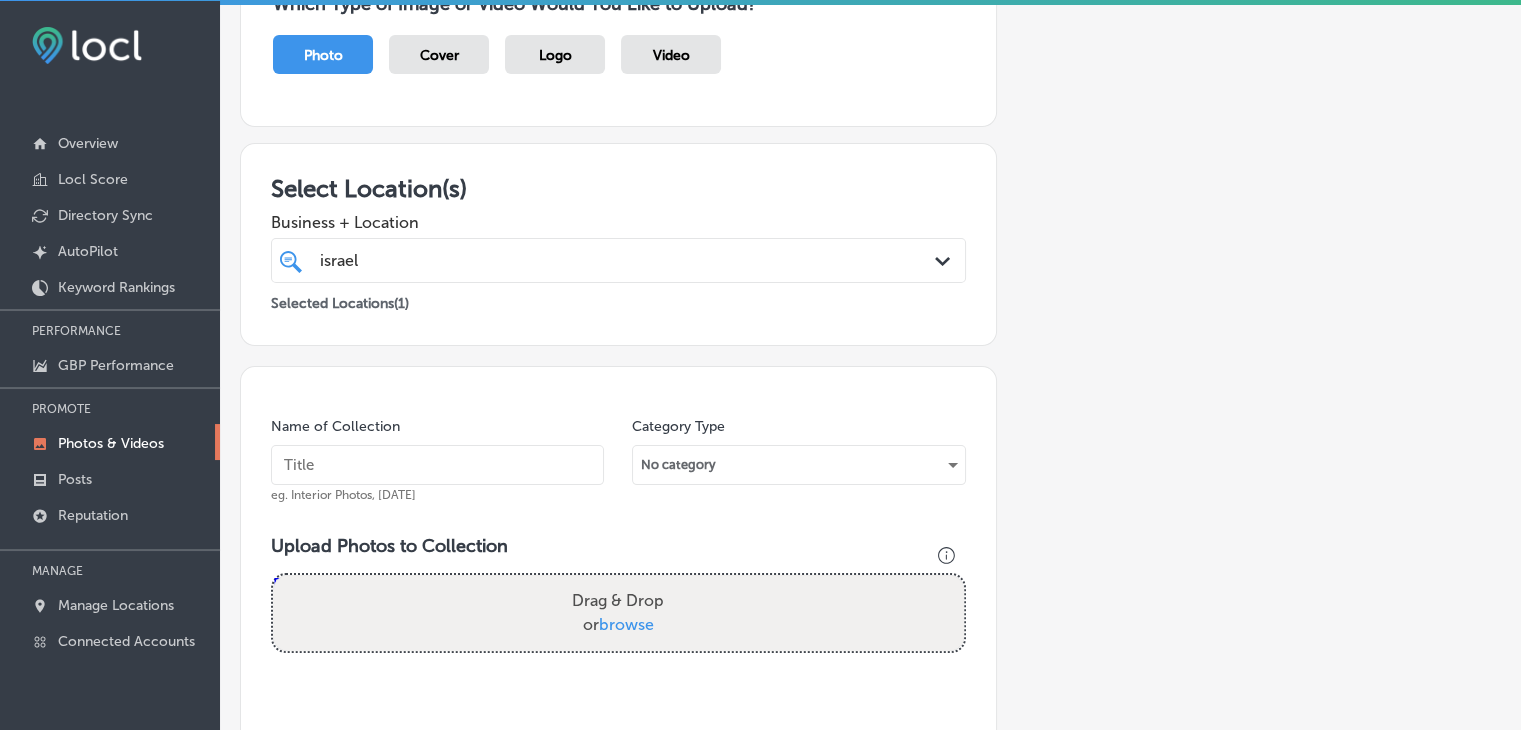 type on "israel" 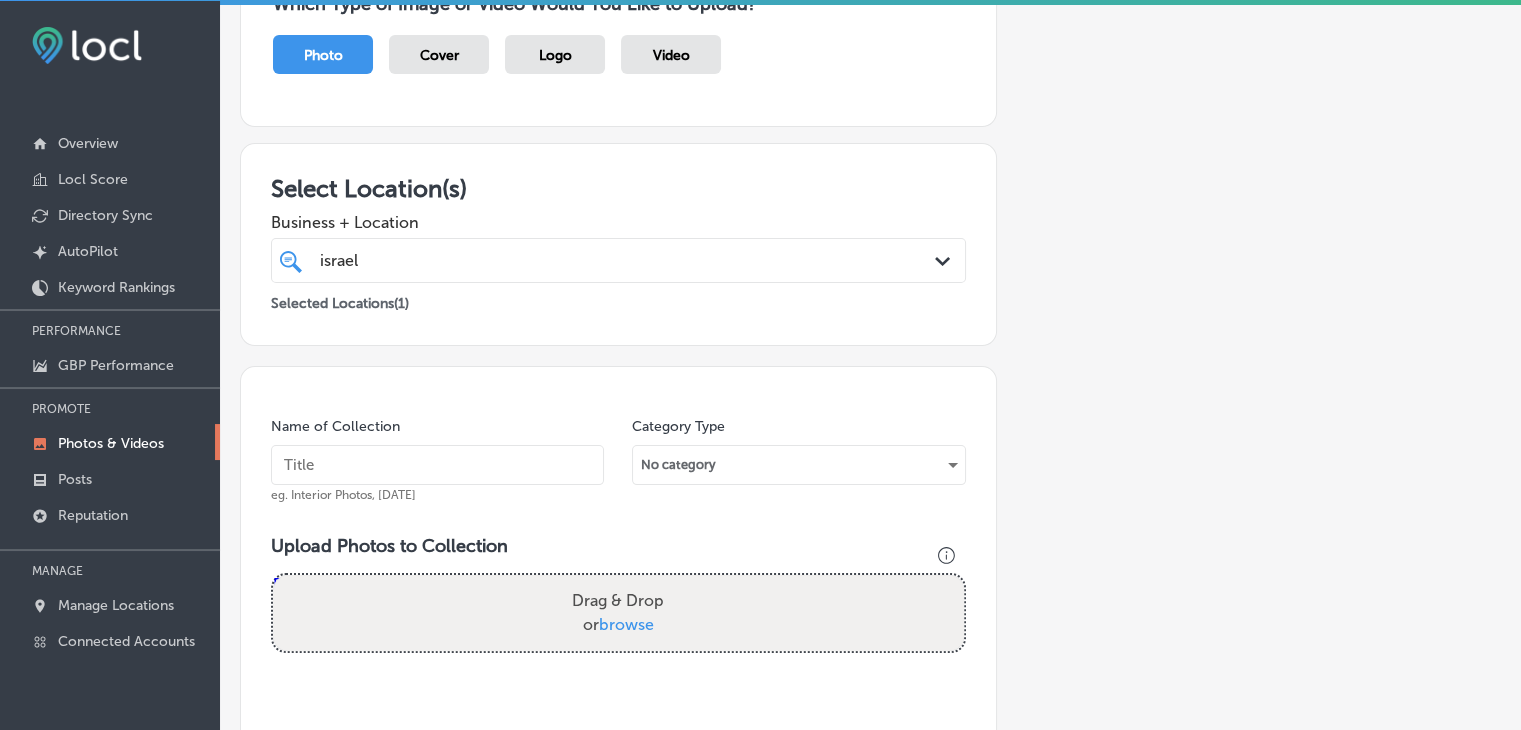 scroll, scrollTop: 307, scrollLeft: 0, axis: vertical 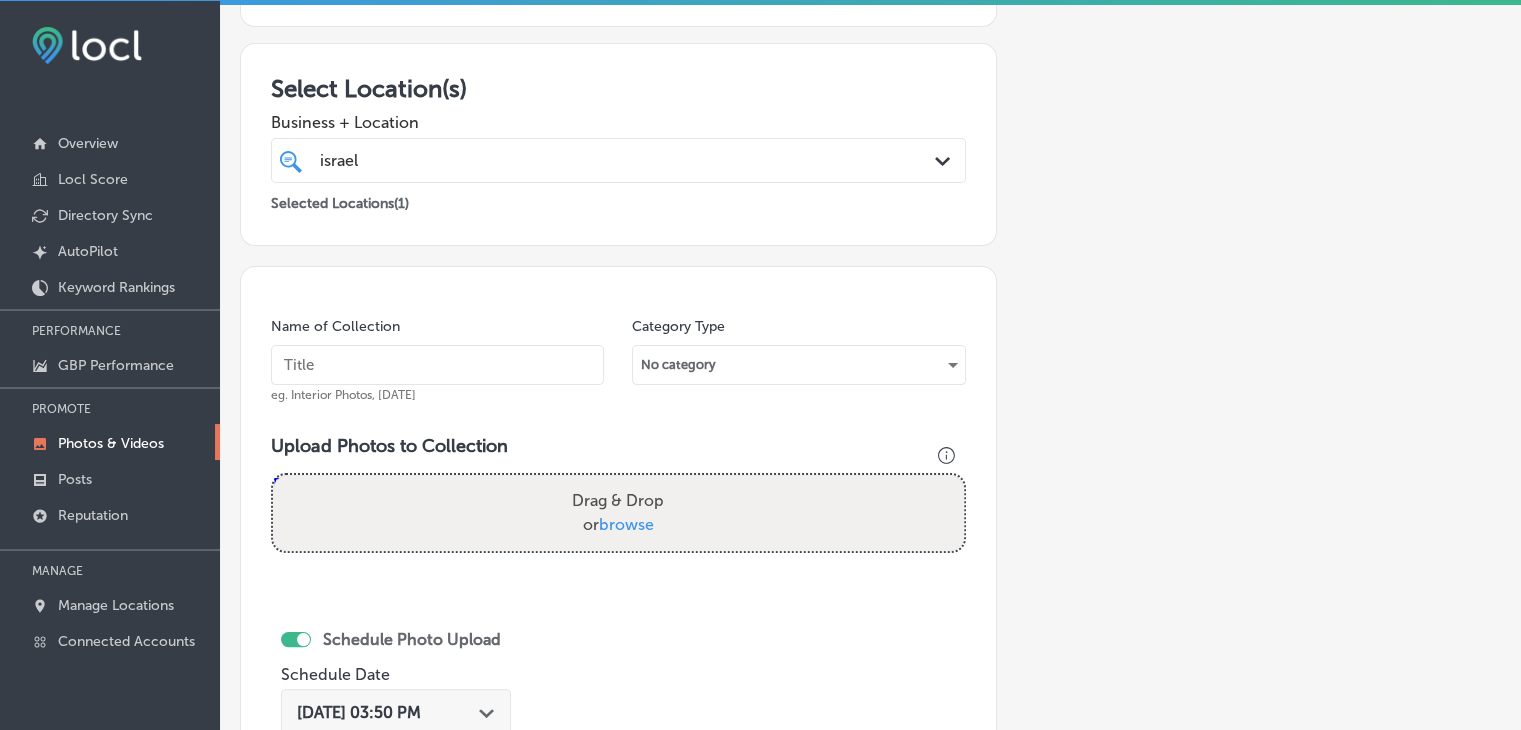 click at bounding box center (437, 365) 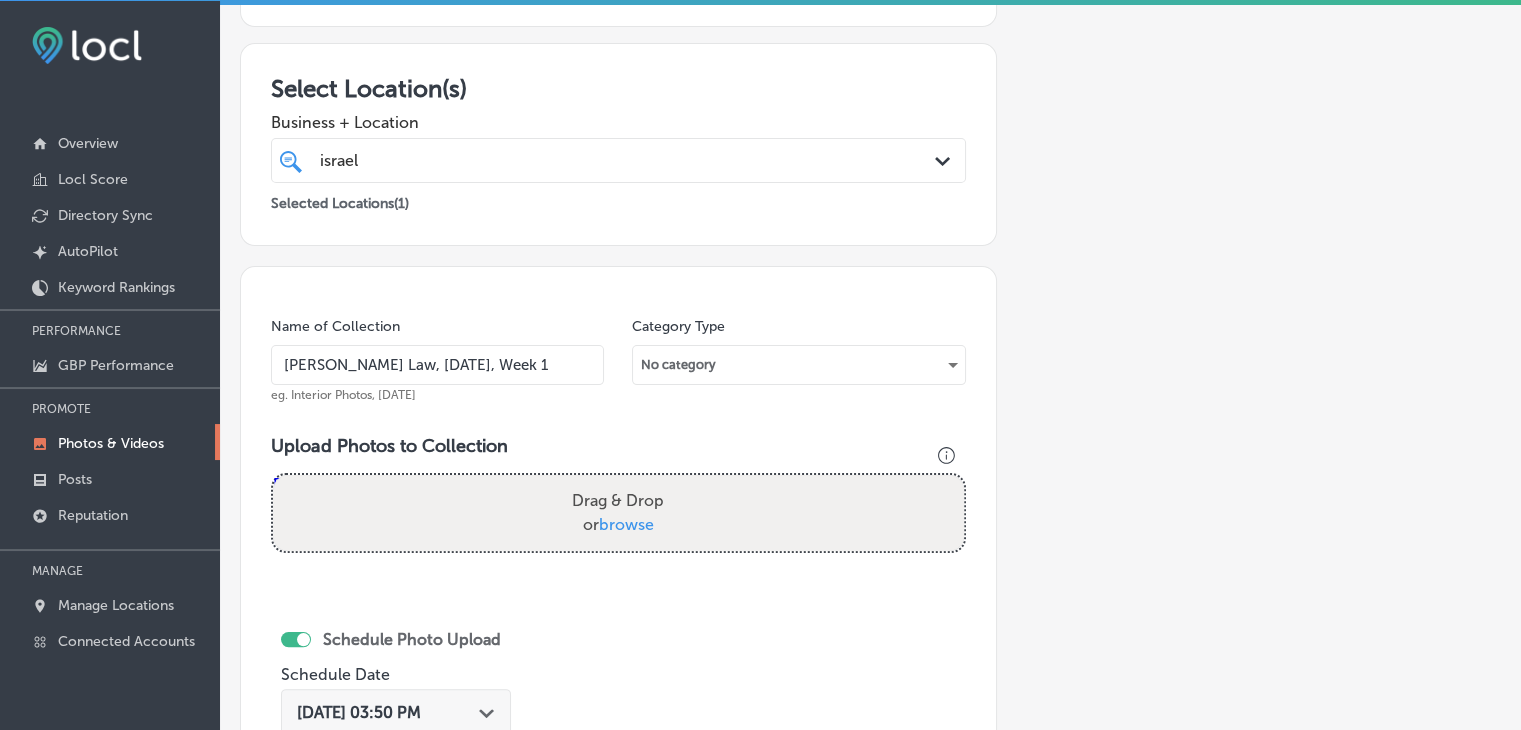 type on "[PERSON_NAME] Law, [DATE], Week 1" 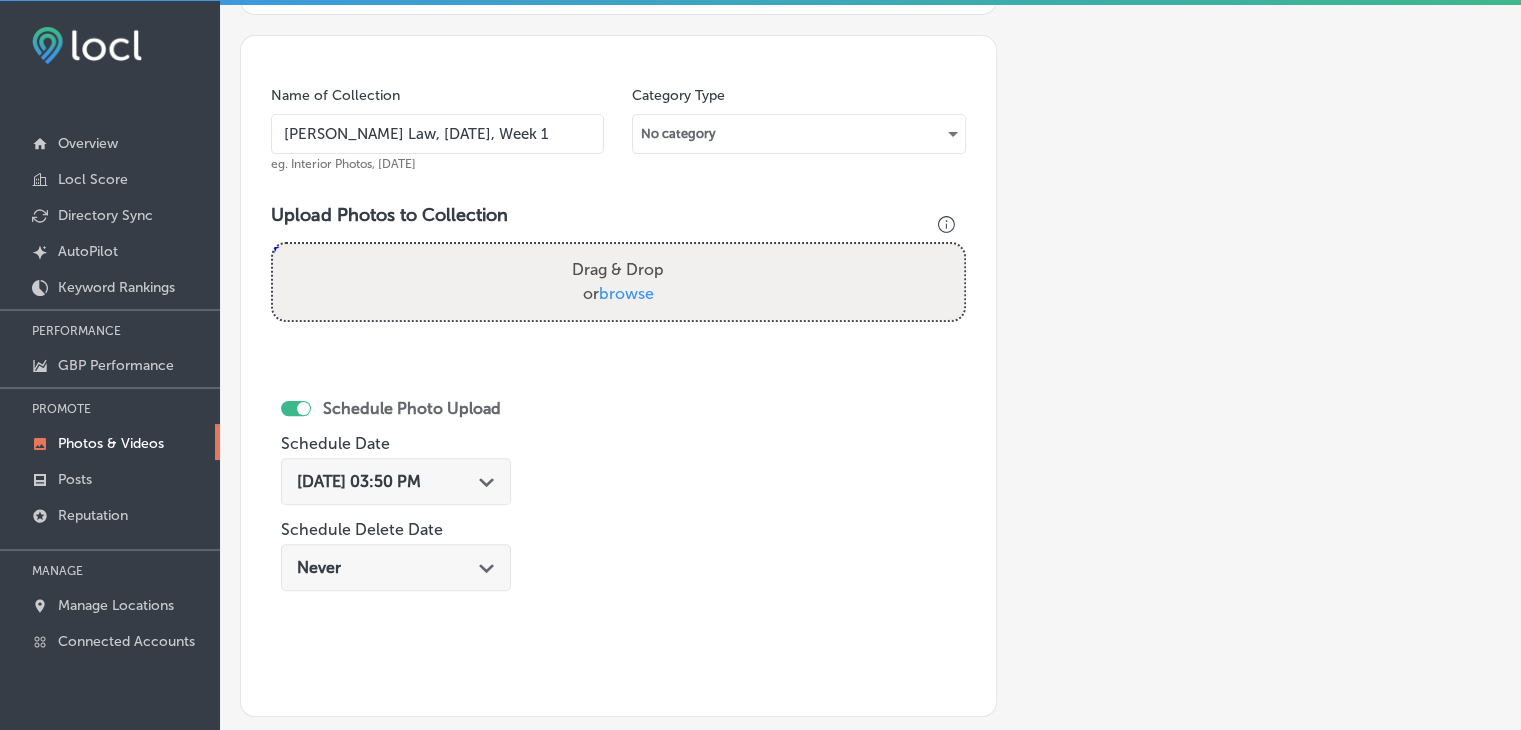 scroll, scrollTop: 407, scrollLeft: 0, axis: vertical 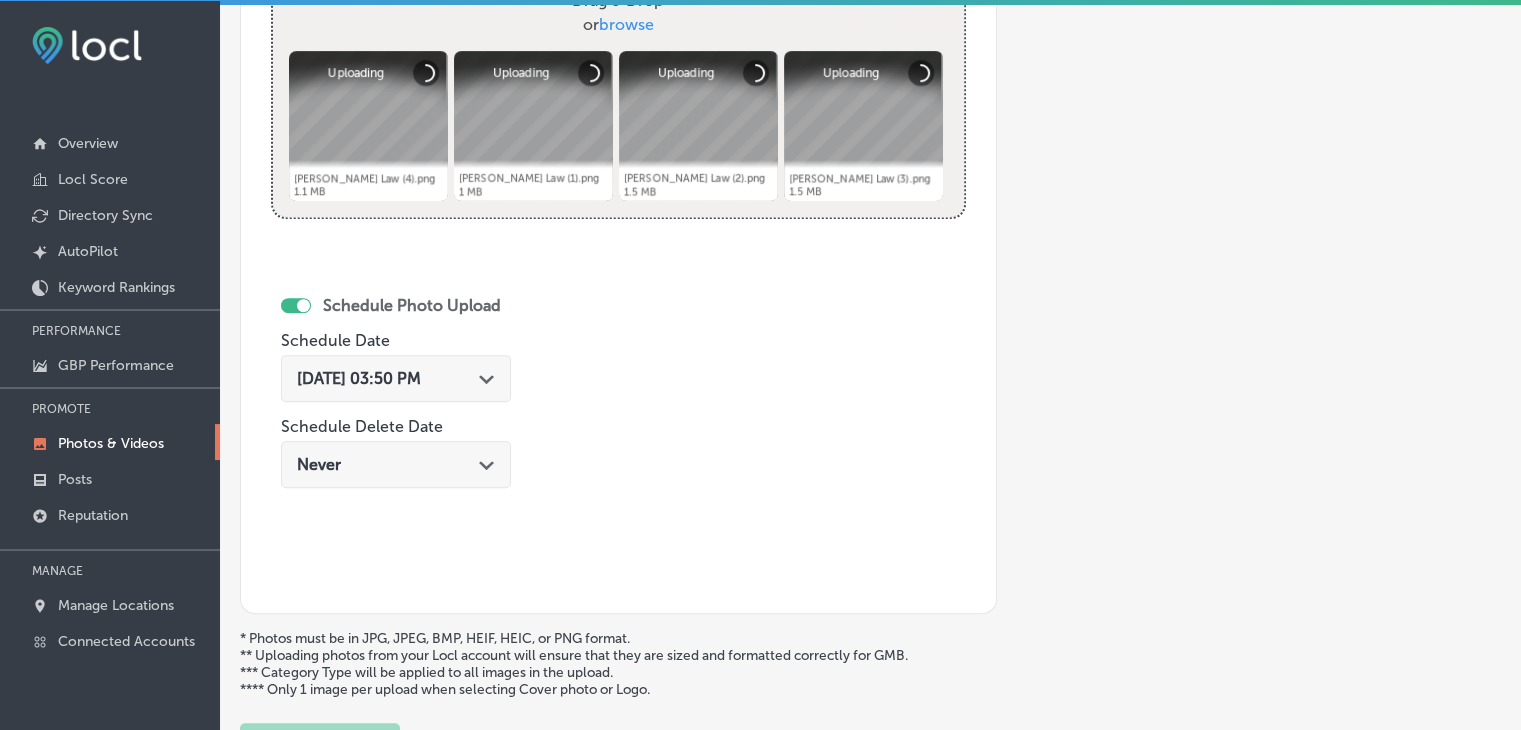 click on "[DATE] 03:50 PM
Path
Created with Sketch." at bounding box center [396, 378] 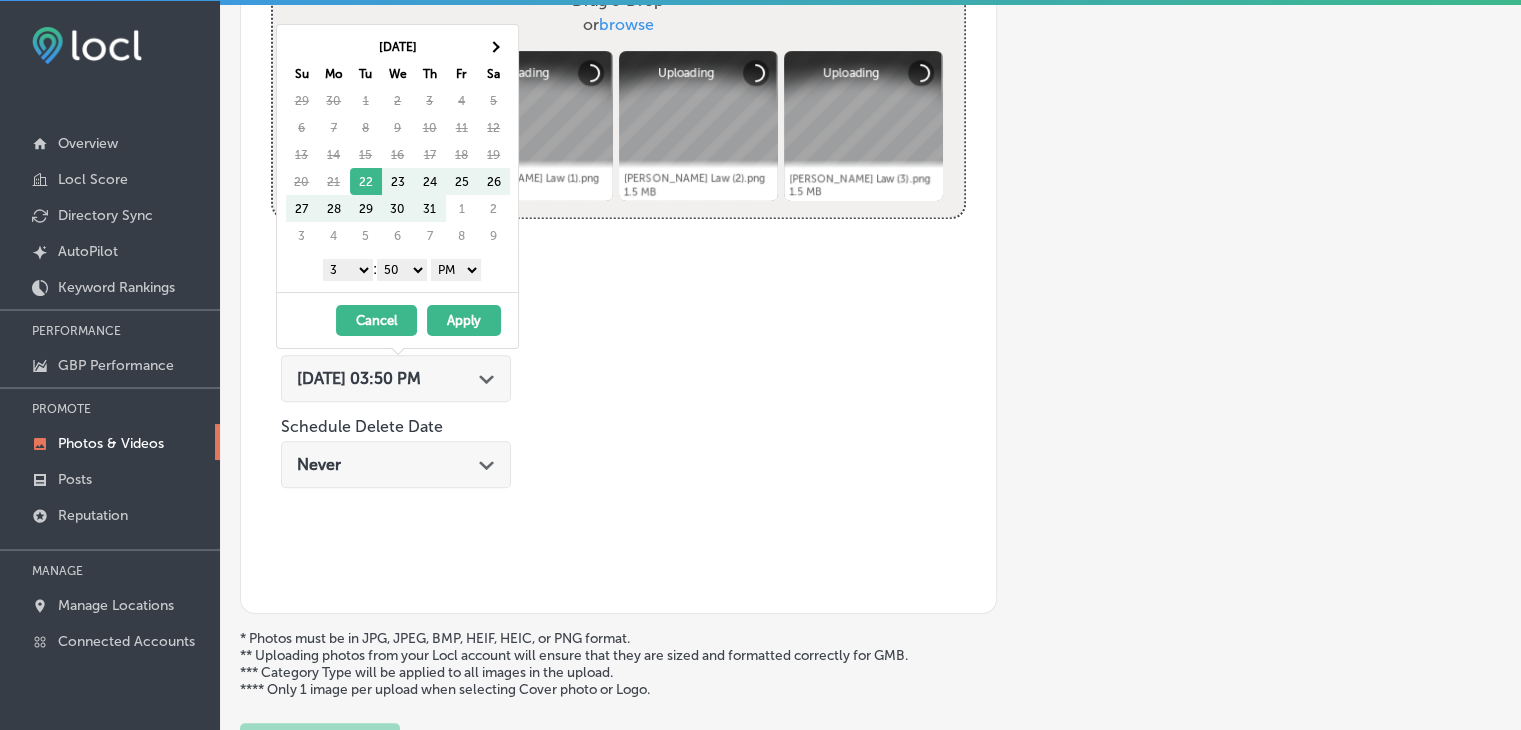 click on "Sa" at bounding box center [494, 73] 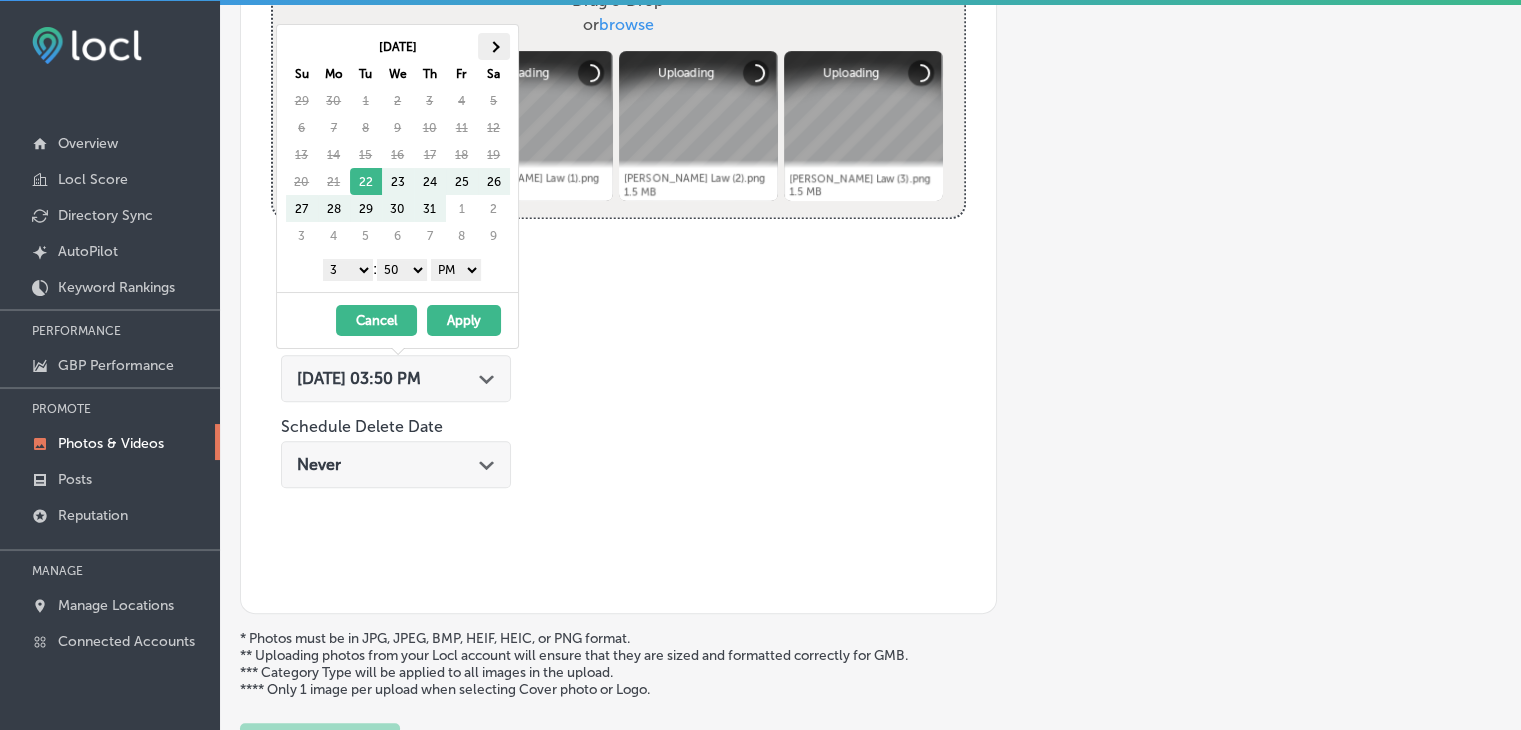 click at bounding box center (494, 46) 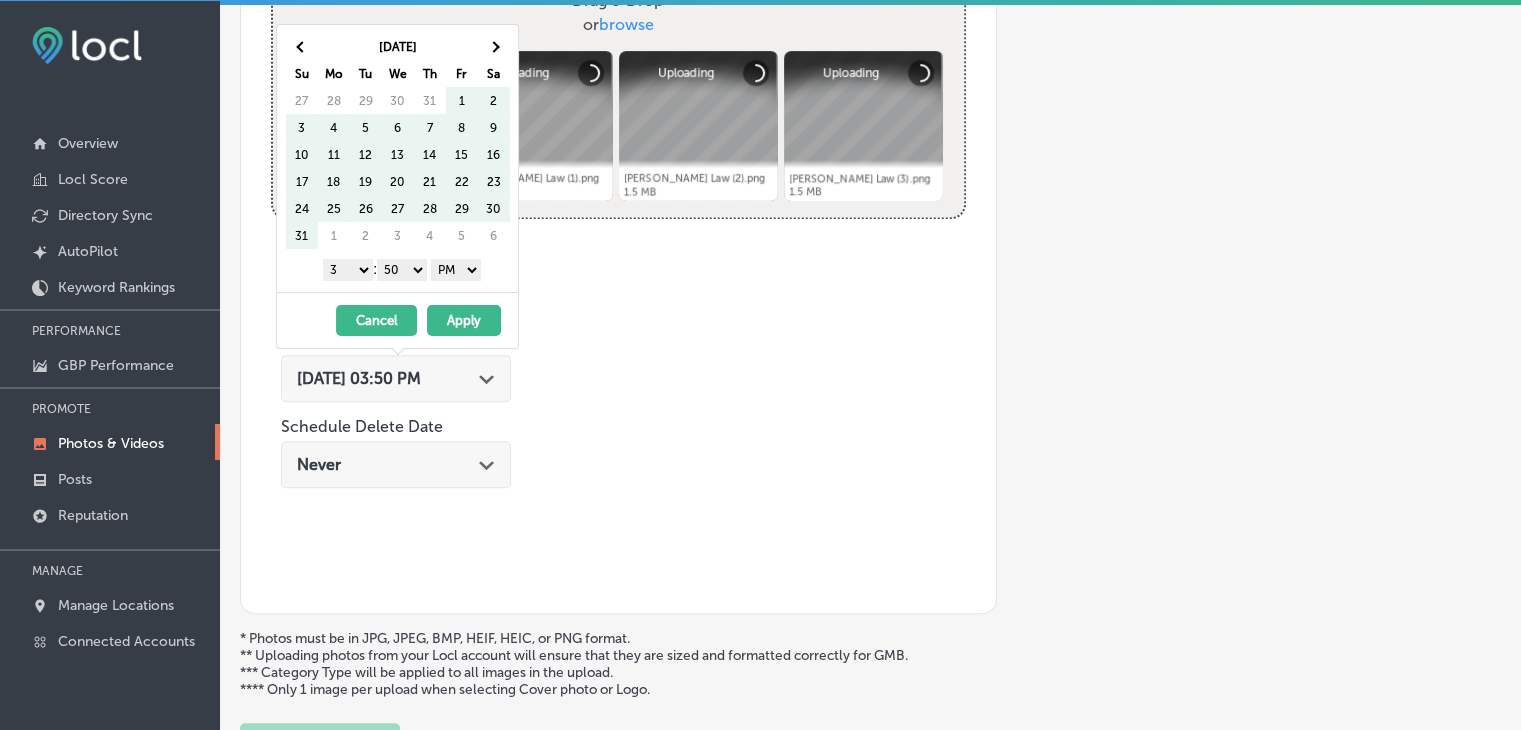click at bounding box center [494, 46] 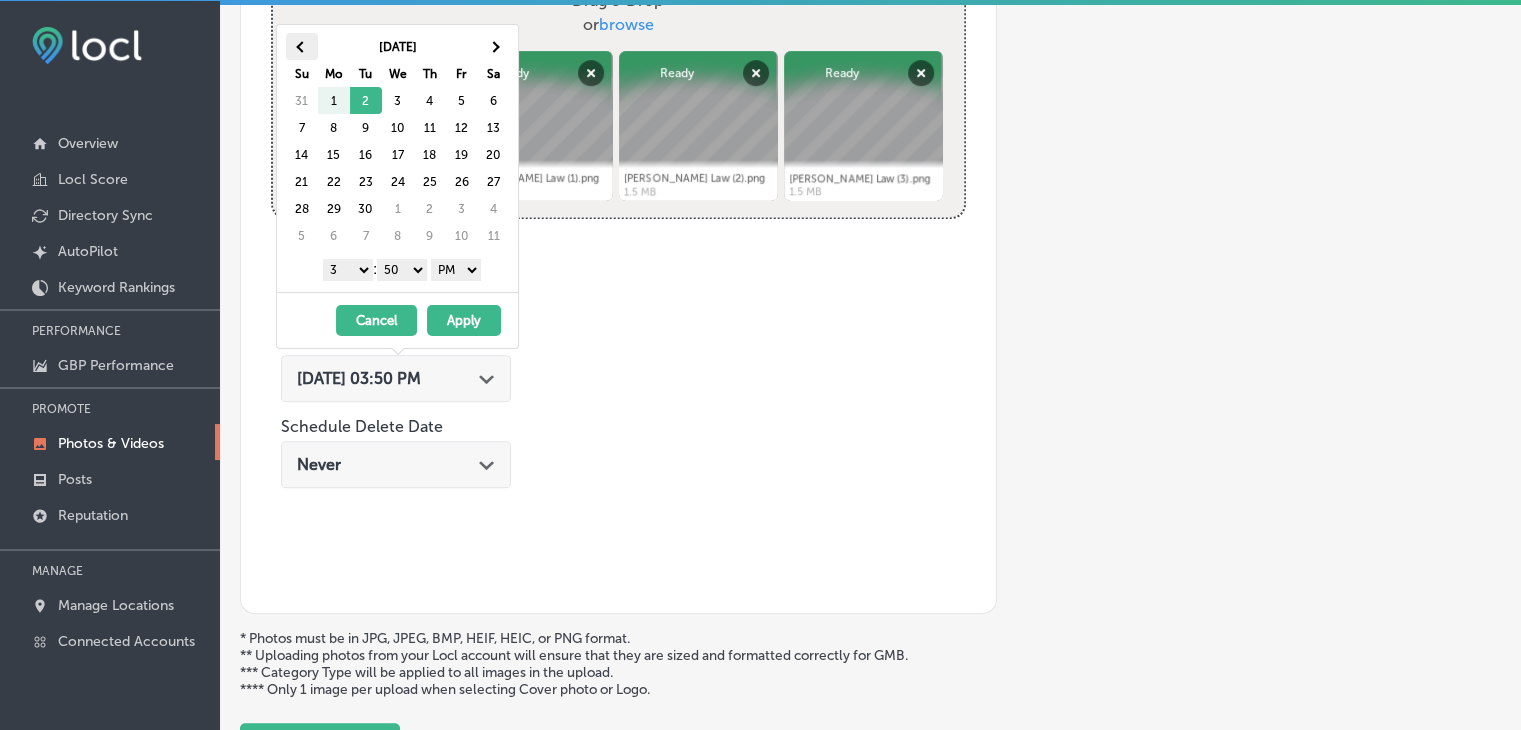 click at bounding box center [302, 46] 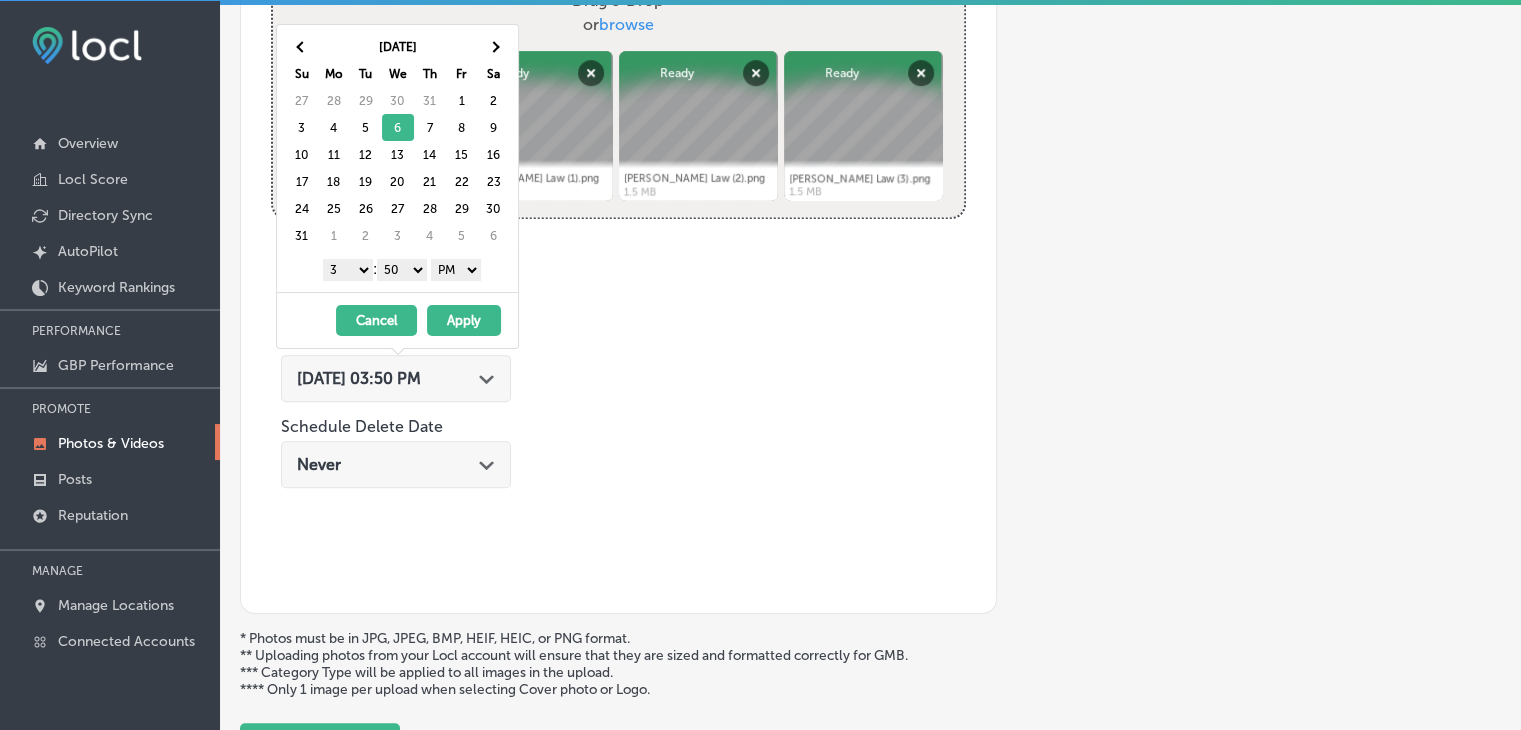click on "1 2 3 4 5 6 7 8 9 10 11 12" at bounding box center [348, 270] 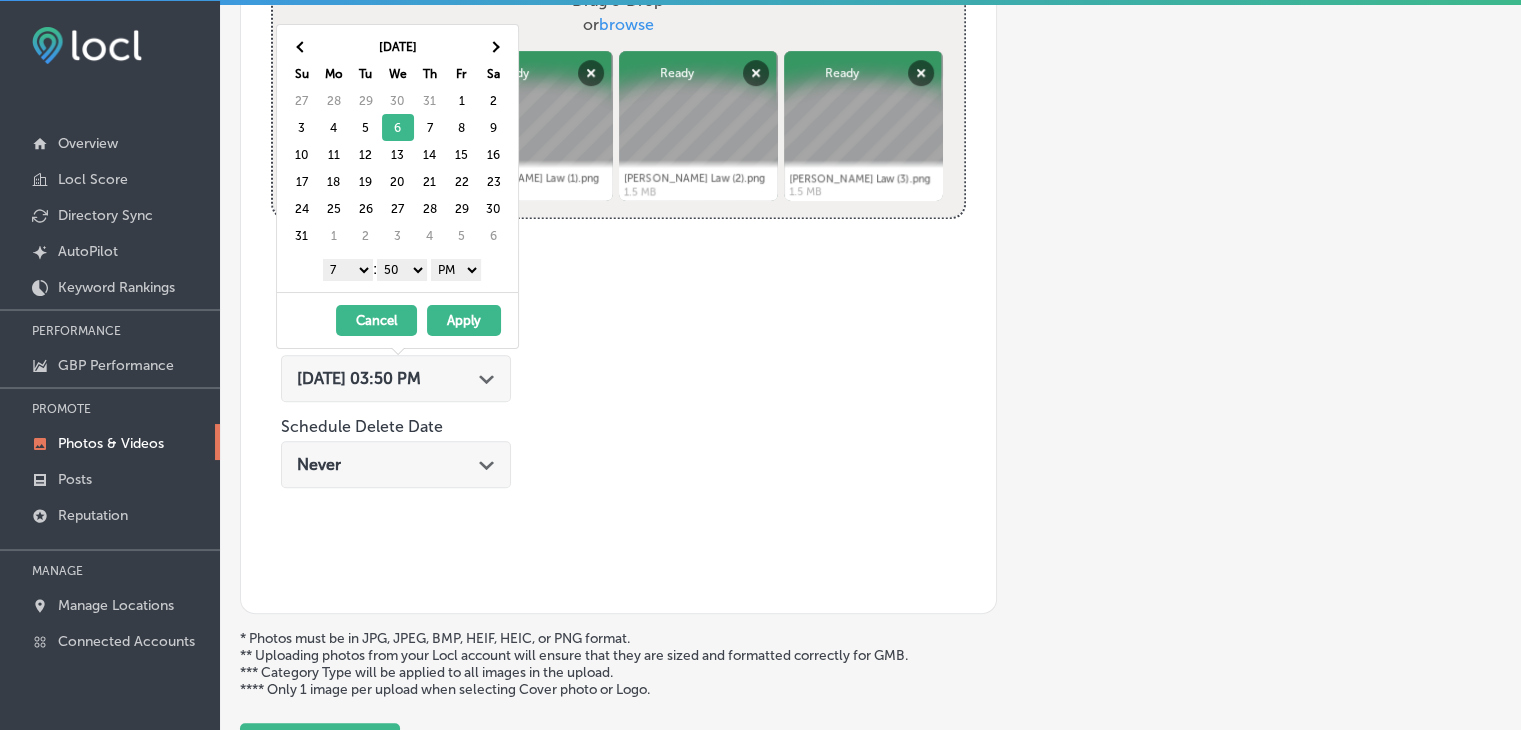 click on "[DATE] Su Mo Tu We Th Fr Sa 27 28 29 30 31 1 2 3 4 5 6 7 8 9 10 11 12 13 14 15 16 17 18 19 20 21 22 23 24 25 26 27 28 29 30 31 1 2 3 4 5 6 1 2 3 4 5 6 7 8 9 10 11 12  :  00 10 20 30 40 50   AM PM" at bounding box center (397, 158) 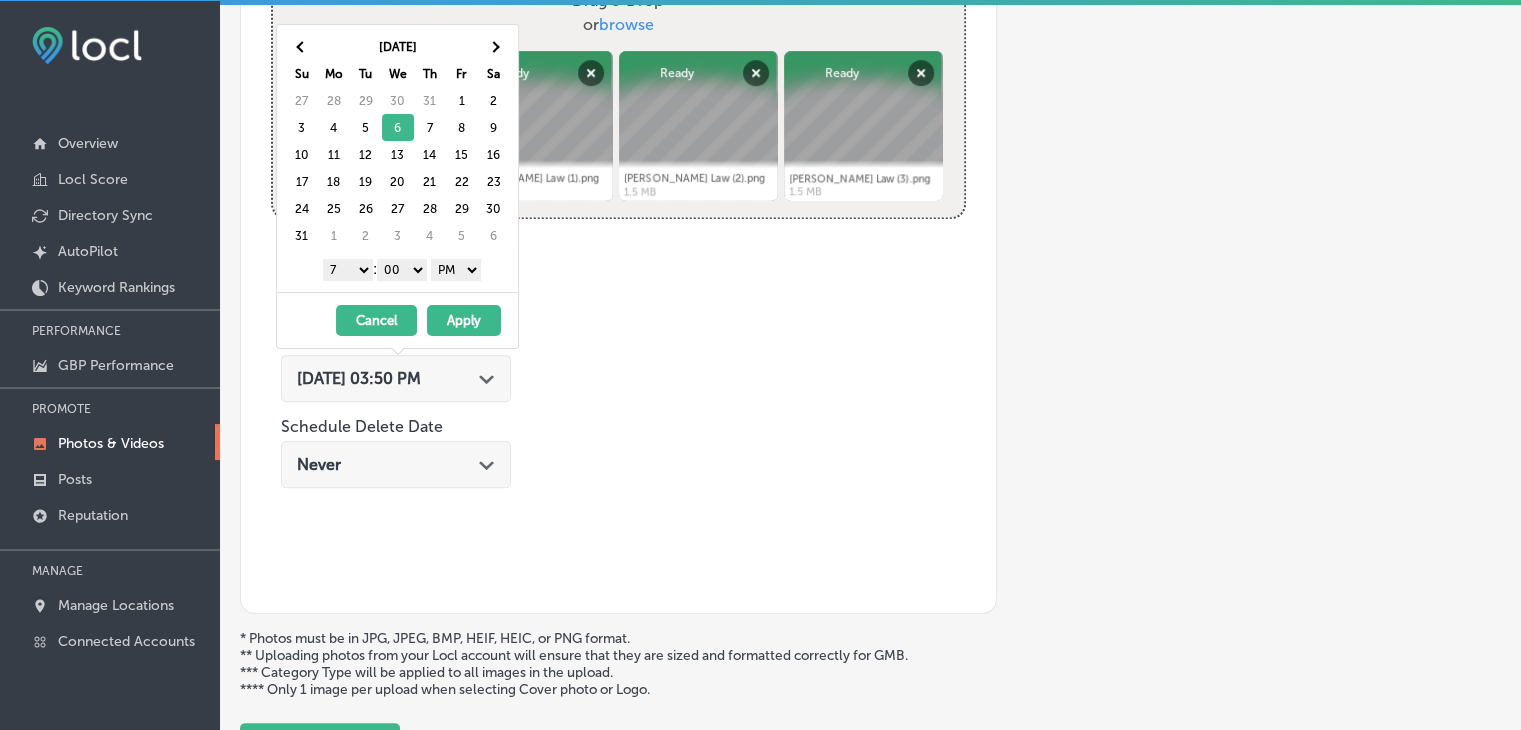 click on "AM PM" at bounding box center [456, 270] 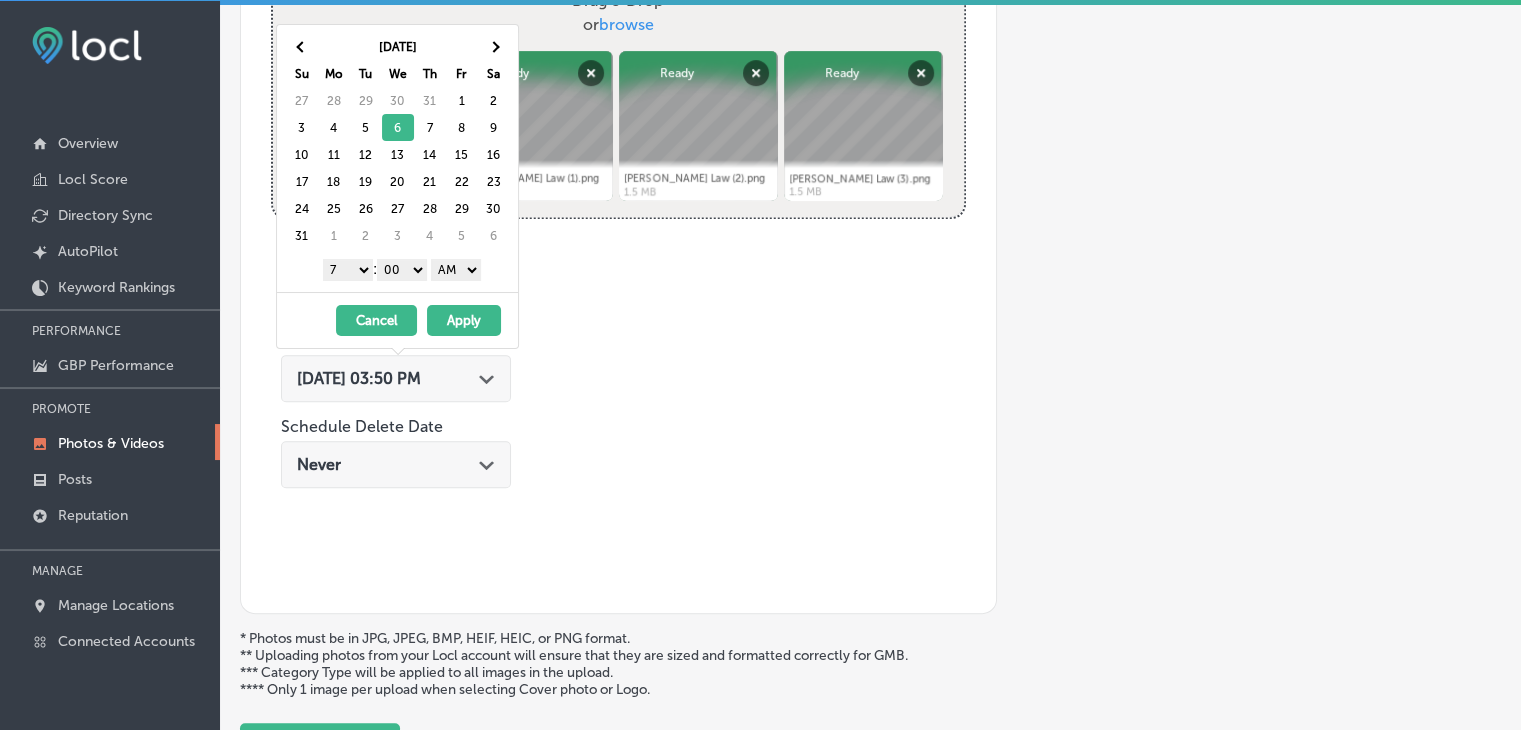 click on "Apply" at bounding box center [464, 320] 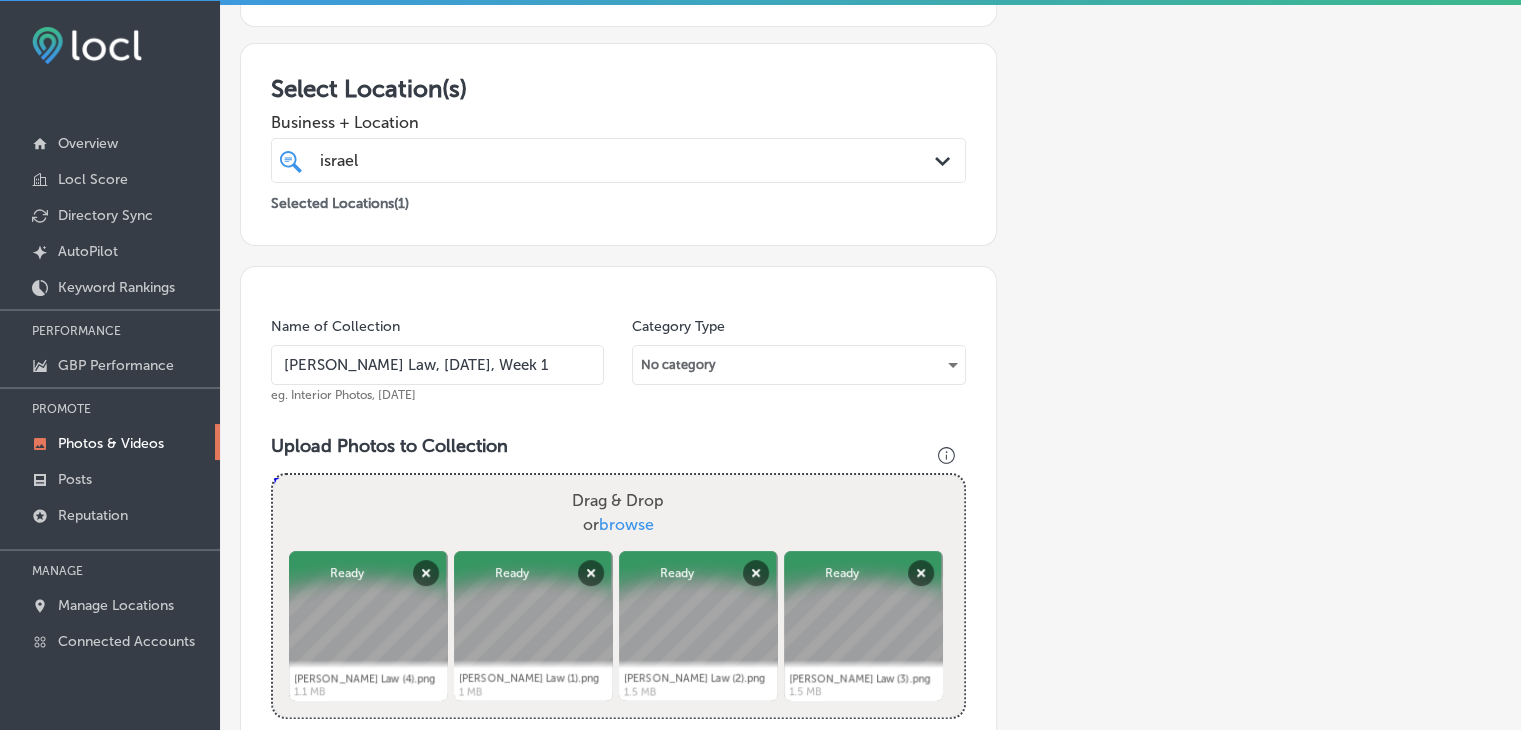 scroll, scrollTop: 972, scrollLeft: 0, axis: vertical 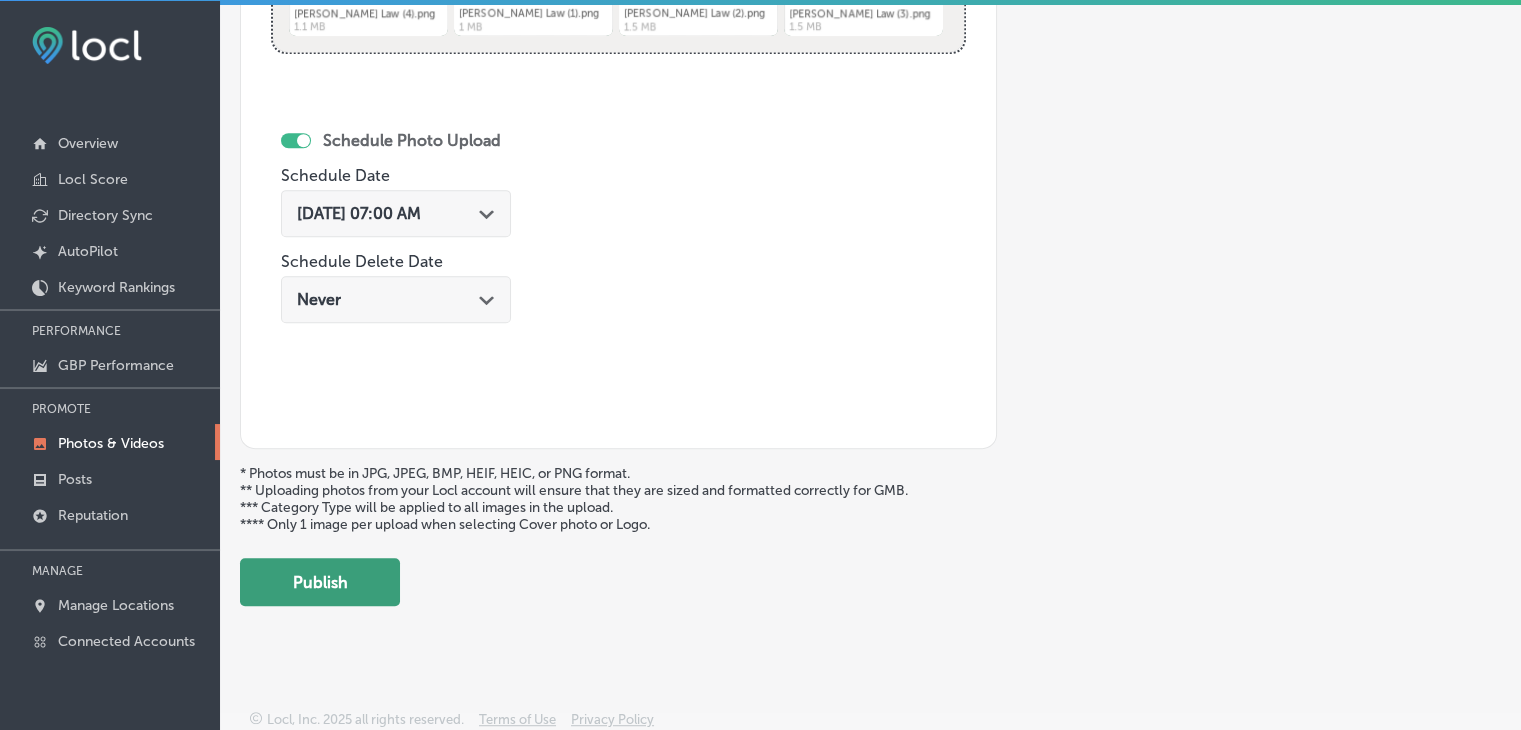 click on "Publish" at bounding box center (320, 582) 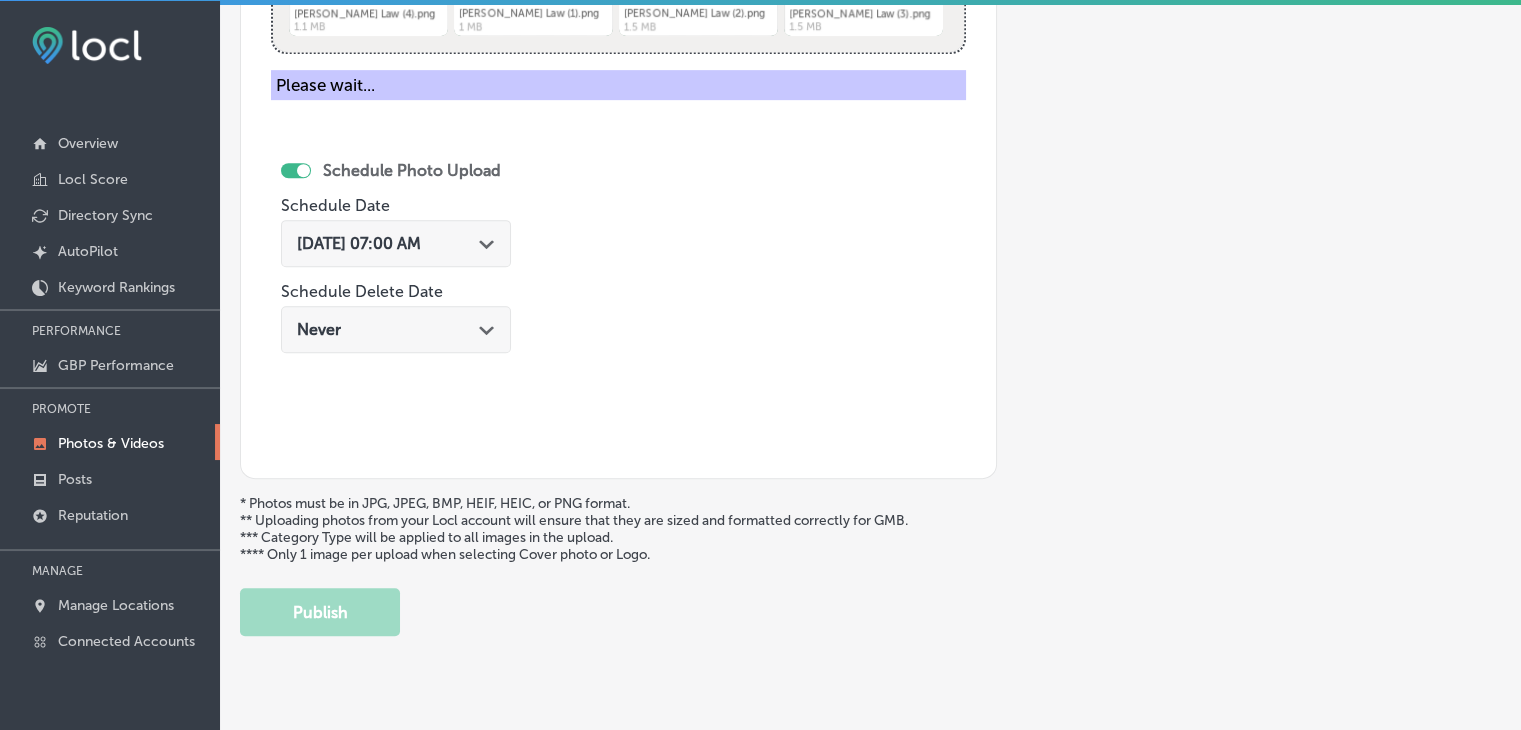 scroll, scrollTop: 572, scrollLeft: 0, axis: vertical 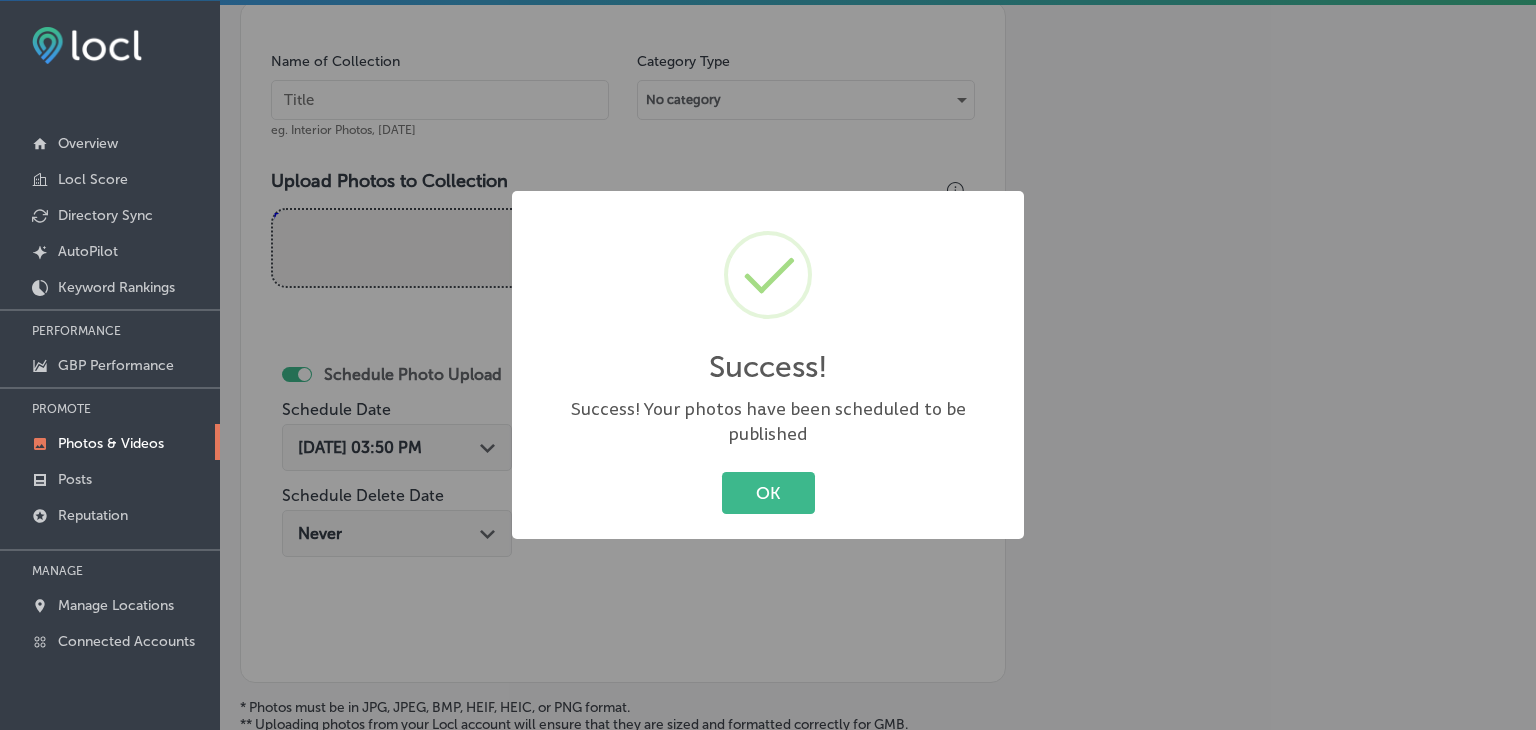 click on "Success! × Success! Your photos have been scheduled to be published OK Cancel" at bounding box center (768, 365) 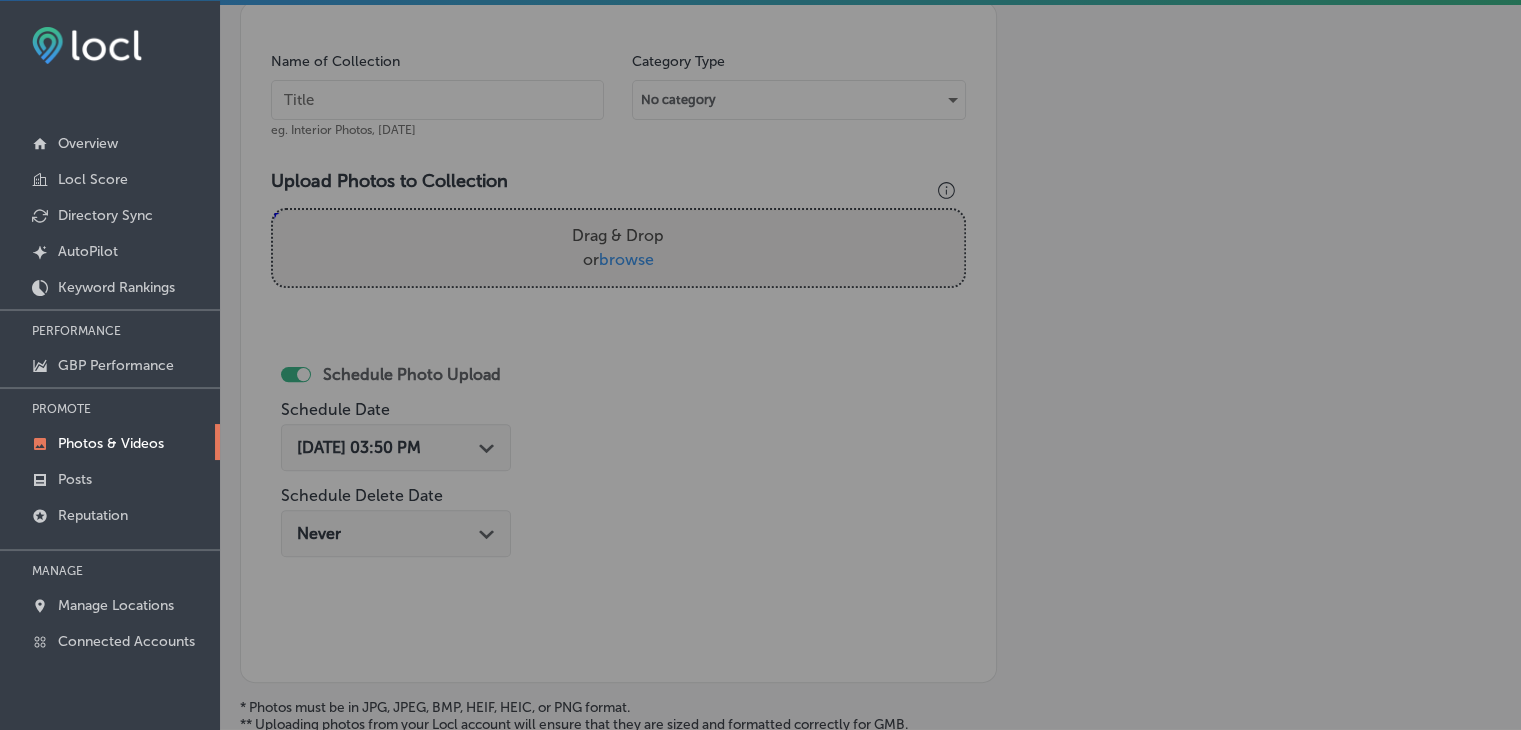 click at bounding box center (437, 100) 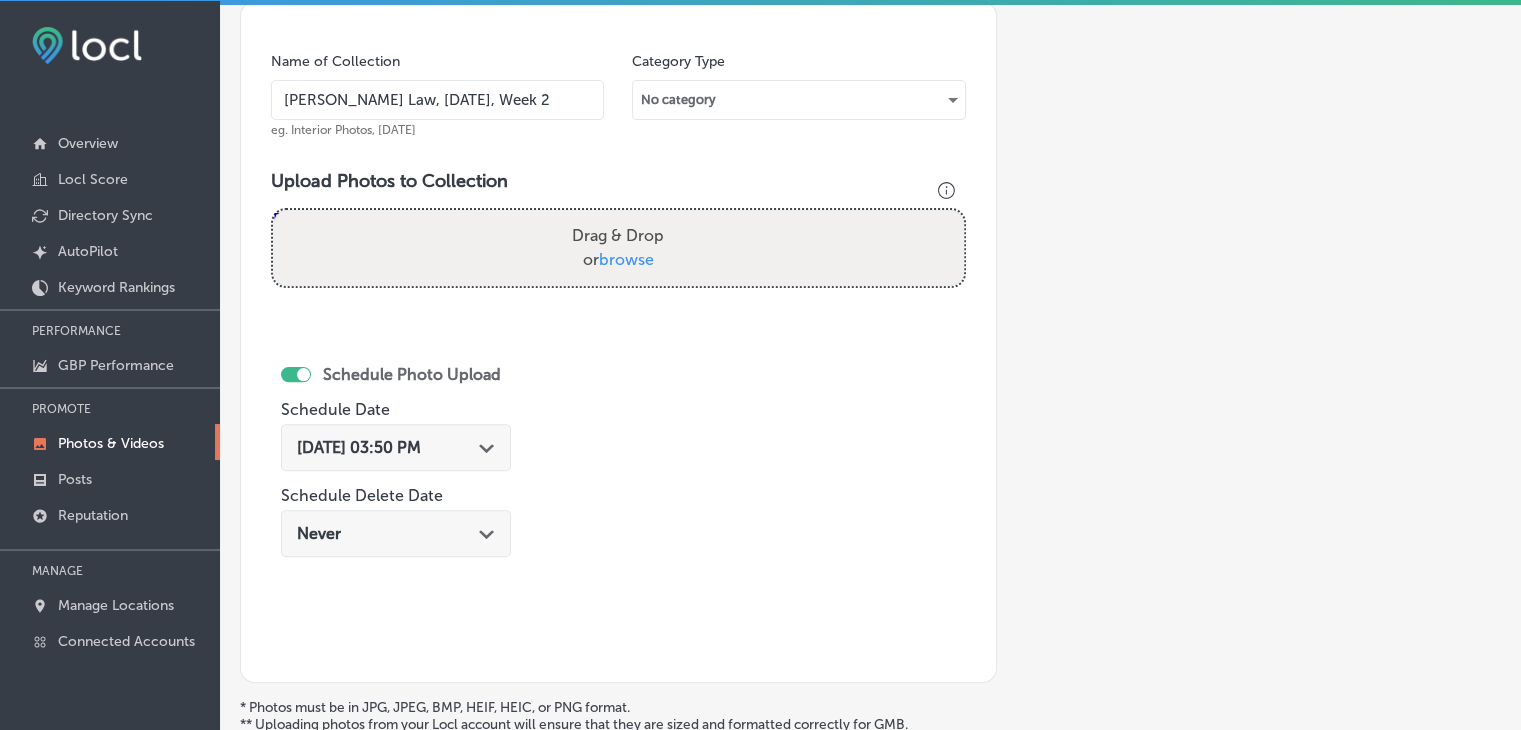 type on "[PERSON_NAME] Law, [DATE], Week 2" 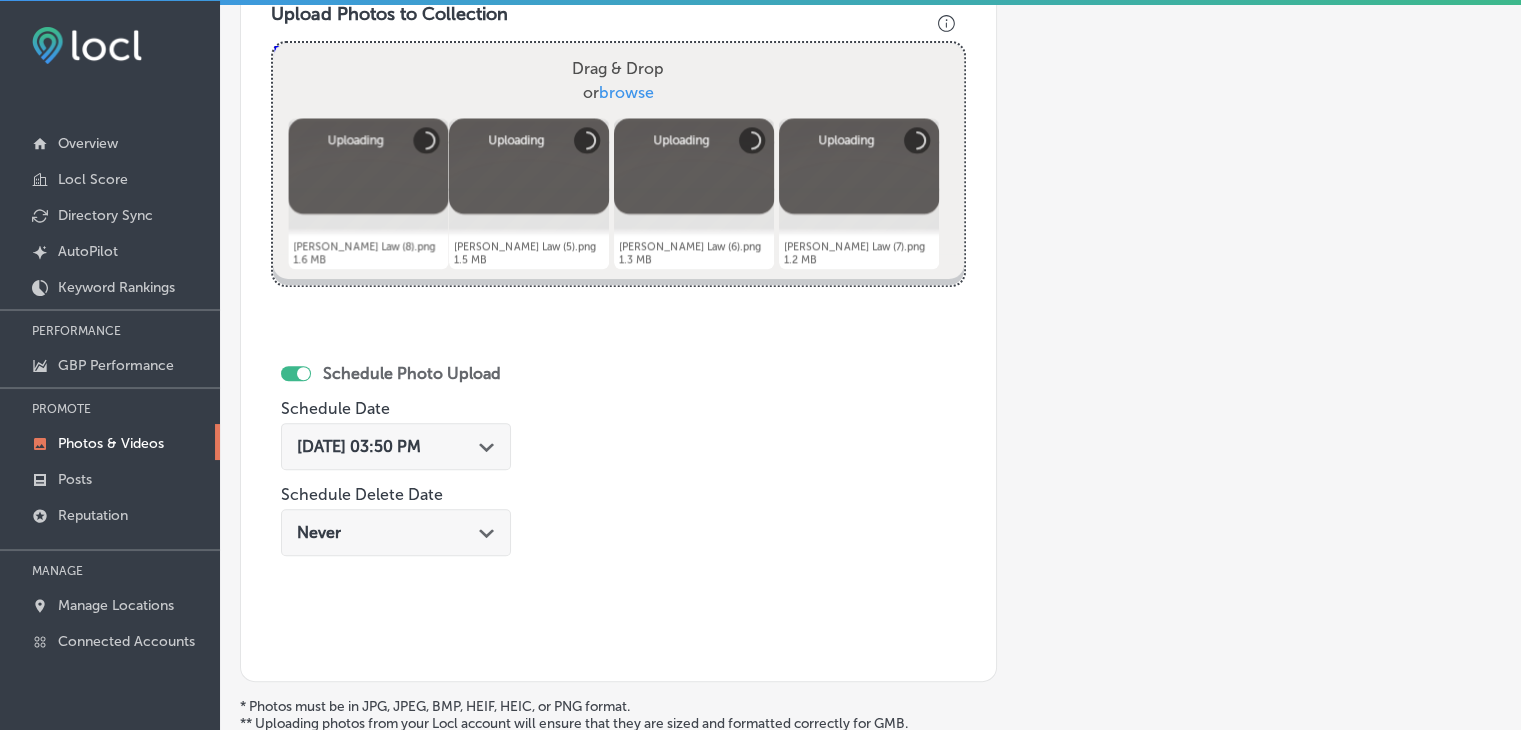 scroll, scrollTop: 872, scrollLeft: 0, axis: vertical 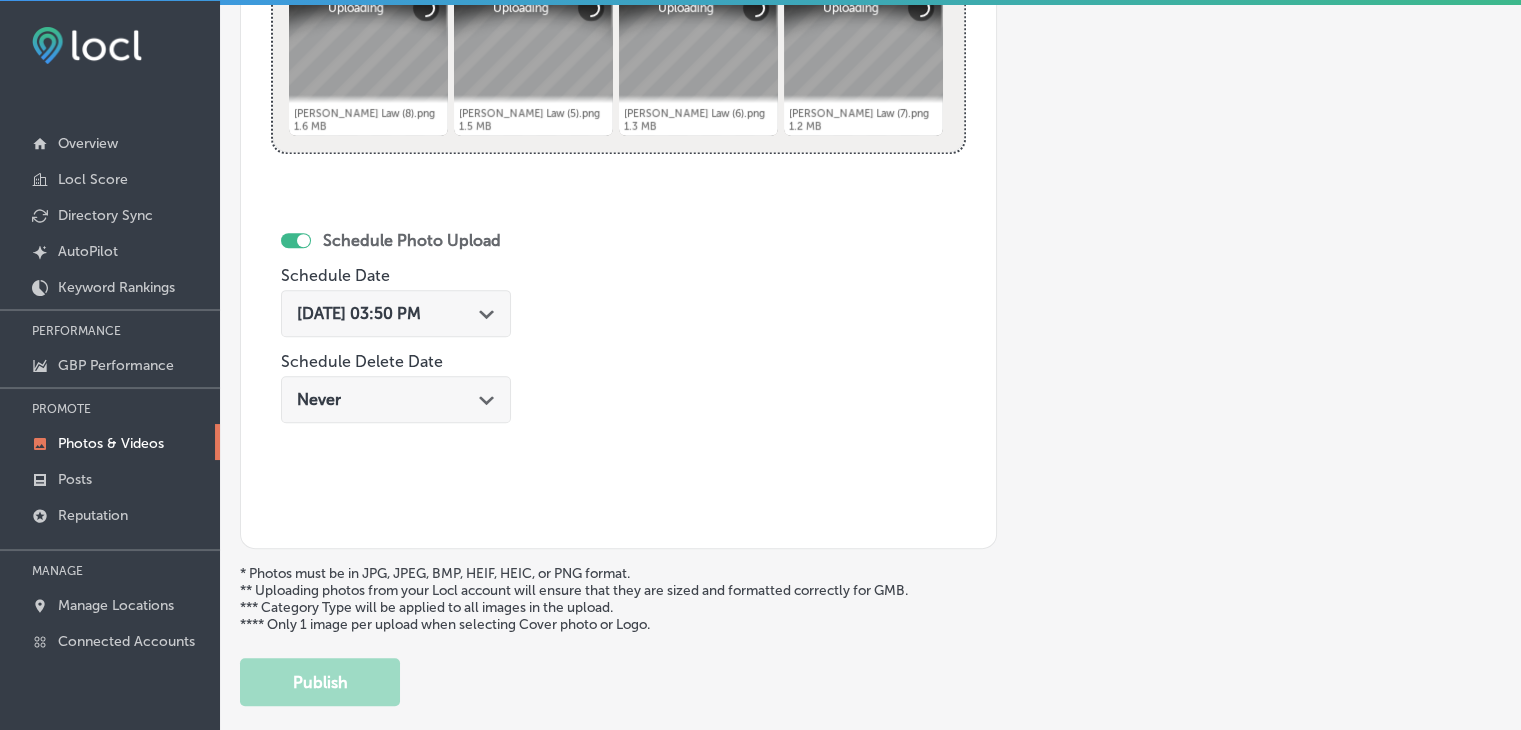 click on "[DATE] 03:50 PM
Path
Created with Sketch." at bounding box center [396, 313] 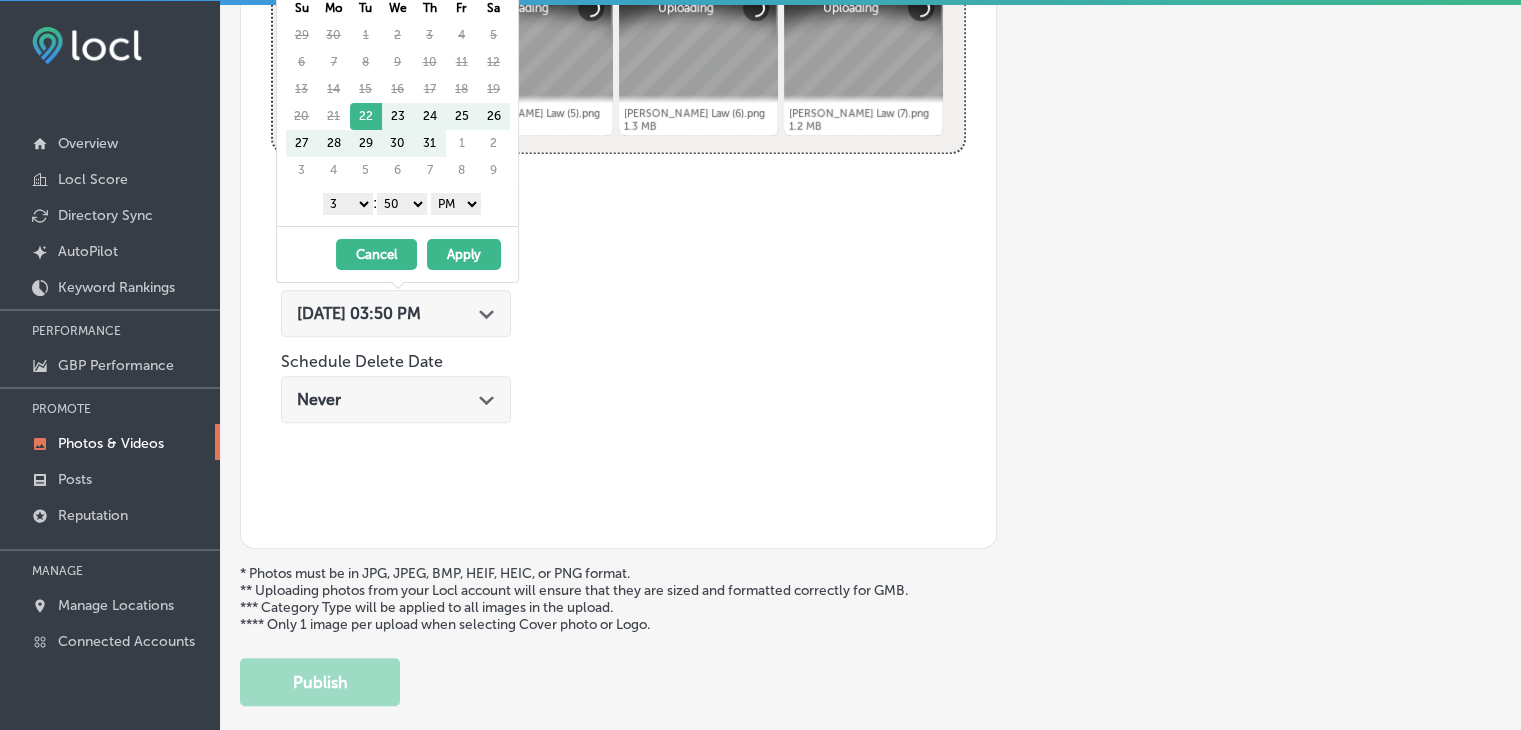 click on "Schedule Photo Upload Schedule Date [DATE] 03:50 PM
Path
Created with Sketch.
Schedule Delete Date Never
Path
Created with Sketch." 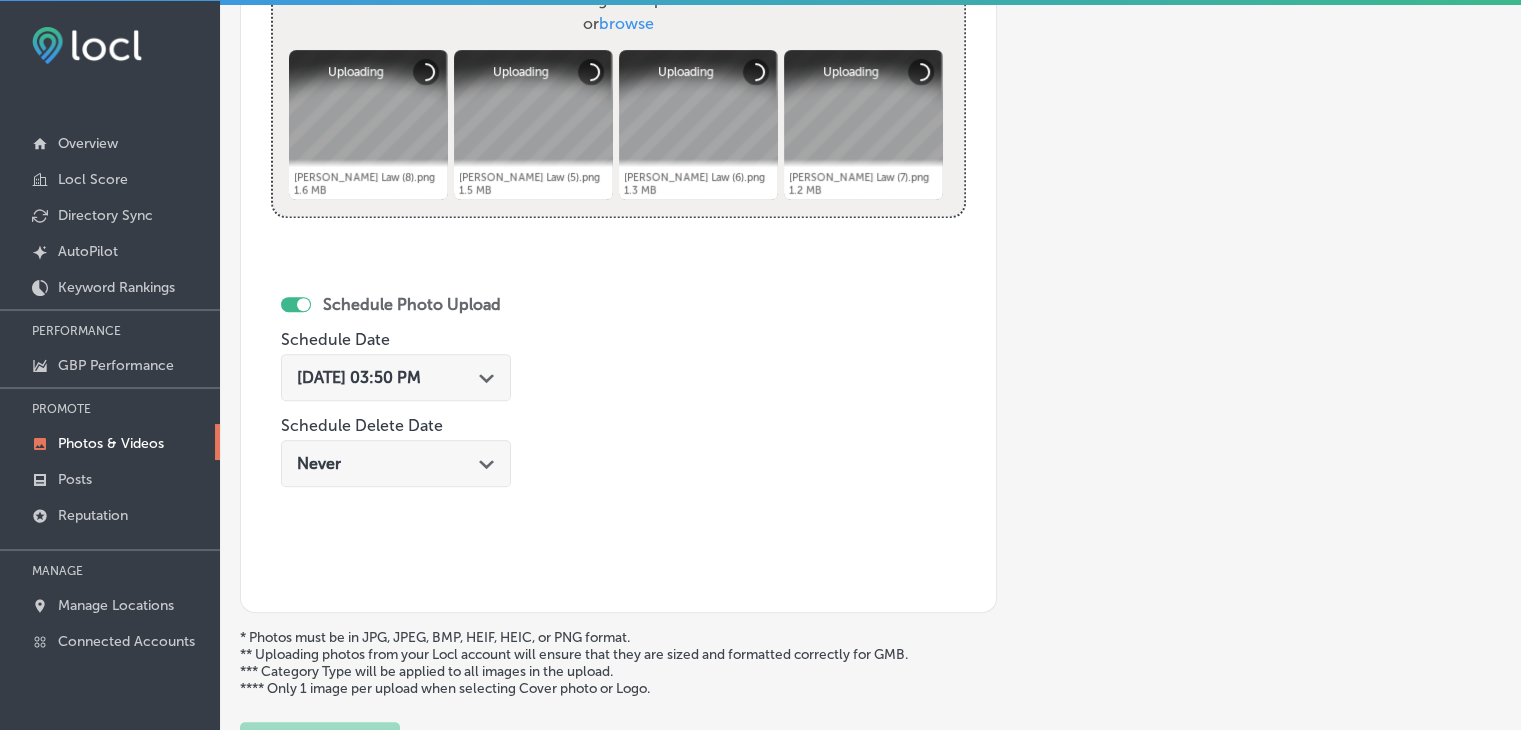 scroll, scrollTop: 772, scrollLeft: 0, axis: vertical 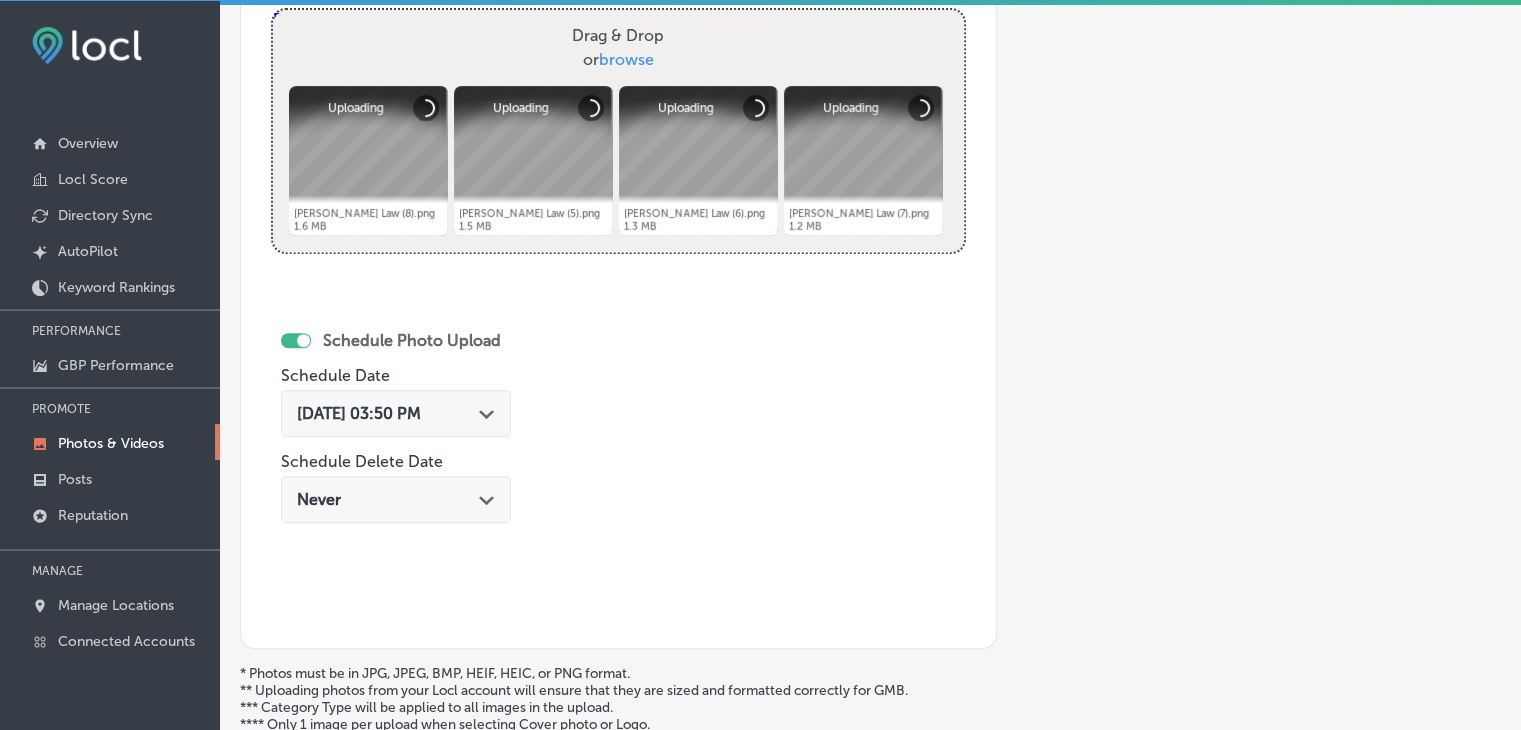 click on "[DATE] 03:50 PM" at bounding box center [359, 413] 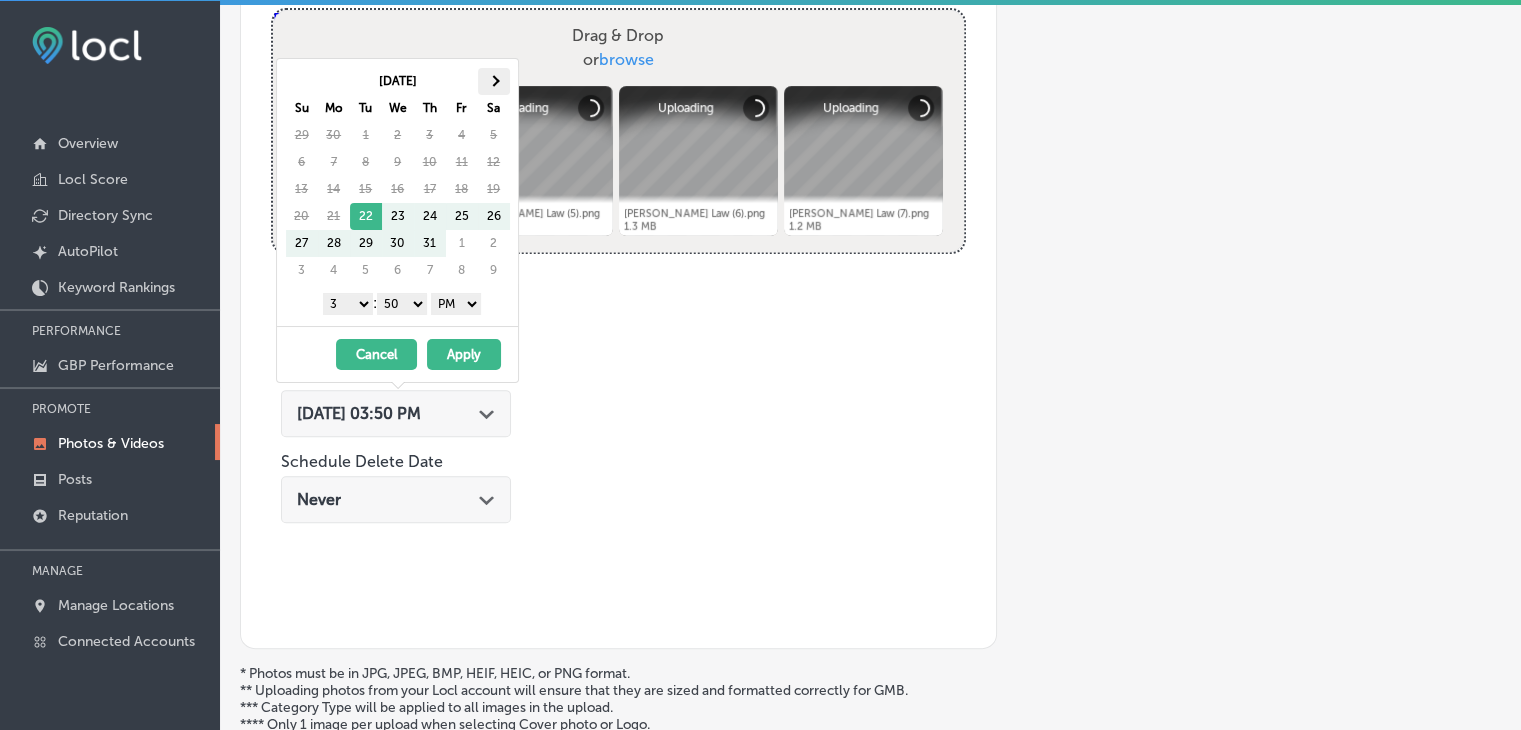 click at bounding box center [494, 81] 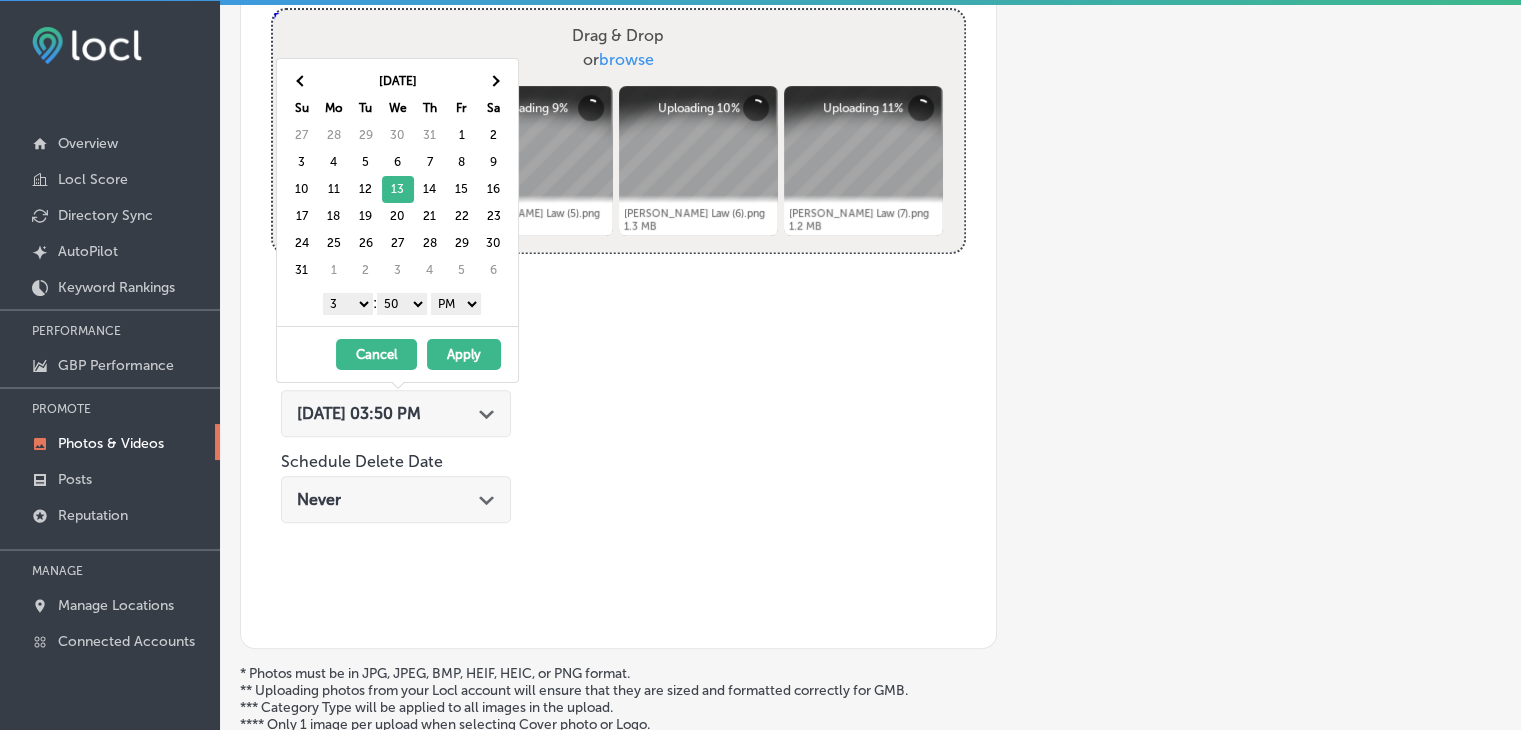 click on "1 2 3 4 5 6 7 8 9 10 11 12" at bounding box center (348, 304) 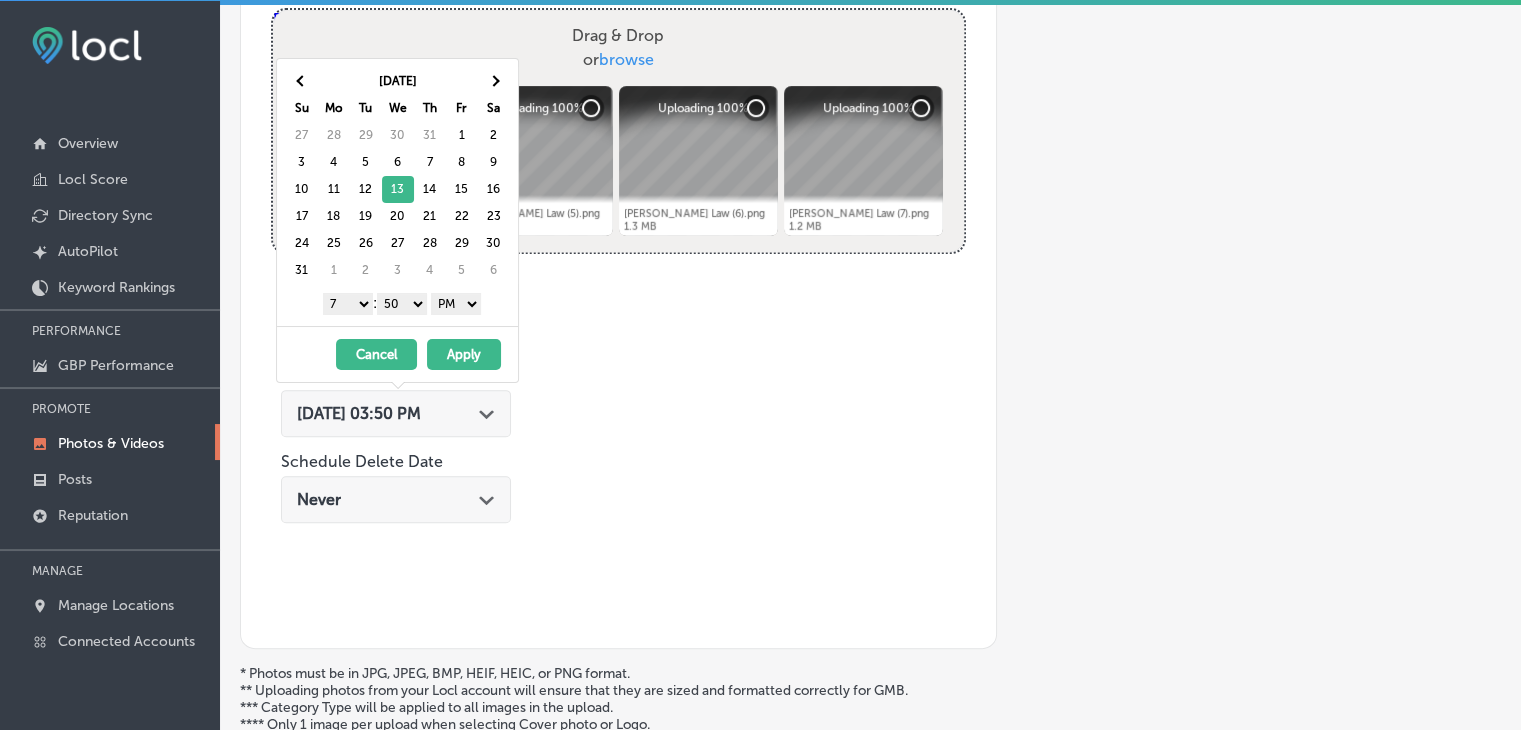 click on "00 10 20 30 40 50" at bounding box center [402, 304] 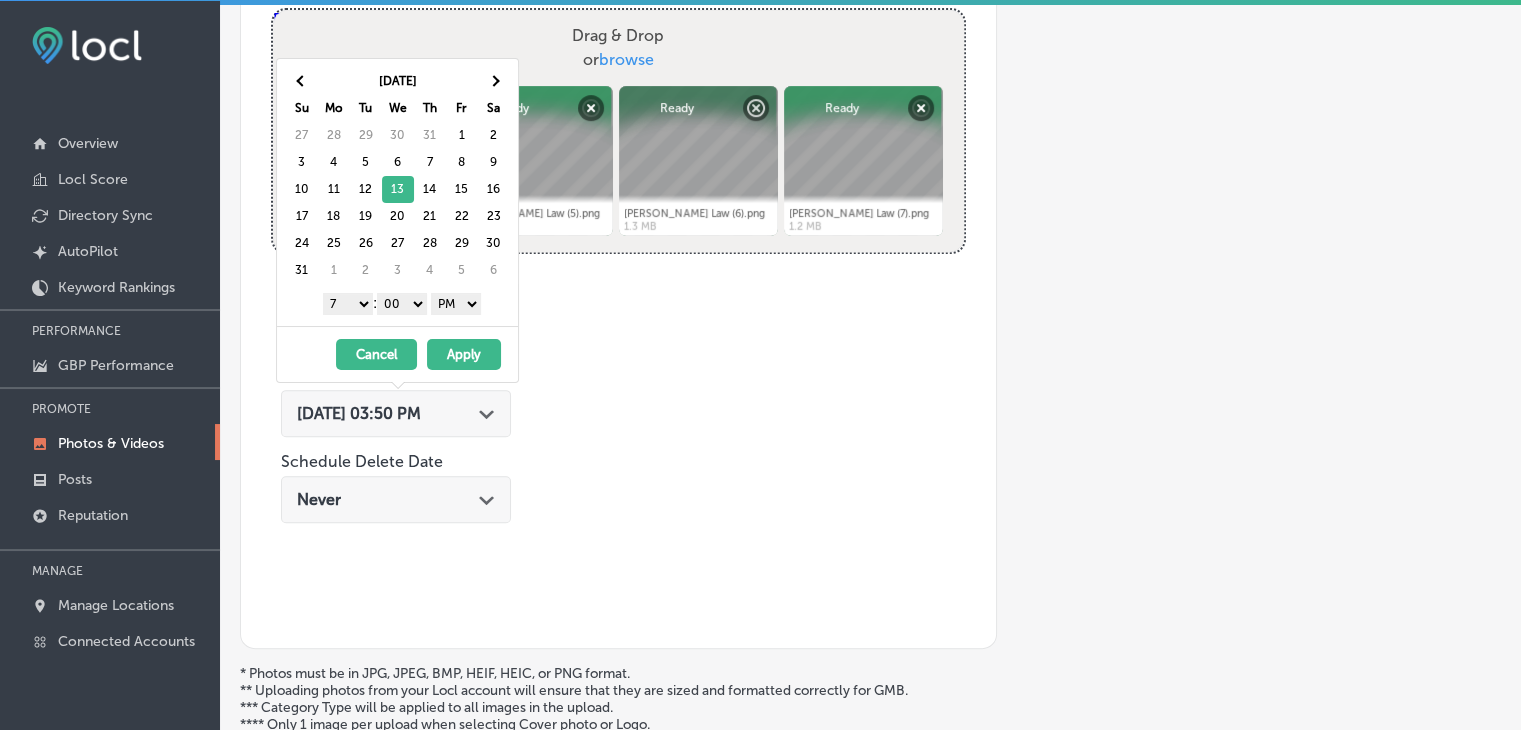 drag, startPoint x: 421, startPoint y: 312, endPoint x: 476, endPoint y: 304, distance: 55.578773 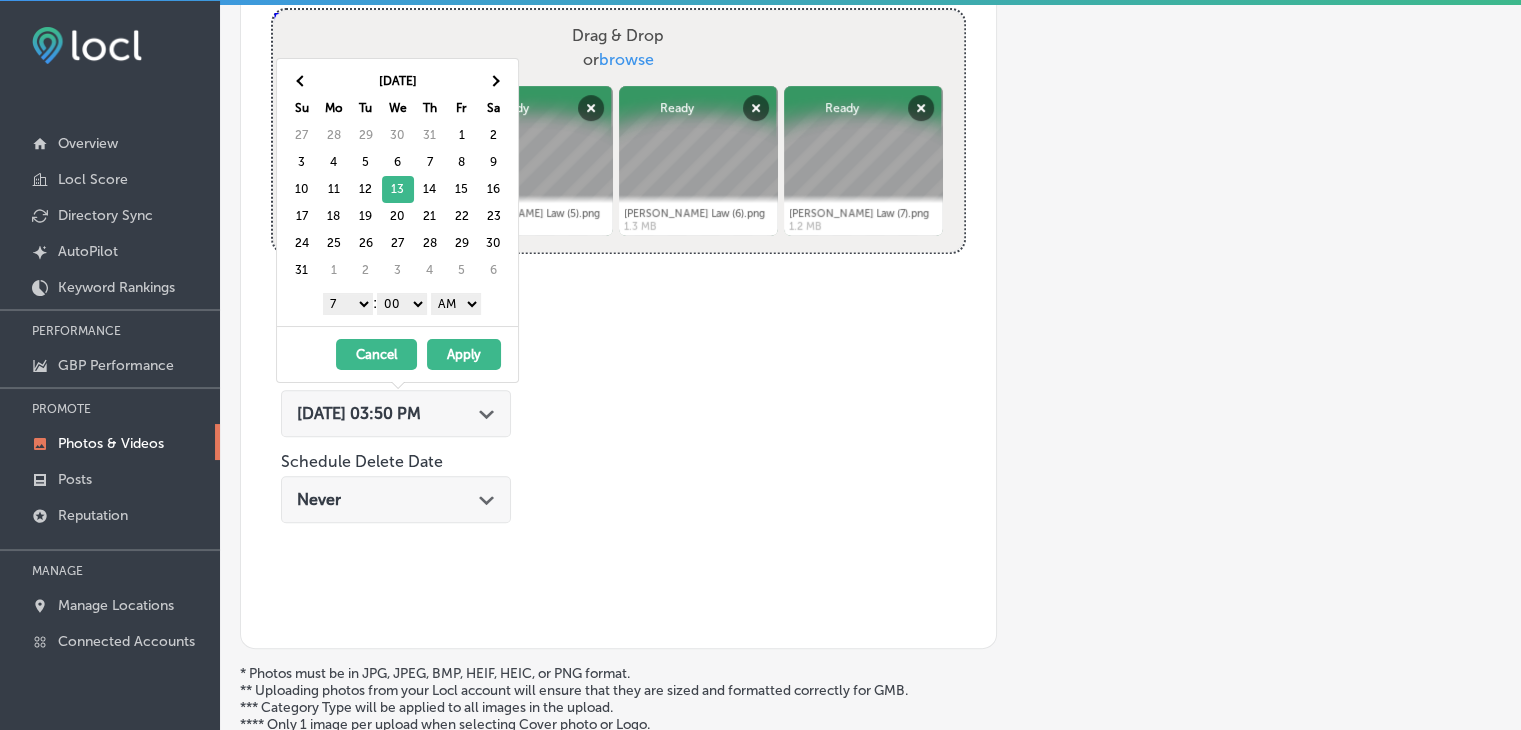 click on "Apply" at bounding box center (464, 354) 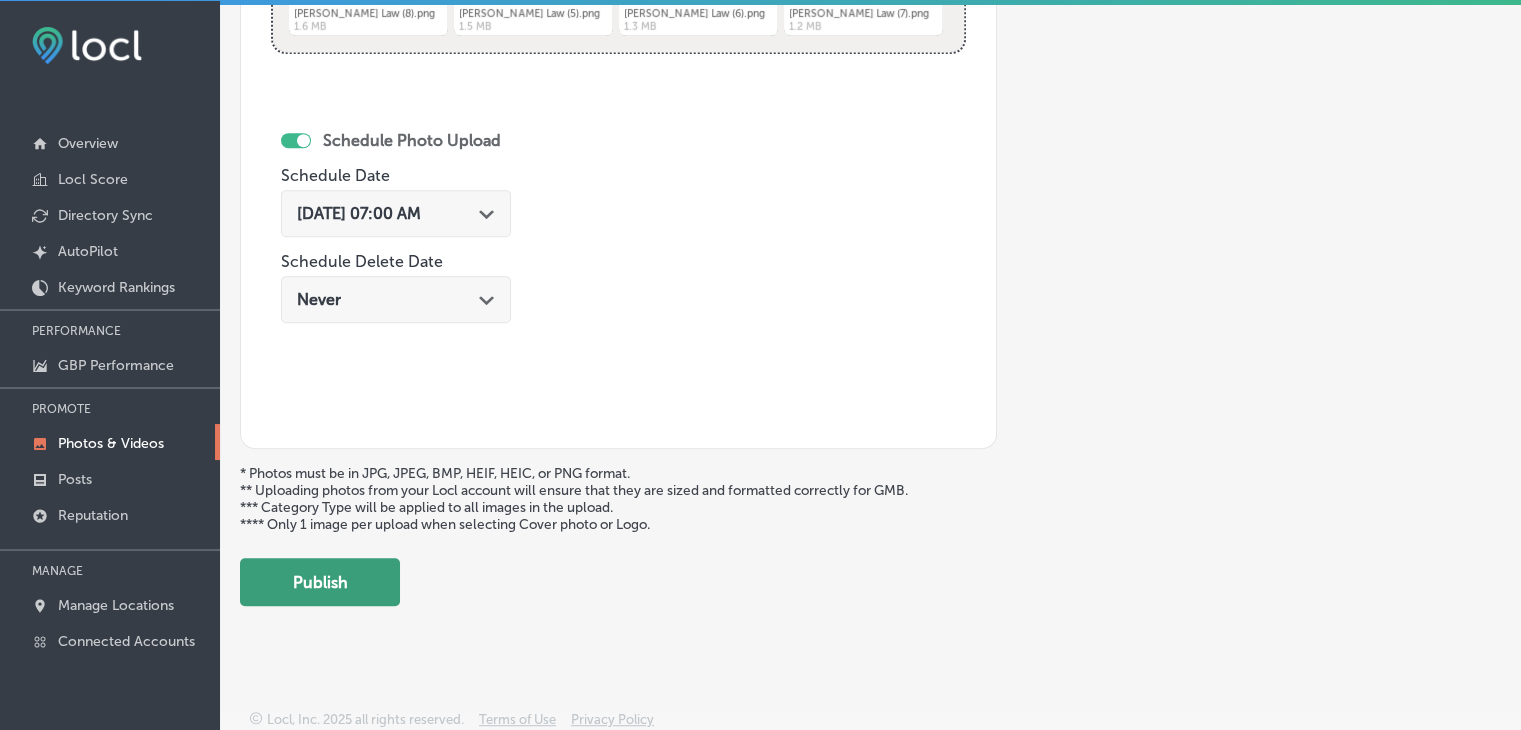 click on "Publish" at bounding box center (320, 582) 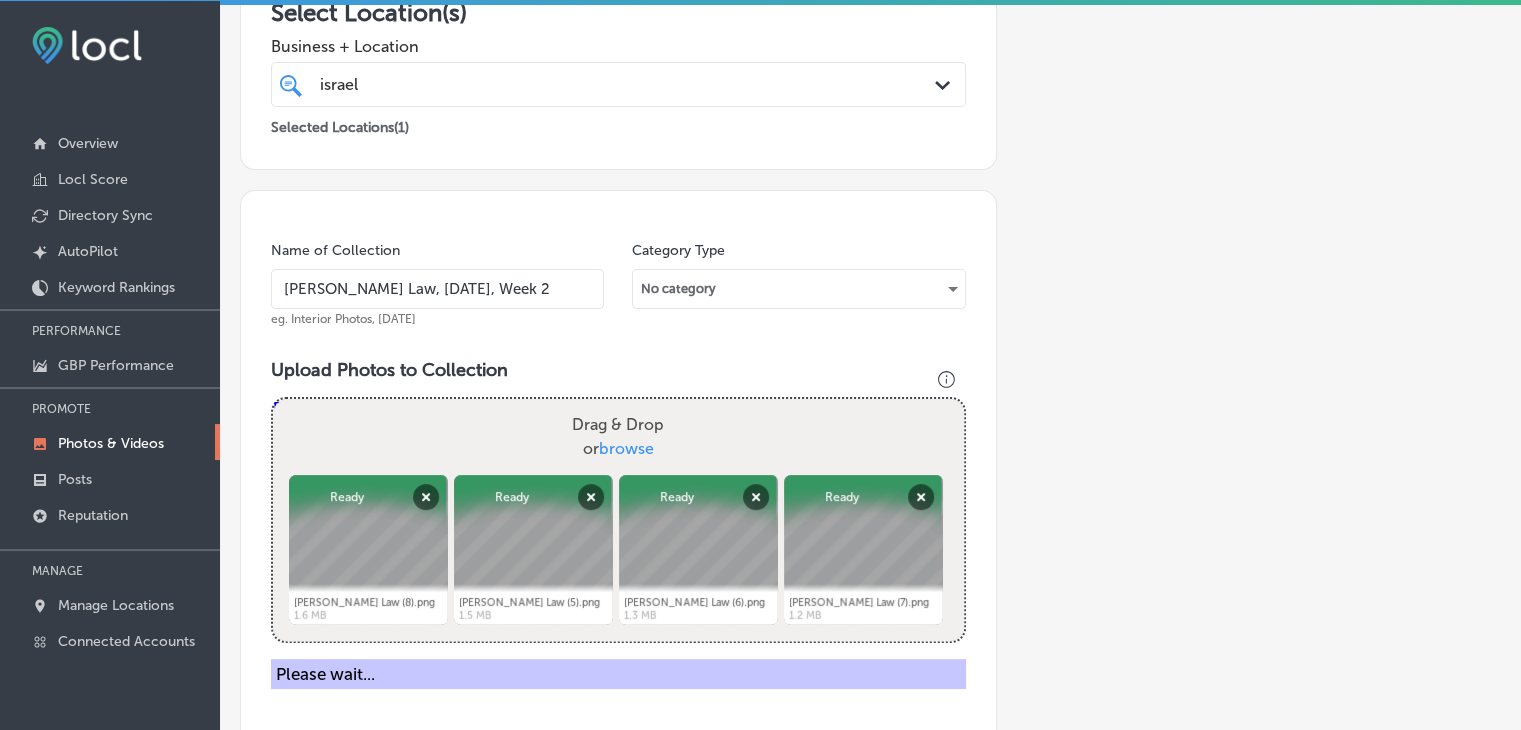 scroll, scrollTop: 372, scrollLeft: 0, axis: vertical 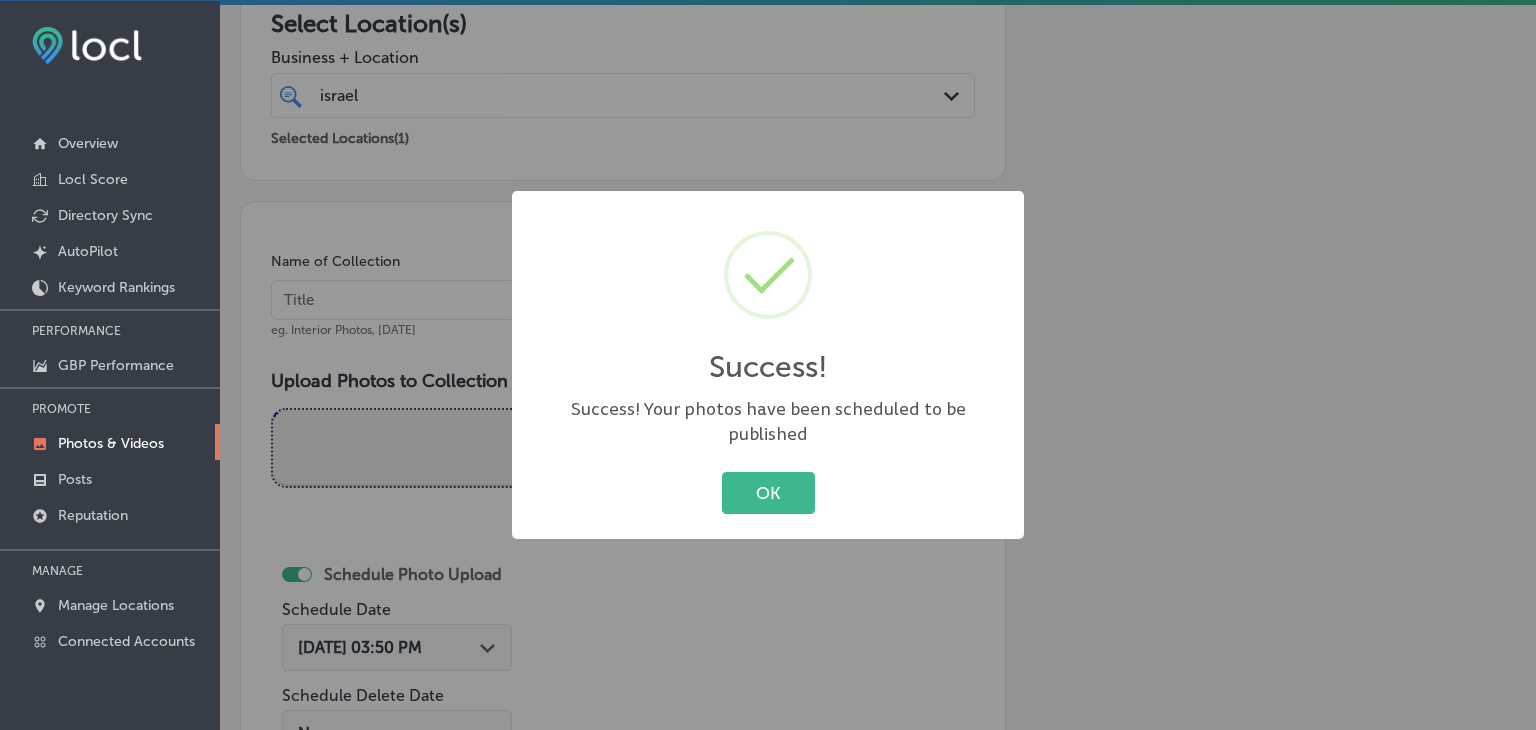 click on "Success! × Success! Your photos have been scheduled to be published OK Cancel" at bounding box center (768, 365) 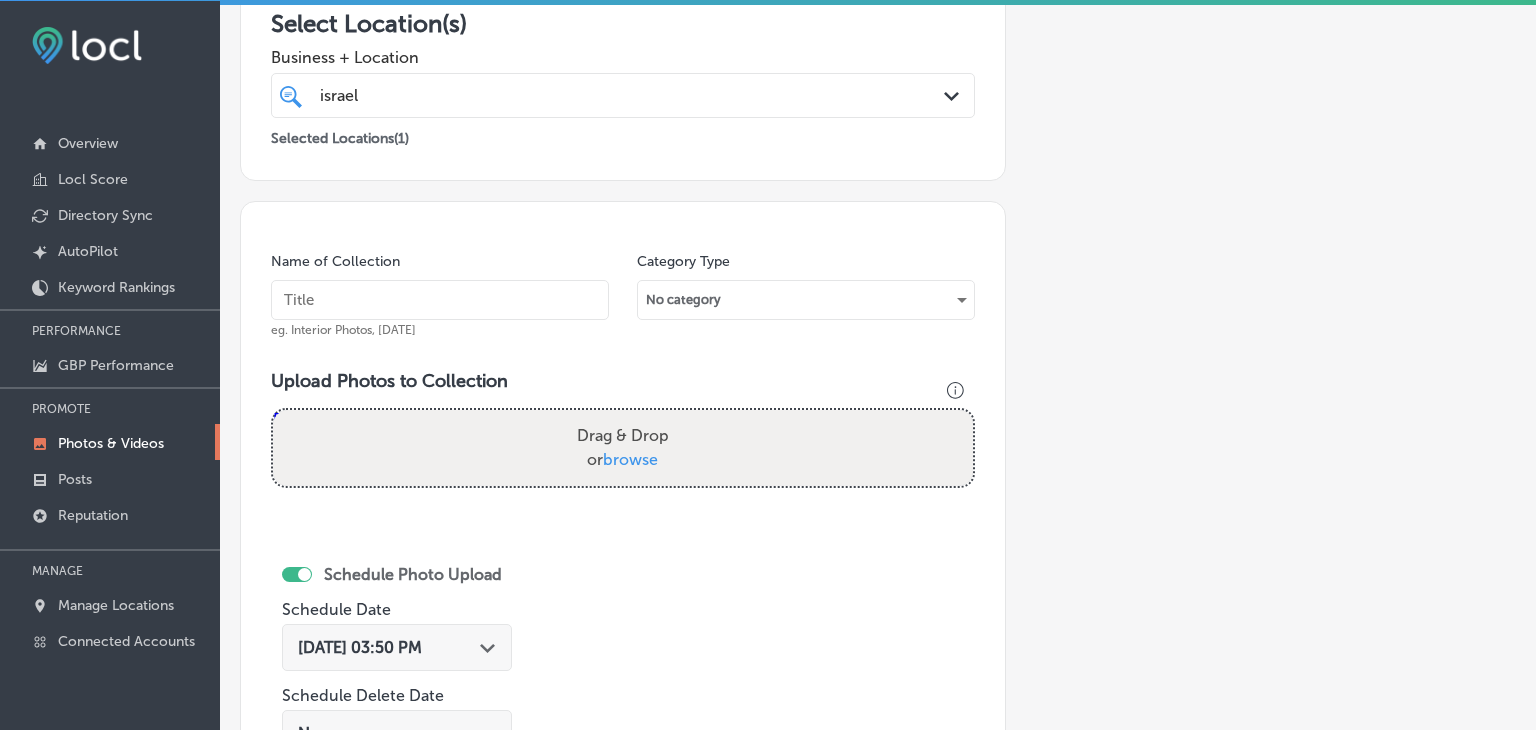 click at bounding box center (440, 300) 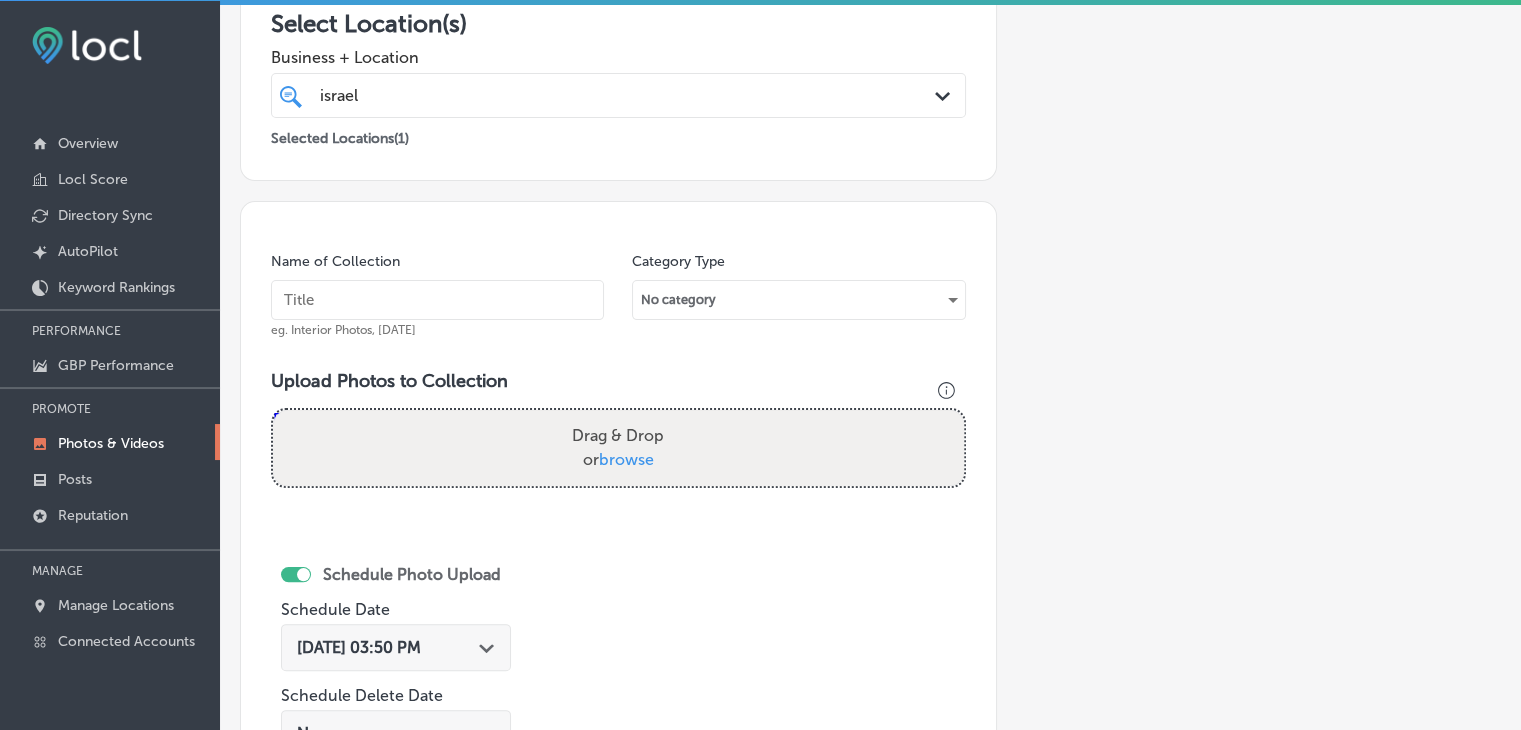 paste on "[PERSON_NAME] Law, [DATE], Week" 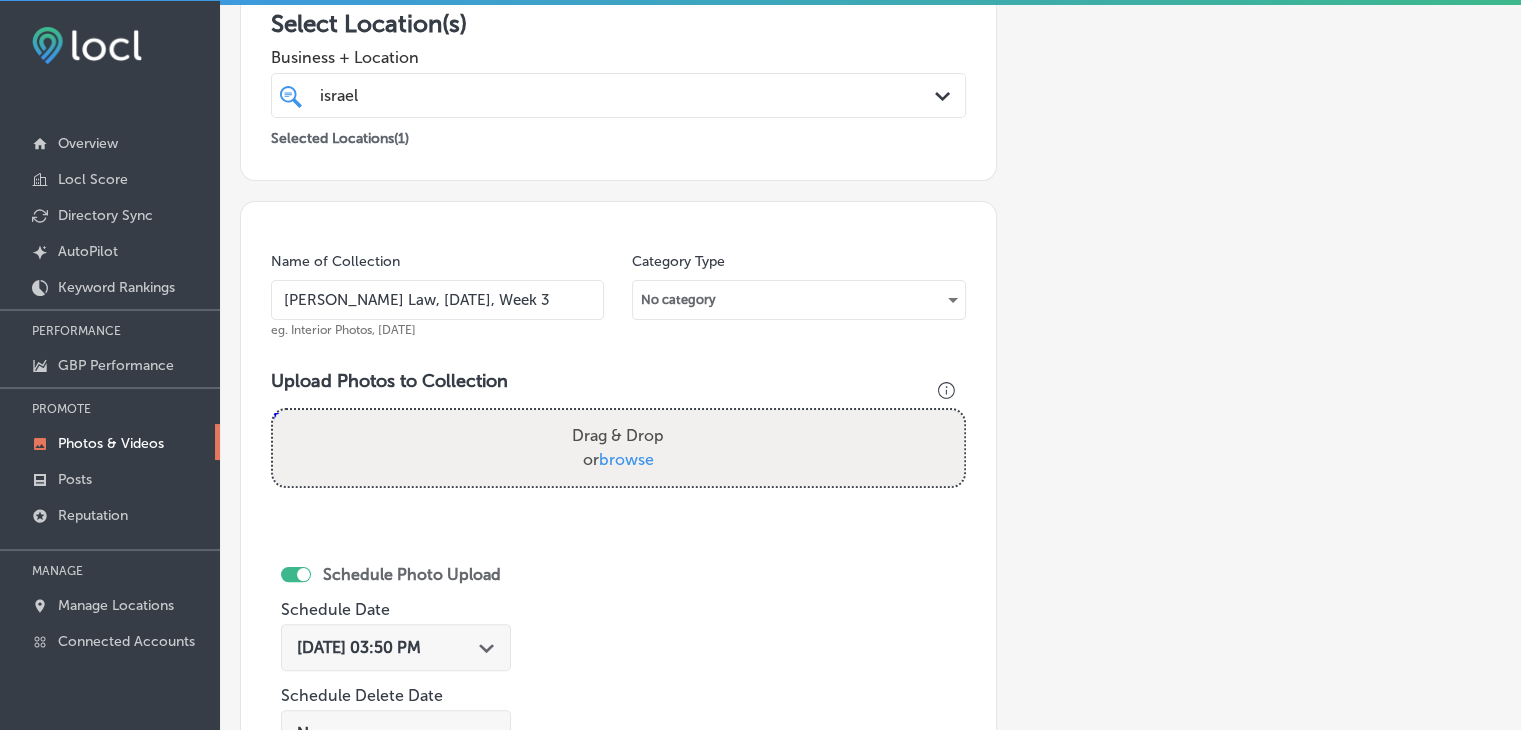 type on "[PERSON_NAME] Law, [DATE], Week 3" 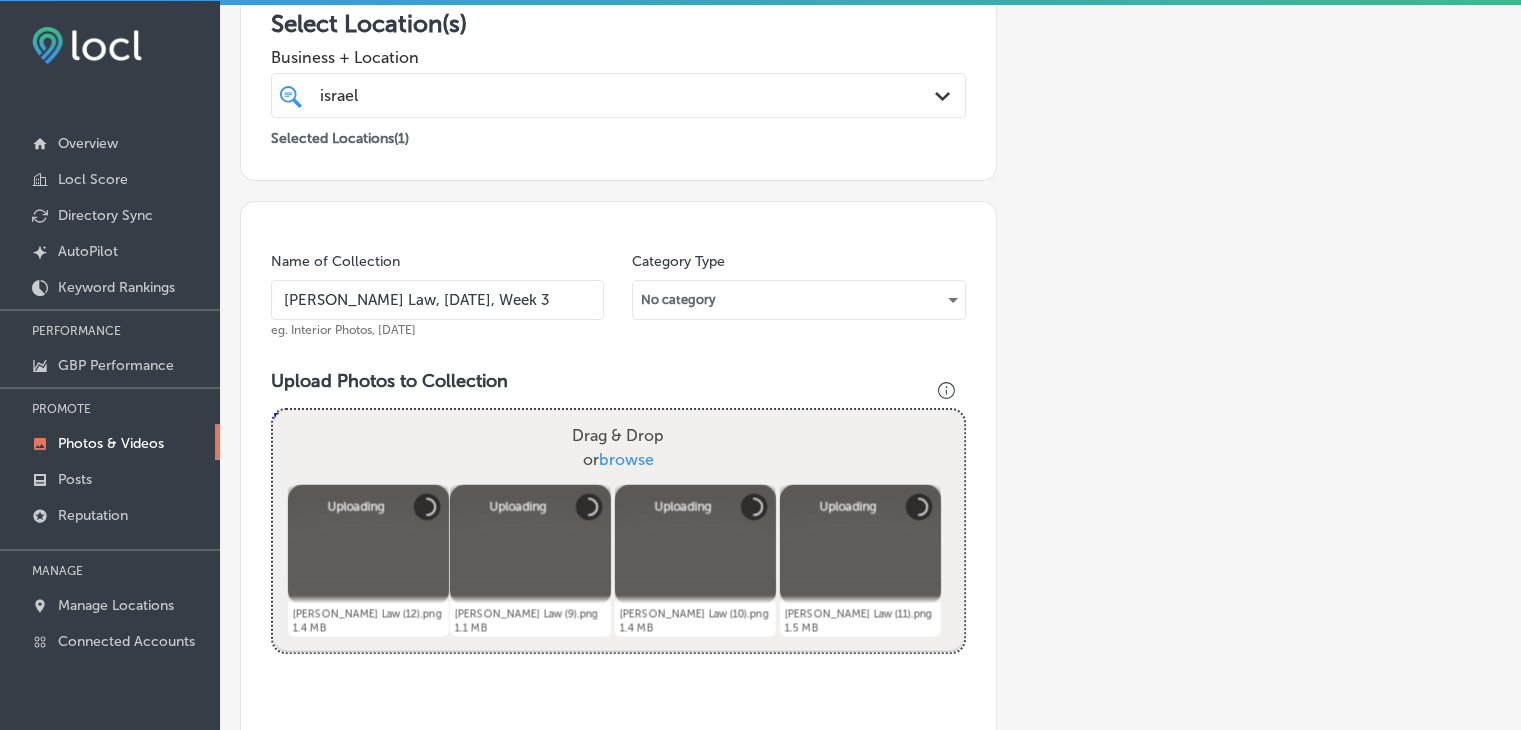scroll, scrollTop: 672, scrollLeft: 0, axis: vertical 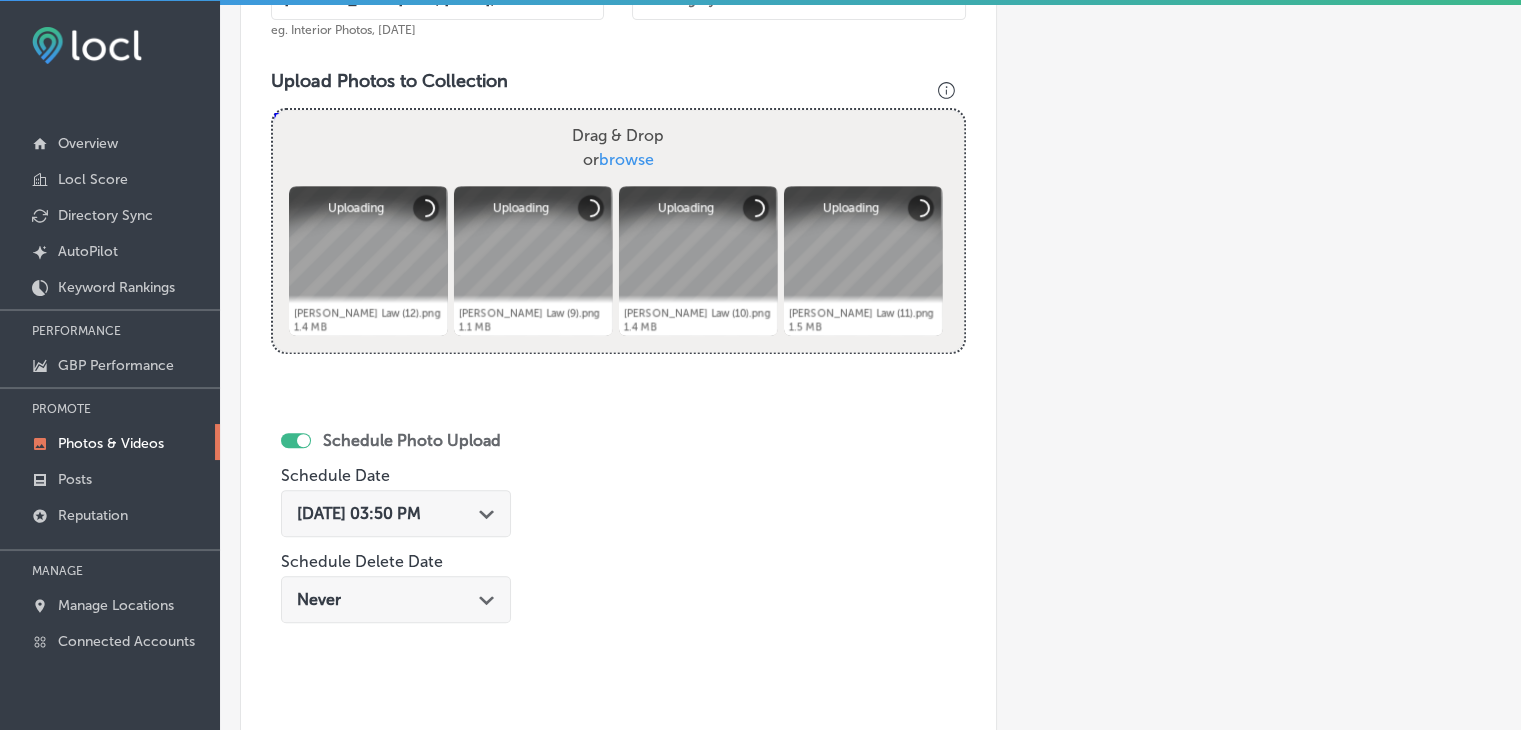 click on "[DATE] 03:50 PM
Path
Created with Sketch." at bounding box center (396, 513) 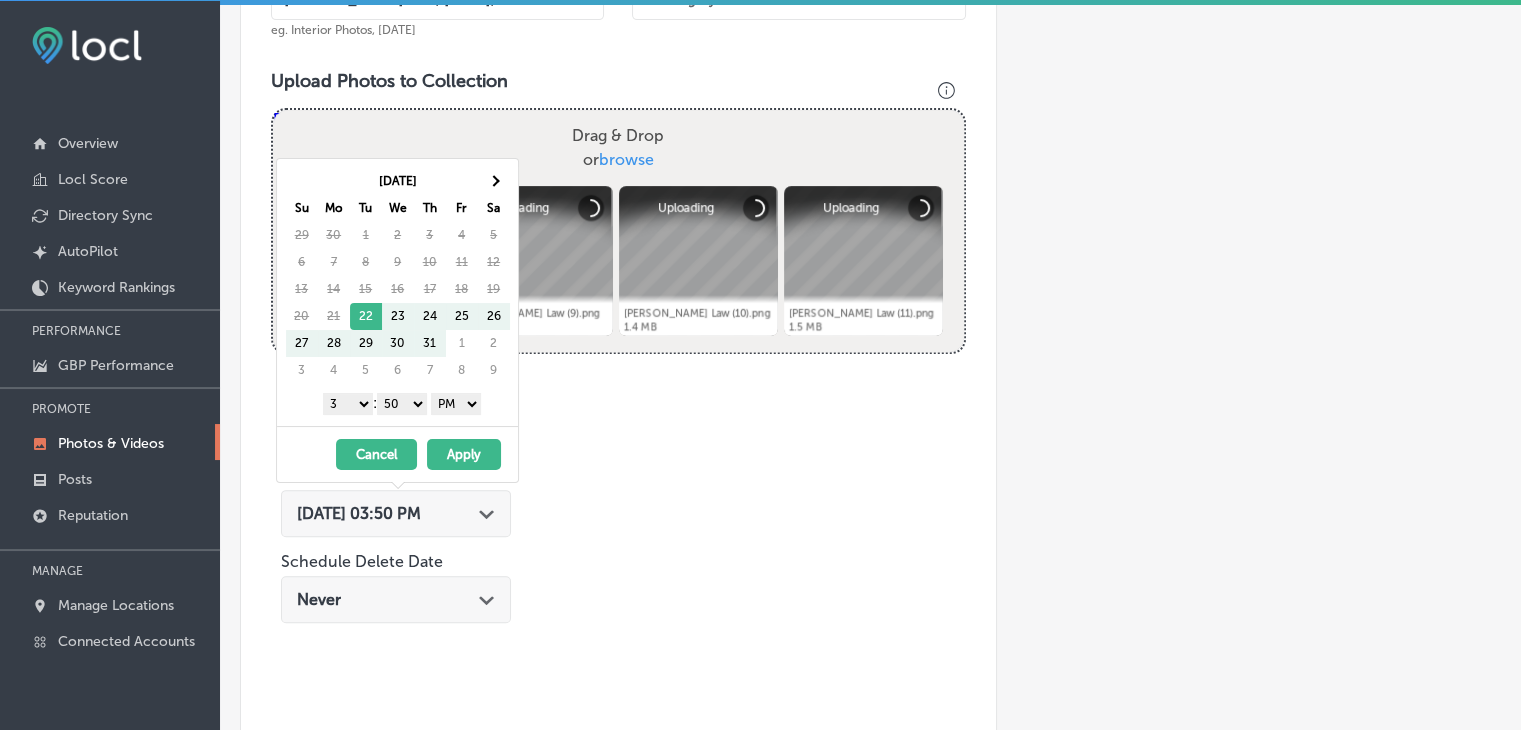 click on "[DATE] Su Mo Tu We Th Fr Sa 29 30 1 2 3 4 5 6 7 8 9 10 11 12 13 14 15 16 17 18 19 20 21 22 23 24 25 26 27 28 29 30 31 1 2 3 4 5 6 7 8 9" at bounding box center (397, 275) 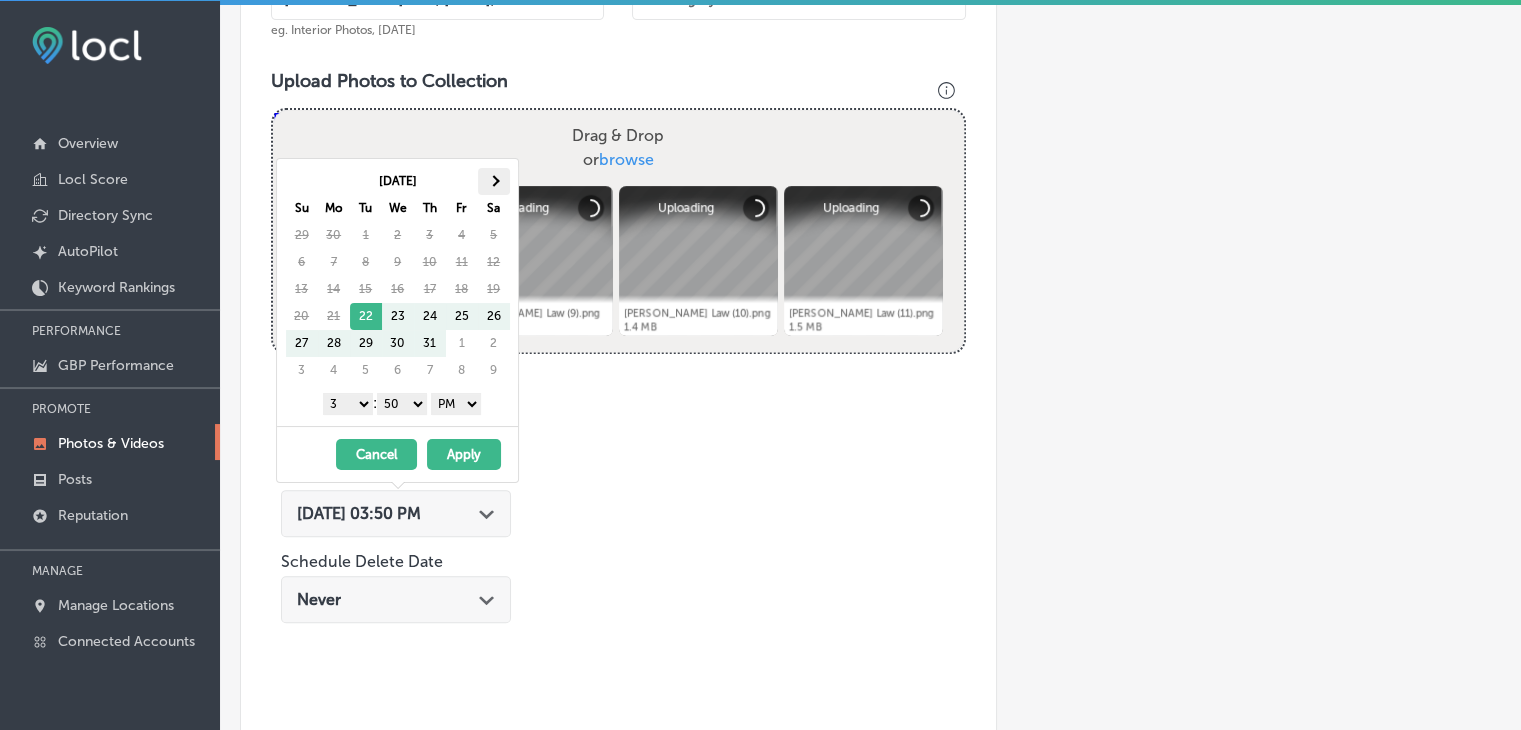 click at bounding box center [494, 181] 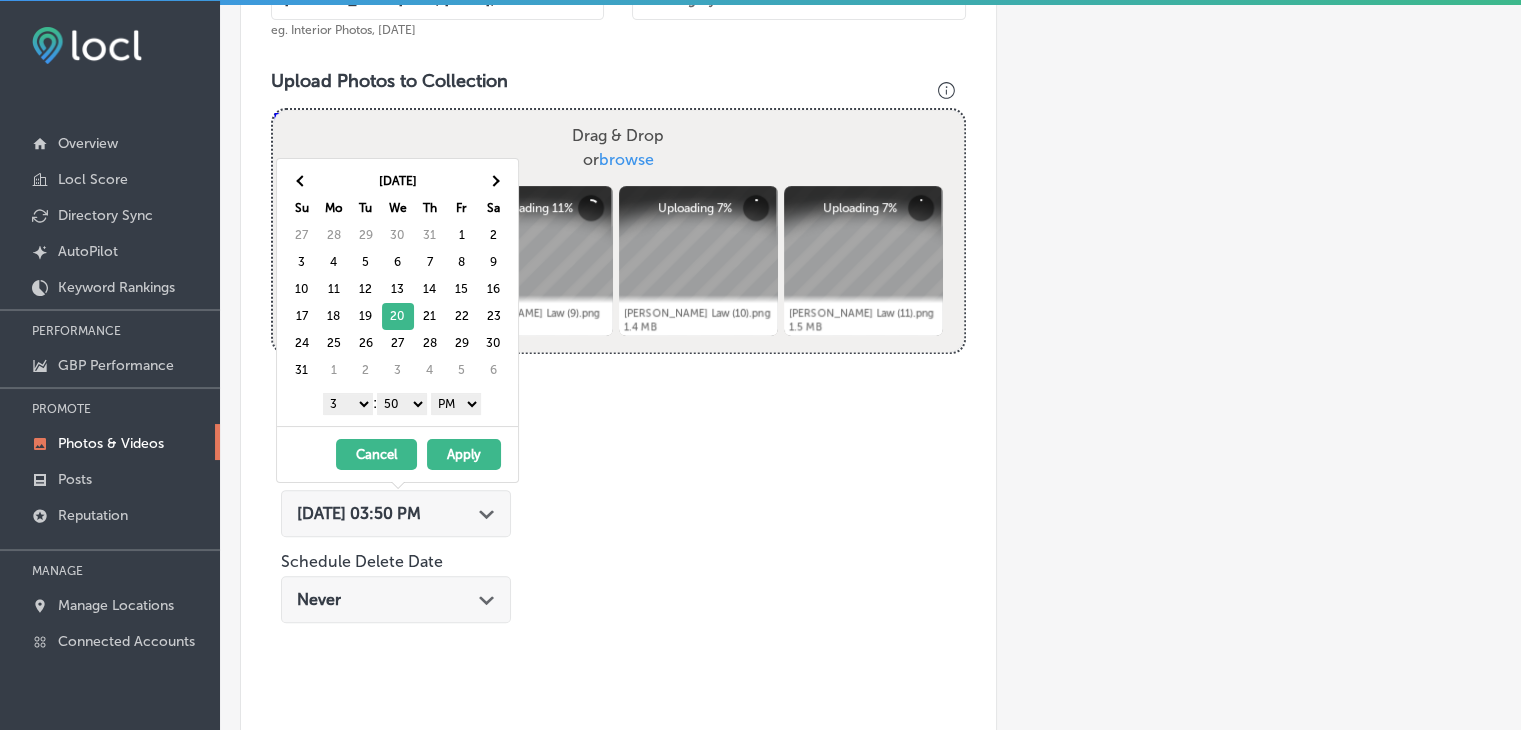 click on "1 2 3 4 5 6 7 8 9 10 11 12" at bounding box center [348, 404] 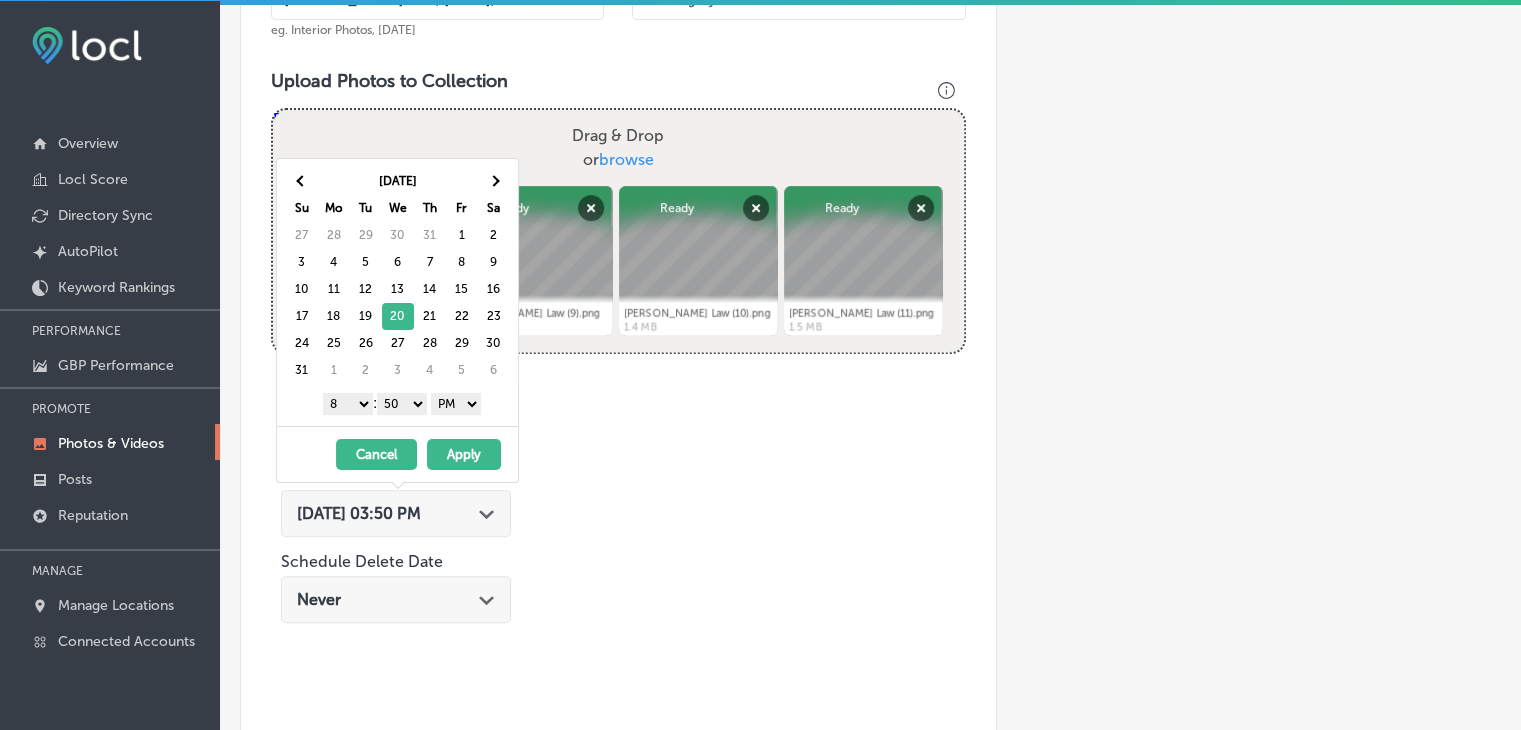 drag, startPoint x: 339, startPoint y: 397, endPoint x: 339, endPoint y: 410, distance: 13 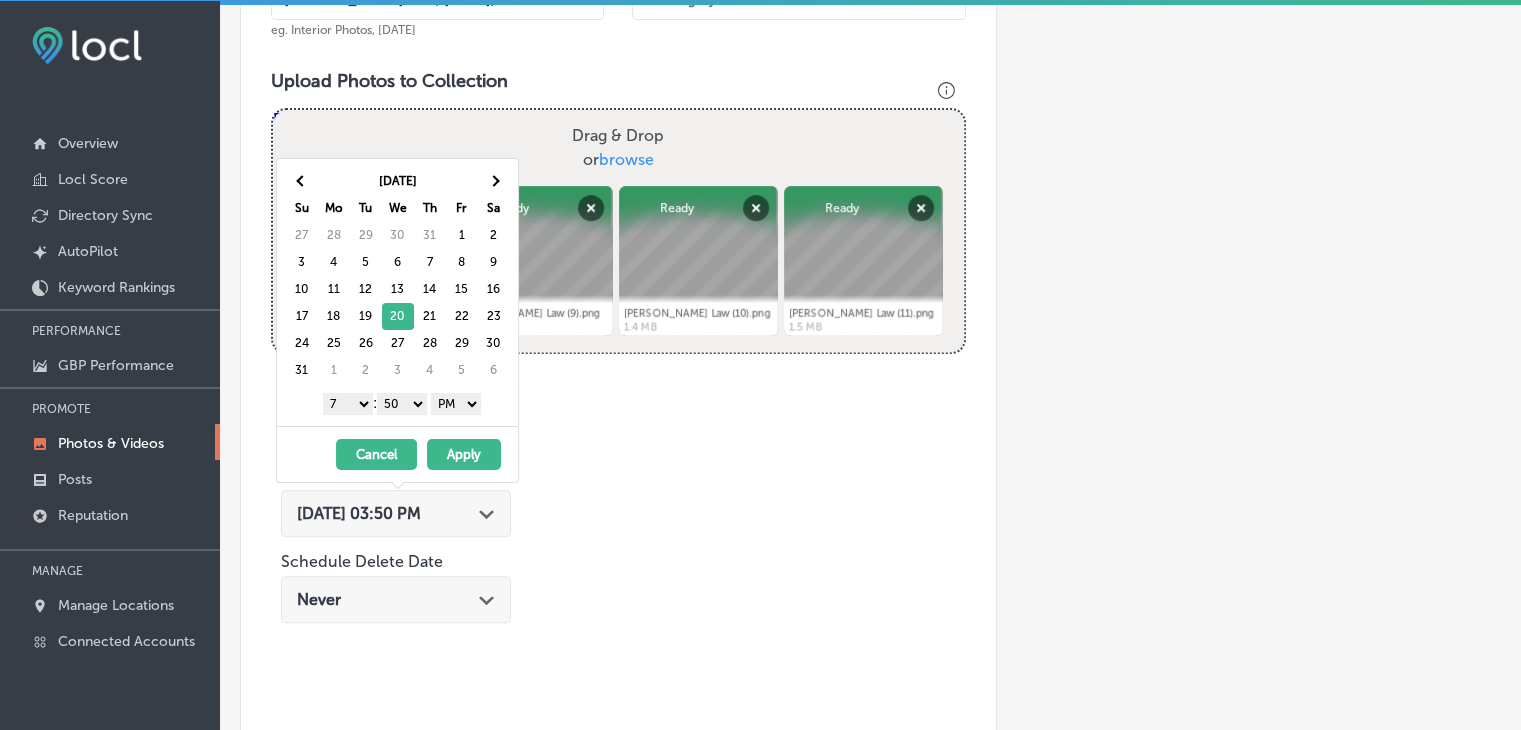 click on "00 10 20 30 40 50" at bounding box center (402, 404) 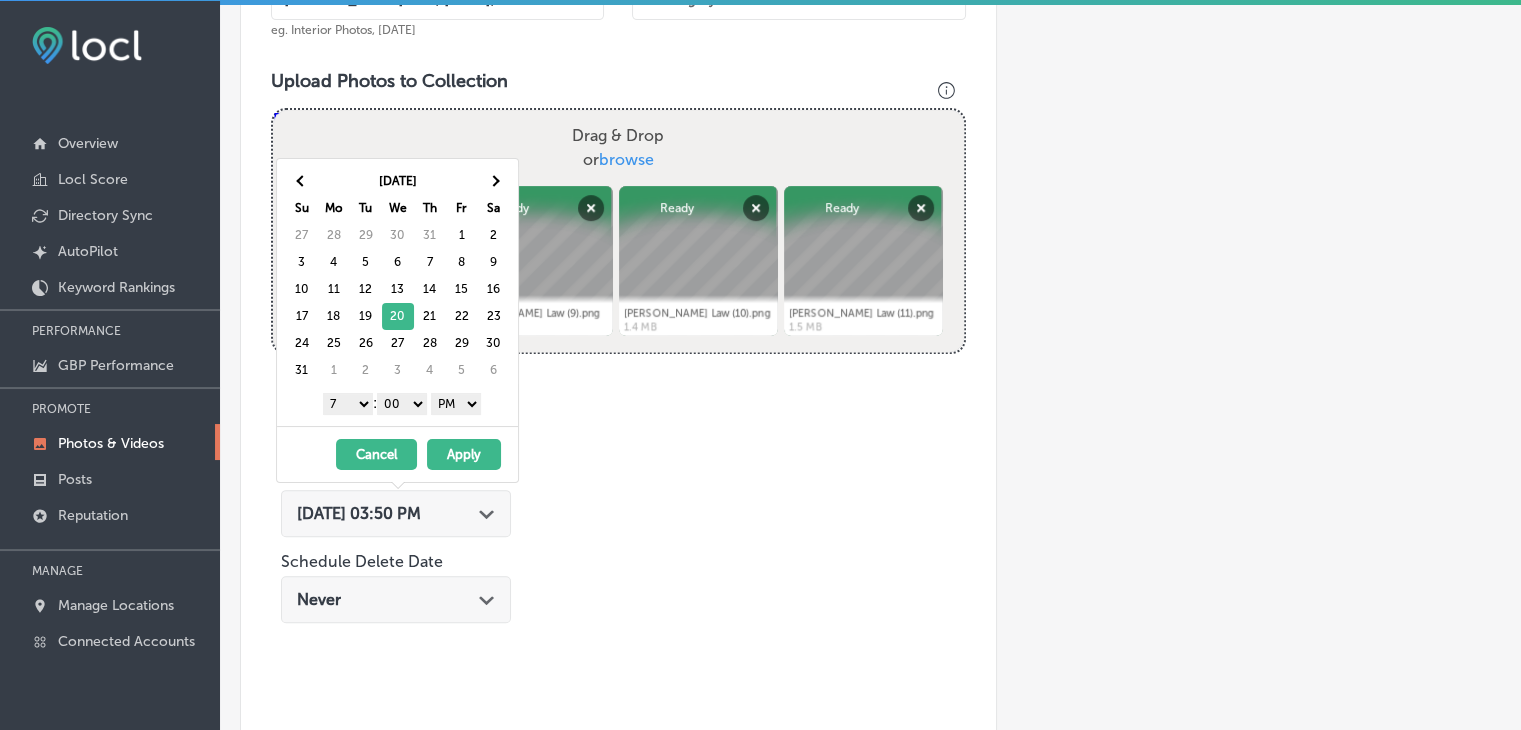 click on "AM PM" at bounding box center [456, 404] 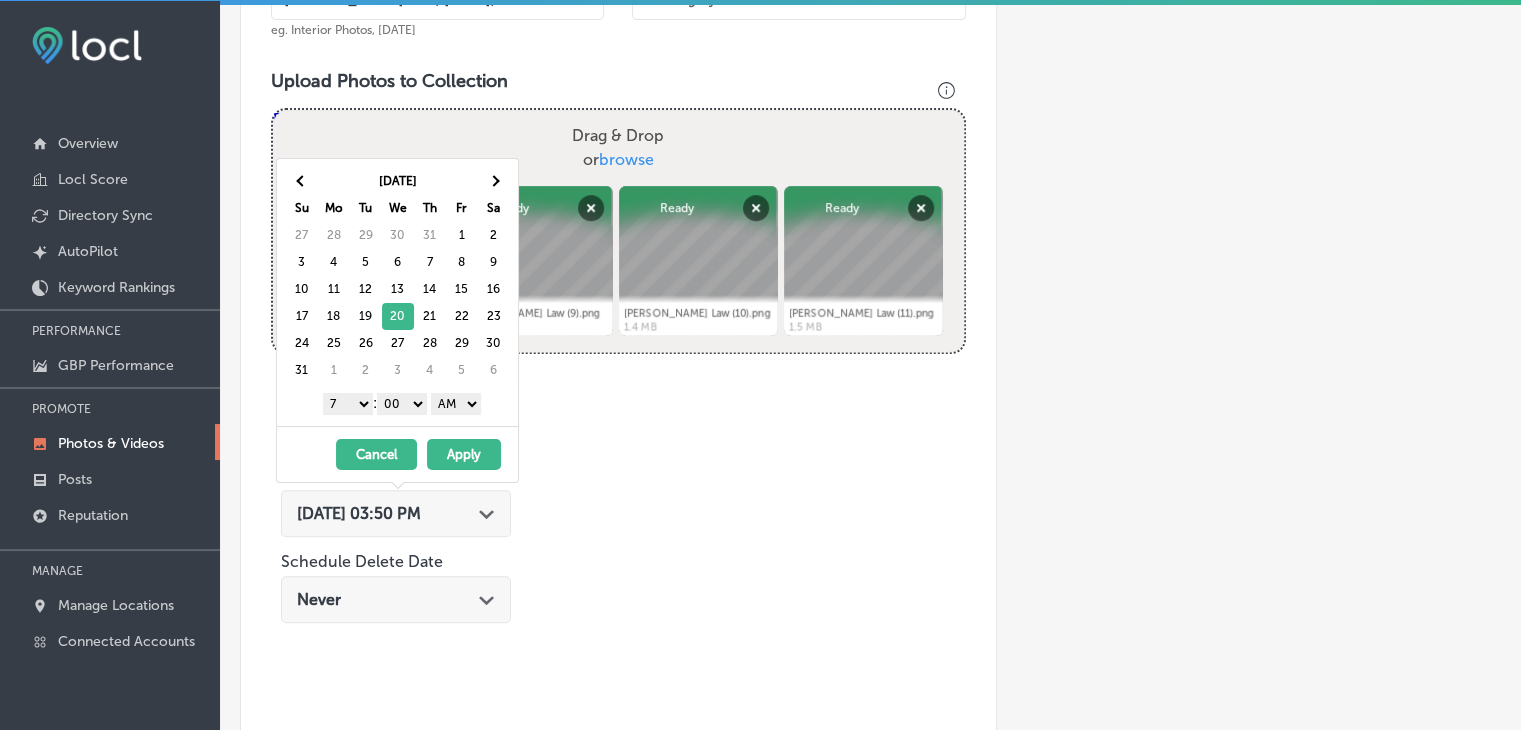 click on "[DATE] - [DATE] Cancel Apply" at bounding box center (397, 454) 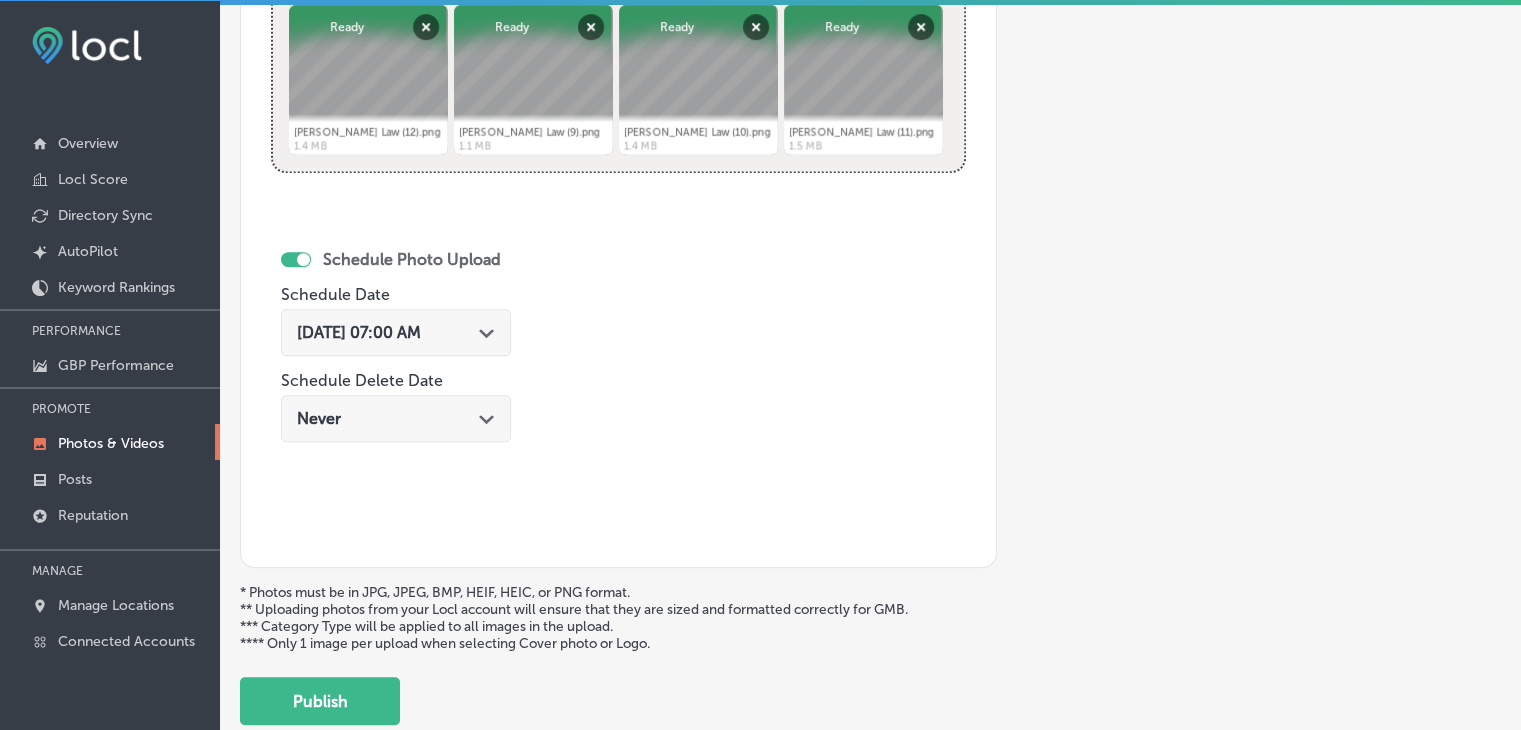 scroll, scrollTop: 972, scrollLeft: 0, axis: vertical 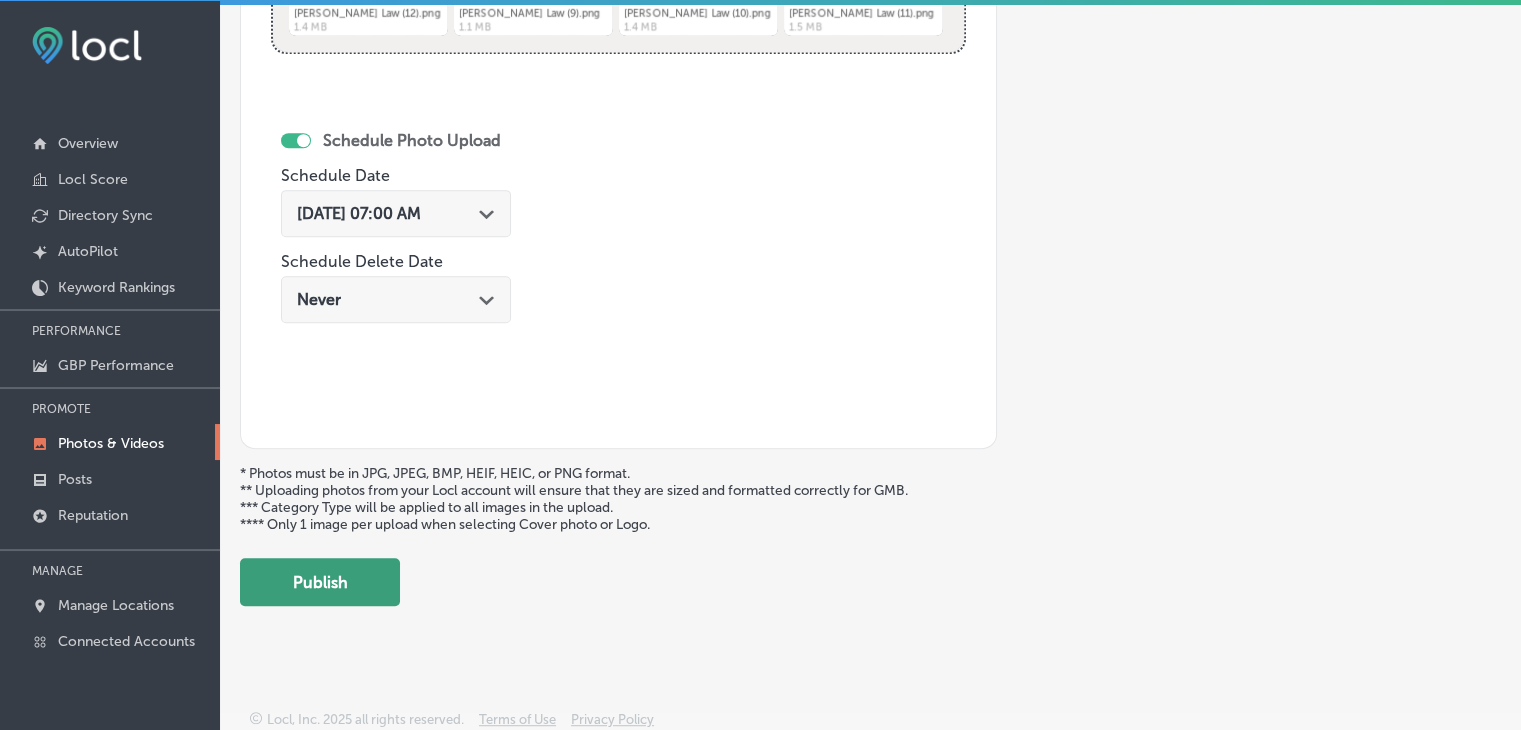 click on "Publish" at bounding box center (320, 582) 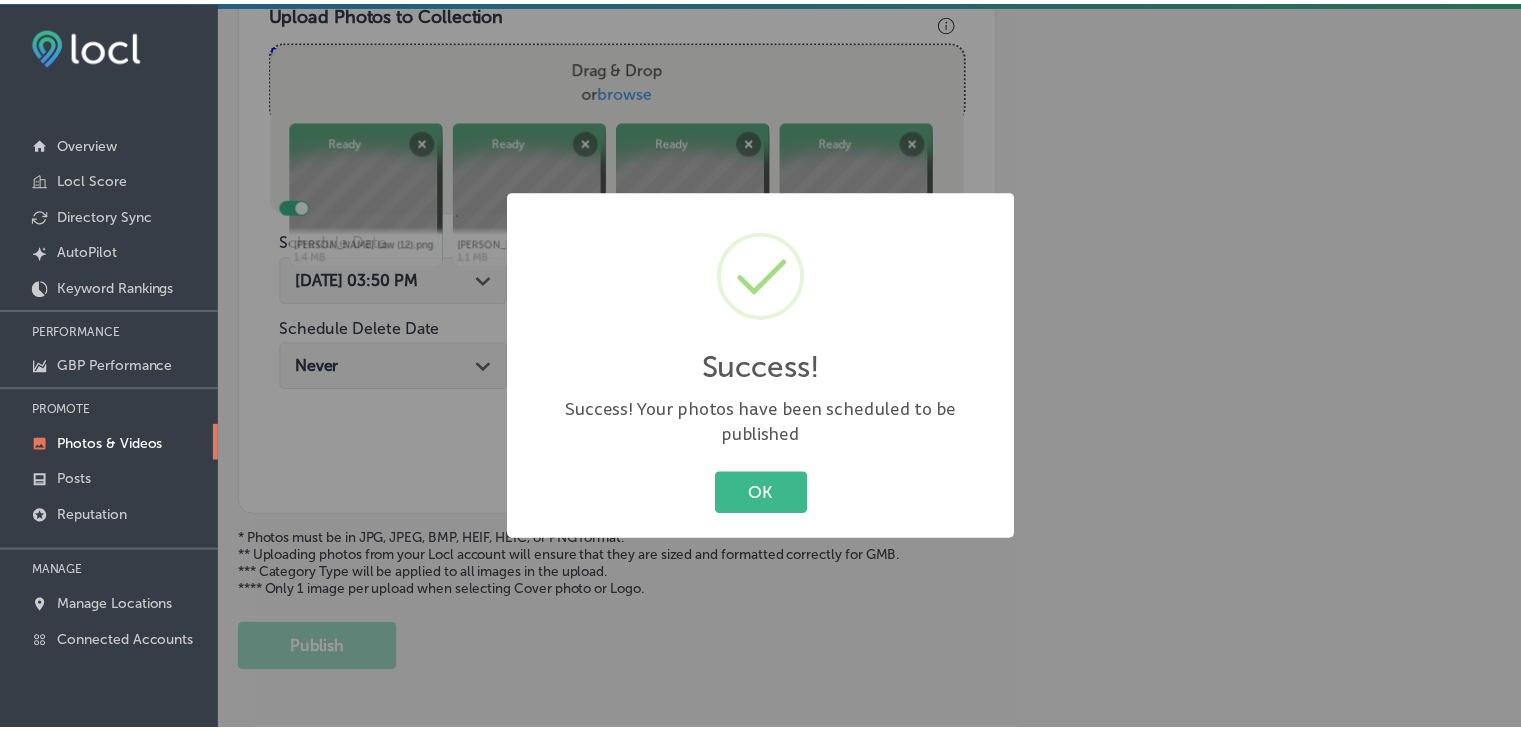 scroll, scrollTop: 452, scrollLeft: 0, axis: vertical 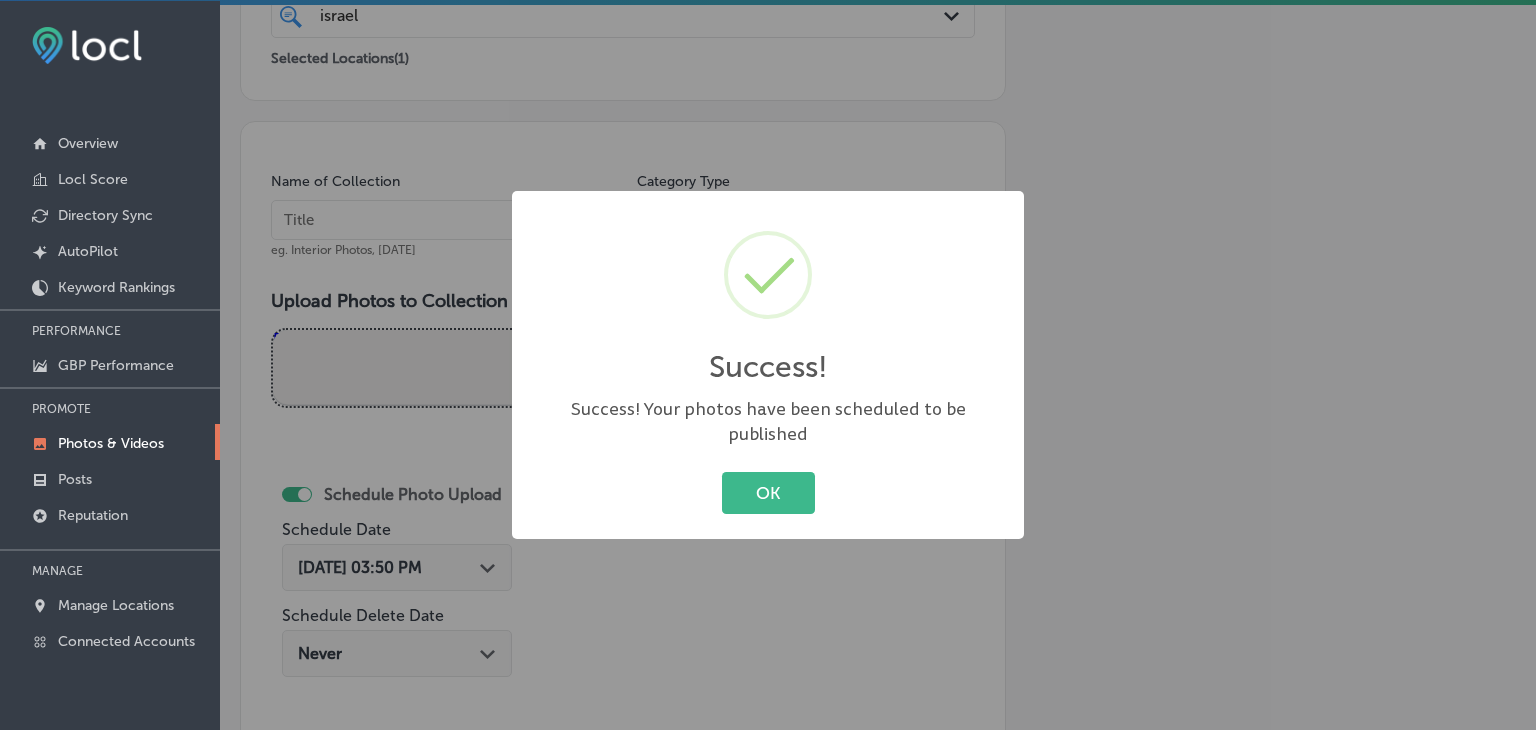 click on "Success! × Success! Your photos have been scheduled to be published OK Cancel" at bounding box center (768, 365) 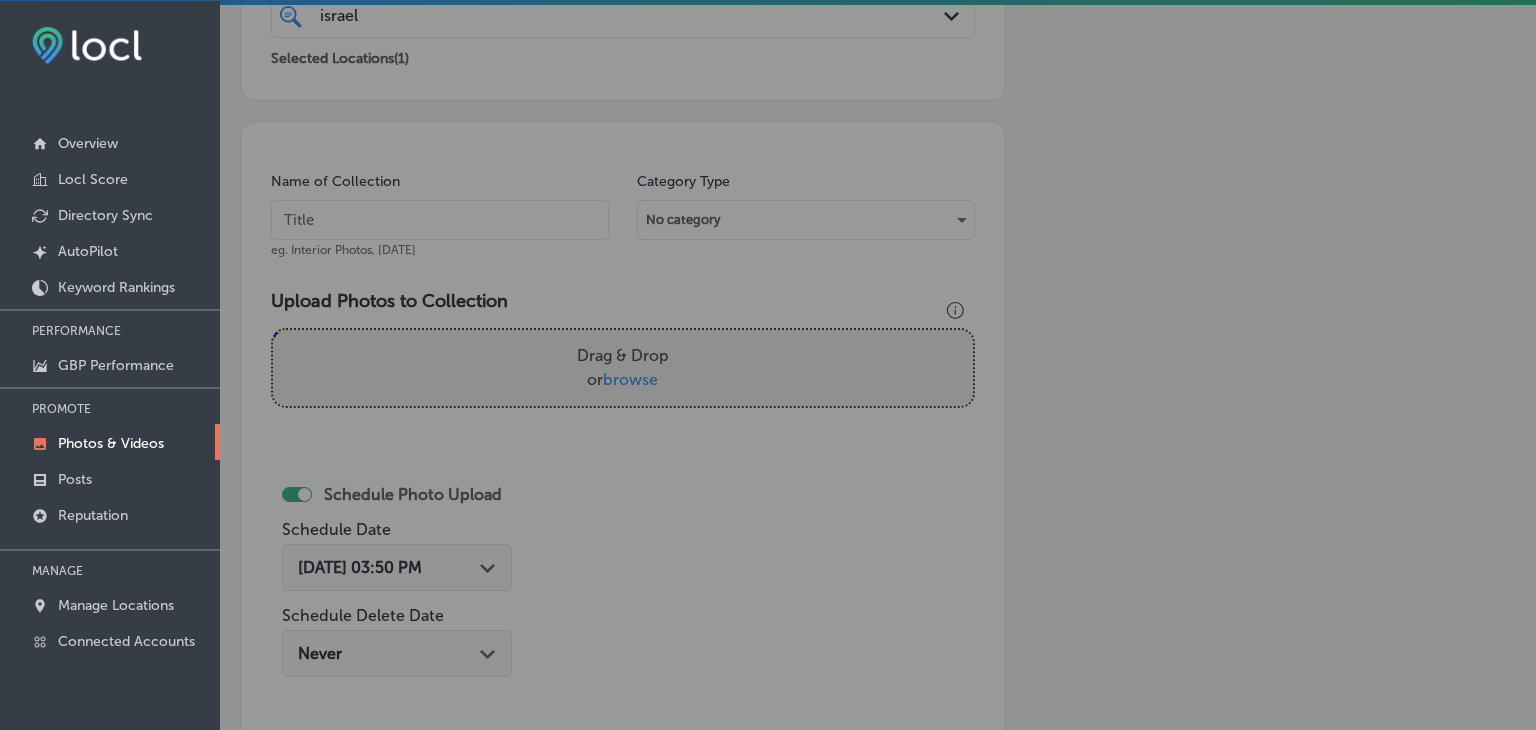 click at bounding box center [440, 220] 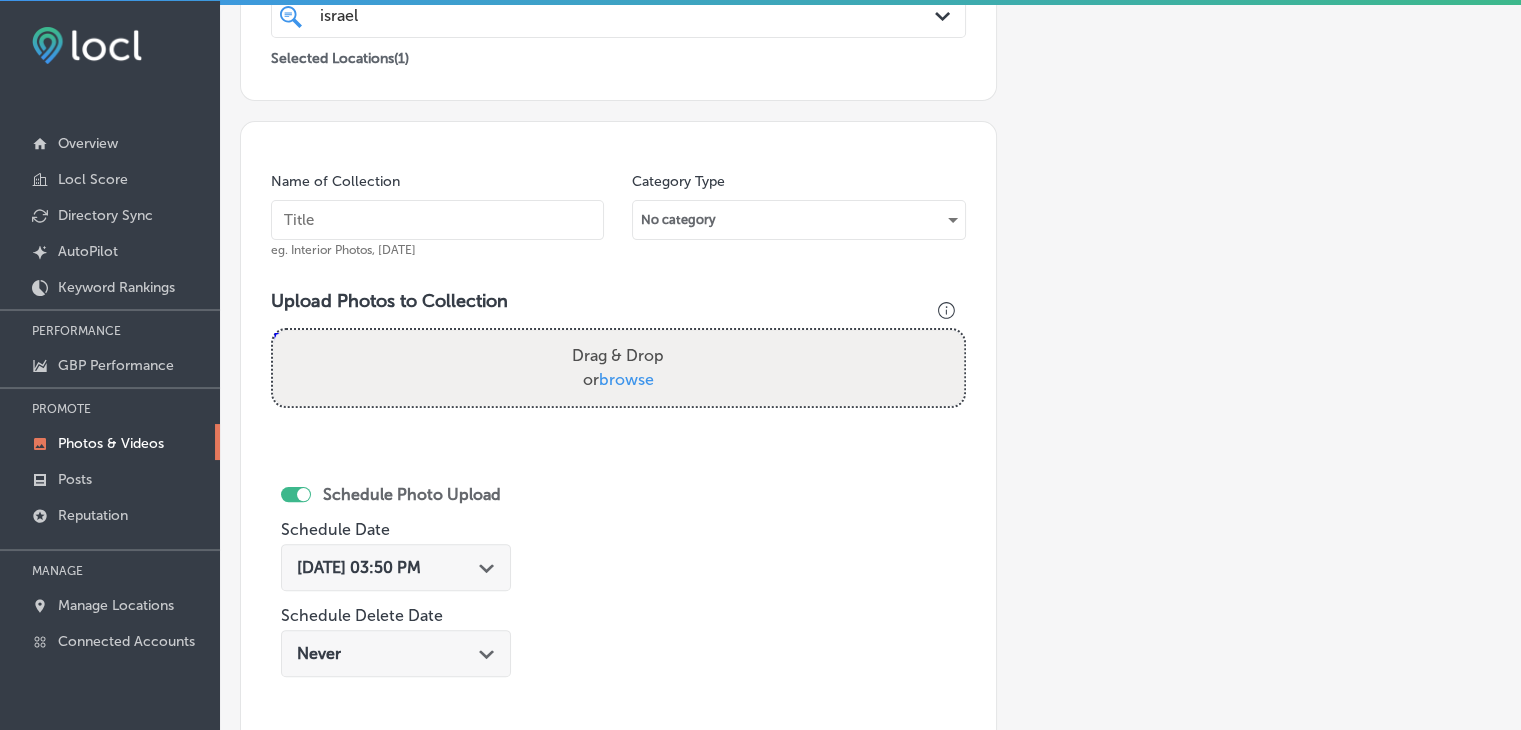 paste on "[PERSON_NAME] Law, [DATE], Week" 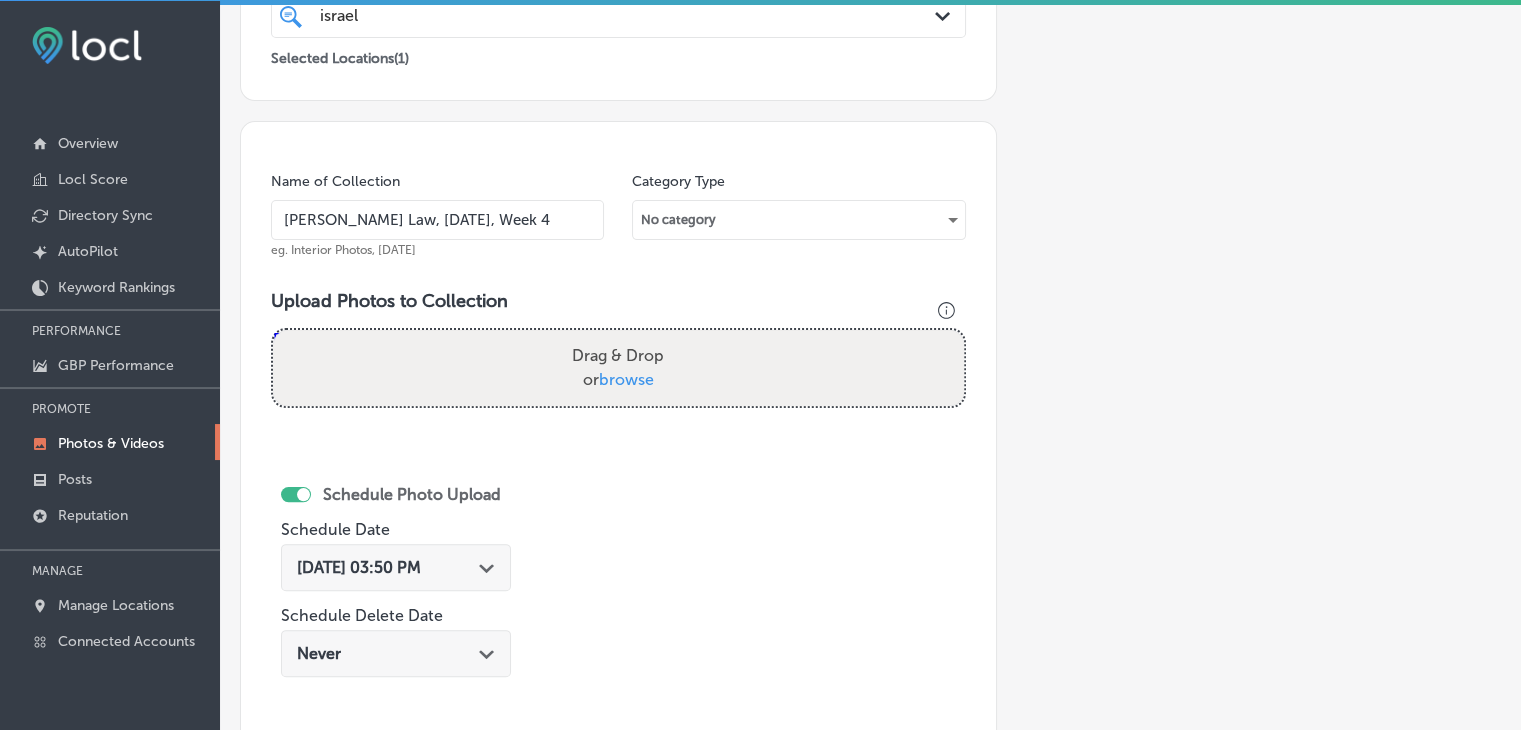 type on "[PERSON_NAME] Law, [DATE], Week 4" 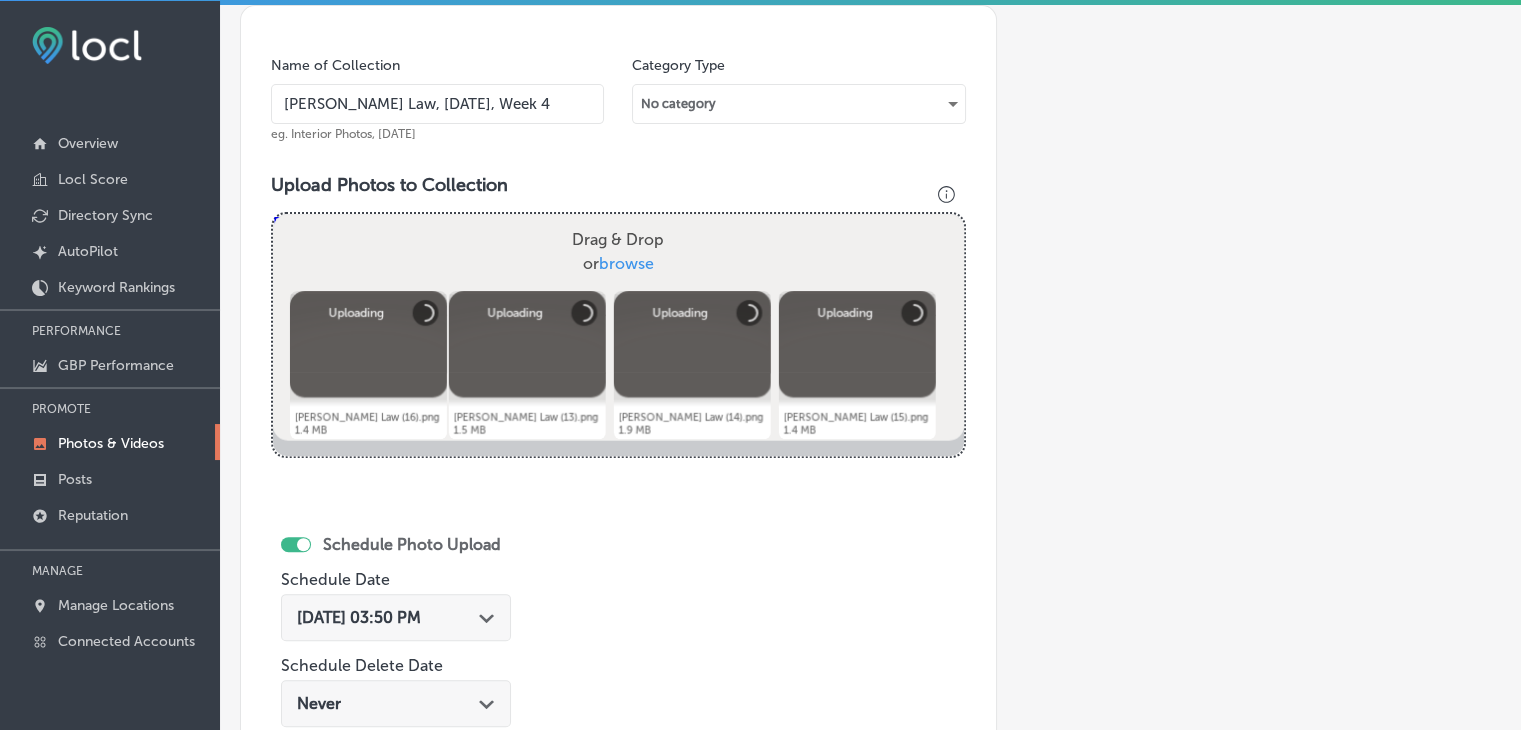 scroll, scrollTop: 652, scrollLeft: 0, axis: vertical 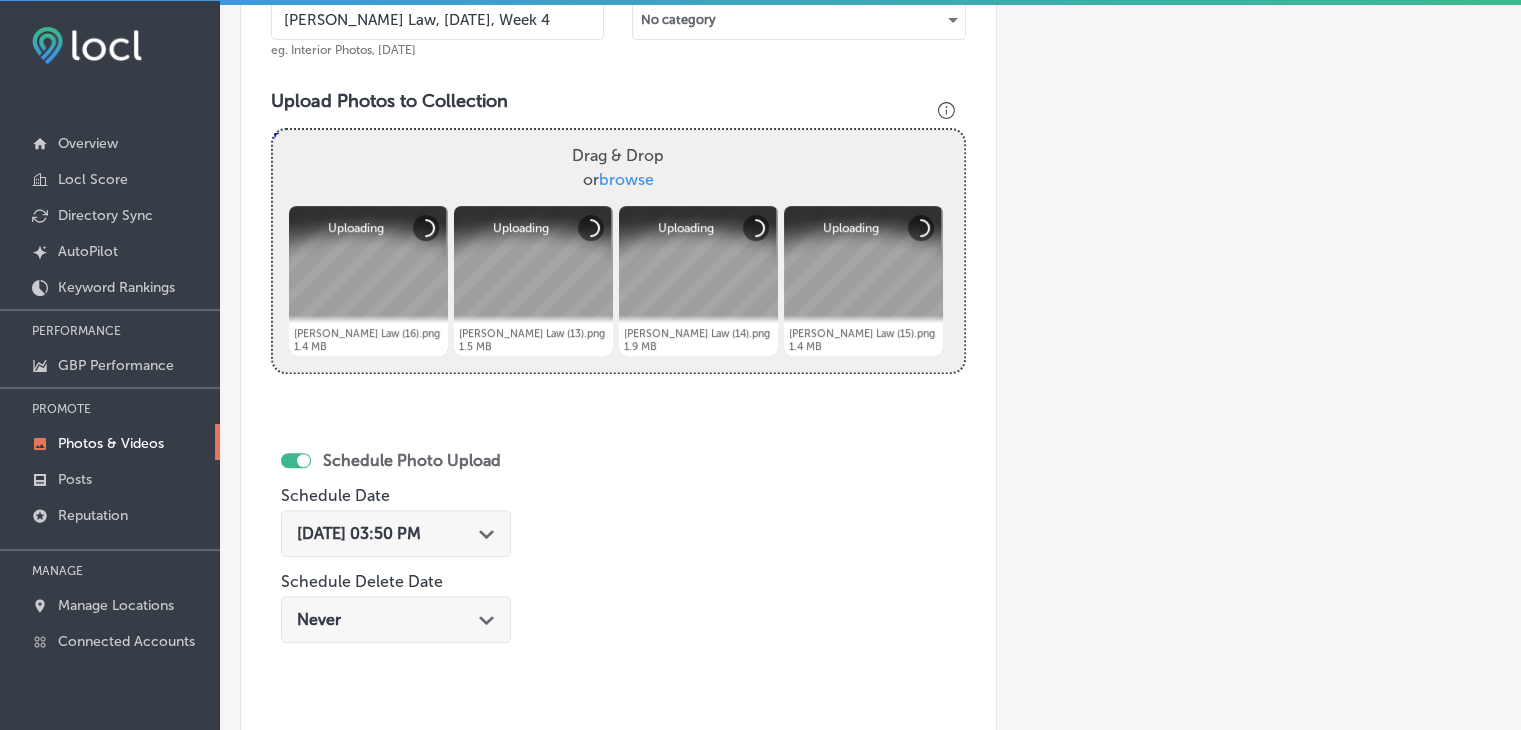 click on "[DATE] 03:50 PM
Path
Created with Sketch." at bounding box center (396, 533) 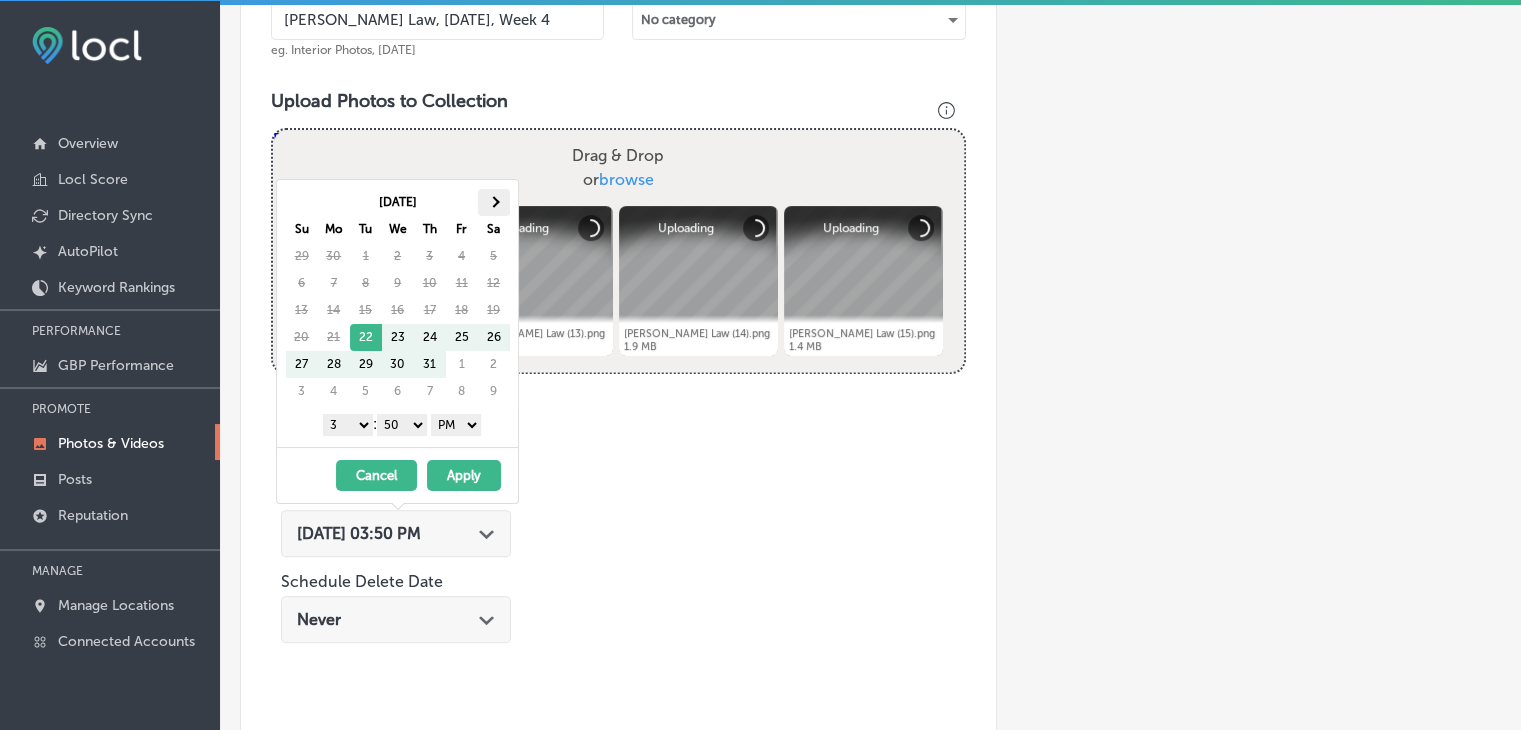 click at bounding box center [494, 202] 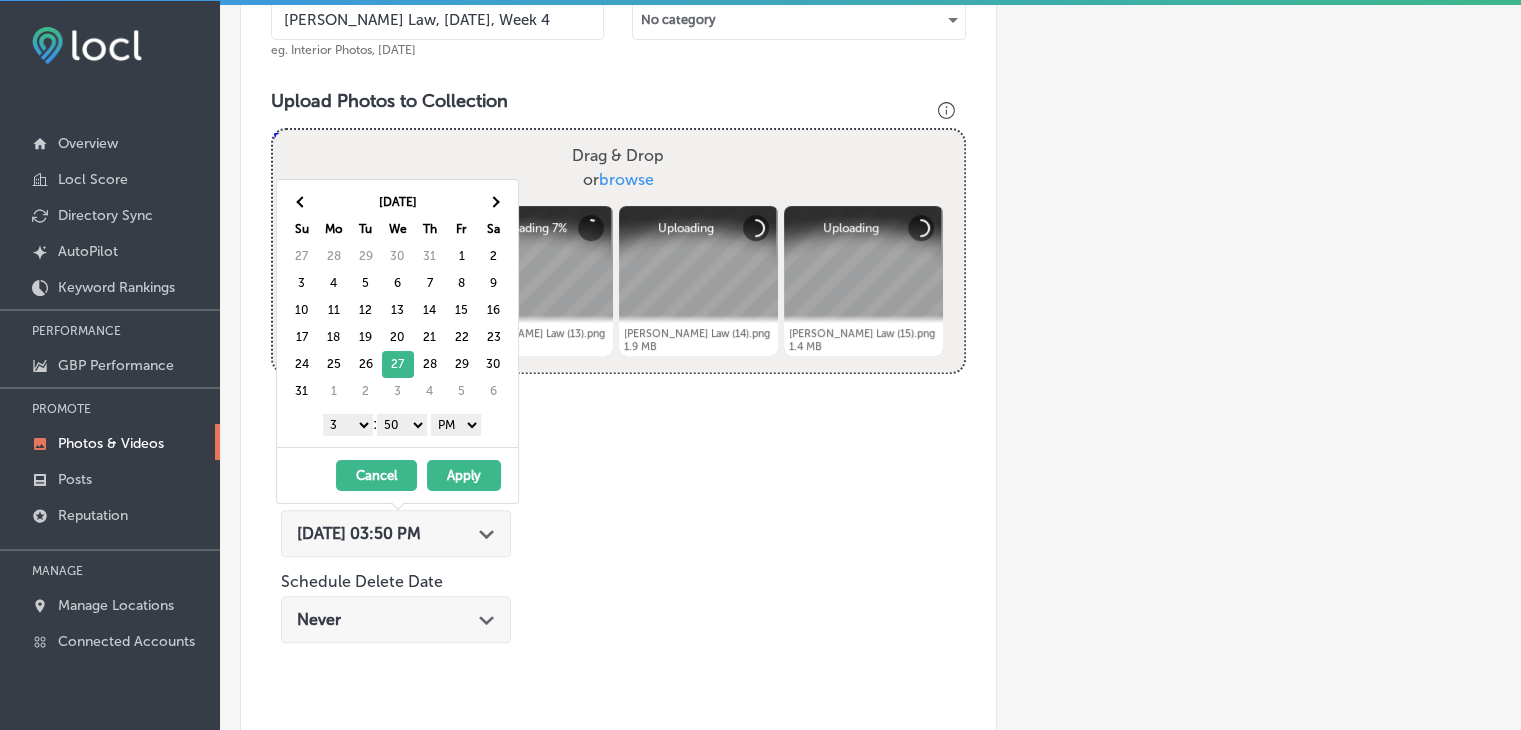 click on "1 2 3 4 5 6 7 8 9 10 11 12  :  00 10 20 30 40 50   AM PM" at bounding box center (401, 424) 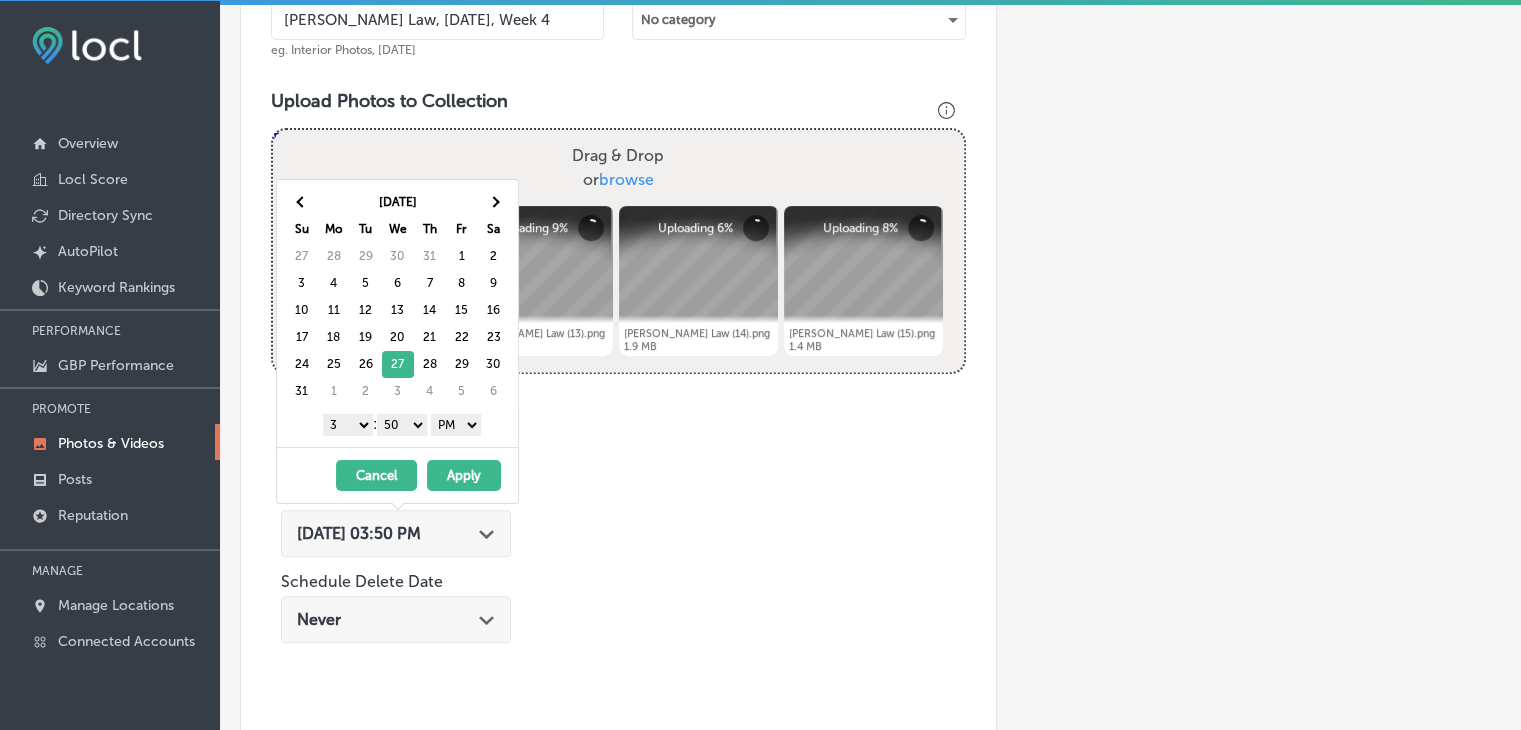 click on "1 2 3 4 5 6 7 8 9 10 11 12" at bounding box center (348, 425) 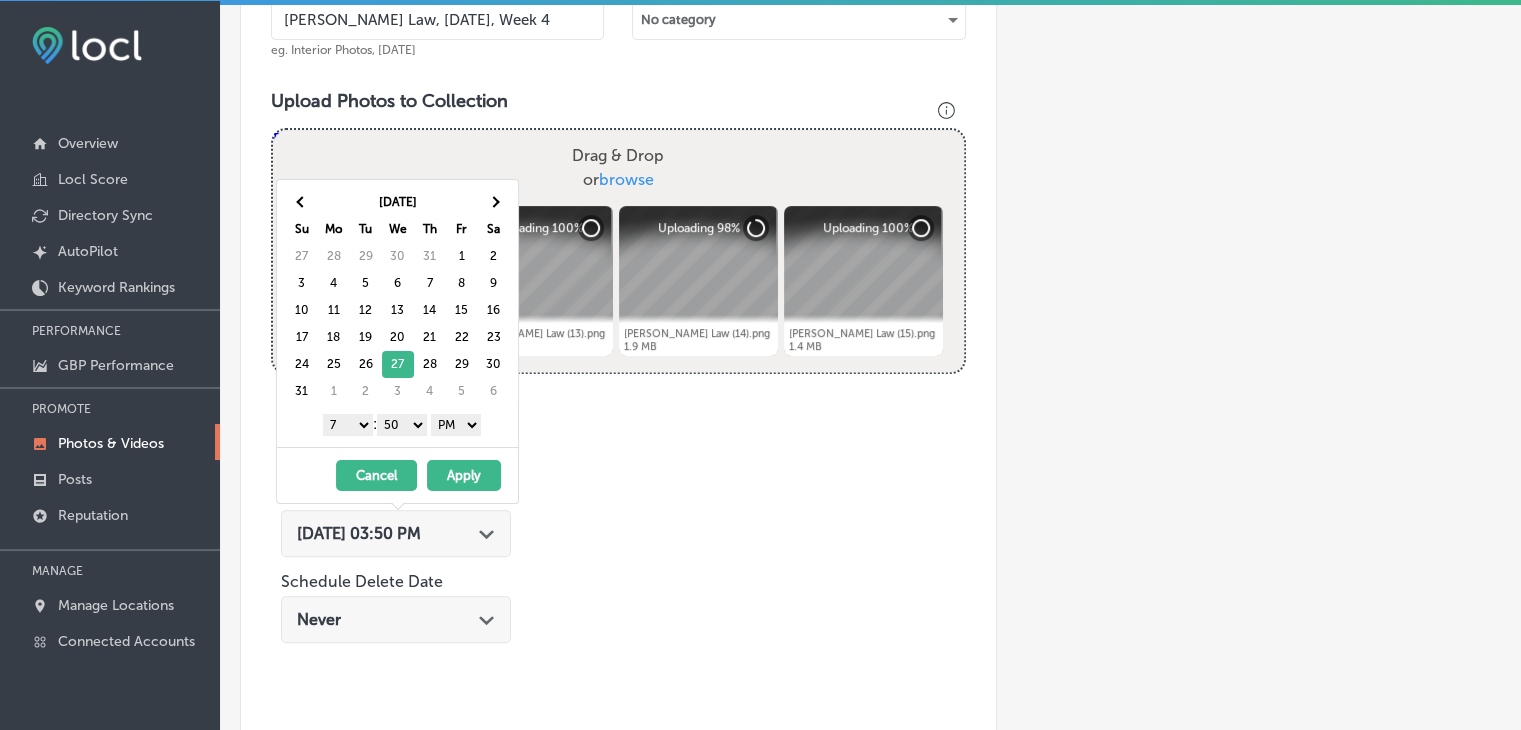 click on "00 10 20 30 40 50" at bounding box center [402, 425] 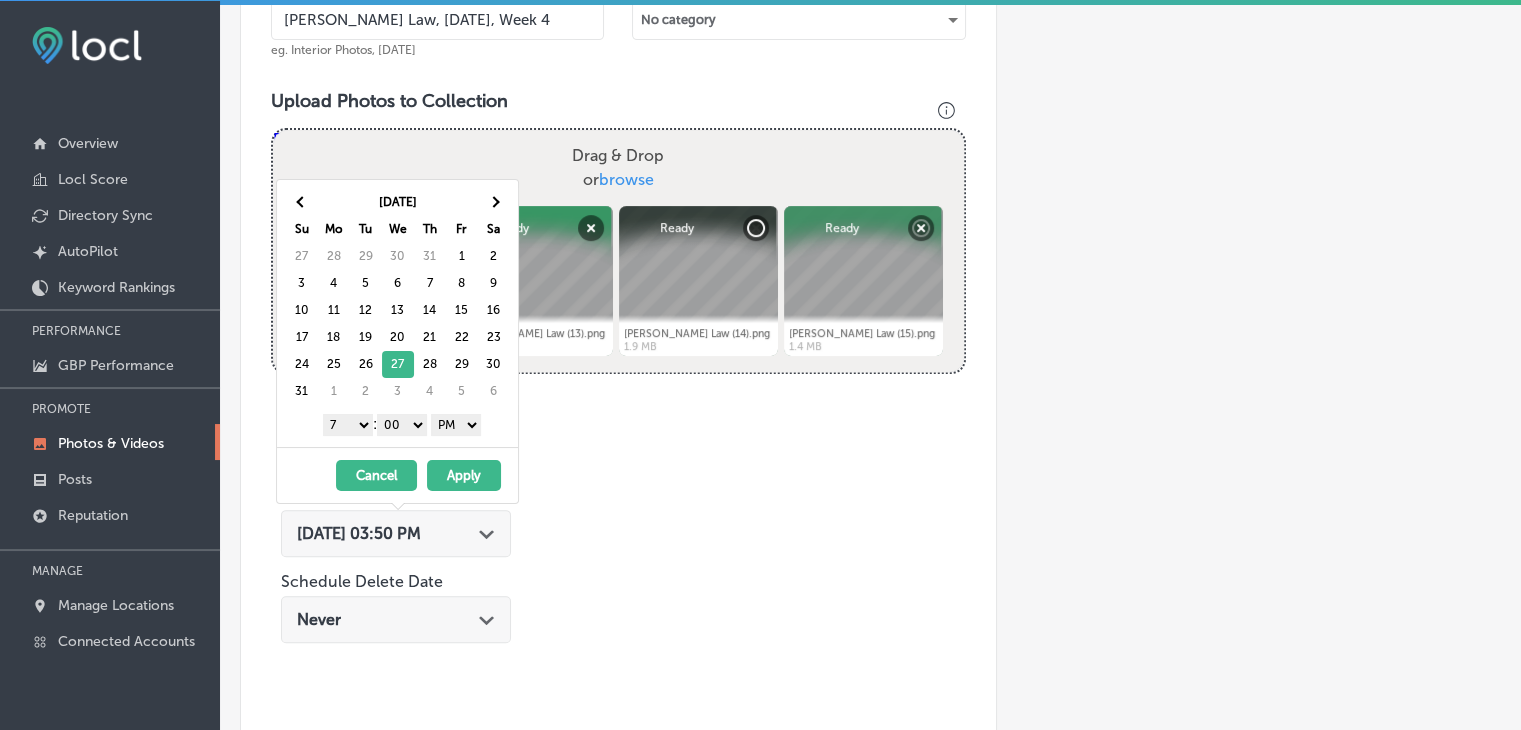click on "AM PM" at bounding box center [456, 425] 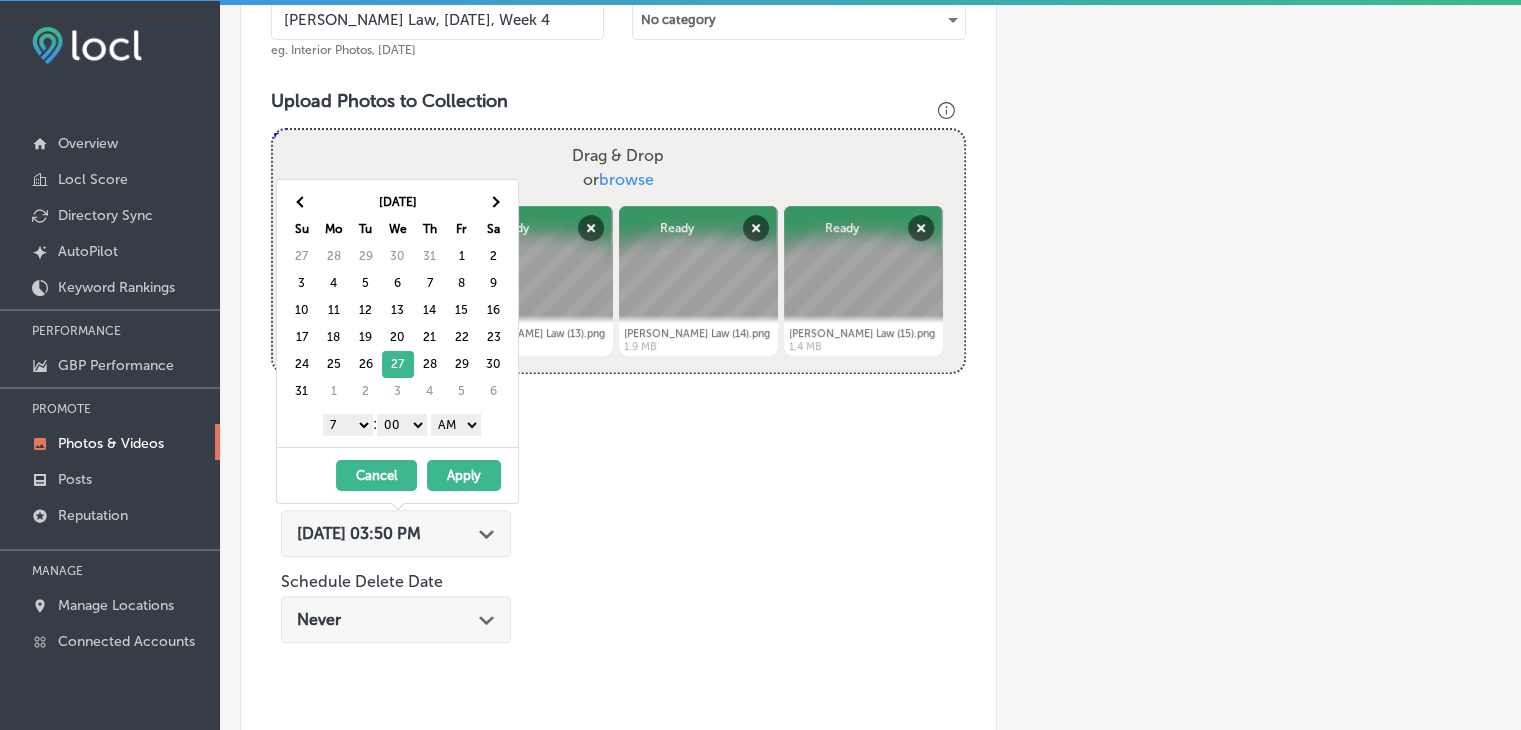 click on "Apply" at bounding box center (464, 475) 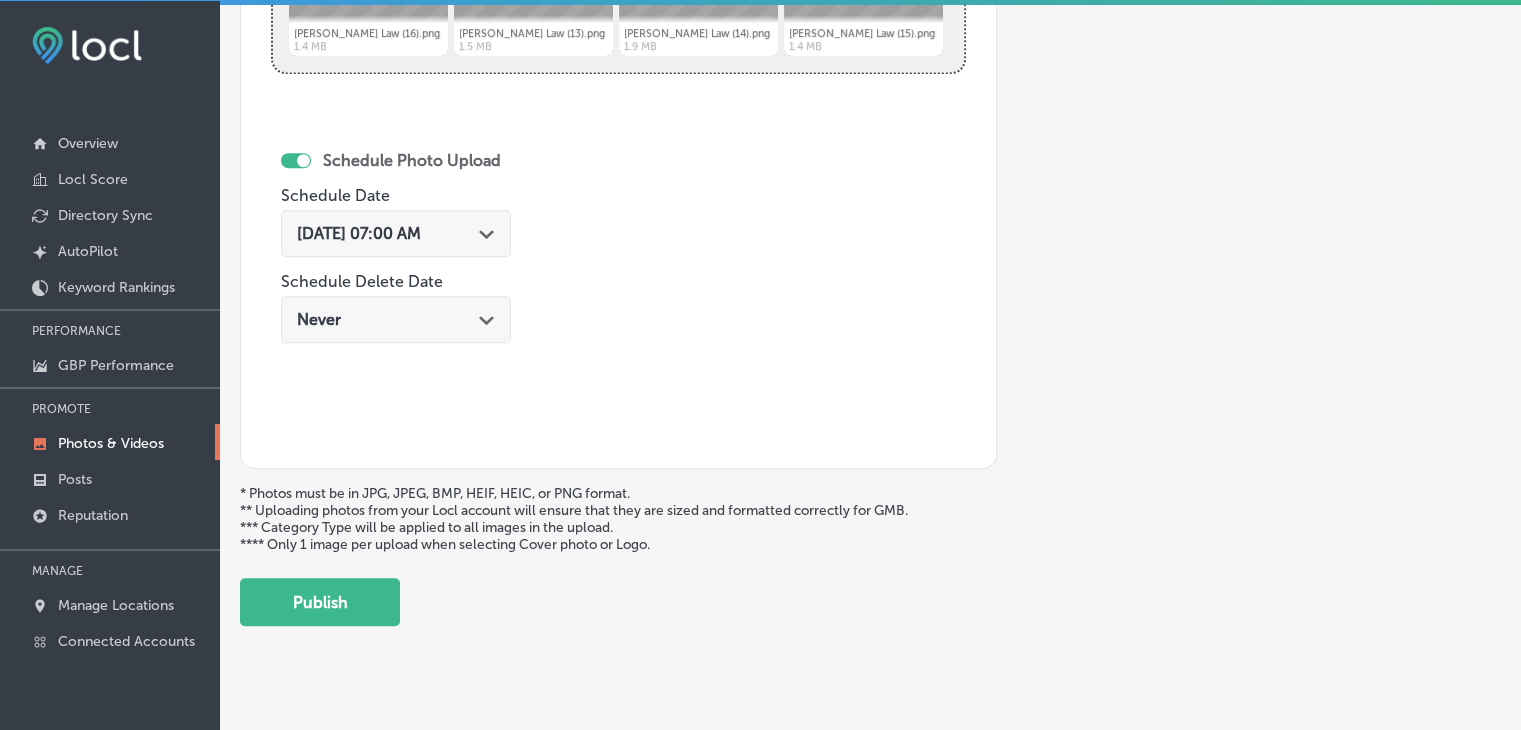 click on "Add a Collection Which Type of Image or Video Would You Like to Upload? Photo Cover Logo Video Select Location(s) Business + Location
israel israel
Path
Created with Sketch.
Selected Locations  ( 1 ) Name of Collection [PERSON_NAME], [DATE], Week 4 eg. Interior Photos, [DATE]   Category Type No category Upload Photos to Collection
Powered by PQINA Drag & Drop  or  browse [PERSON_NAME] Law (16).png Abort Retry Remove Upload Cancel Retry Remove [PERSON_NAME] Law (16).png 1.4 MB Ready tap to undo" at bounding box center [870, -102] 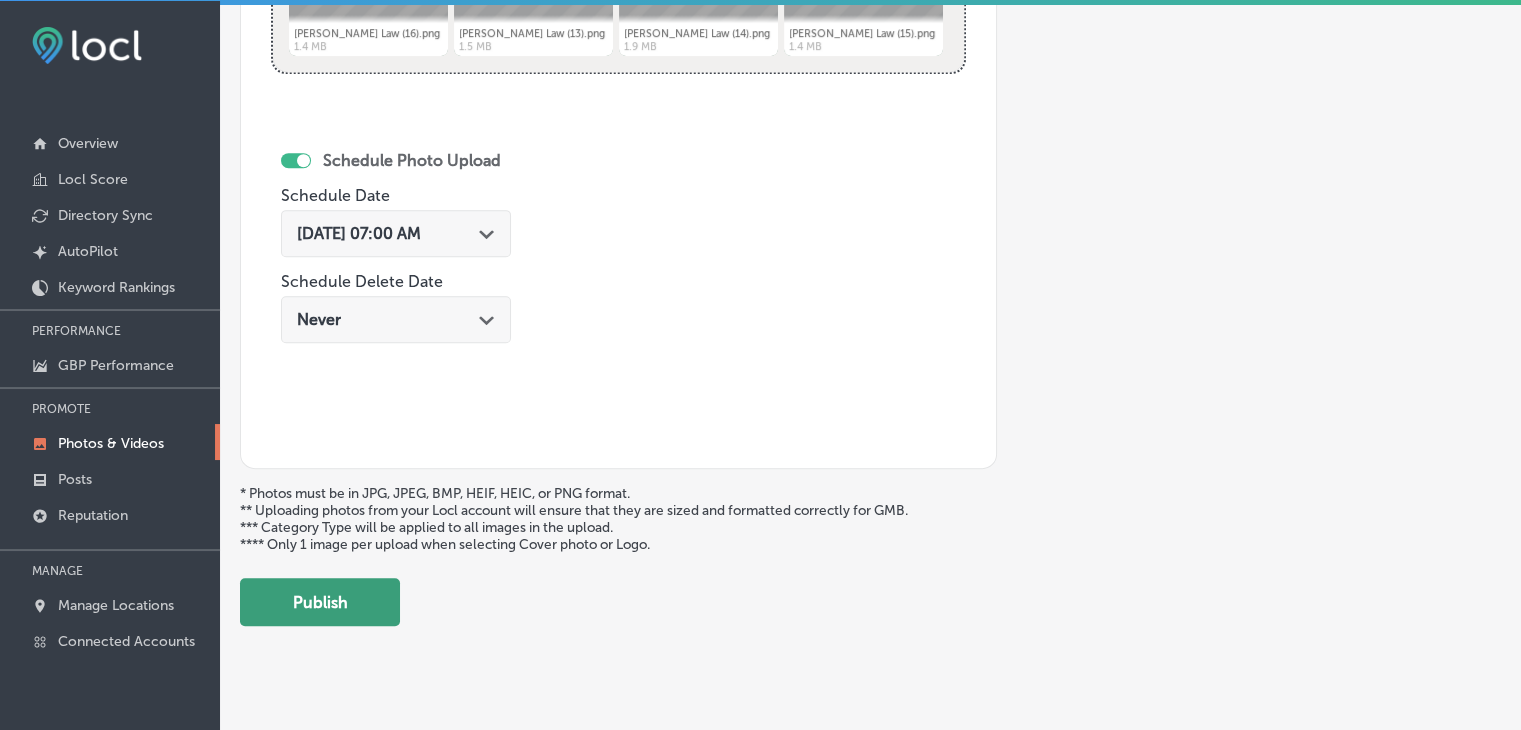 click on "Publish" at bounding box center (320, 602) 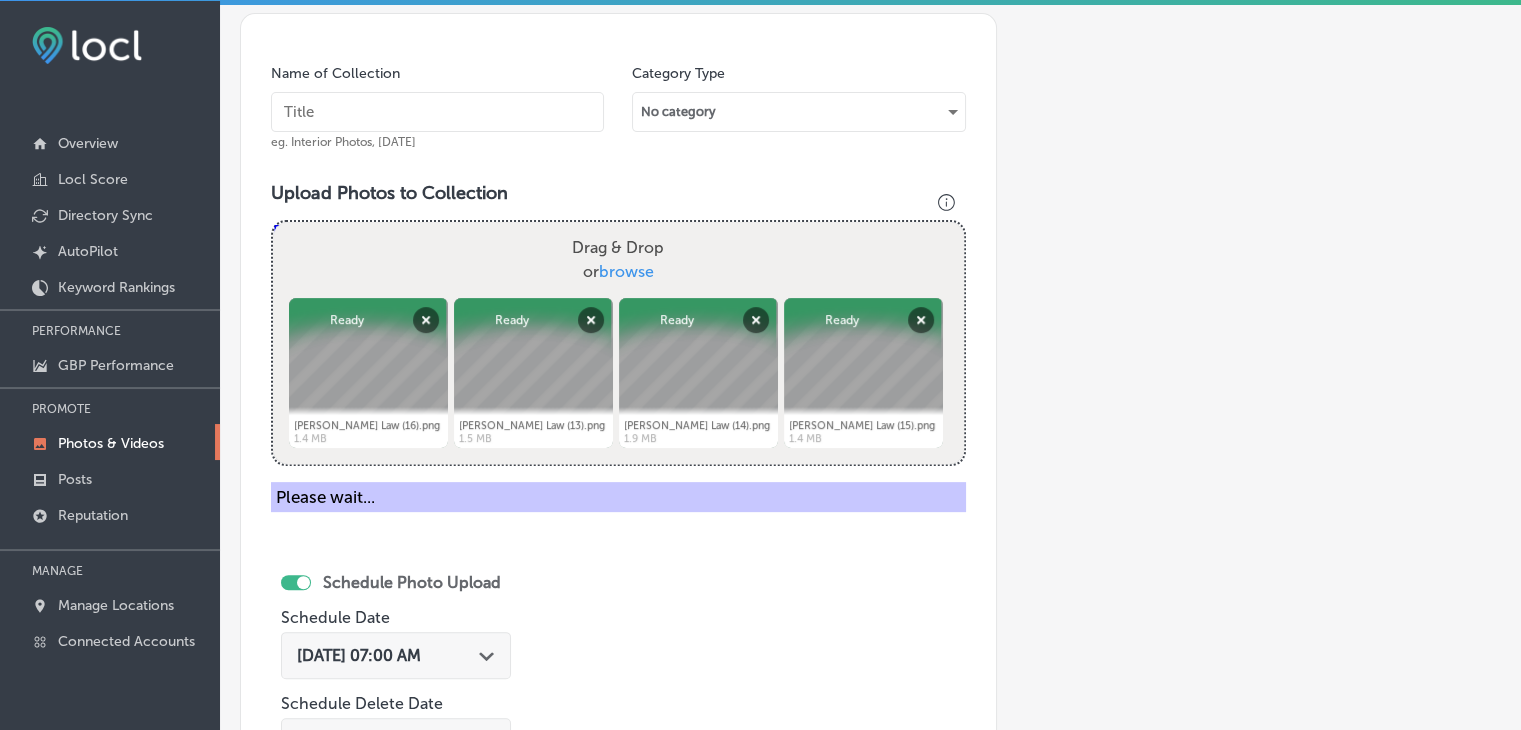 scroll, scrollTop: 552, scrollLeft: 0, axis: vertical 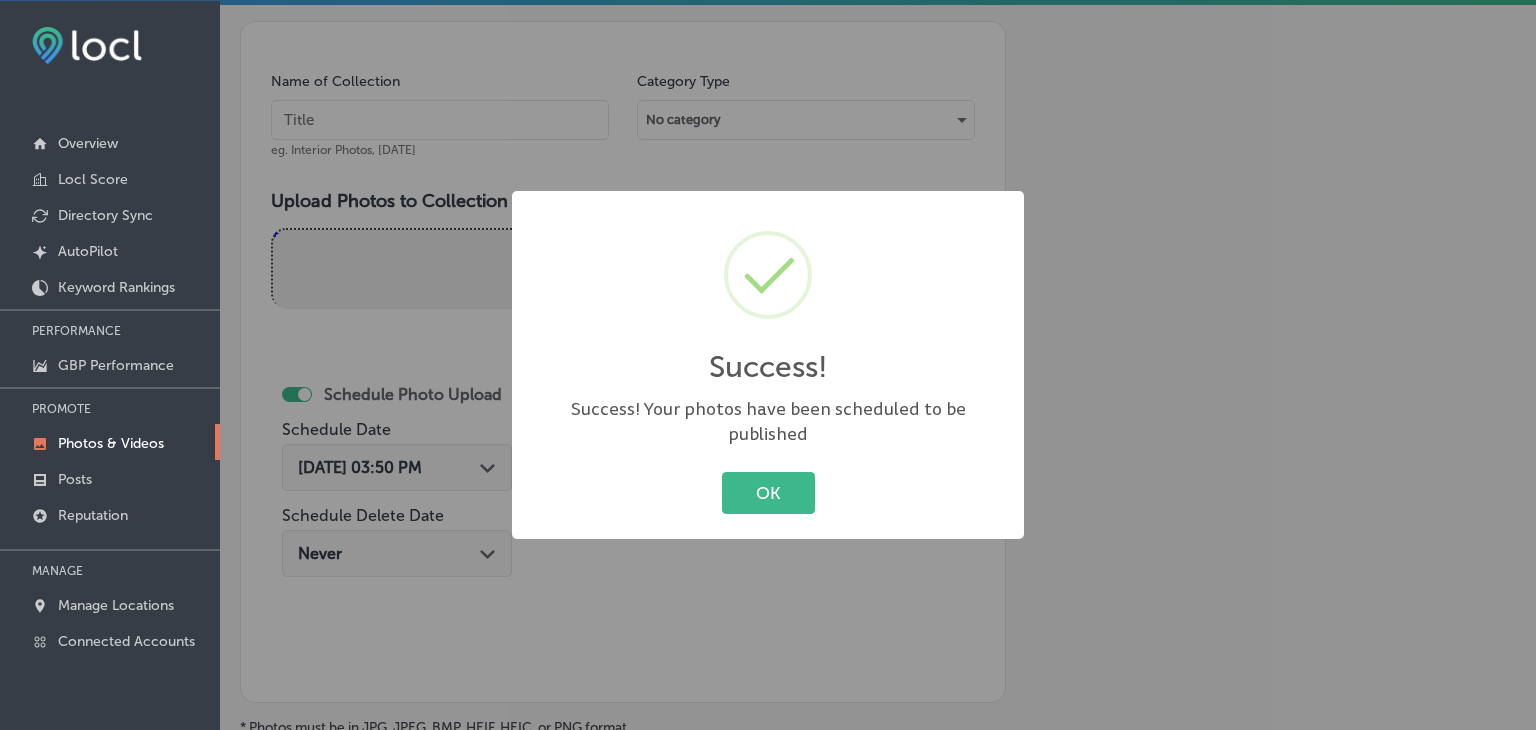 click on "Success! × Success! Your photos have been scheduled to be published OK Cancel" at bounding box center (768, 365) 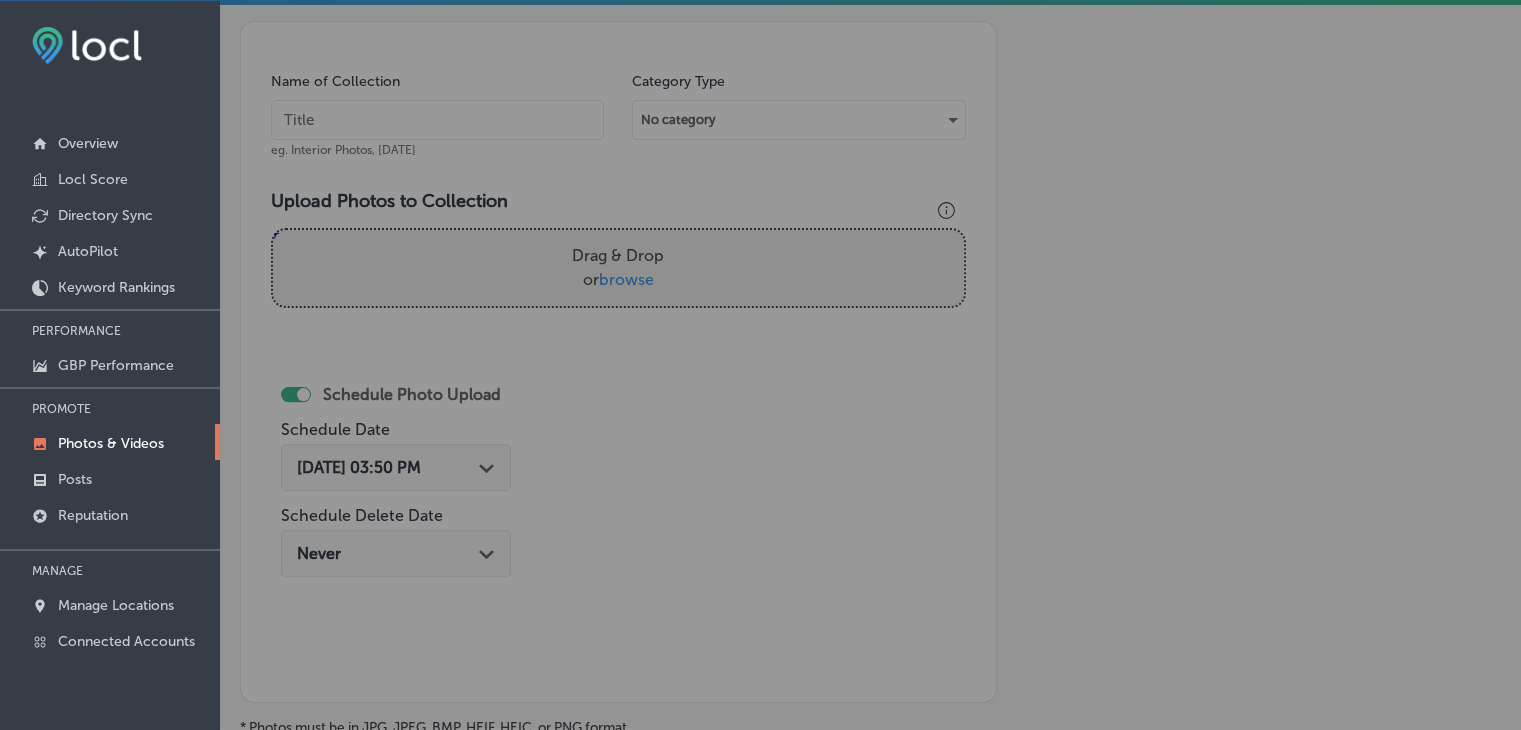 click at bounding box center (437, 120) 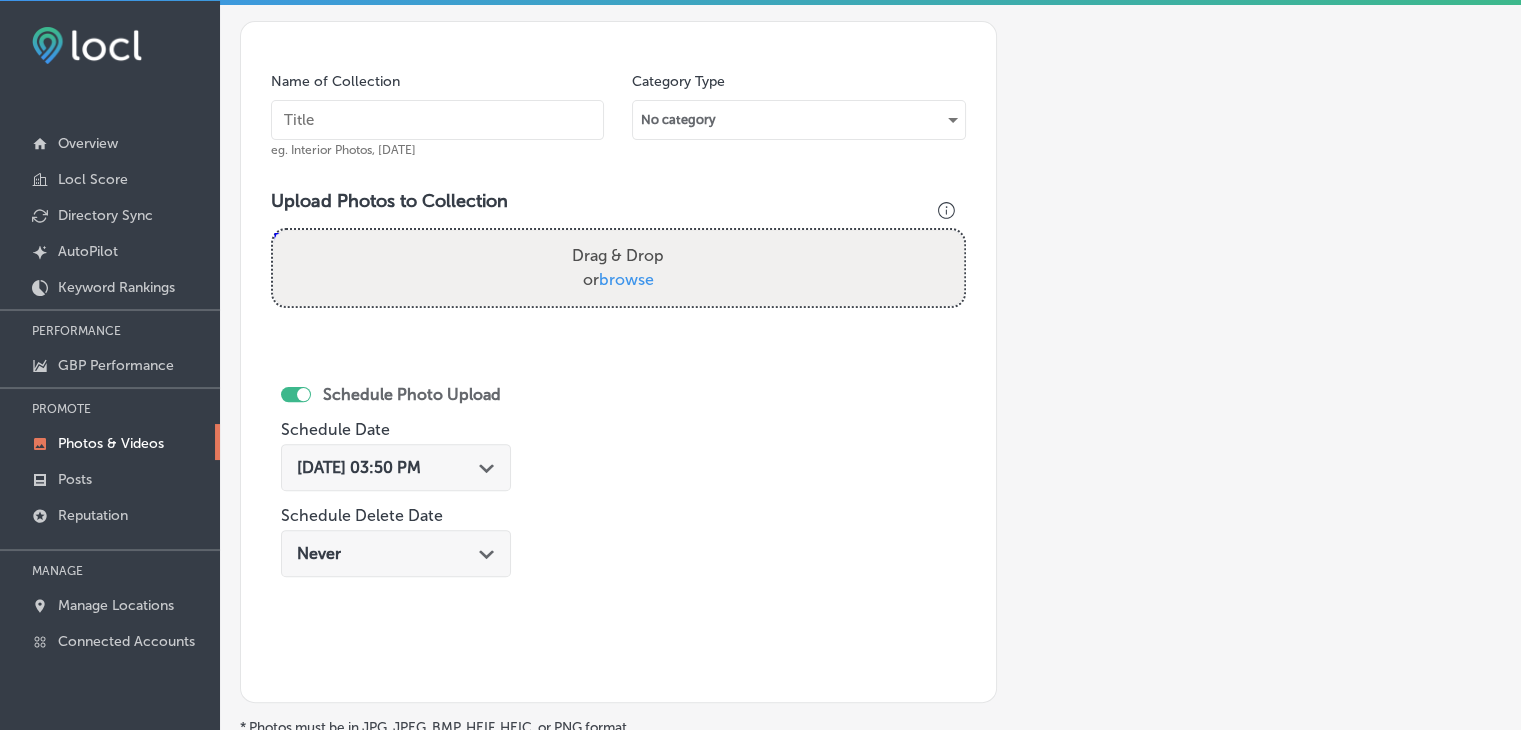 paste on "[PERSON_NAME] Law, [DATE], Week" 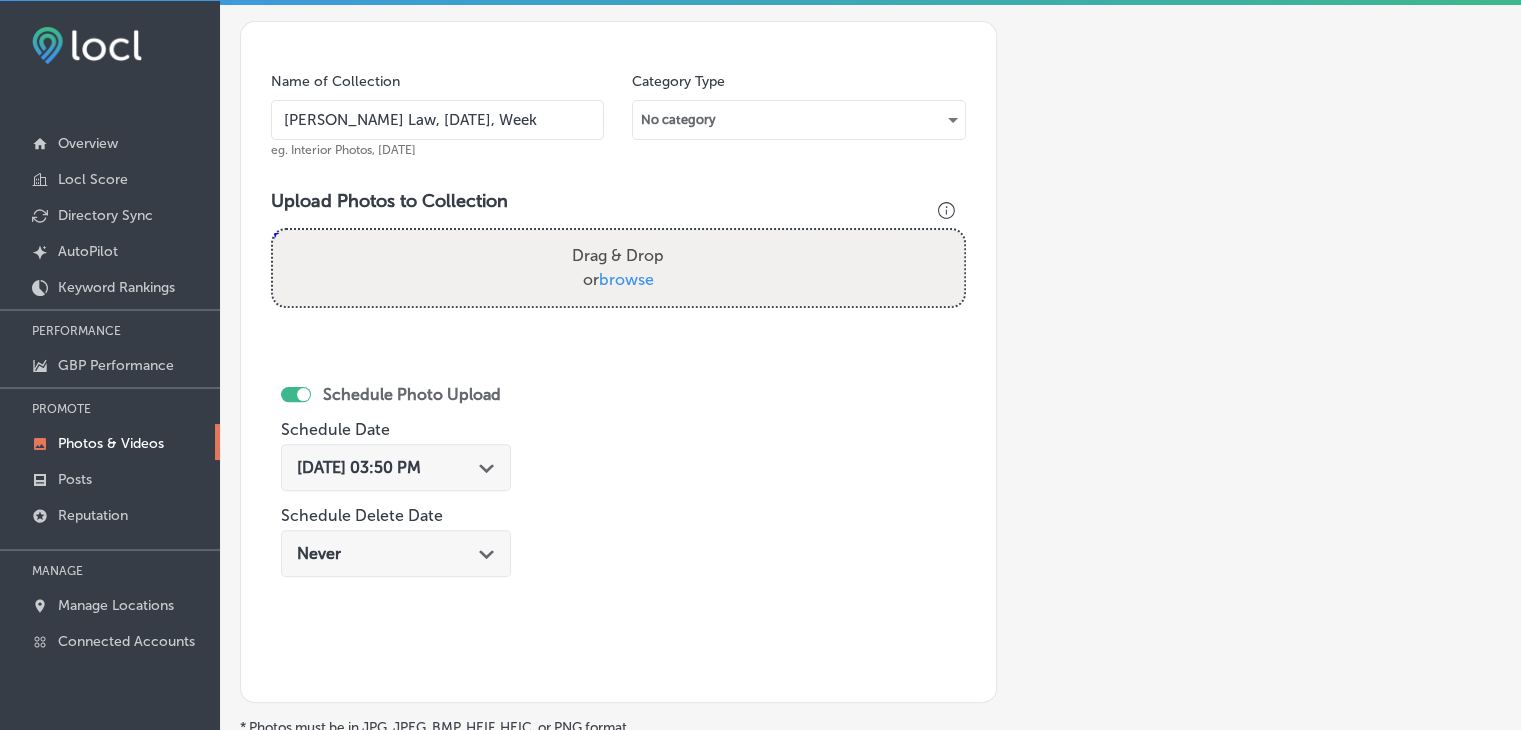 click on "[PERSON_NAME] Law, [DATE], Week" at bounding box center (437, 120) 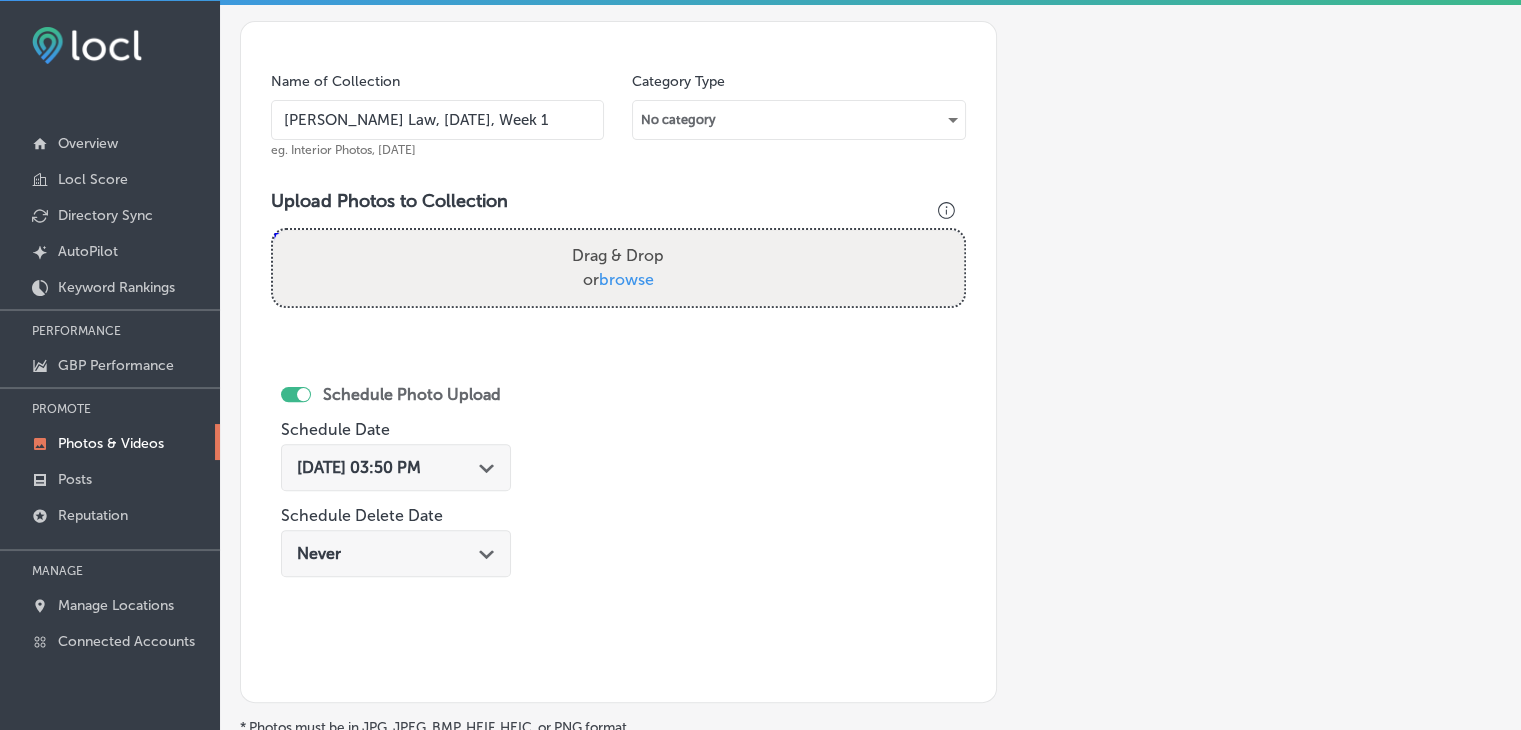 type on "[PERSON_NAME] Law, [DATE], Week 1" 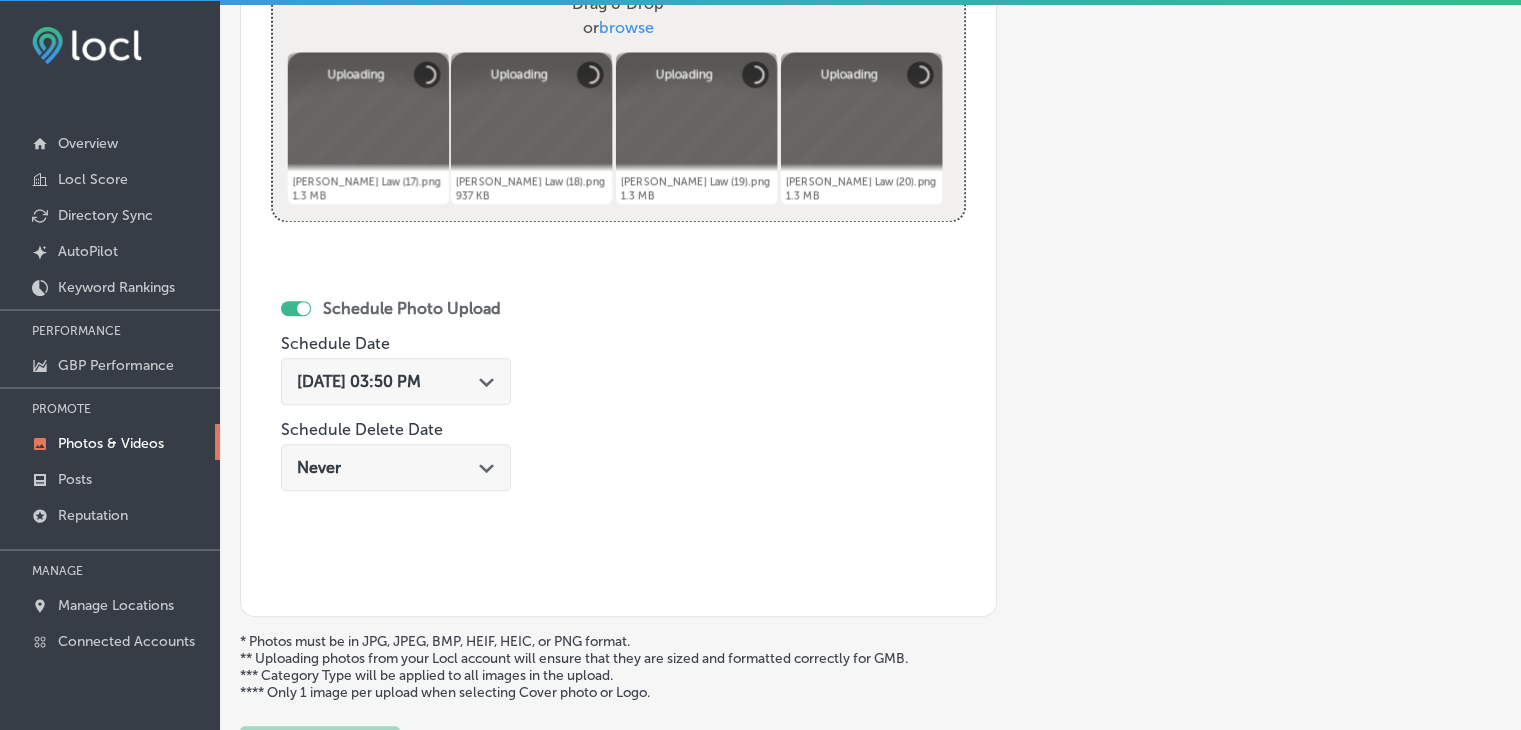 scroll, scrollTop: 852, scrollLeft: 0, axis: vertical 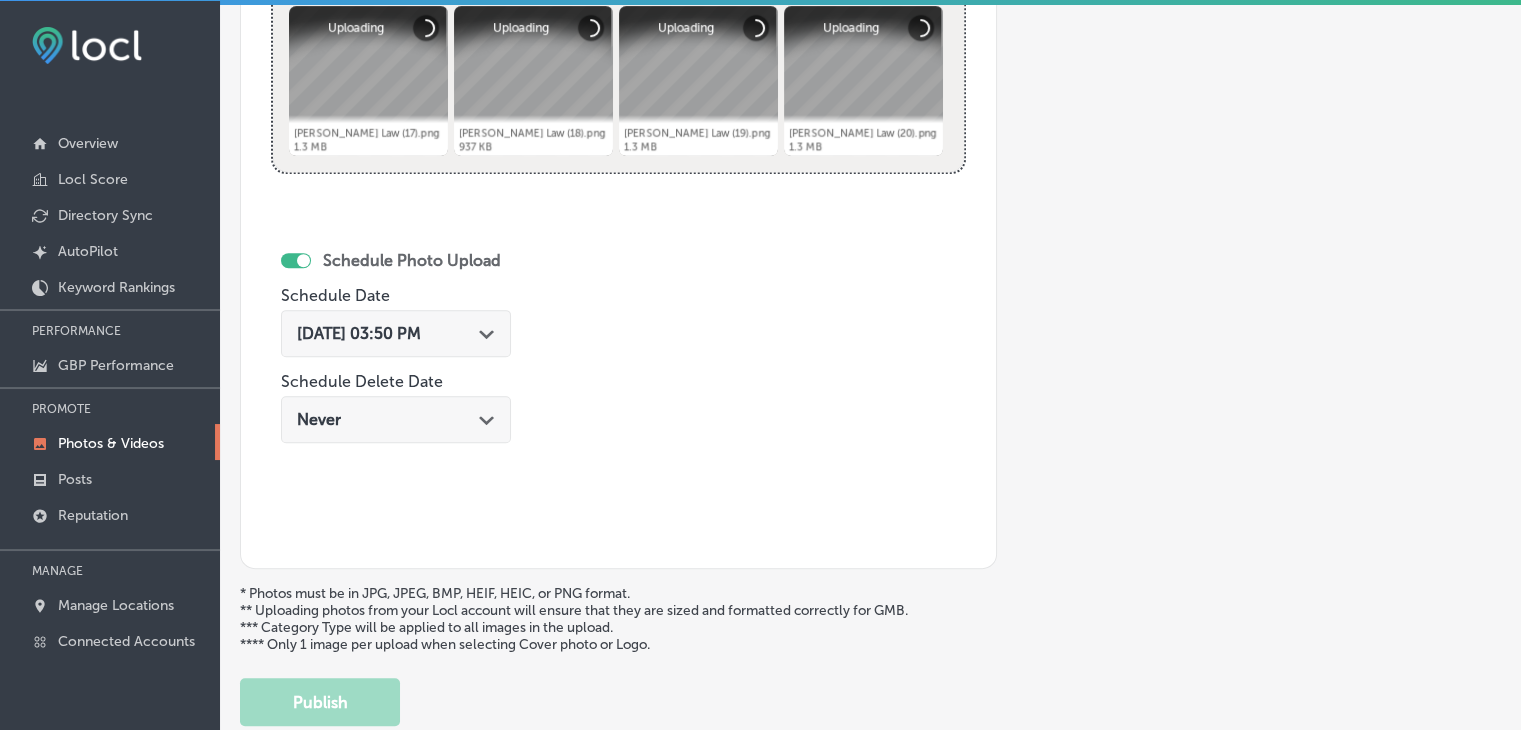 click on "[DATE] 03:50 PM
Path
Created with Sketch." at bounding box center [396, 333] 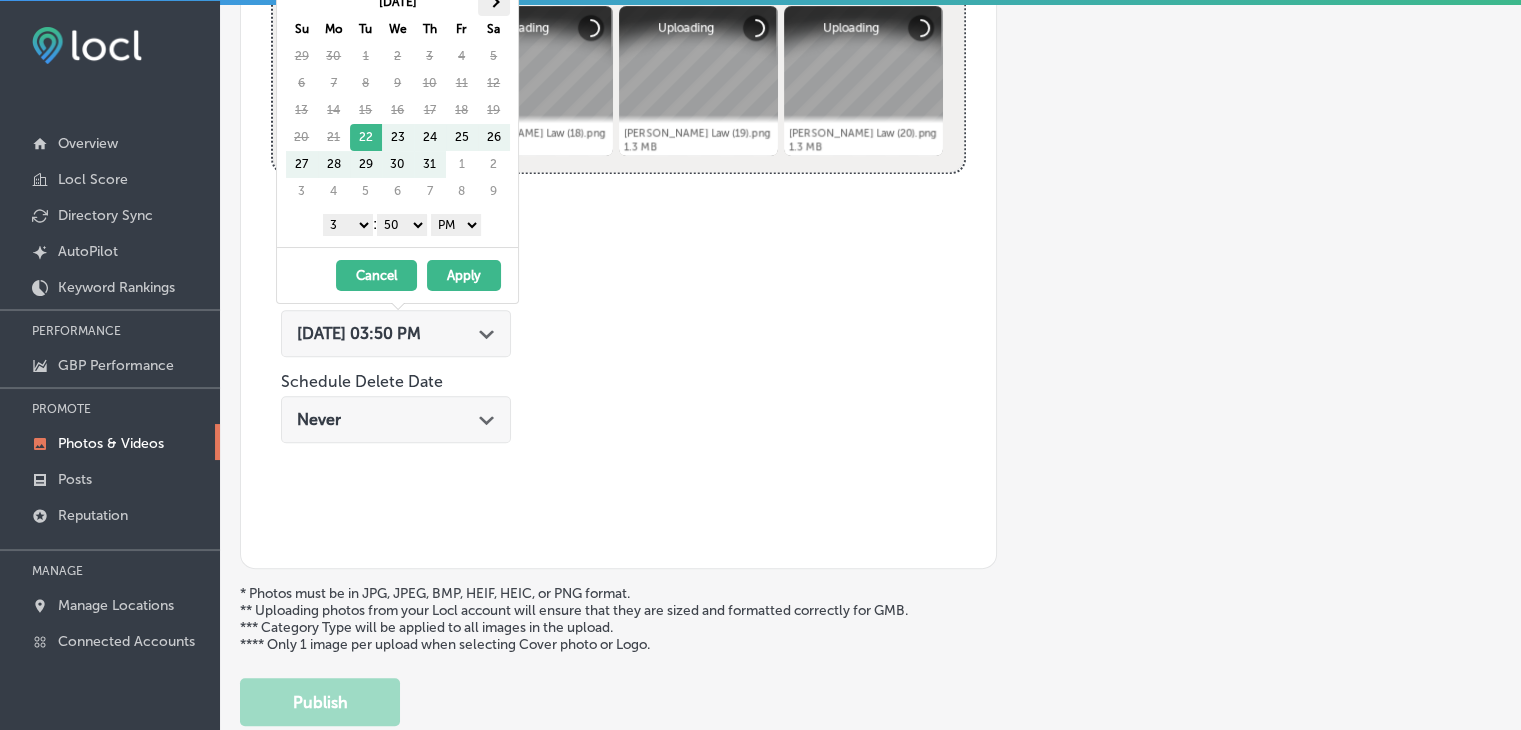 click at bounding box center (494, 2) 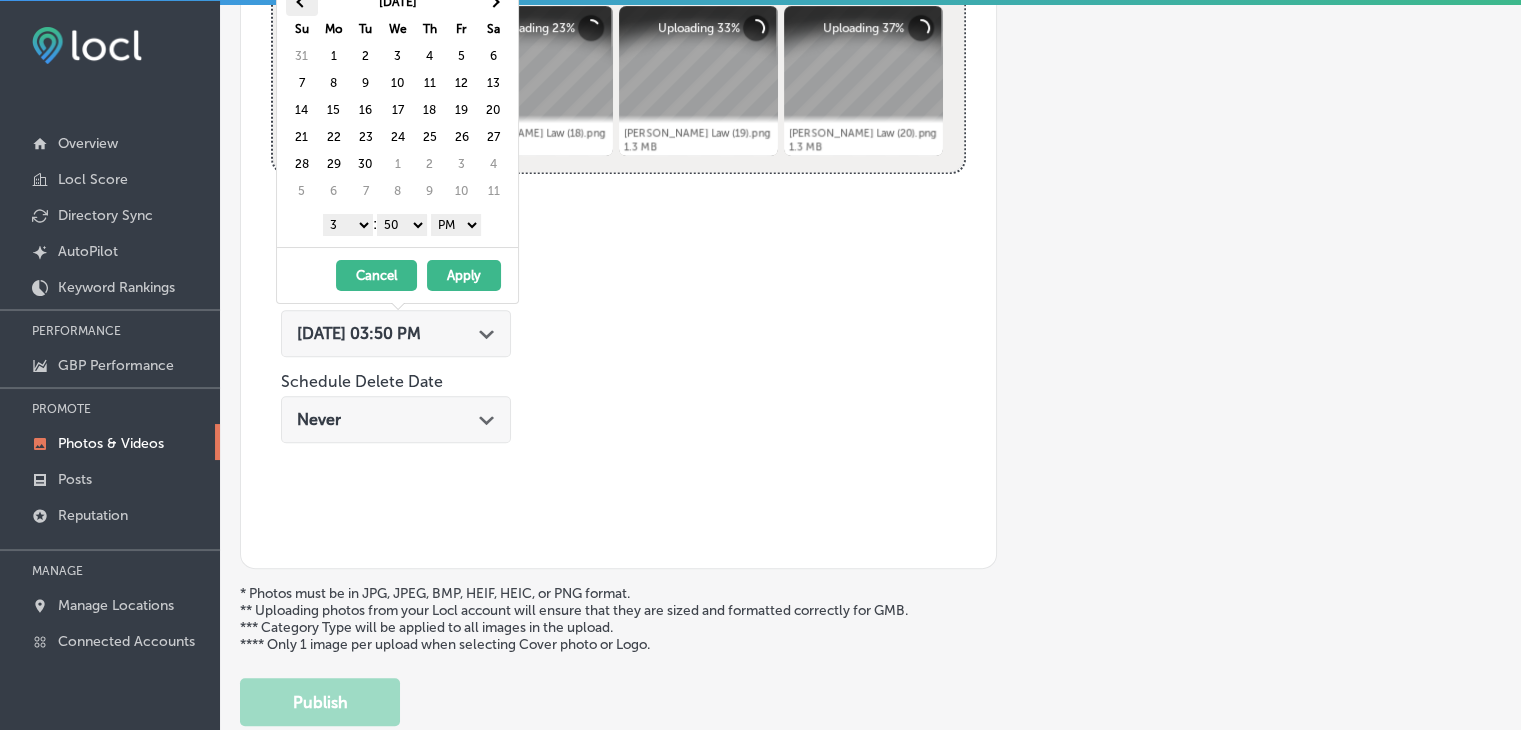 click at bounding box center (301, 1) 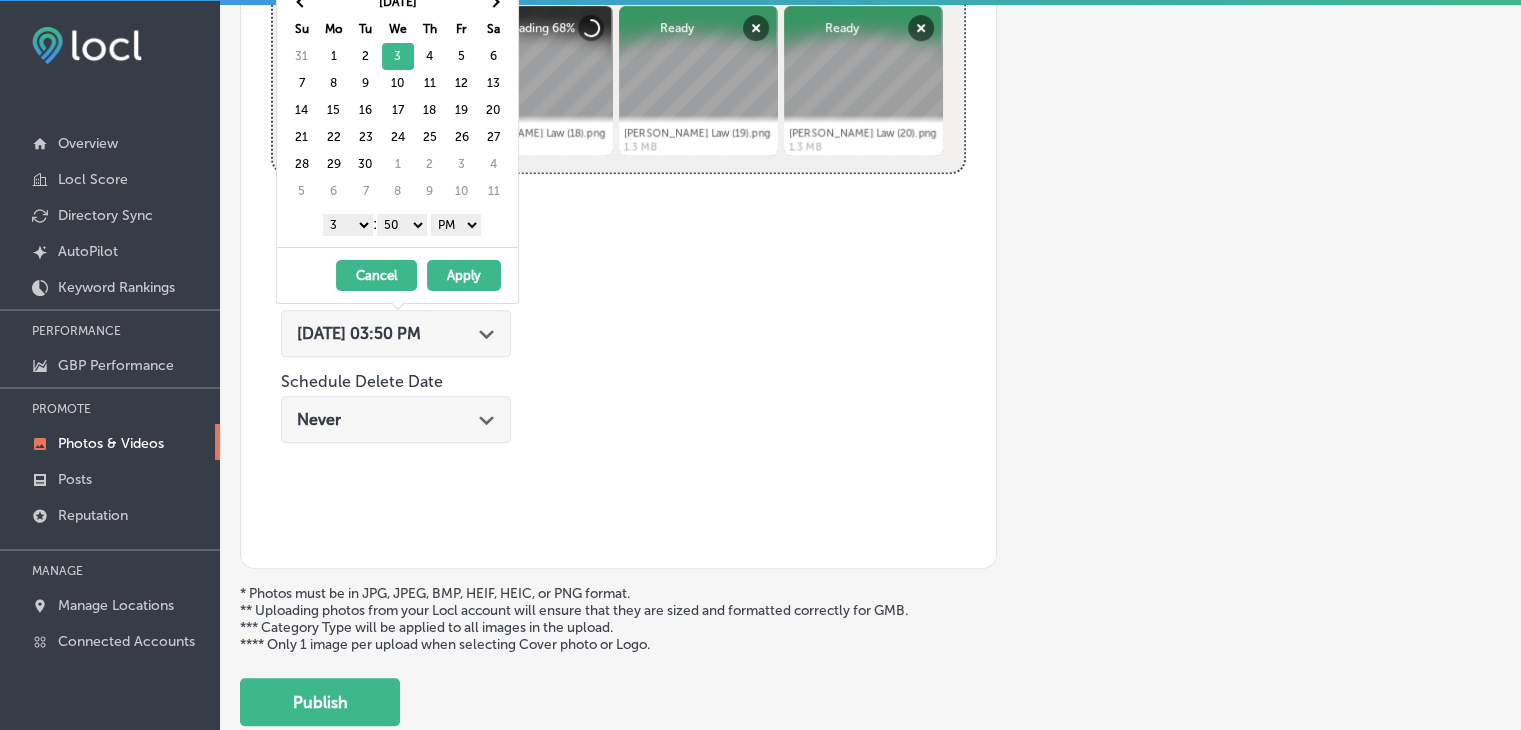 click on "1 2 3 4 5 6 7 8 9 10 11 12" at bounding box center (348, 225) 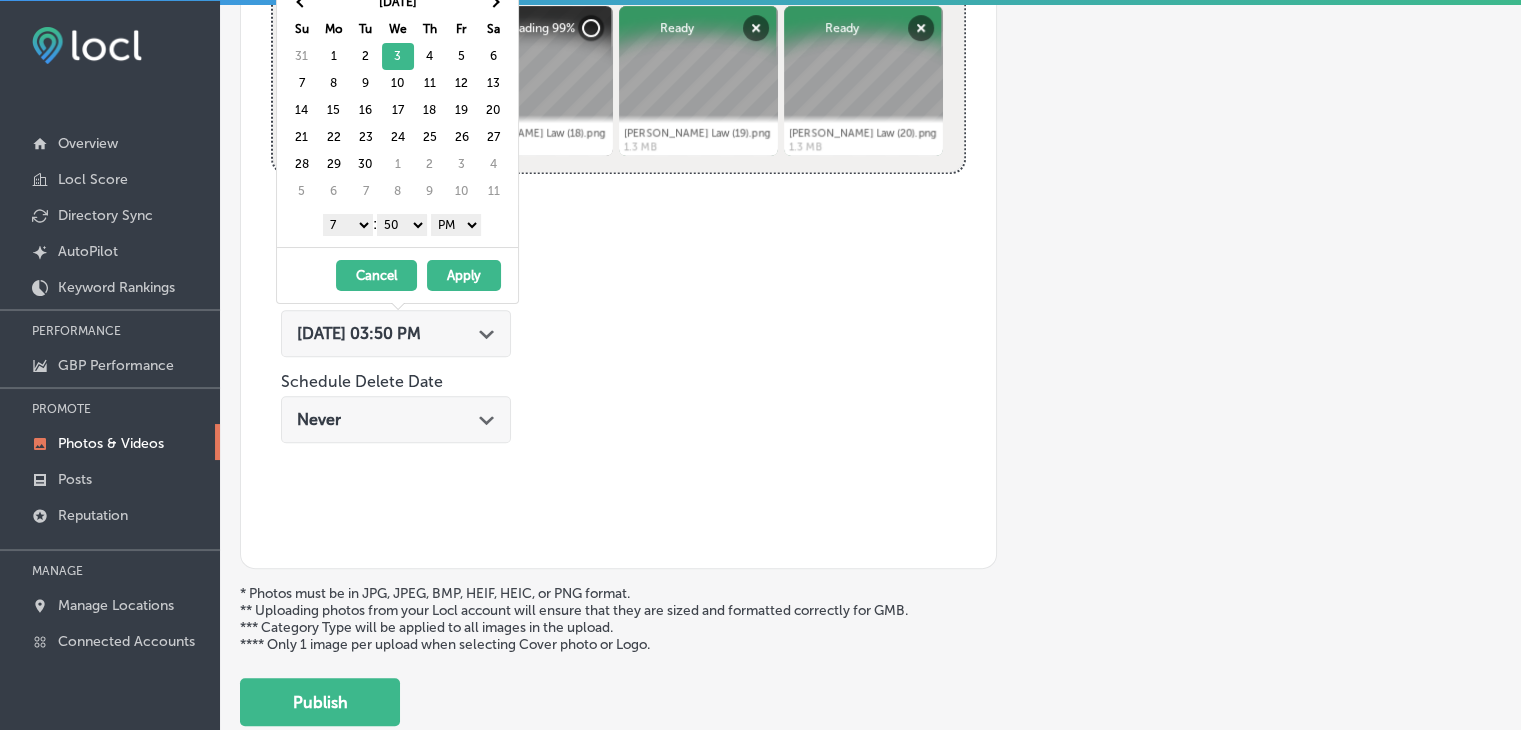 click on "00 10 20 30 40 50" at bounding box center [402, 225] 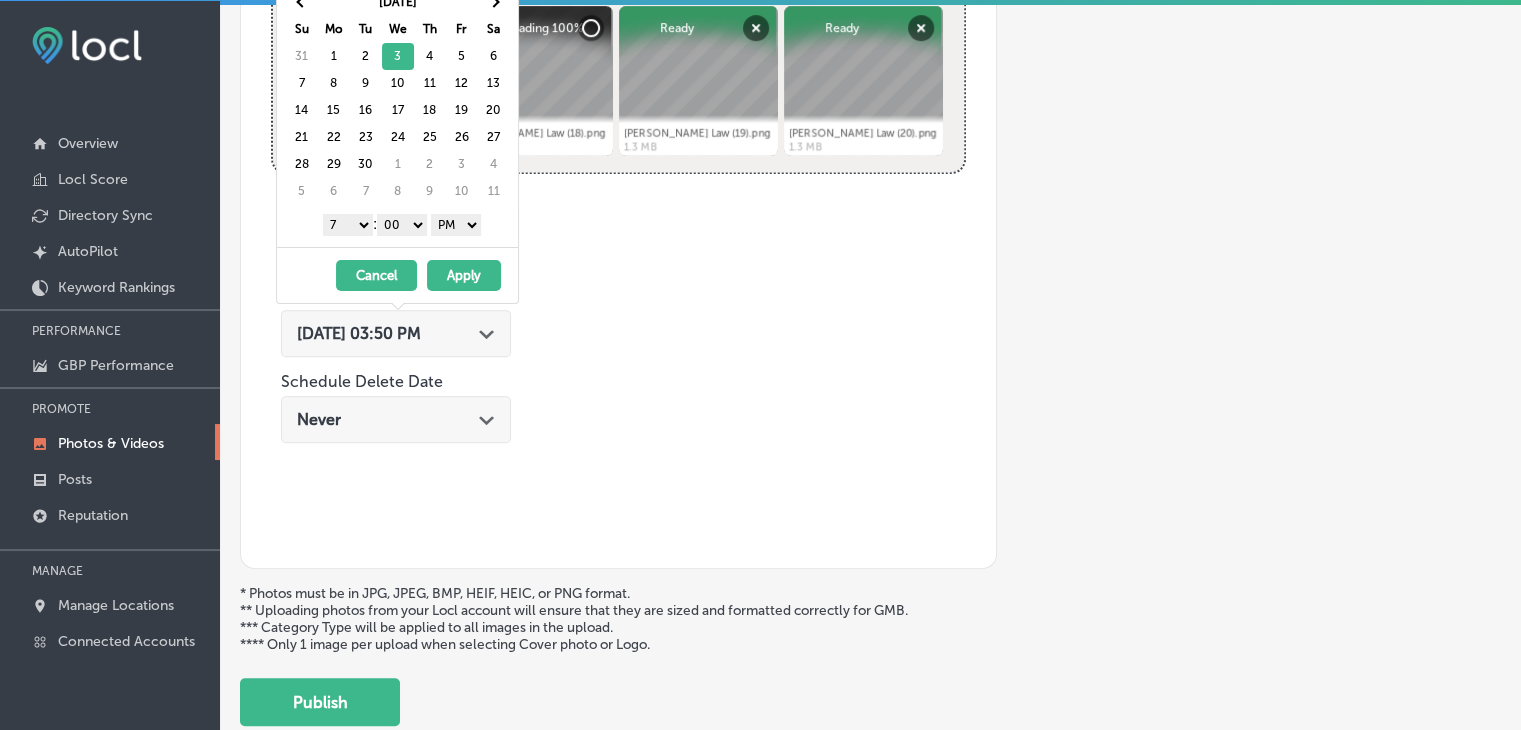 click on "AM PM" at bounding box center (456, 225) 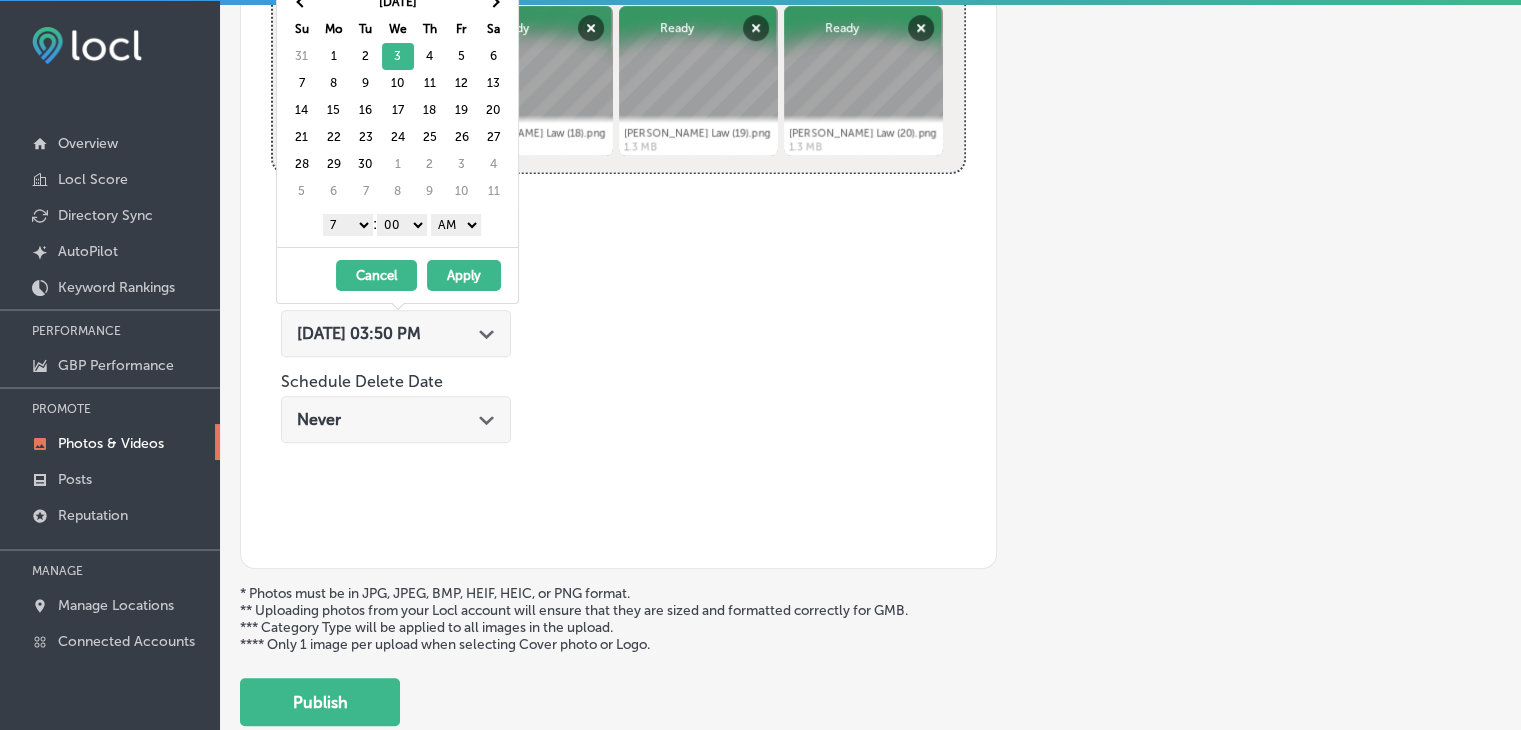 click on "Apply" at bounding box center [464, 275] 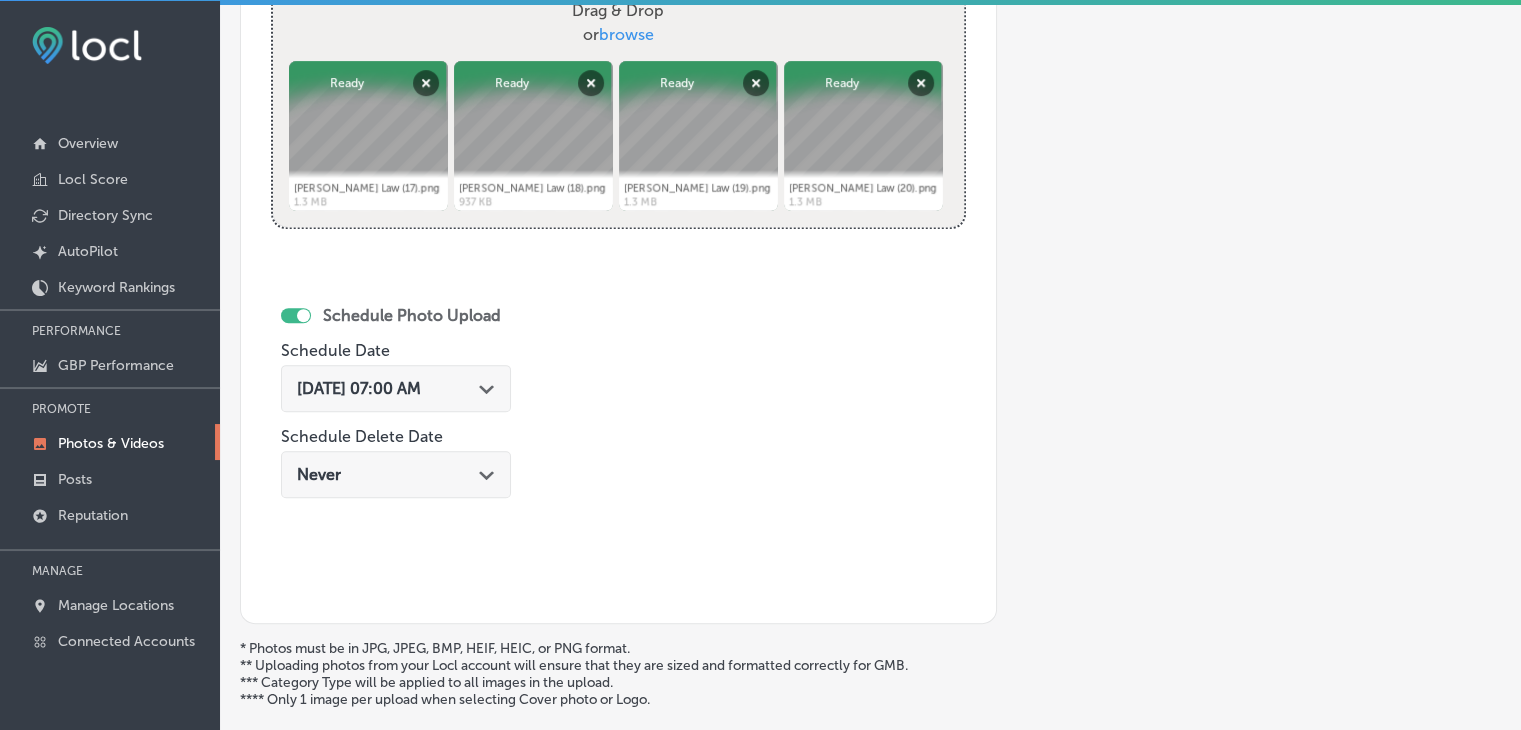 scroll, scrollTop: 972, scrollLeft: 0, axis: vertical 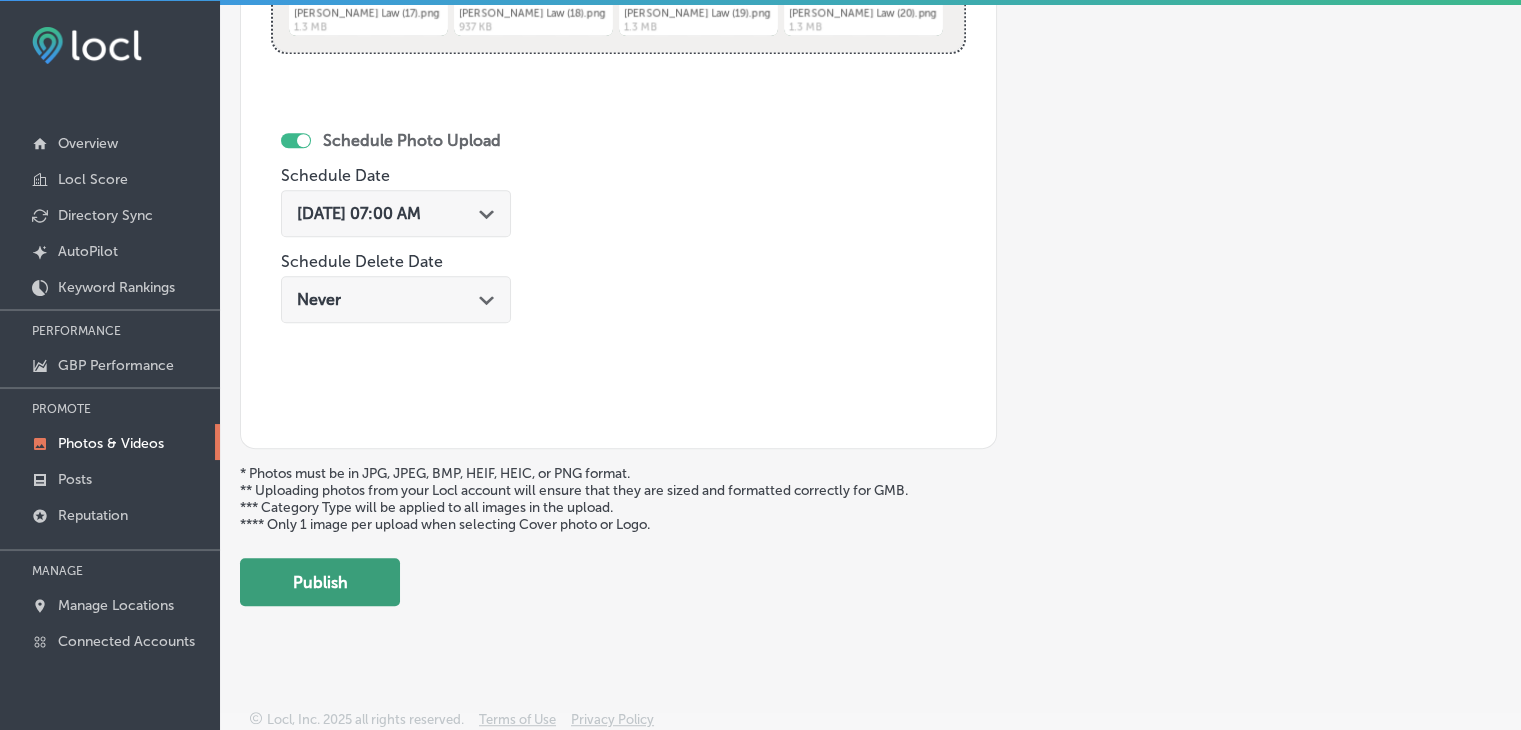 click on "Publish" at bounding box center (320, 582) 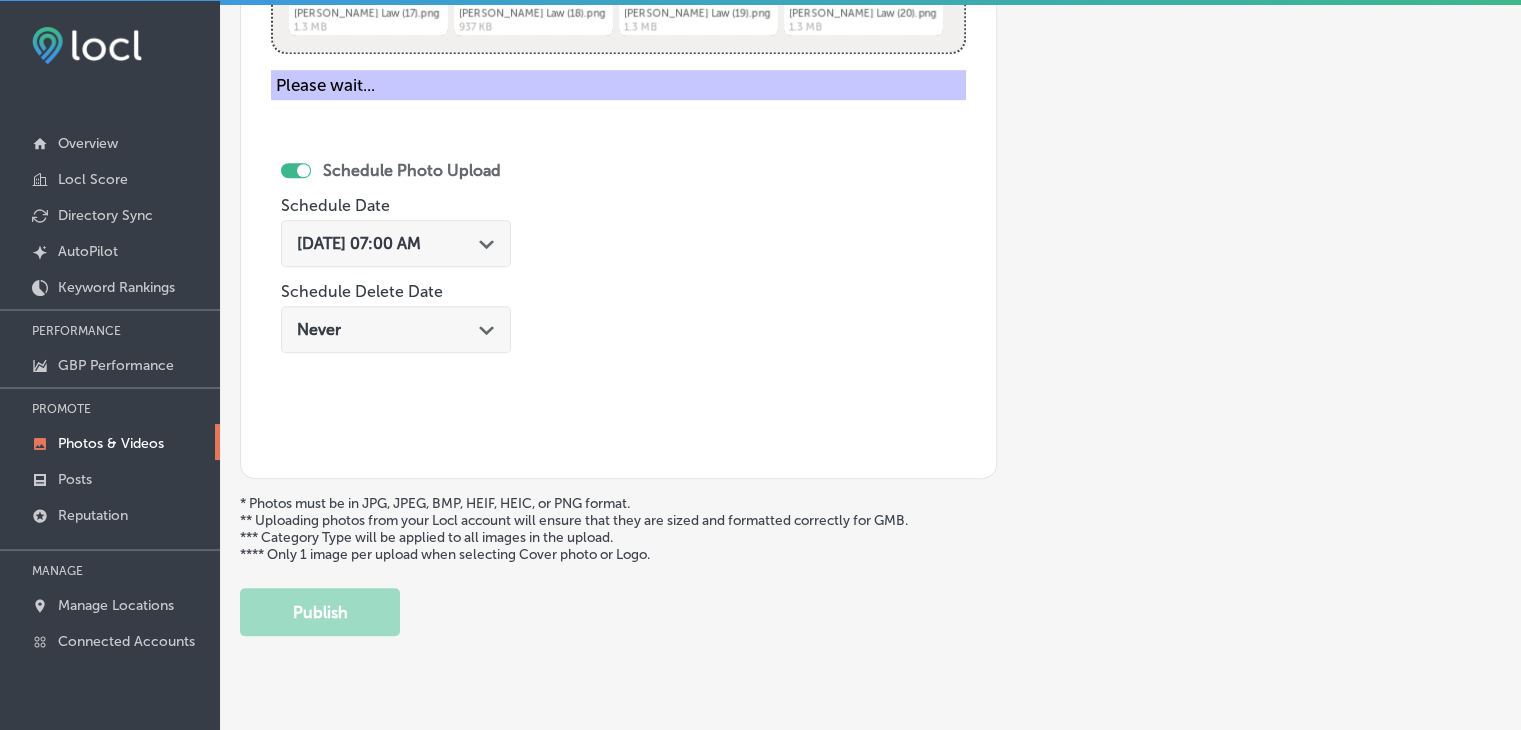 type 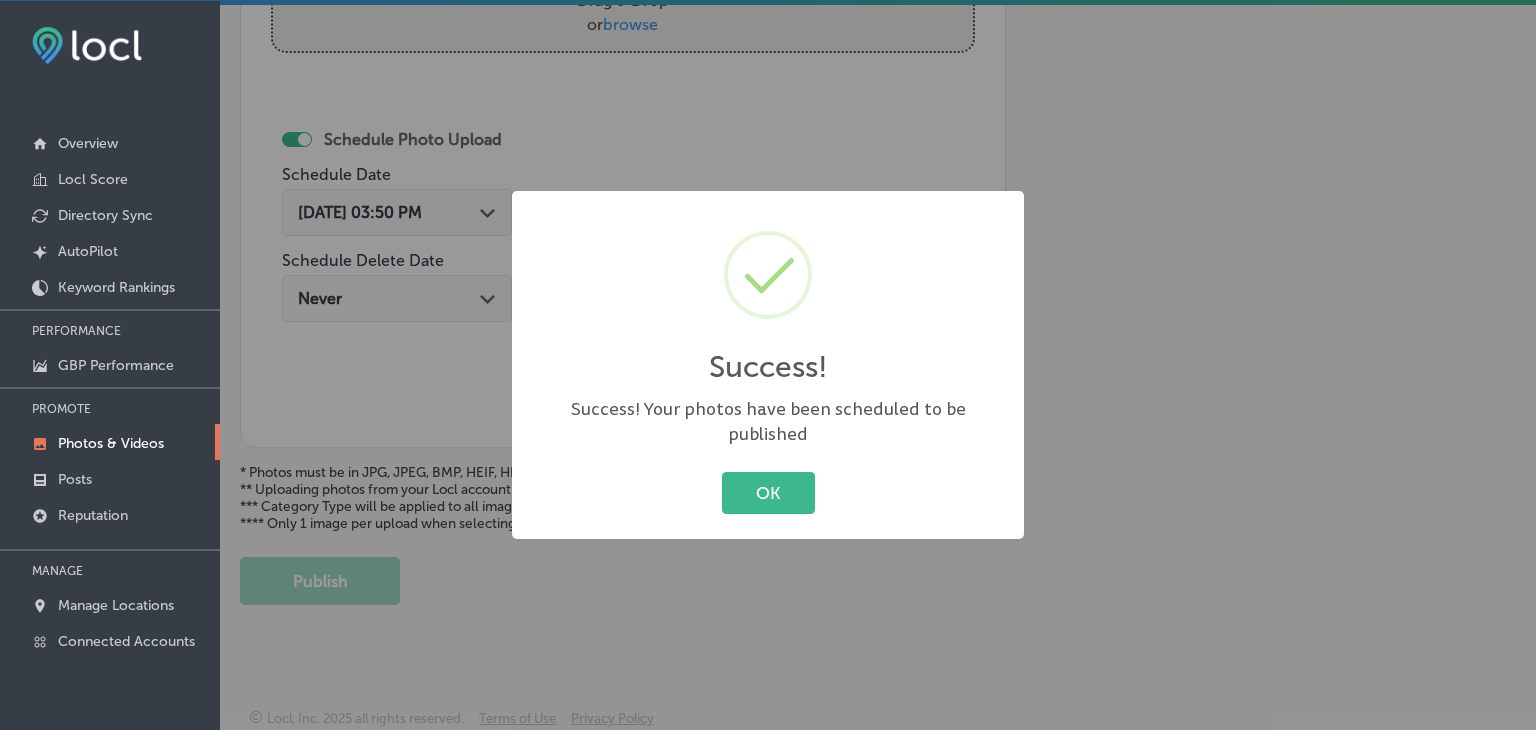 click on "Success! × Success! Your photos have been scheduled to be published OK Cancel" at bounding box center [768, 365] 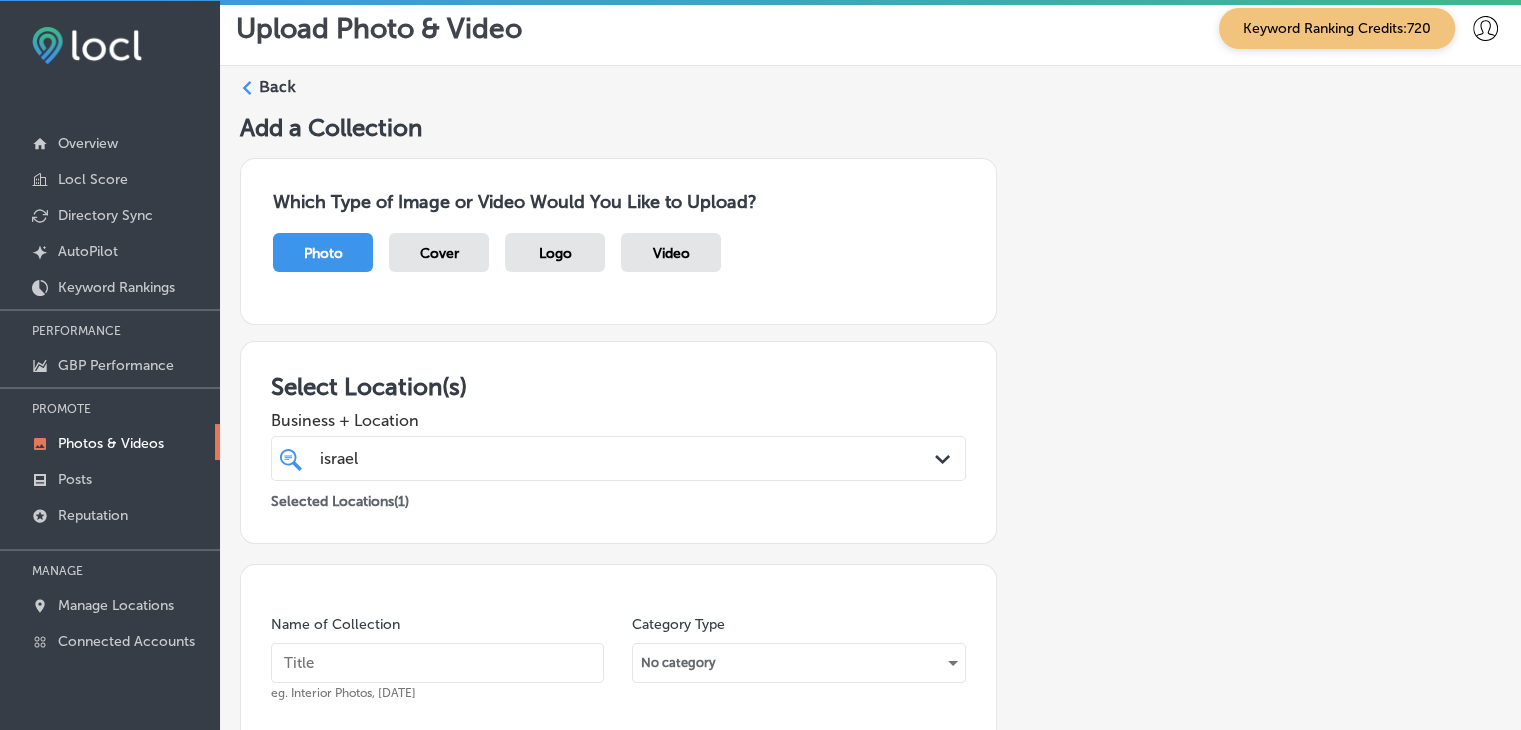 scroll, scrollTop: 7, scrollLeft: 0, axis: vertical 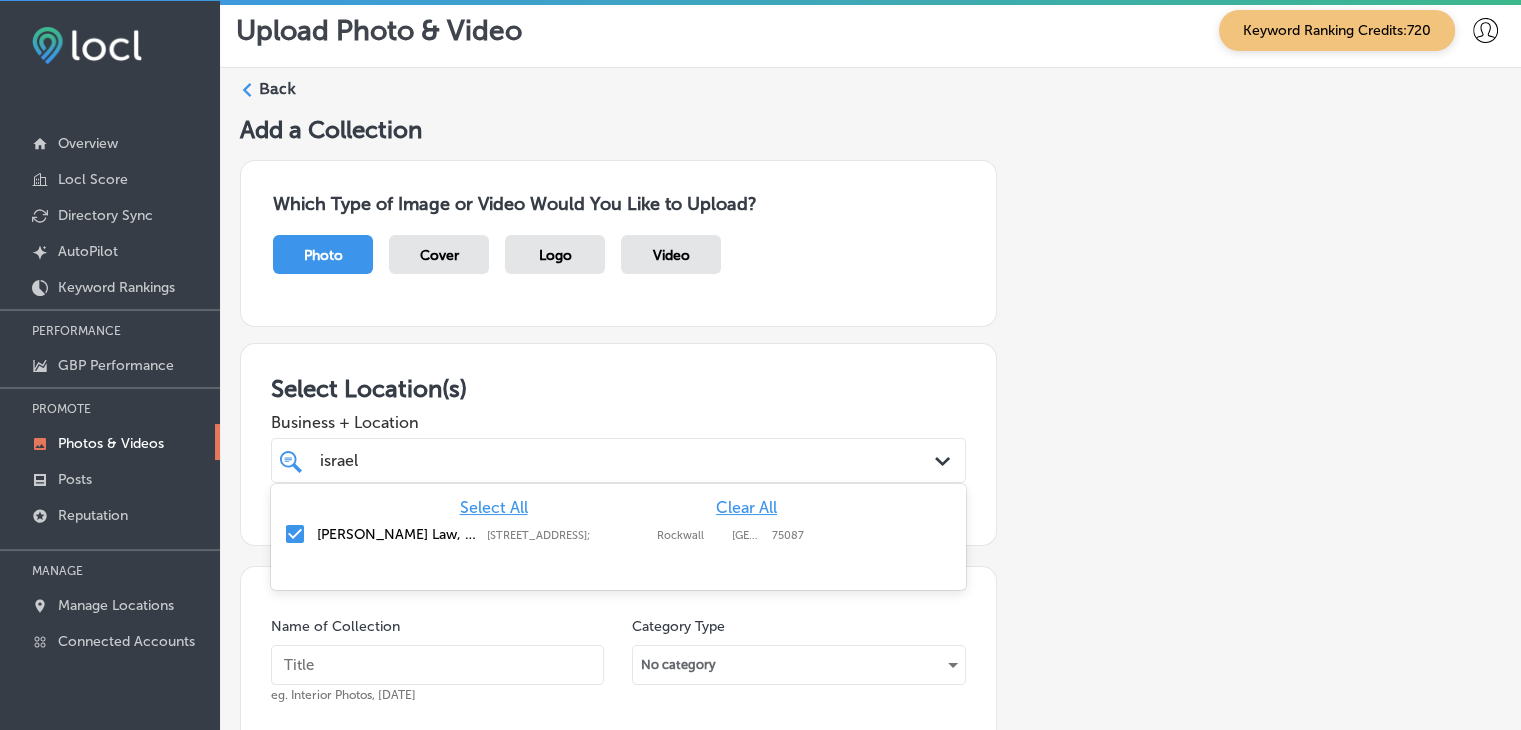 click on "israel [GEOGRAPHIC_DATA]
Path
Created with Sketch." at bounding box center [618, 460] 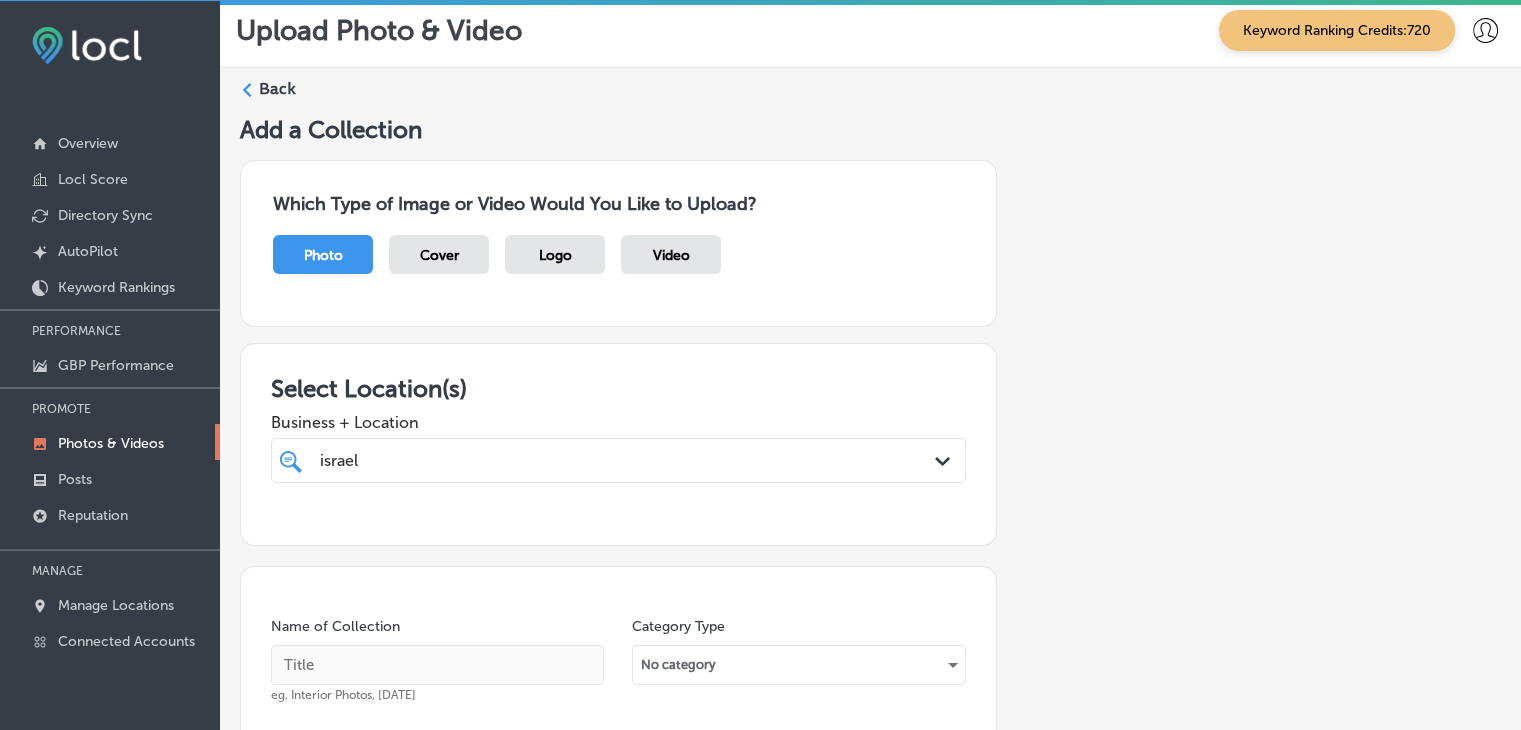 scroll, scrollTop: 107, scrollLeft: 0, axis: vertical 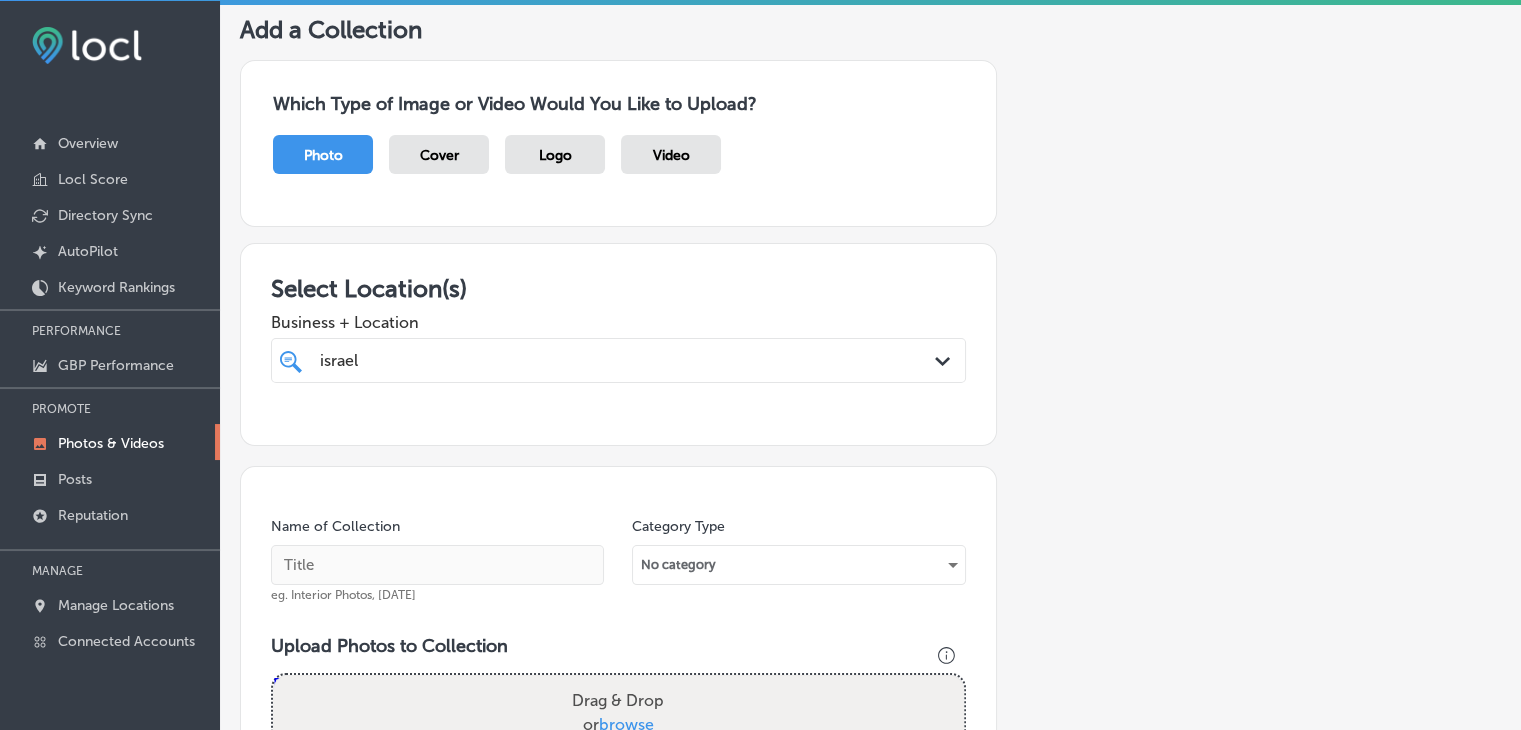 drag, startPoint x: 661, startPoint y: 306, endPoint x: 694, endPoint y: 335, distance: 43.931767 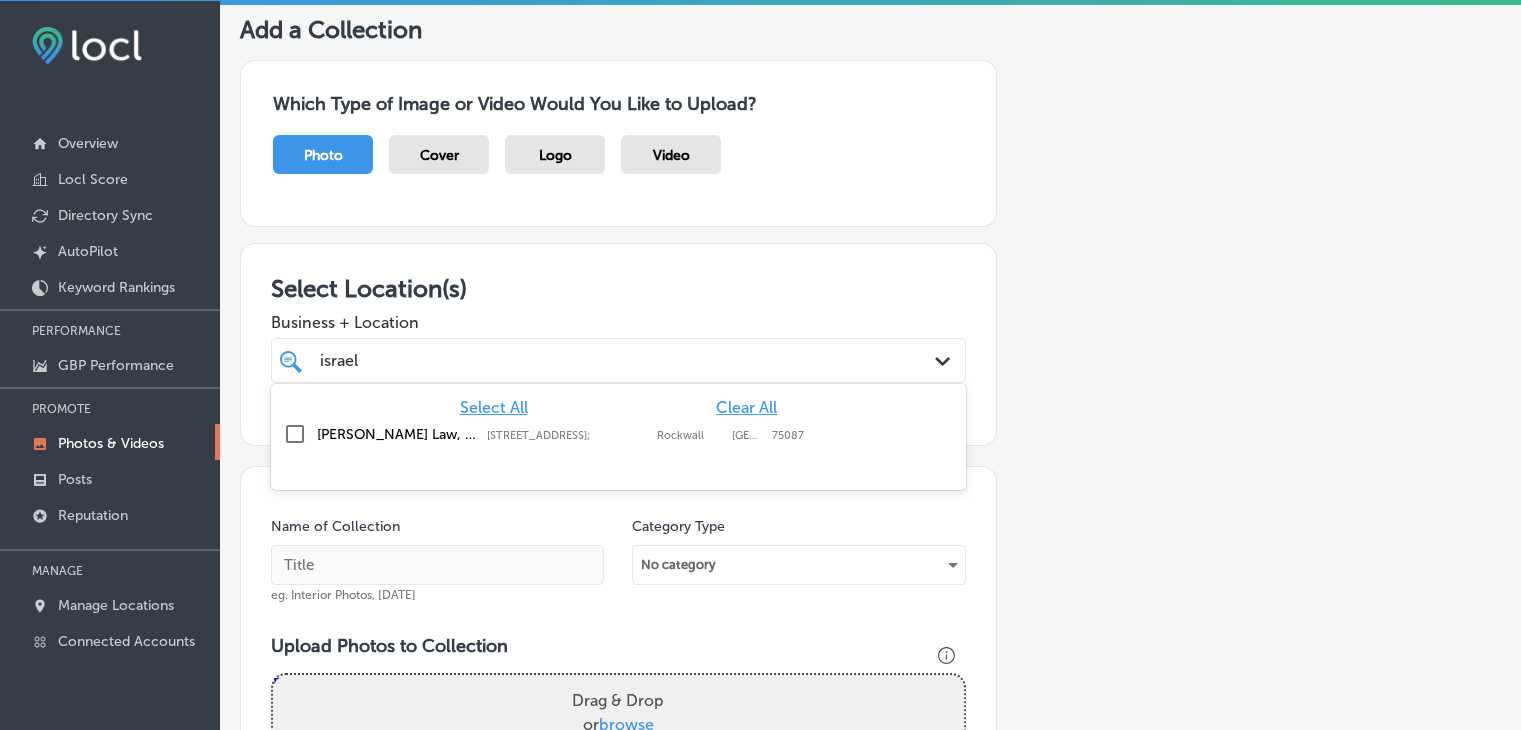 click on "Clear All" at bounding box center [746, 407] 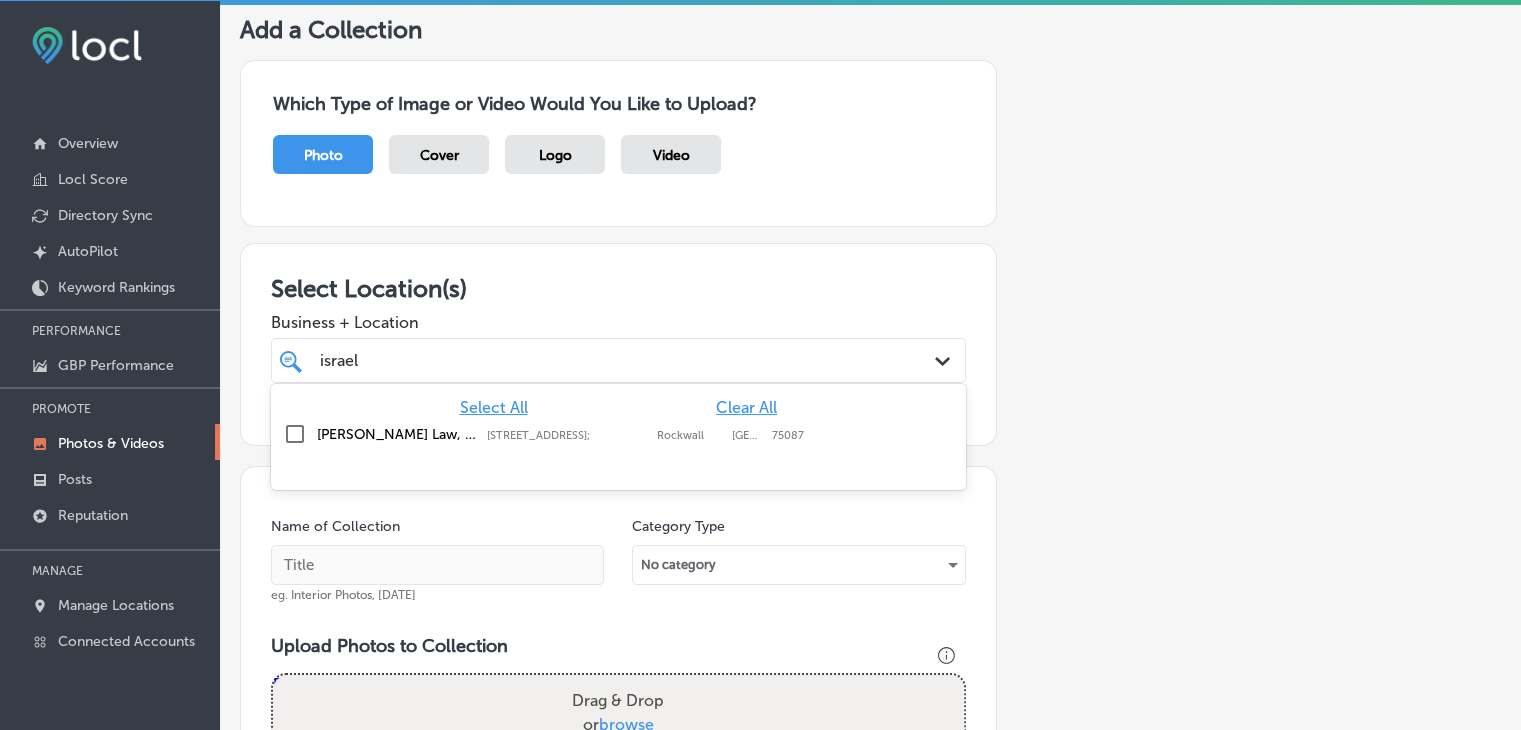 click on "Clear All" at bounding box center (746, 407) 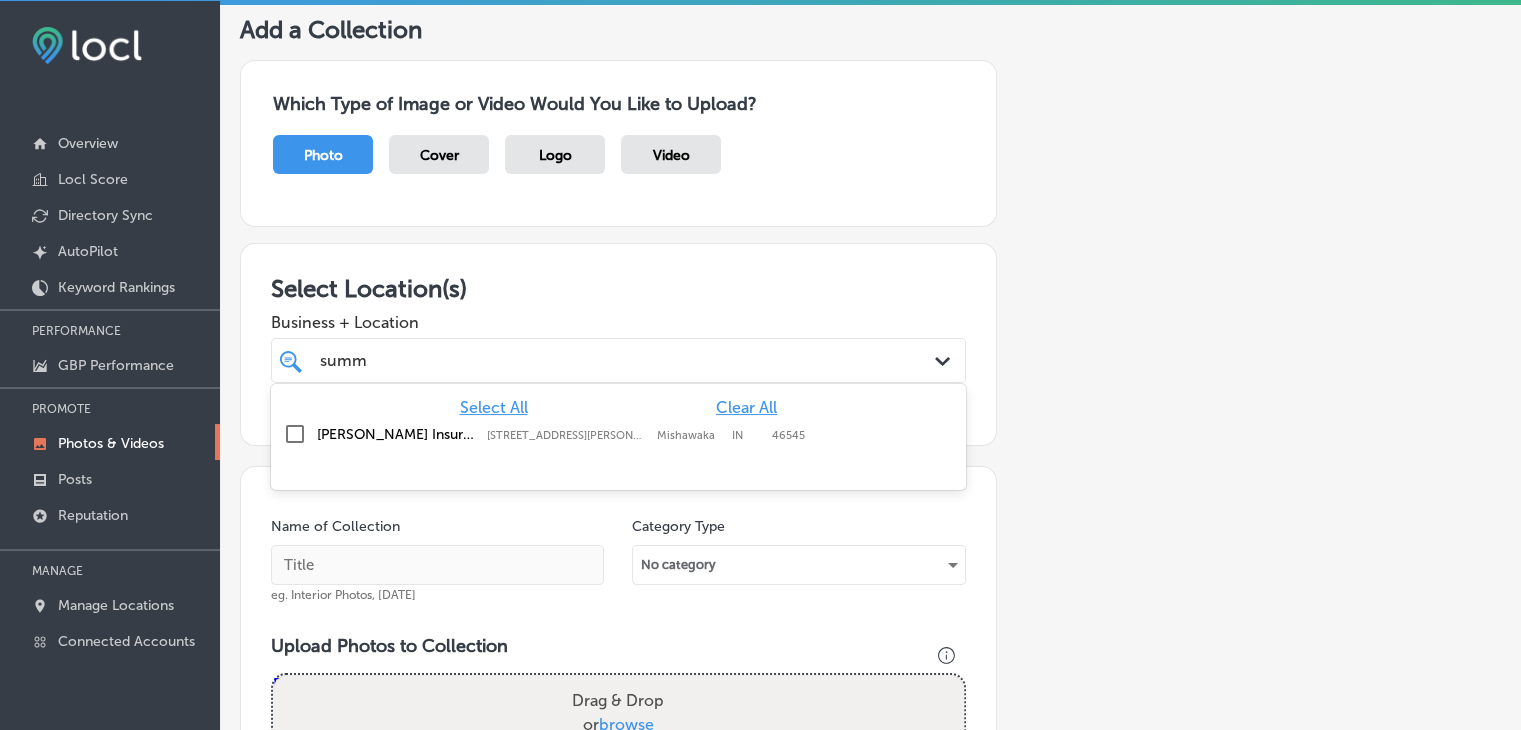 click on "[PERSON_NAME] Insurance Agency [STREET_ADDRESS][PERSON_NAME] [STREET_ADDRESS][PERSON_NAME]" at bounding box center [618, 434] 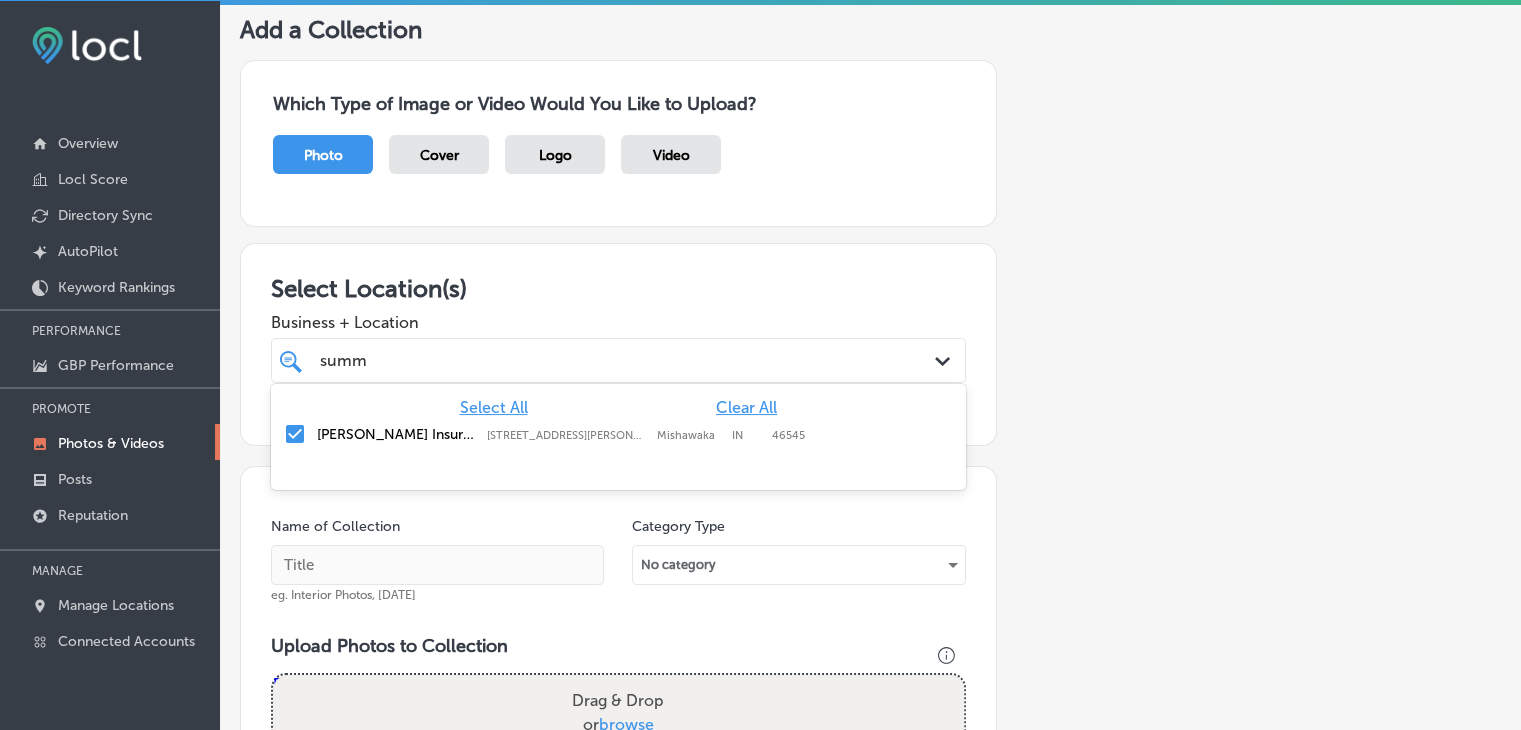 type on "summ" 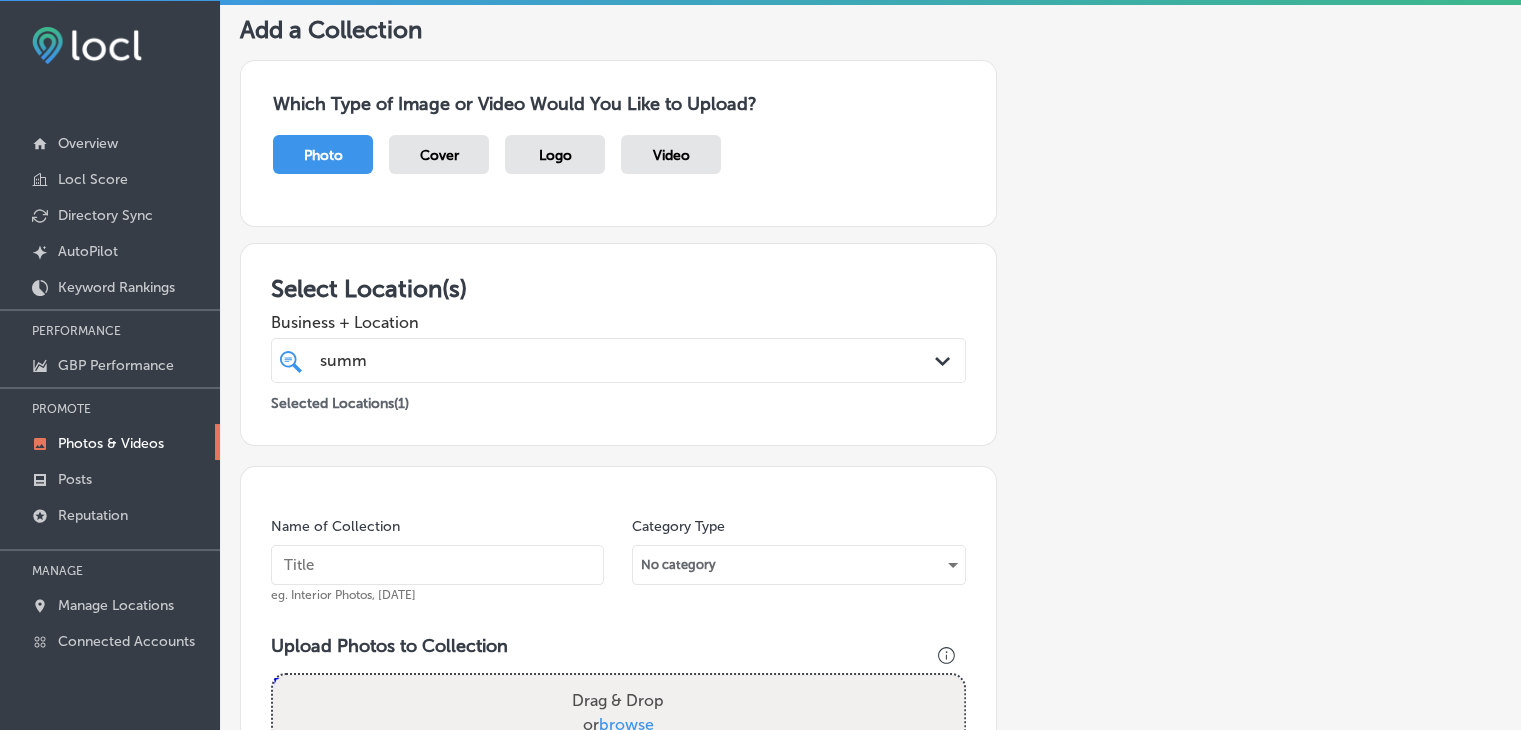 click at bounding box center (437, 565) 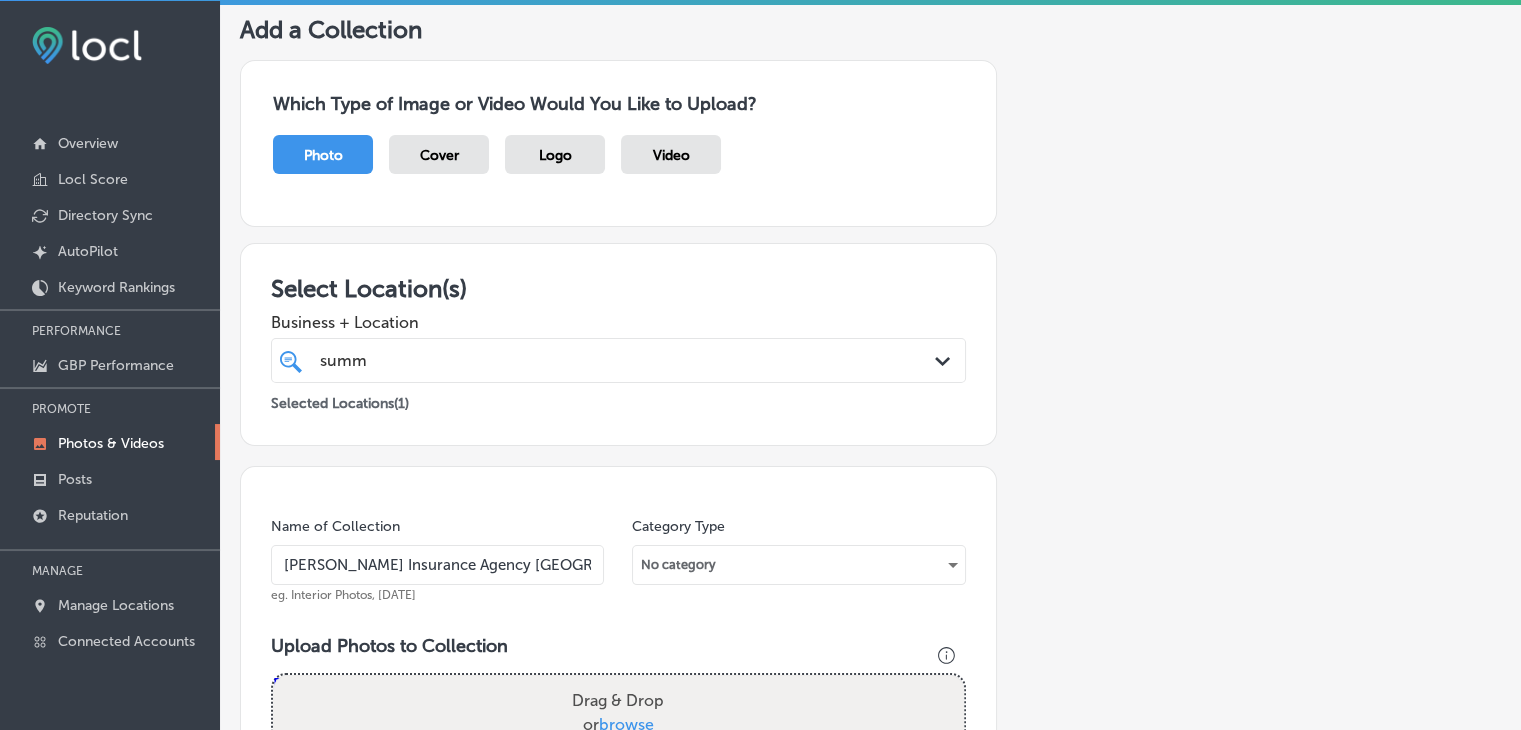 click on "Name of Collection [PERSON_NAME] Insurance Agency Mishawaka eg. Interior Photos, [DATE]" at bounding box center [437, 560] 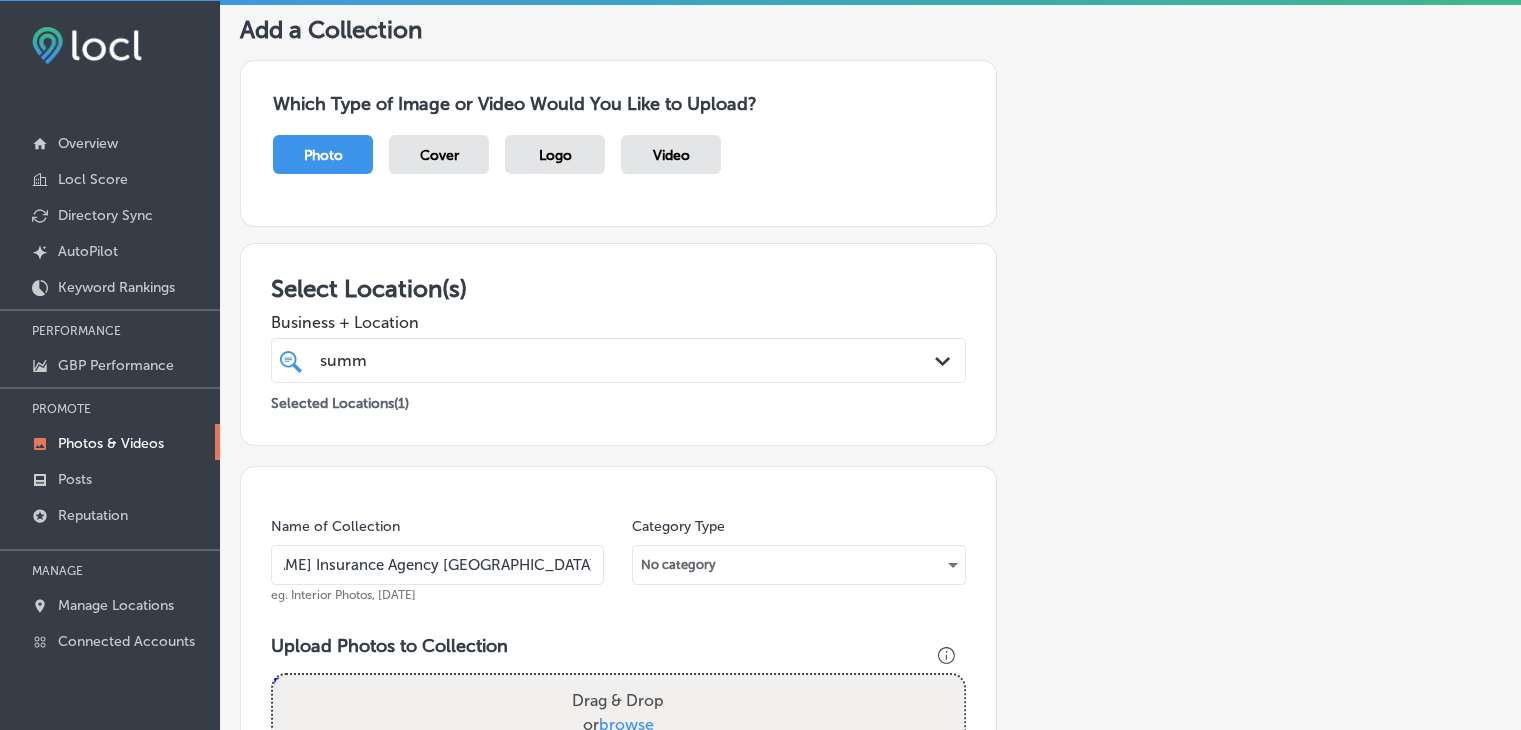 scroll, scrollTop: 0, scrollLeft: 100, axis: horizontal 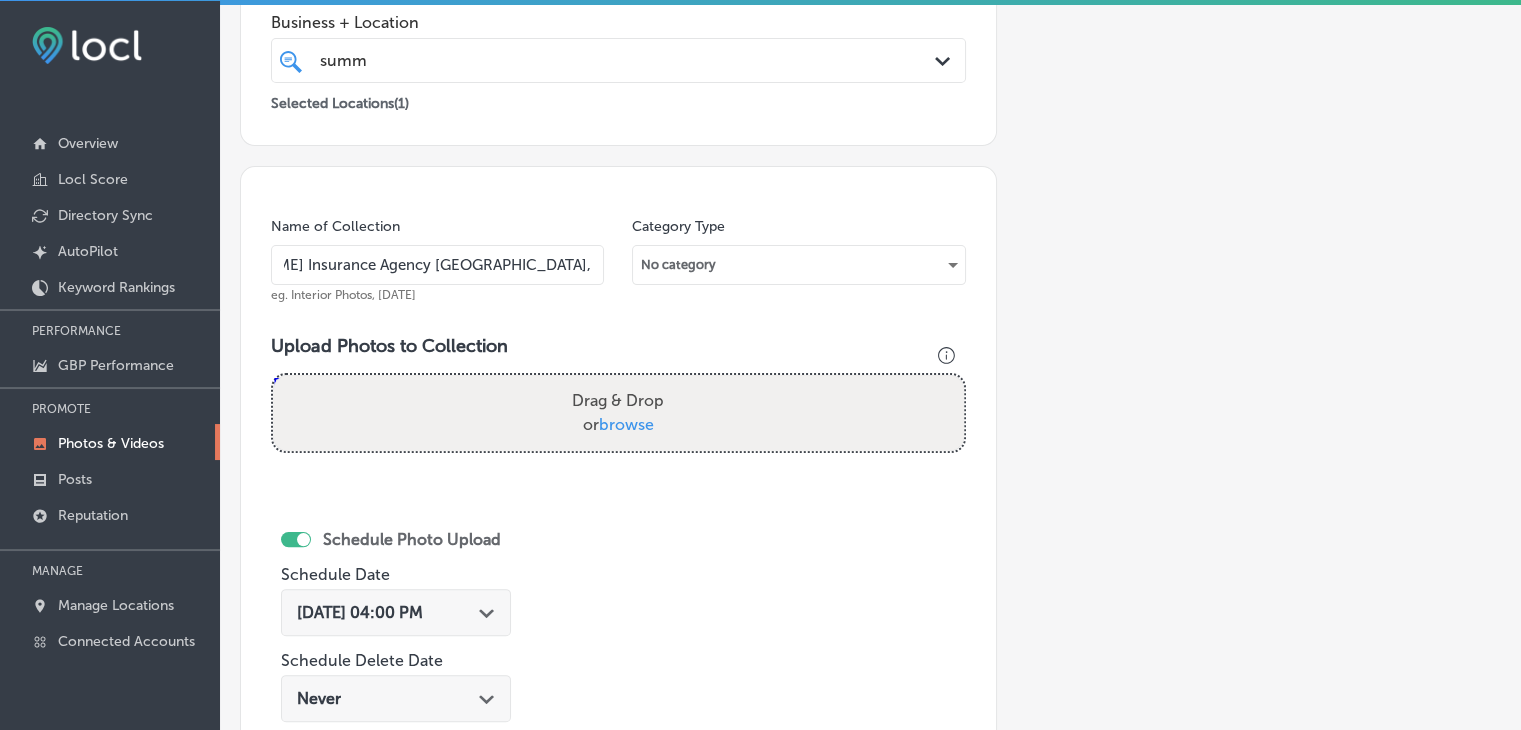 type on "[PERSON_NAME] Insurance Agency [GEOGRAPHIC_DATA], [DATE], Week 1" 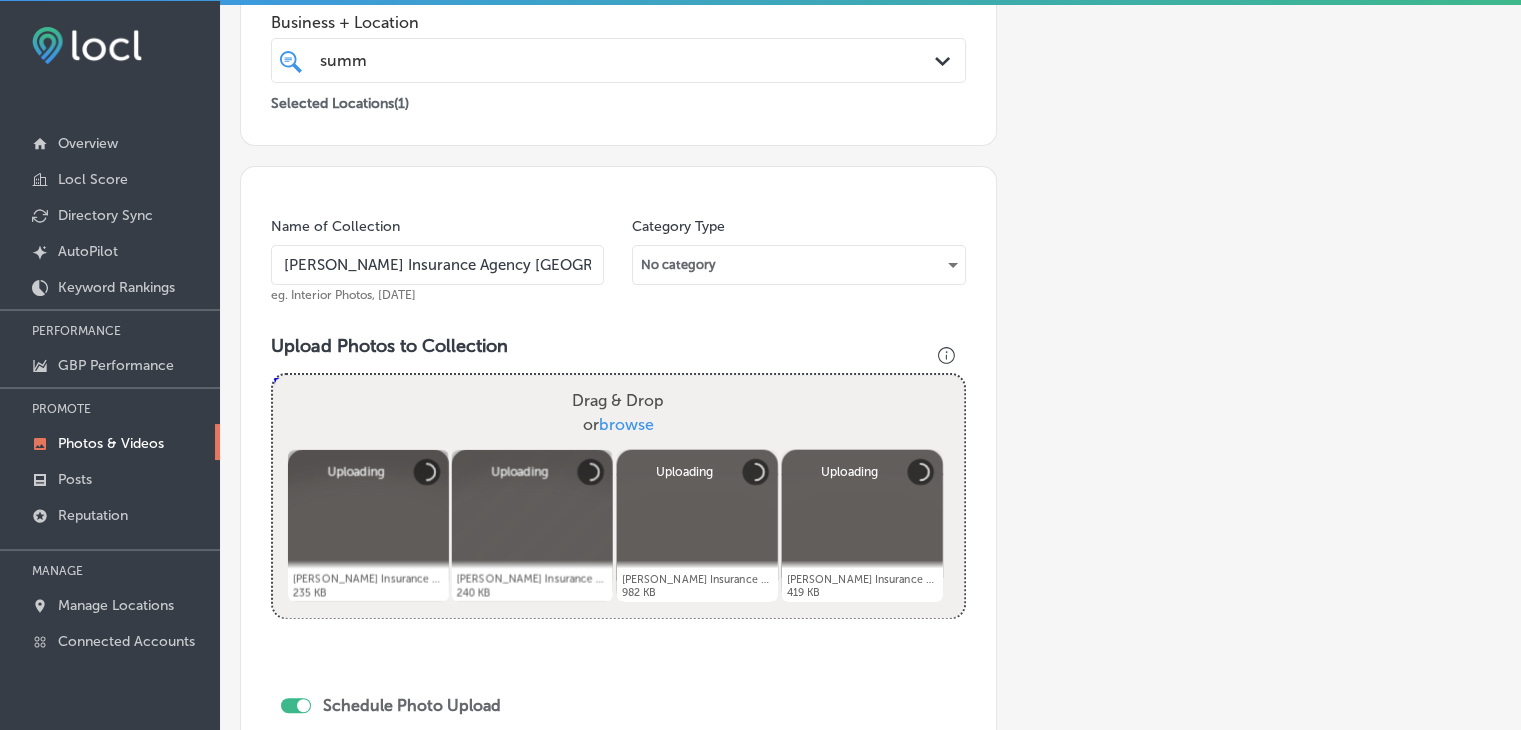 scroll, scrollTop: 607, scrollLeft: 0, axis: vertical 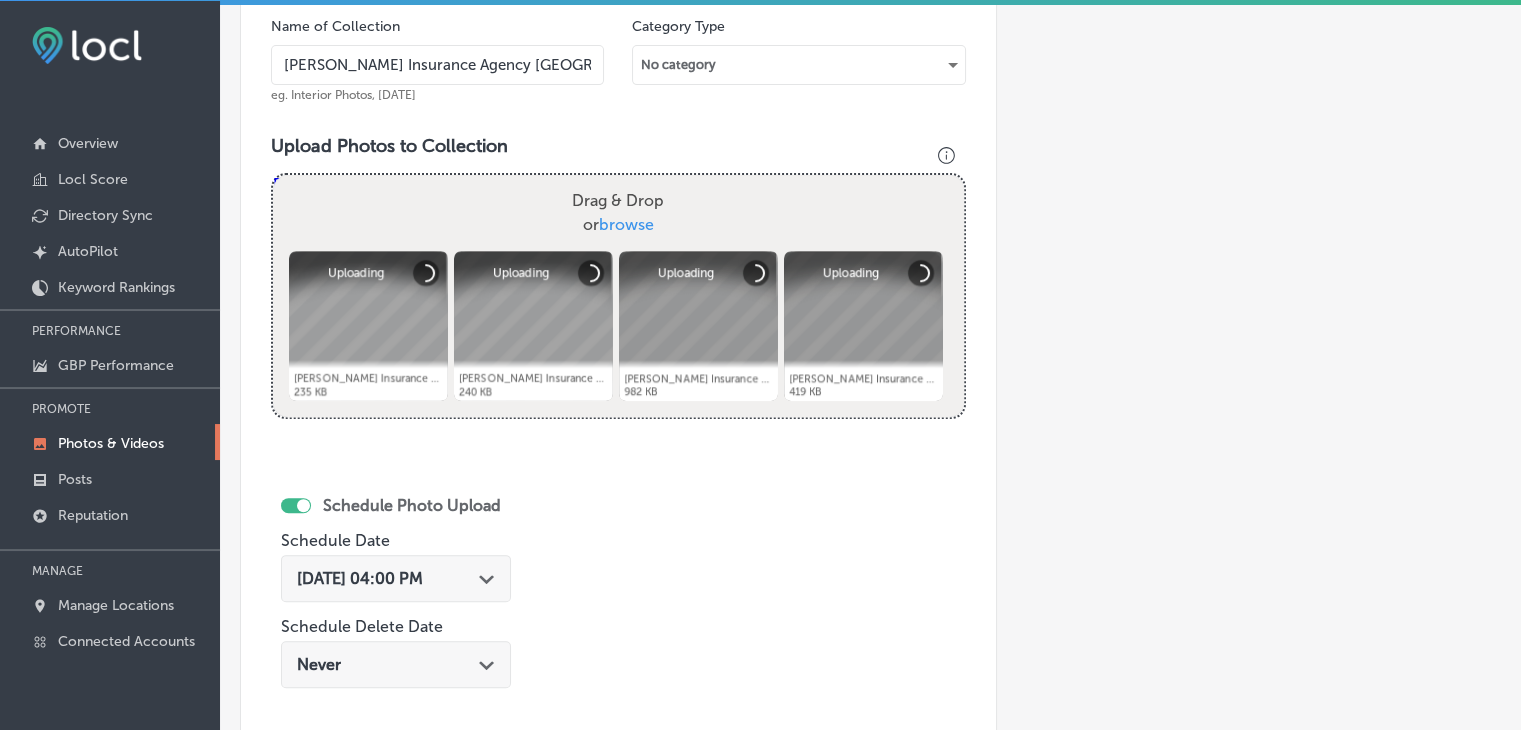 click on "[DATE] 04:00 PM
Path
Created with Sketch." at bounding box center (396, 583) 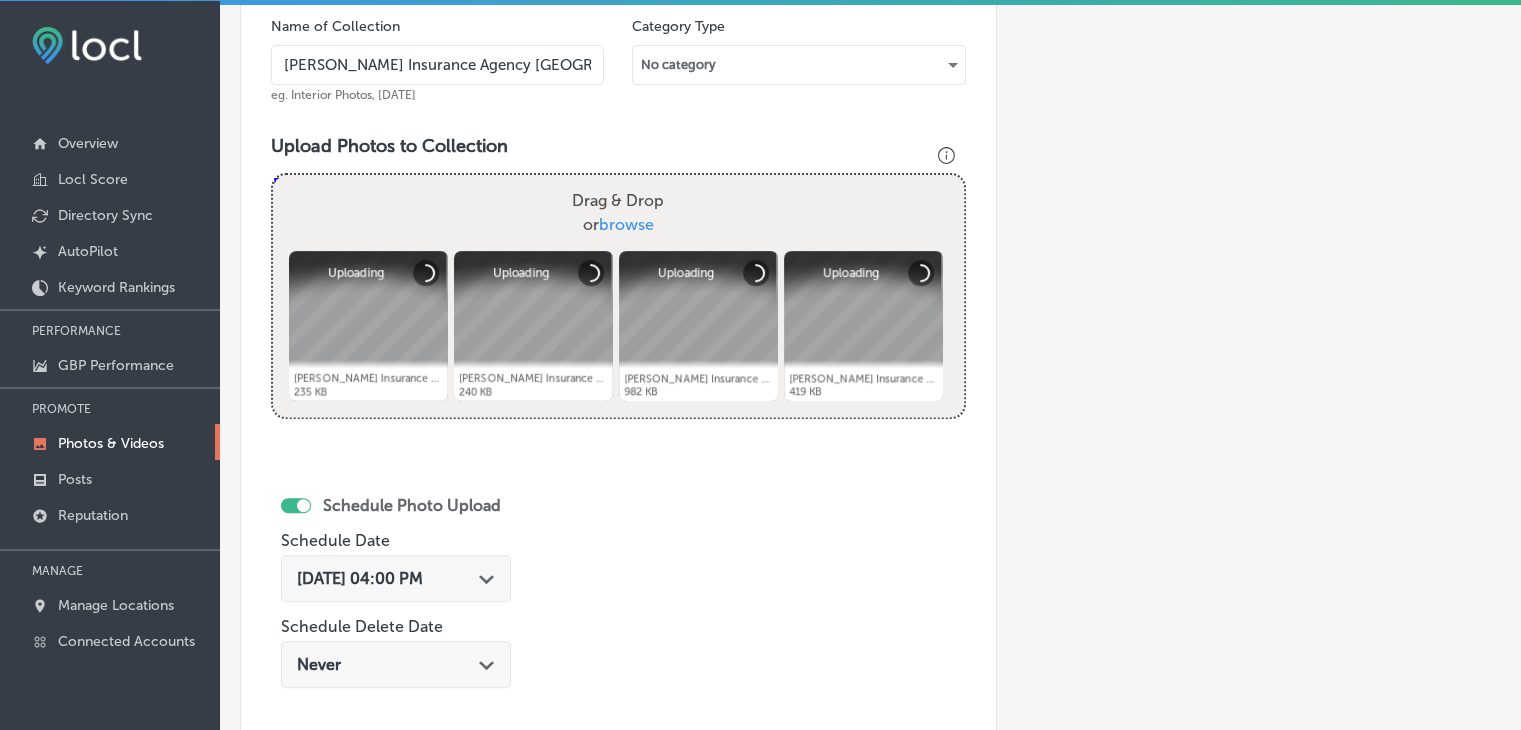 click on "[DATE] 04:00 PM
Path
Created with Sketch." at bounding box center (396, 578) 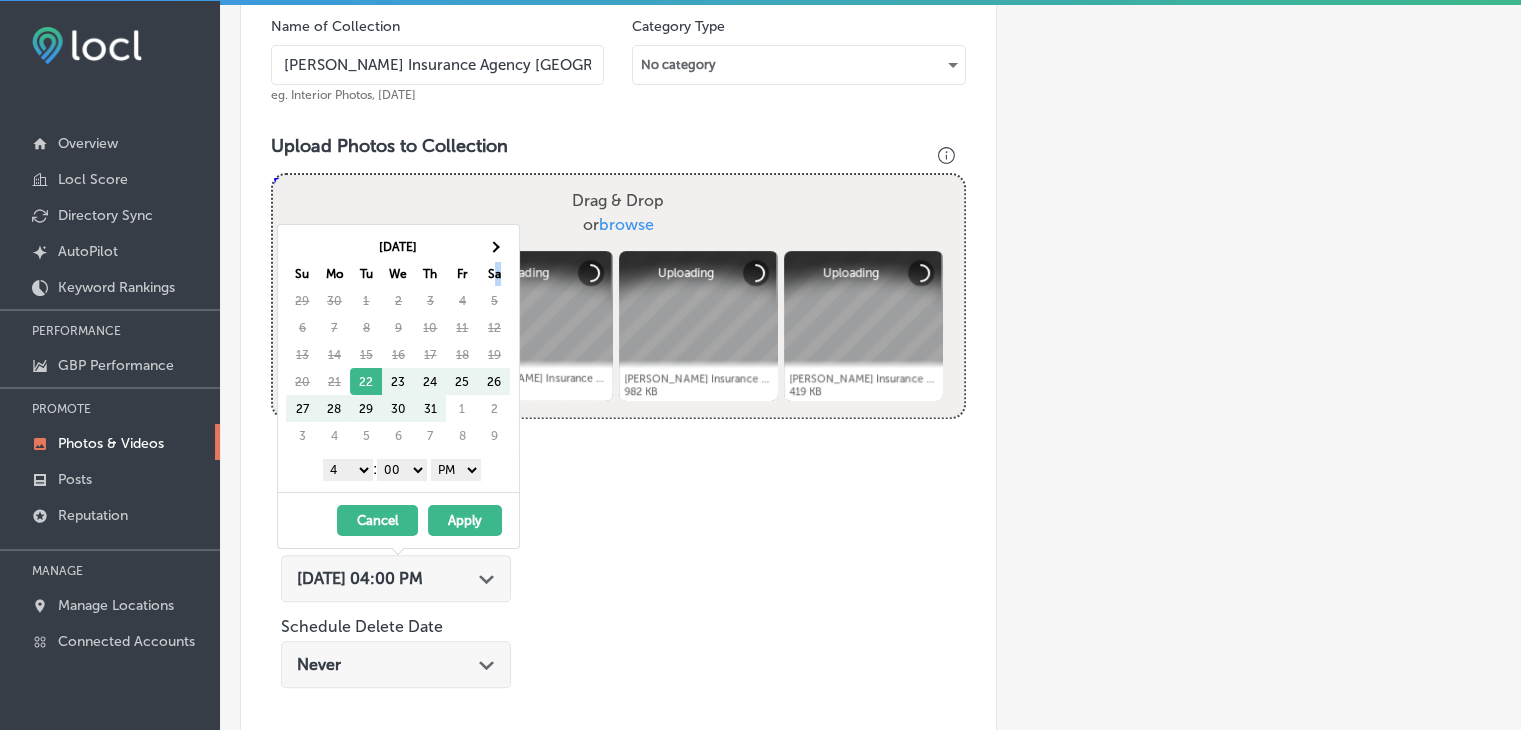 click on "Sa" at bounding box center [494, 273] 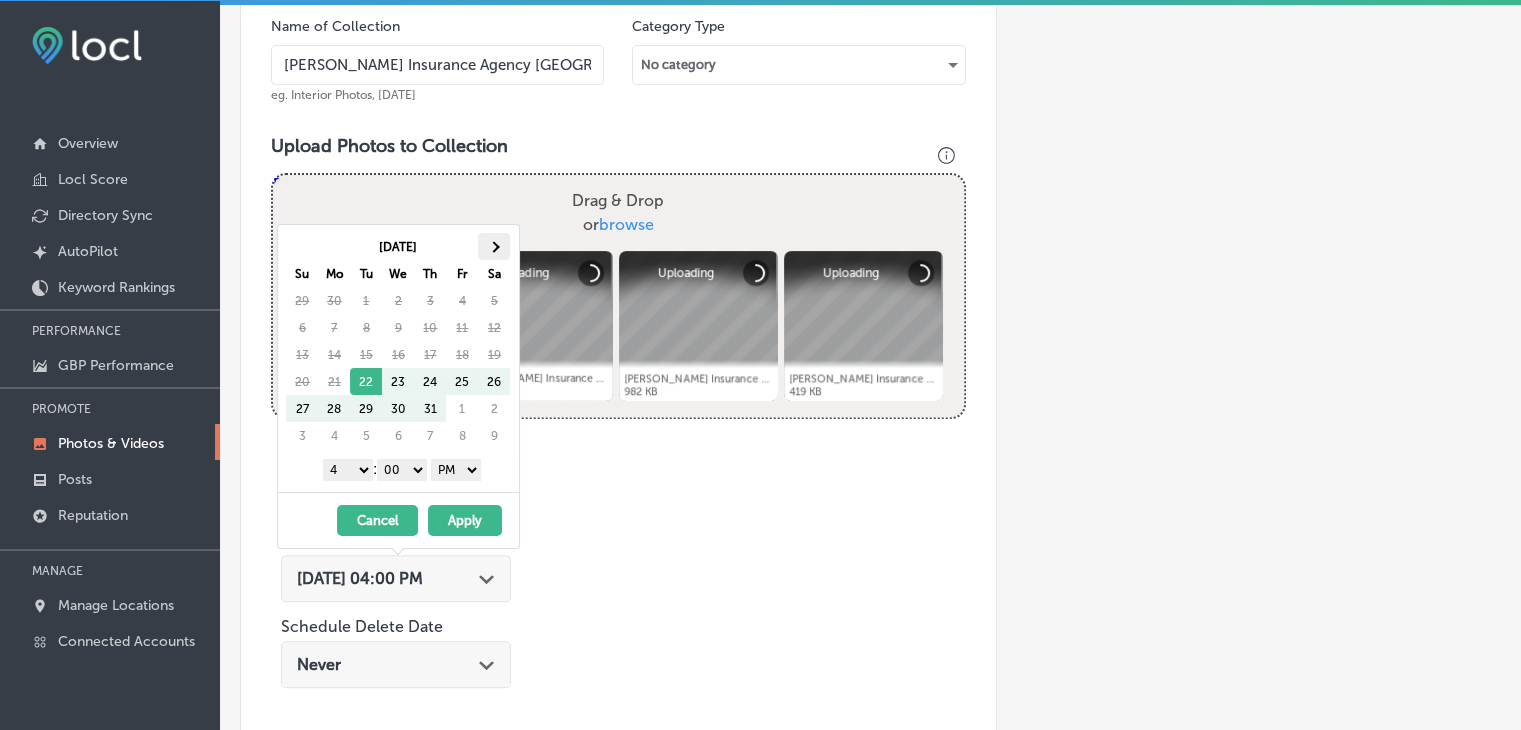 click at bounding box center (494, 246) 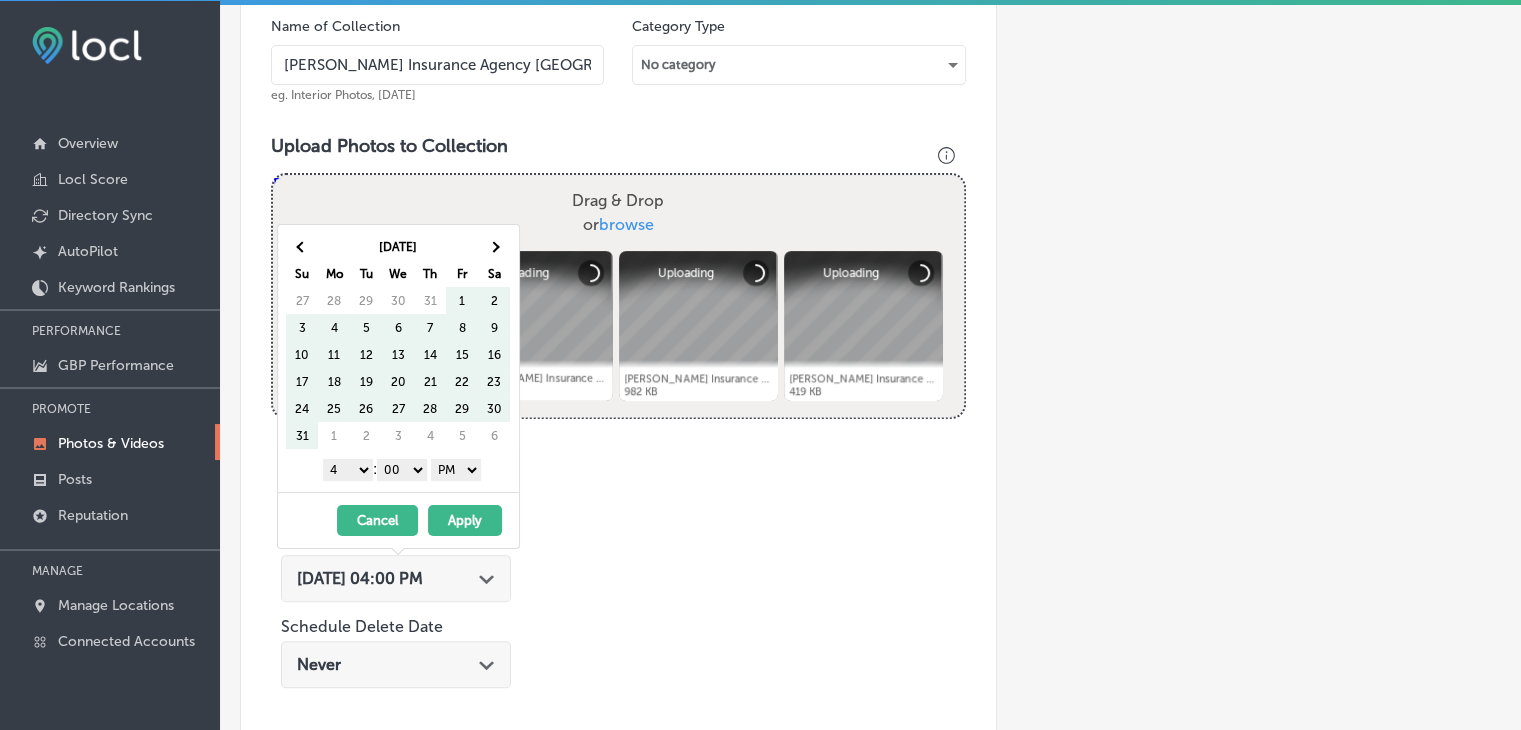 click at bounding box center (494, 246) 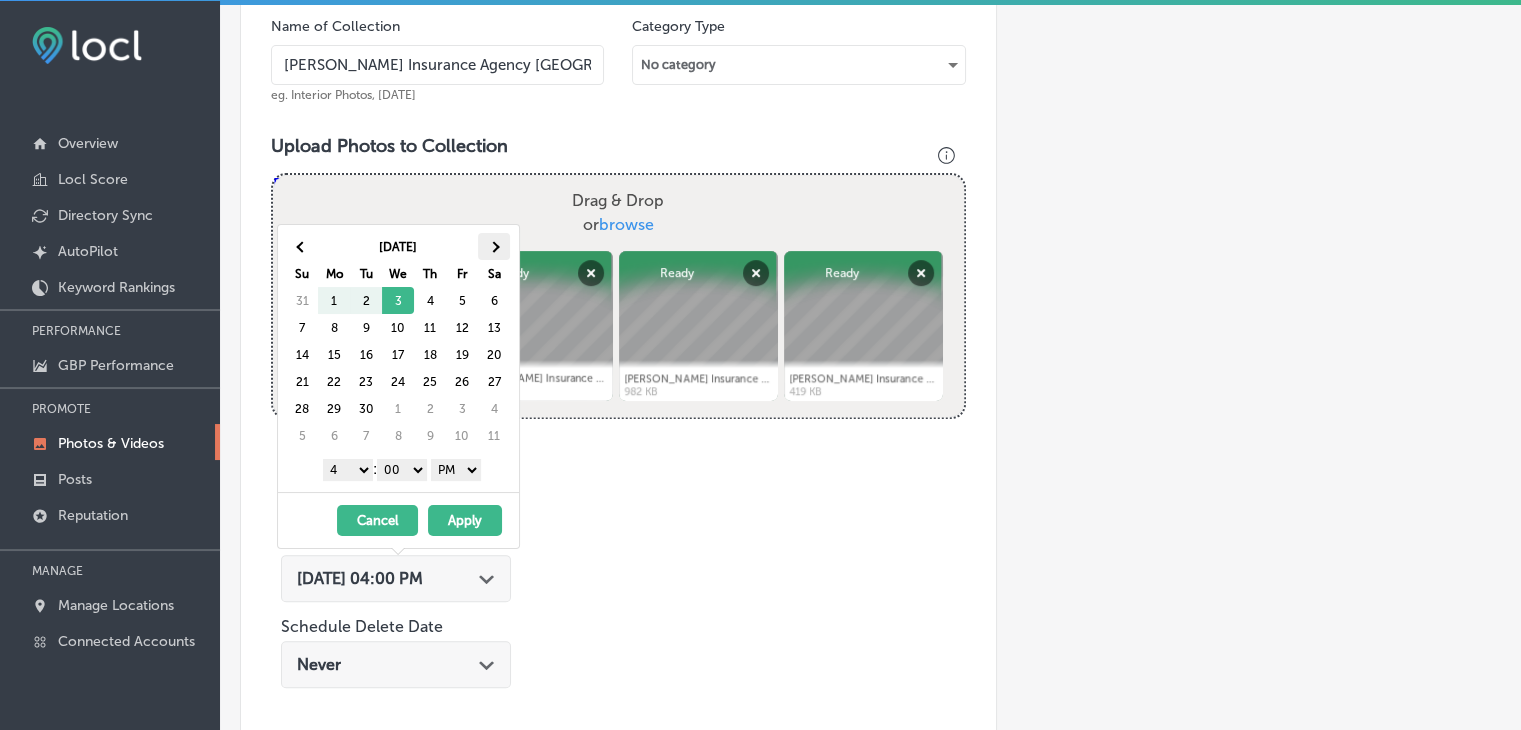 click at bounding box center (494, 246) 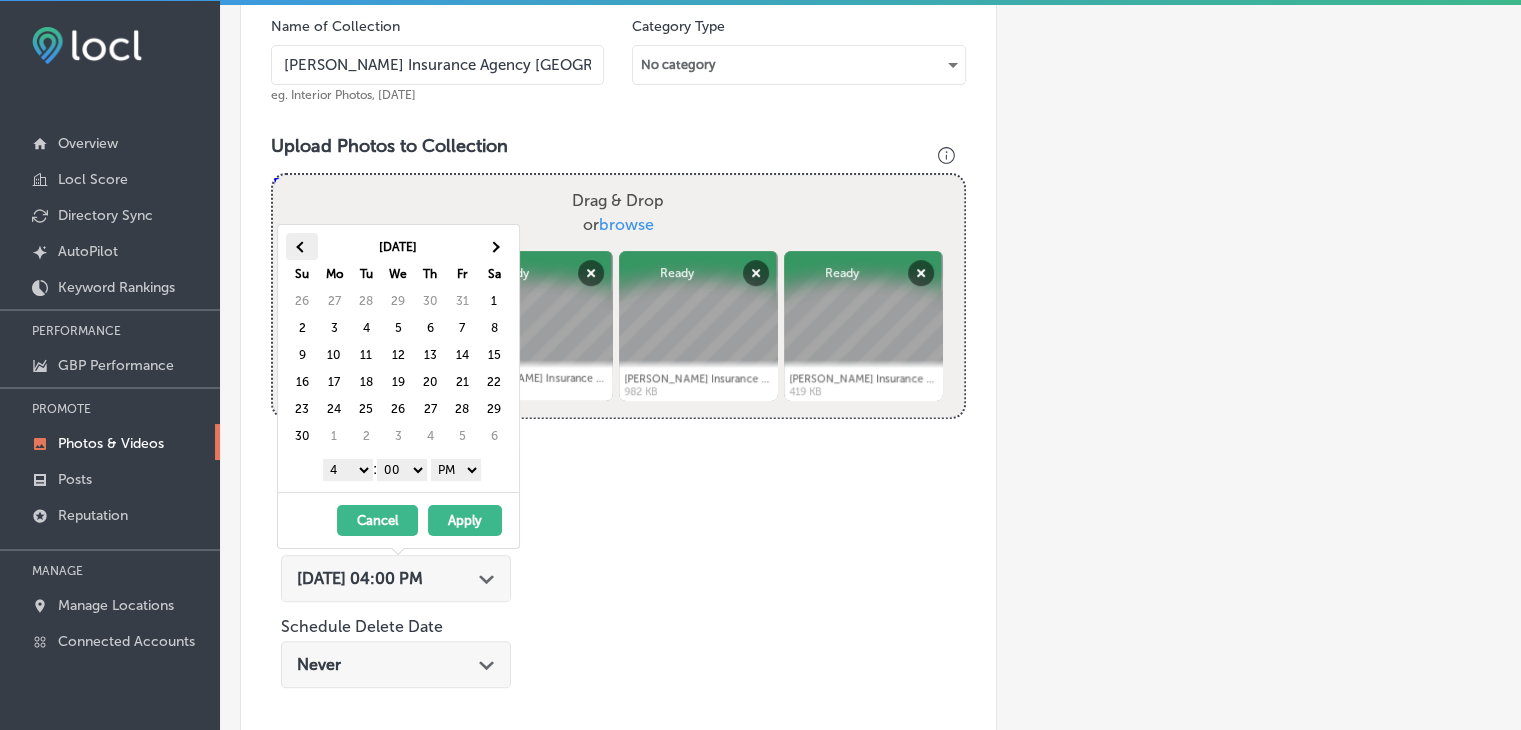 click at bounding box center (302, 246) 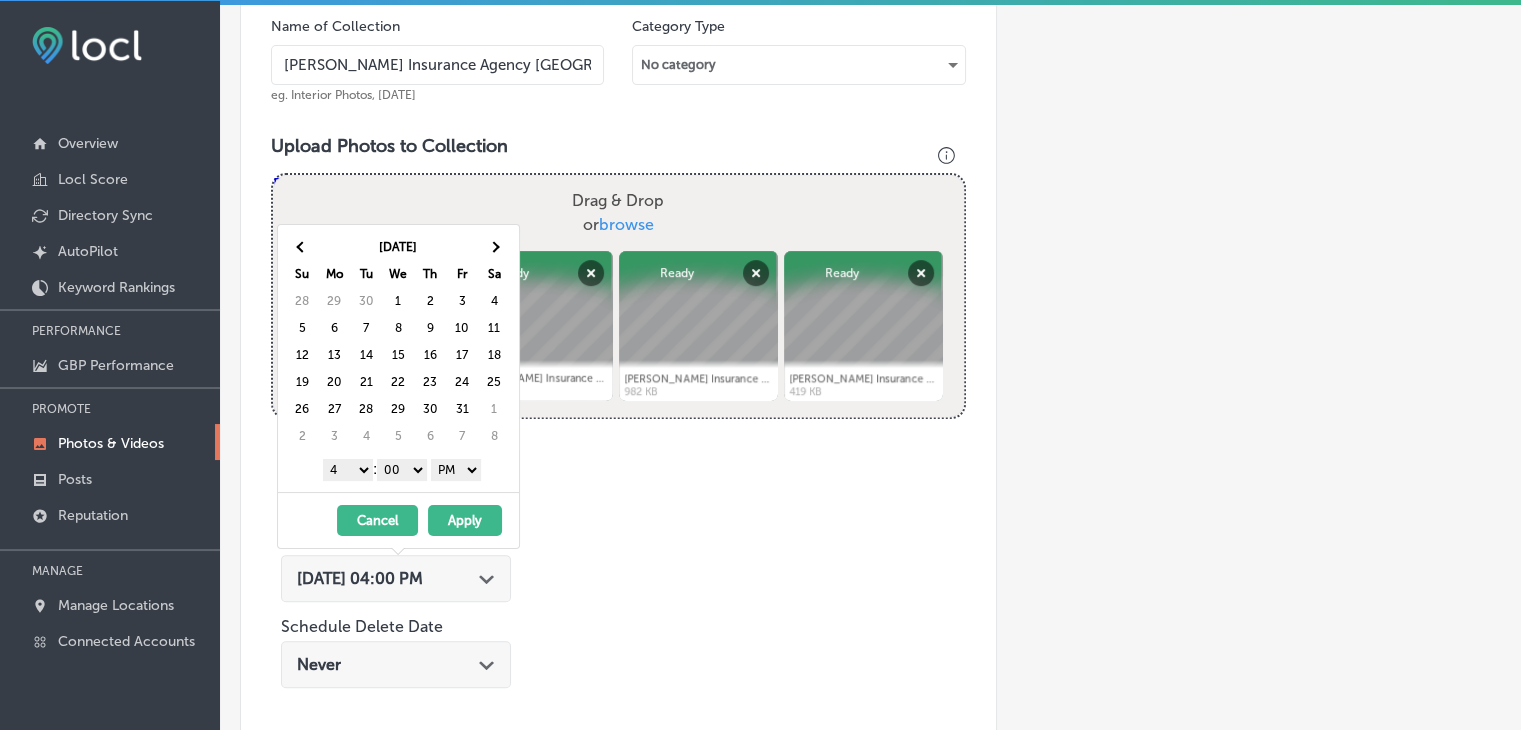 click at bounding box center [302, 246] 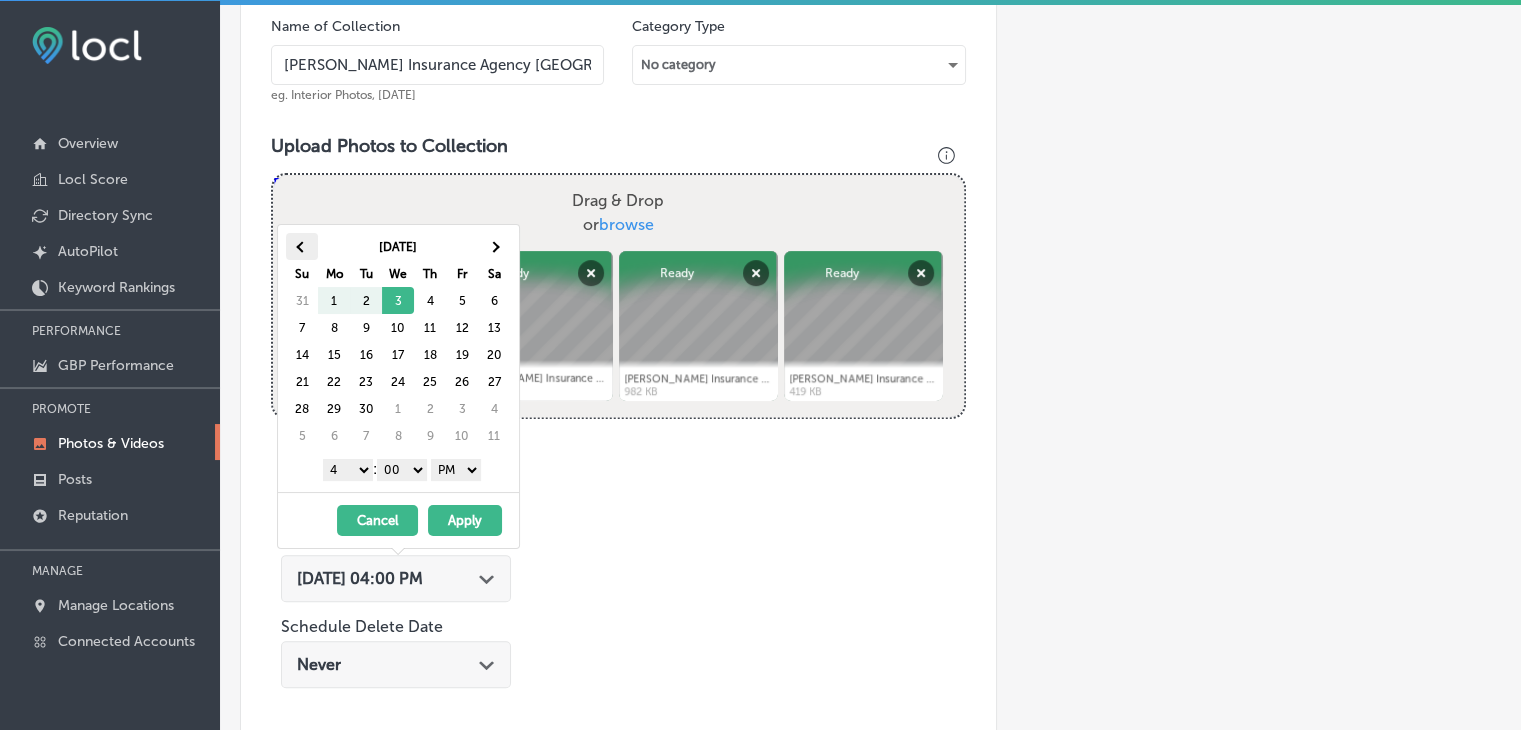 click at bounding box center [302, 246] 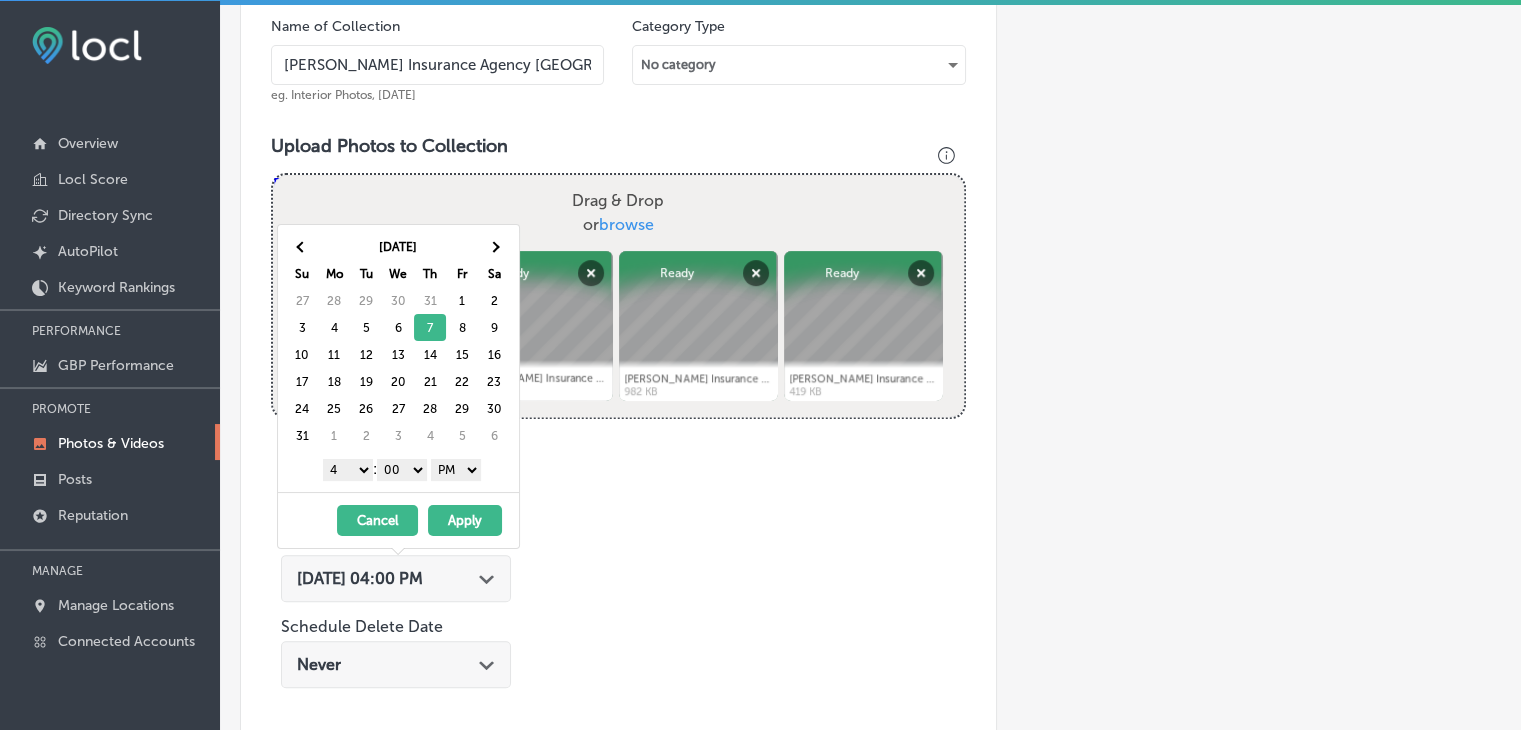 click on "1 2 3 4 5 6 7 8 9 10 11 12" at bounding box center (348, 470) 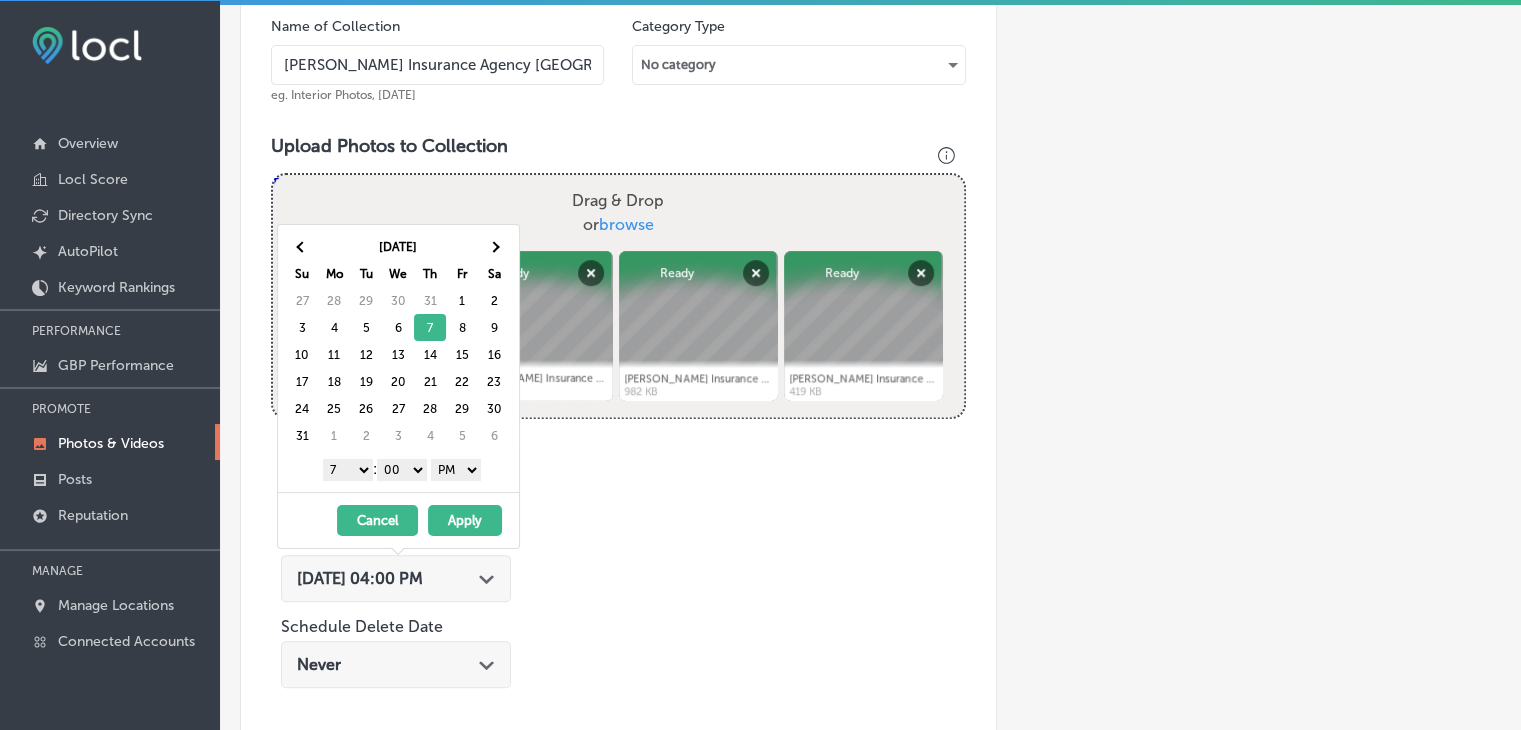 click on "AM PM" at bounding box center [456, 470] 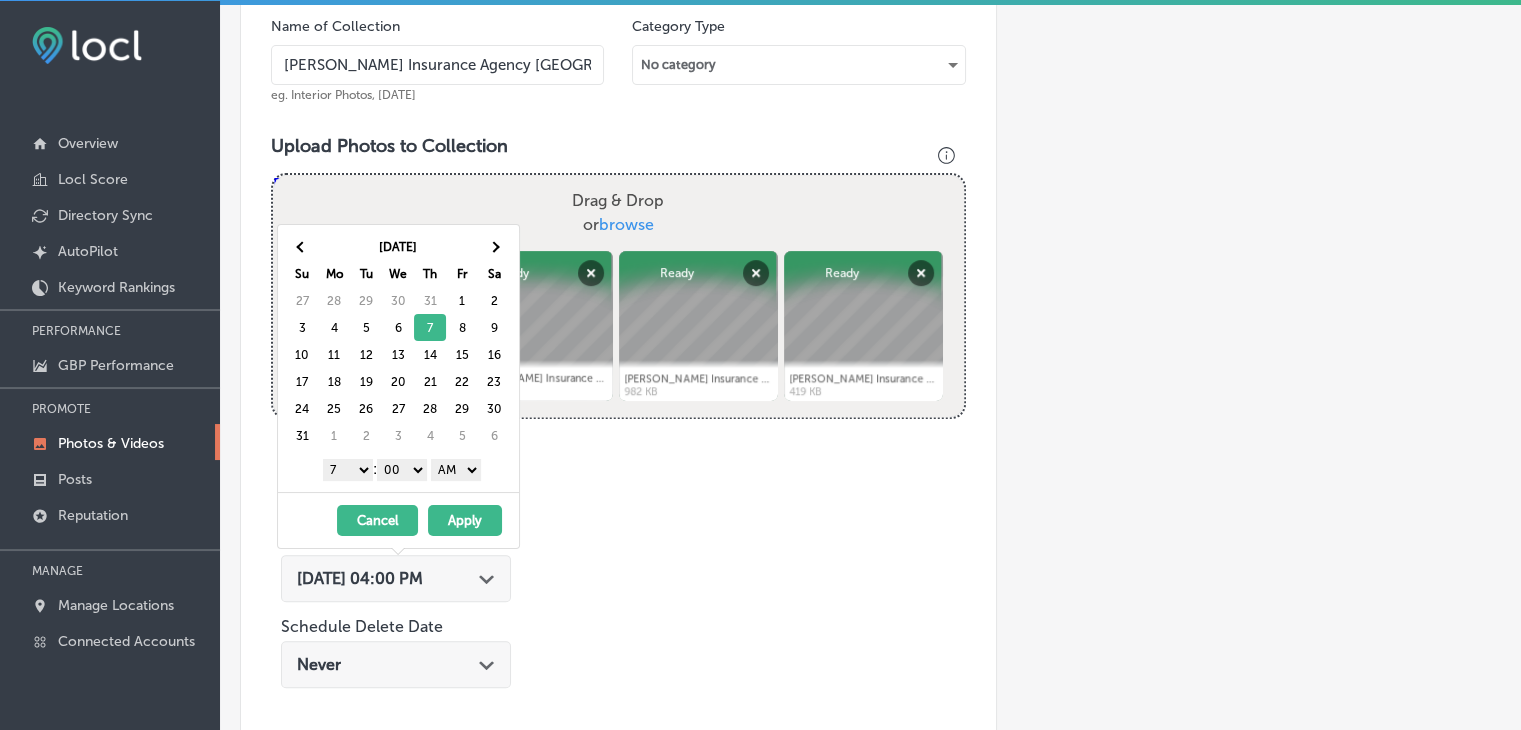 click on "Apply" at bounding box center (465, 520) 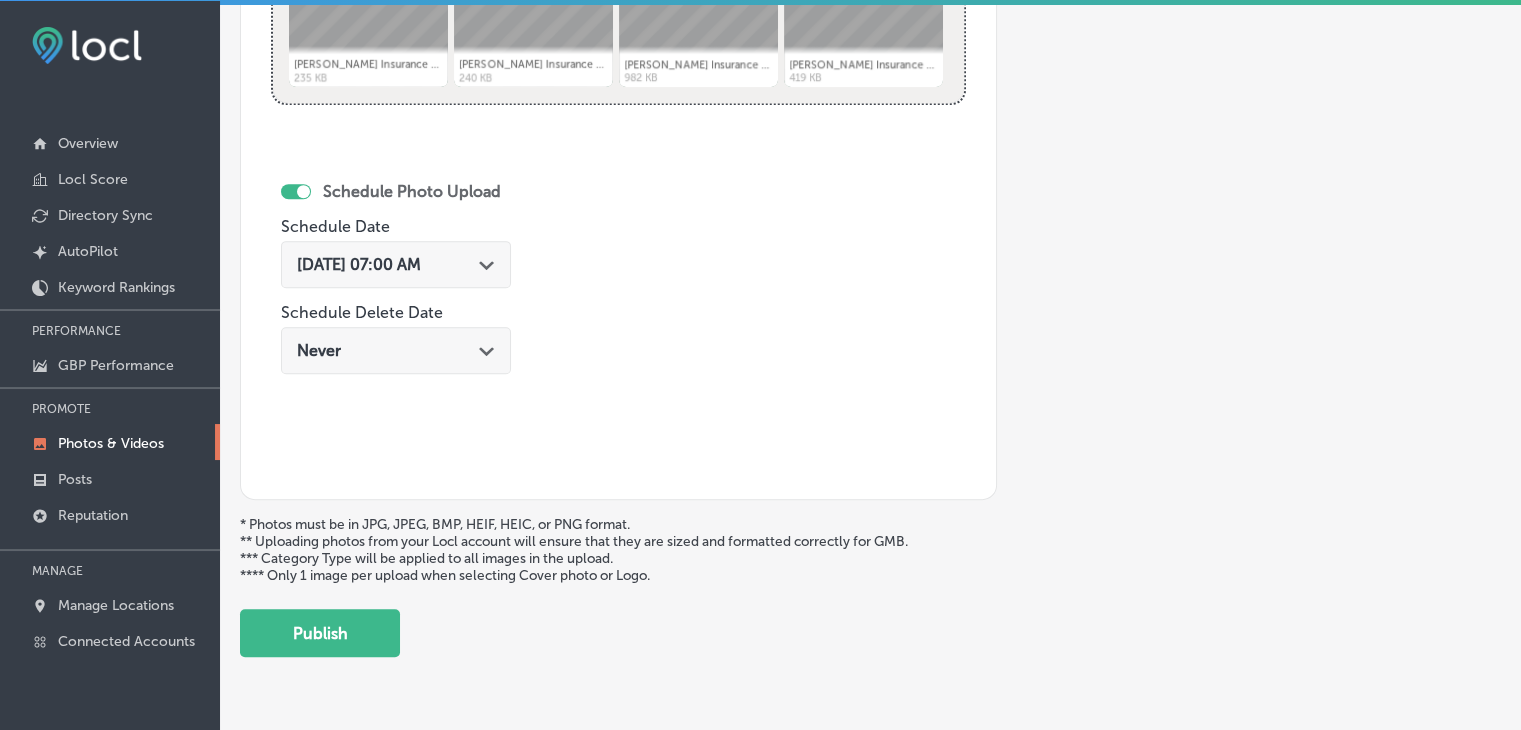 scroll, scrollTop: 972, scrollLeft: 0, axis: vertical 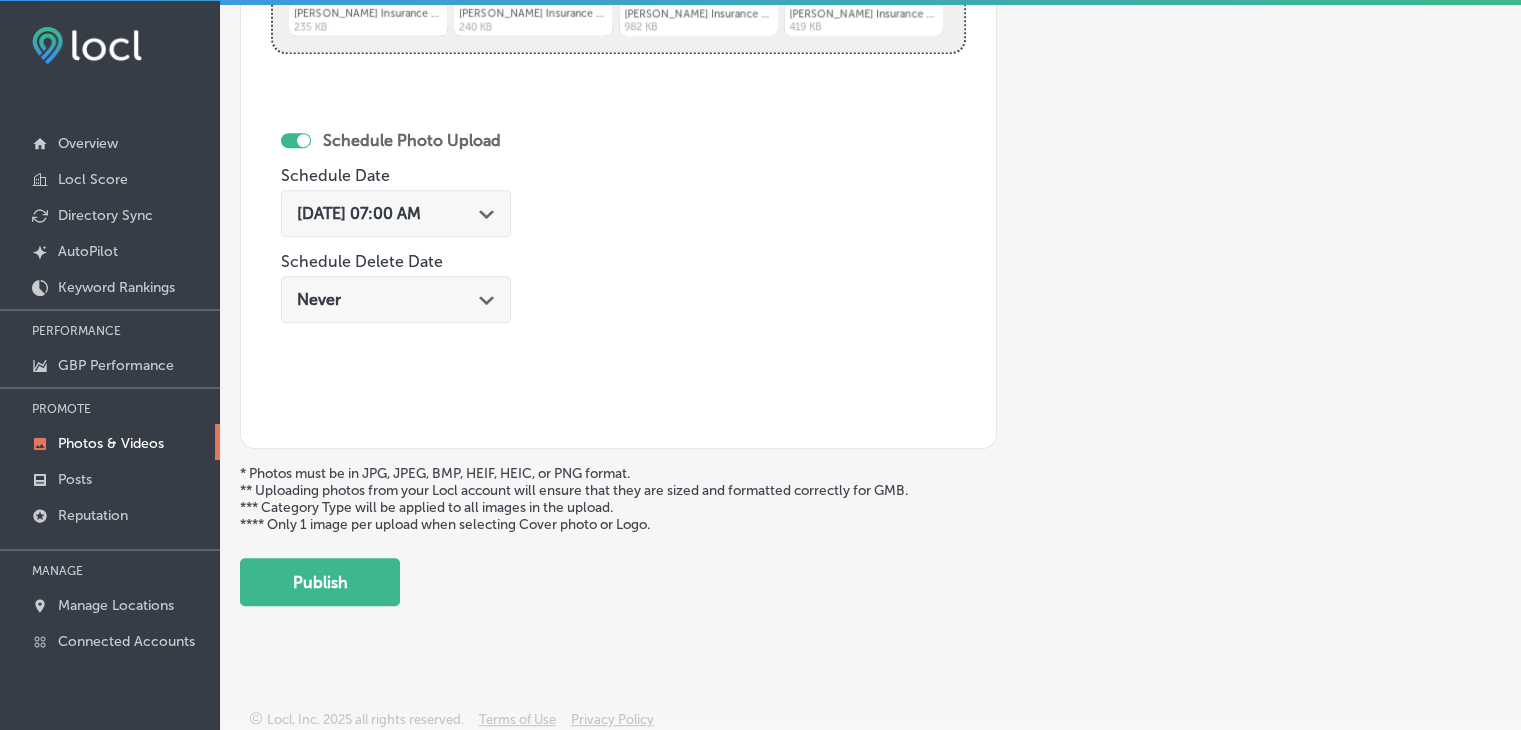 click on "Upload Photo & Video Keyword Ranking Credits:  720
Back Add a Collection Which Type of Image or Video Would You Like to Upload? Photo Cover Logo Video Select Location(s) Business + Location
summ summ
Path
Created with Sketch.
Selected Locations  ( 1 ) Name of Collection [PERSON_NAME] Insurance Agency [GEOGRAPHIC_DATA], [DATE], Week 1 eg. Interior Photos, [DATE]   Category Type No category Upload Photos to Collection
Powered by PQINA Drag & Drop  or  browse [PERSON_NAME] Insurance Agency Mishawaka (10).jpg Abort Retry Remove Upload Cancel Retry Remove [PERSON_NAME] Insurance Agency Mishawaka (10).jpg 235 KB Ready tap to undo" at bounding box center [870, 366] 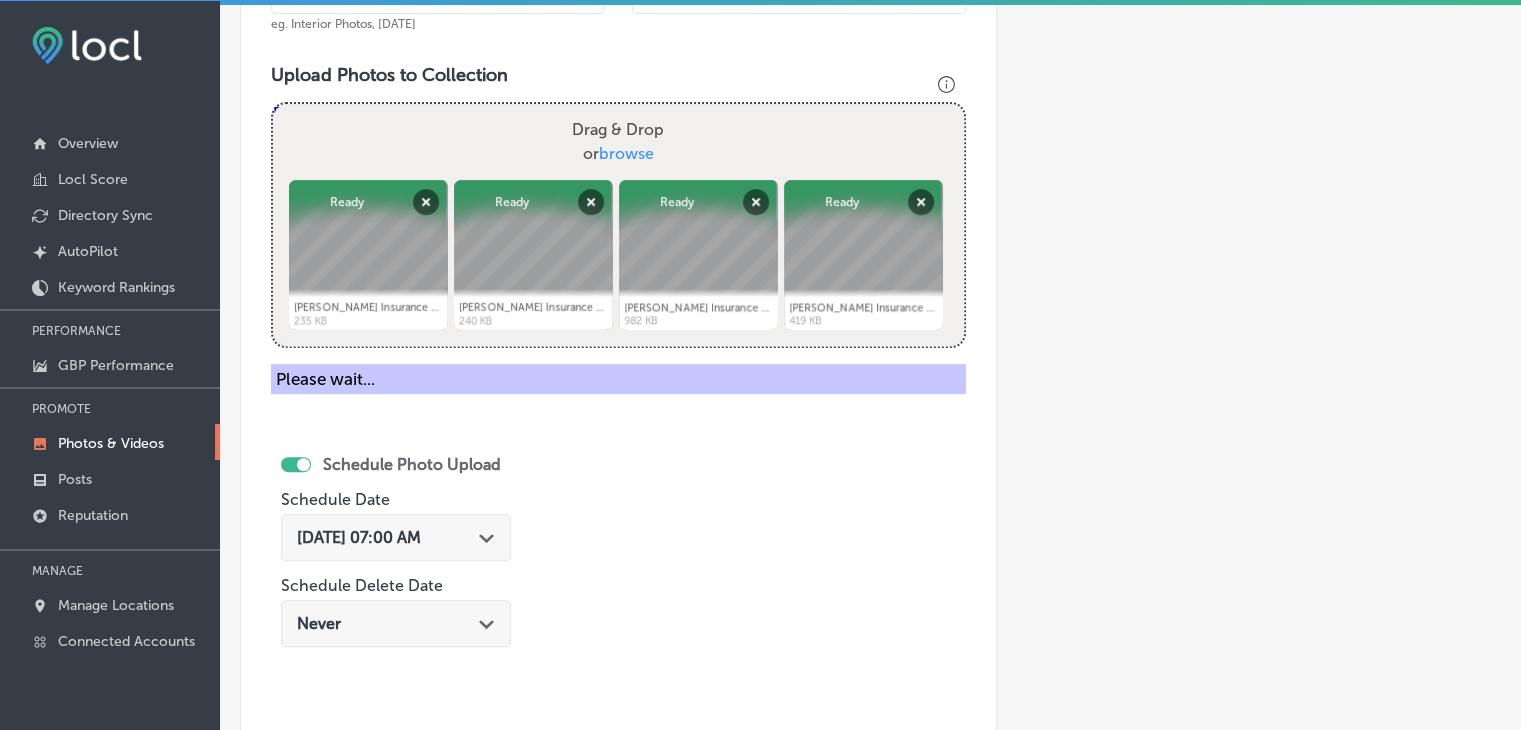 scroll, scrollTop: 472, scrollLeft: 0, axis: vertical 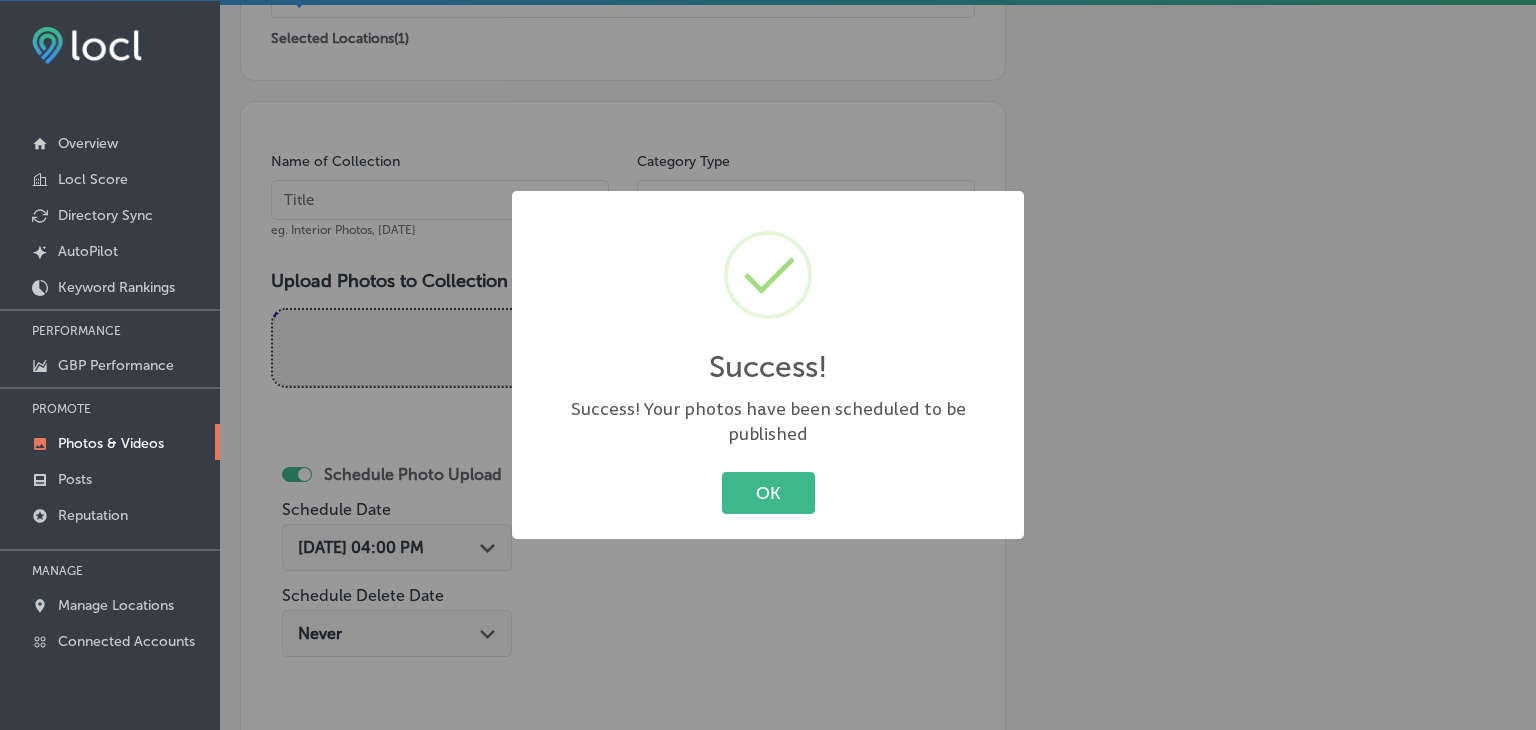 click on "Success! × Success! Your photos have been scheduled to be published OK Cancel" at bounding box center [768, 365] 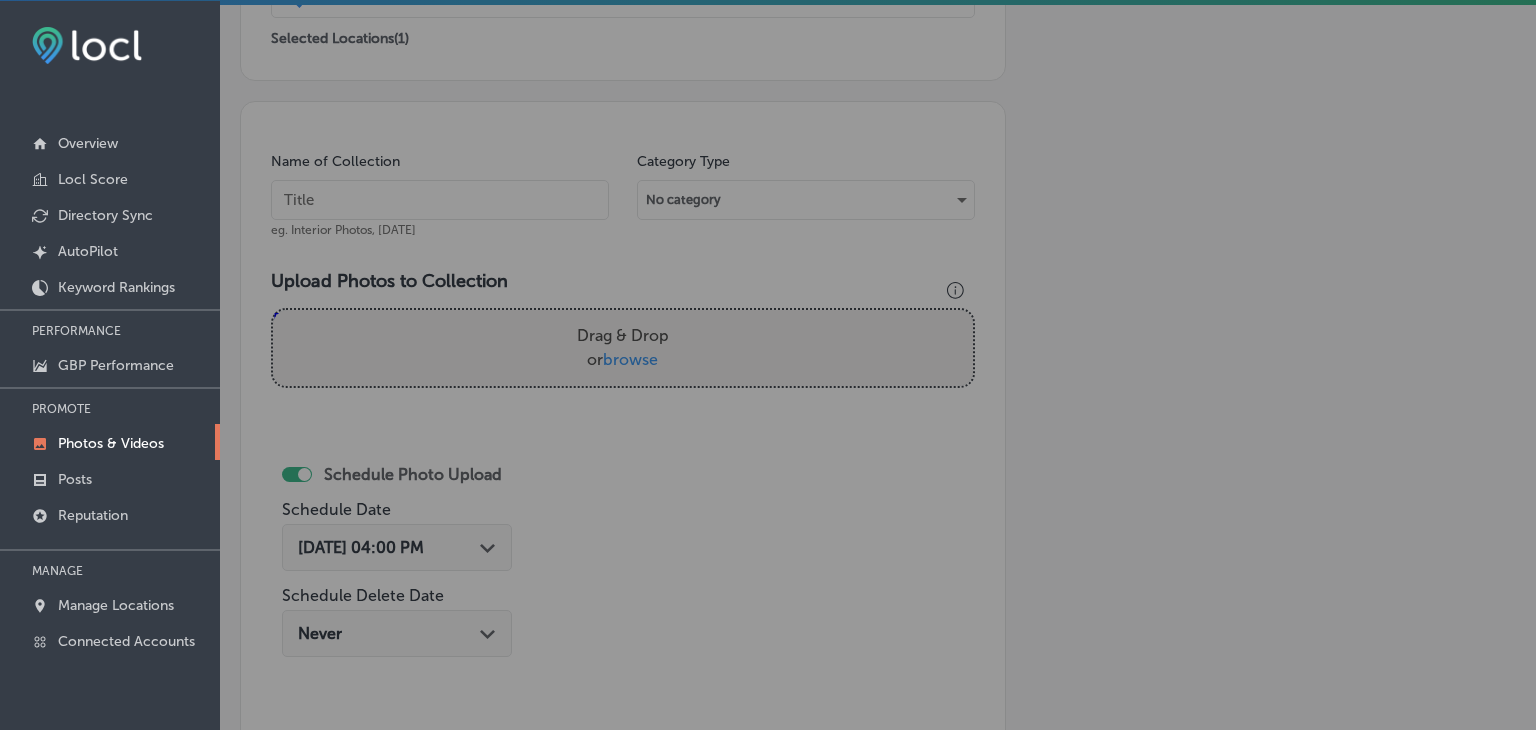 click at bounding box center (440, 200) 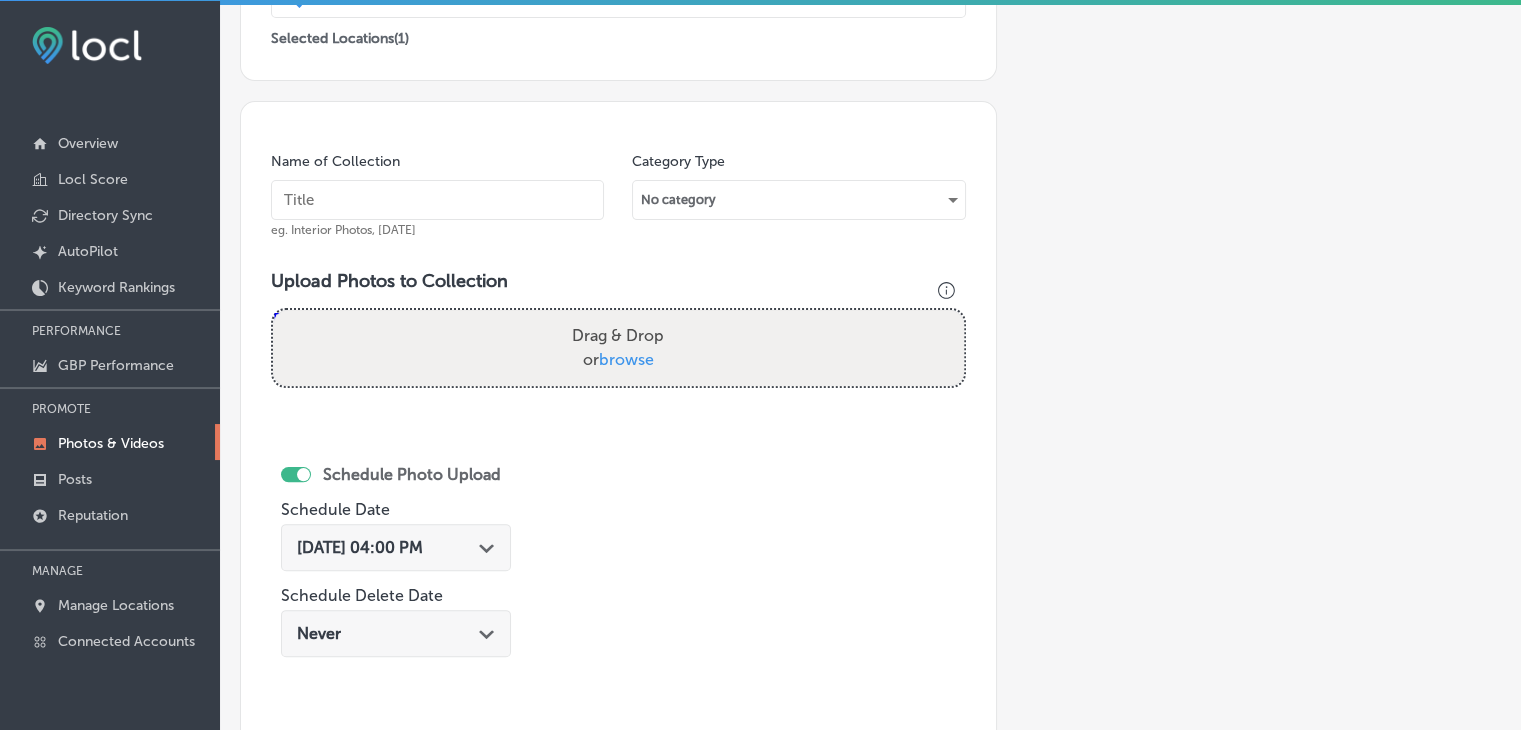 paste on "[PERSON_NAME] Insurance Agency [GEOGRAPHIC_DATA], [DATE], Week" 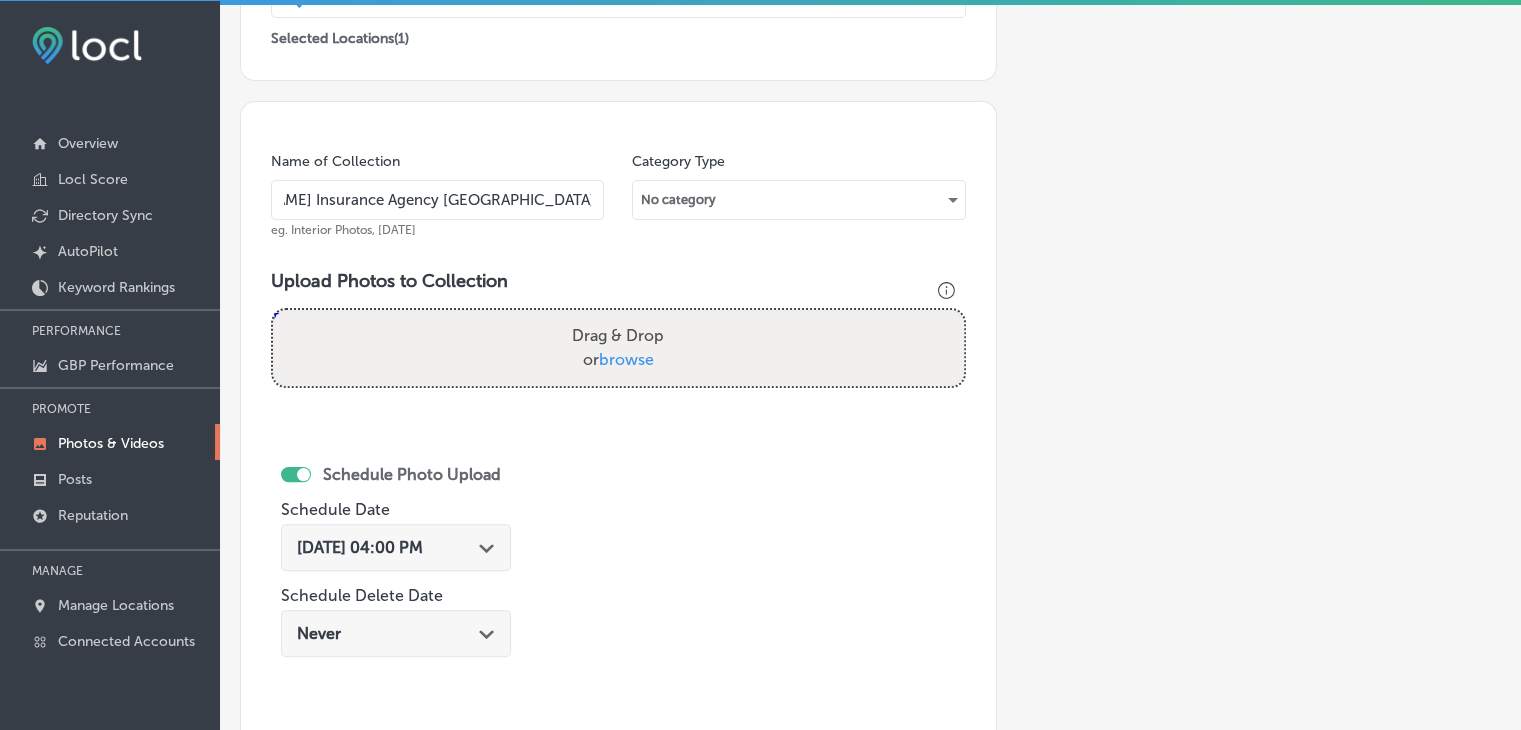 scroll, scrollTop: 0, scrollLeft: 101, axis: horizontal 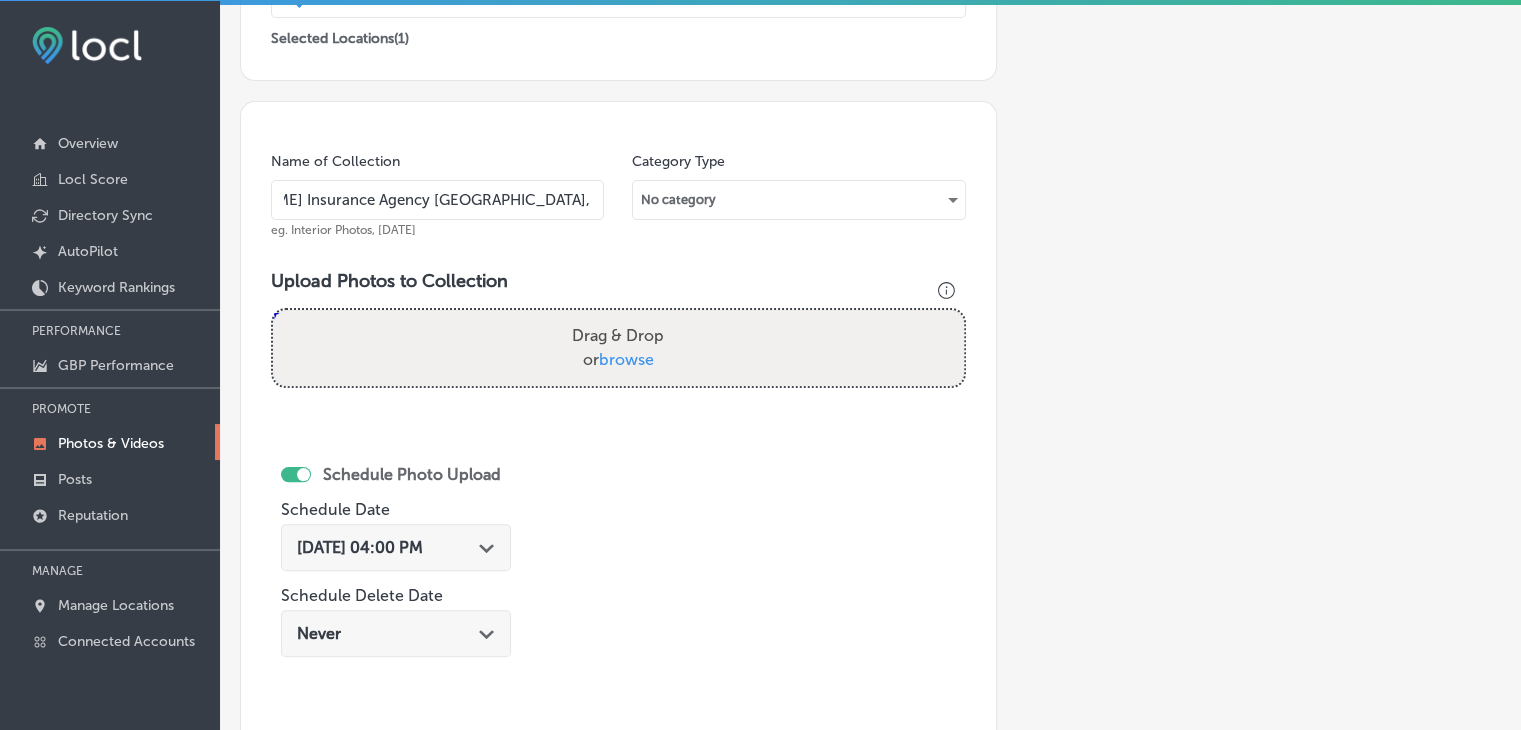 type on "[PERSON_NAME] Insurance Agency [GEOGRAPHIC_DATA], [DATE], Week 2" 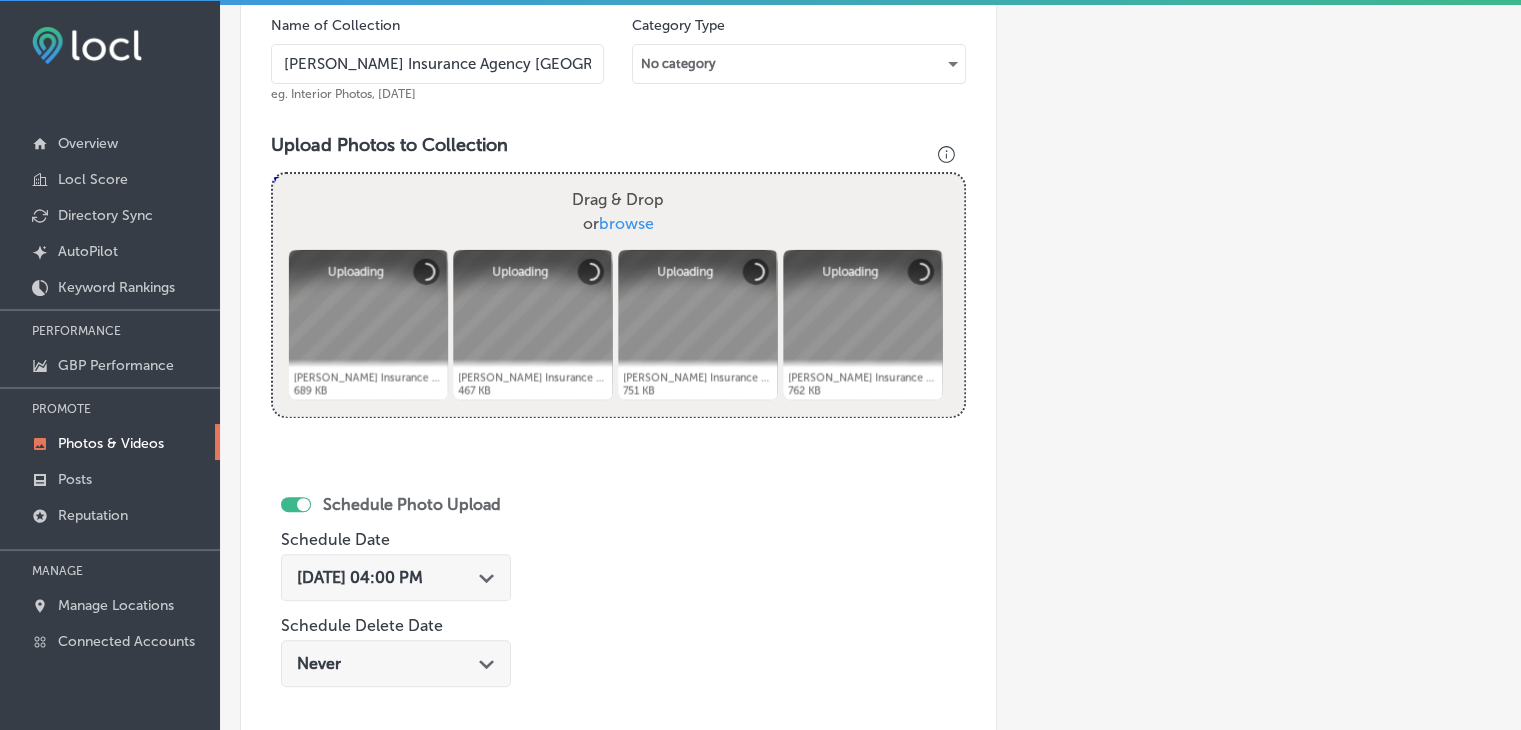 scroll, scrollTop: 672, scrollLeft: 0, axis: vertical 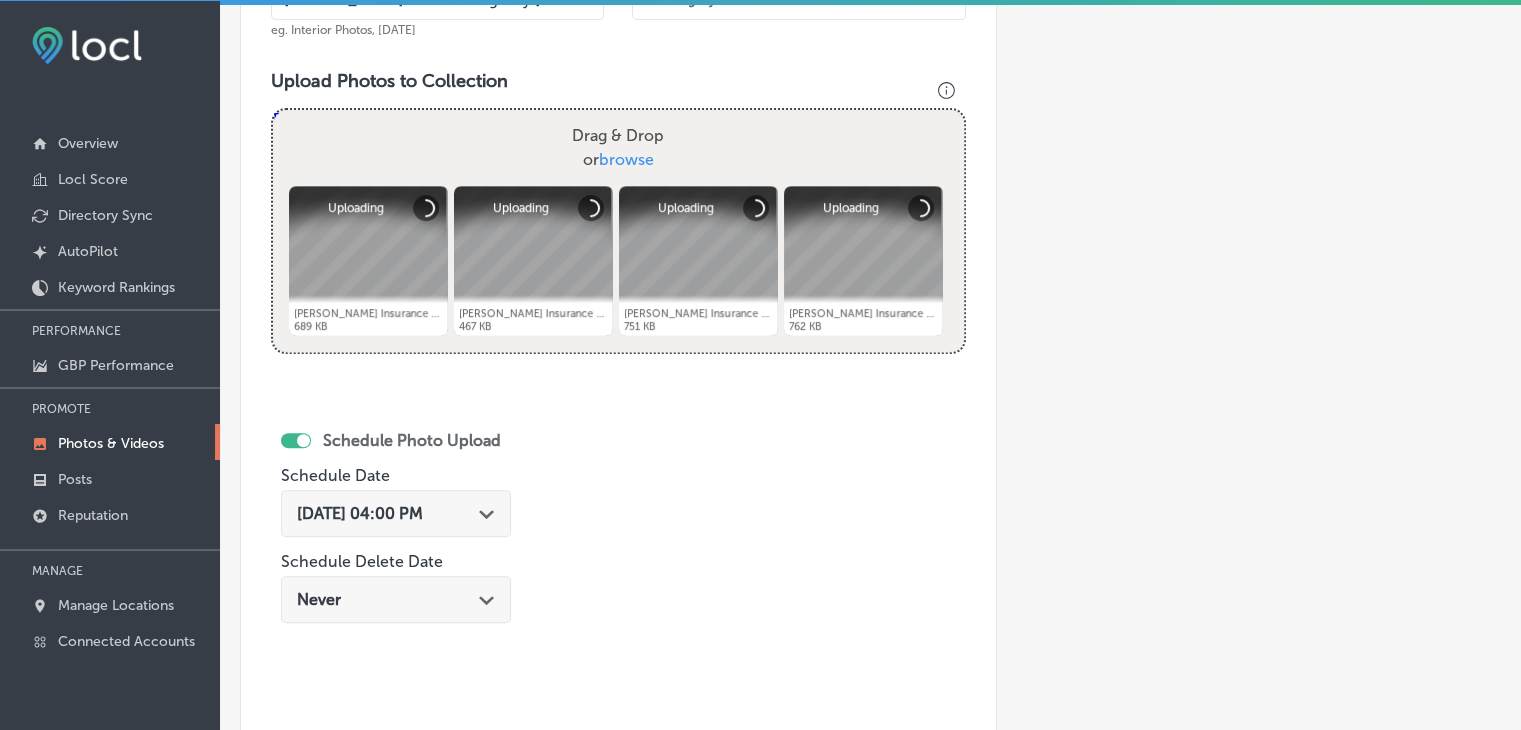 click on "[DATE] 04:00 PM
Path
Created with Sketch." at bounding box center [396, 513] 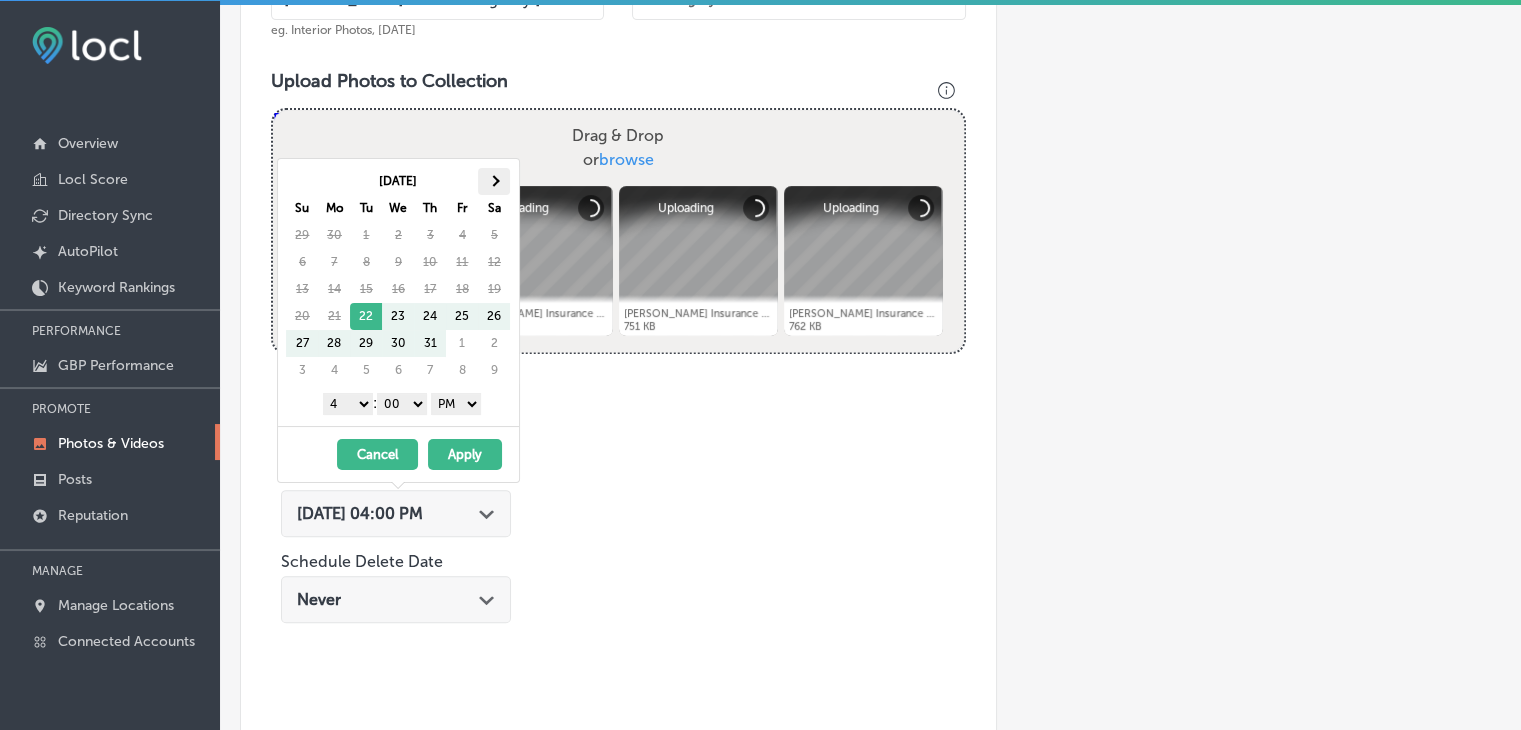 click at bounding box center [494, 181] 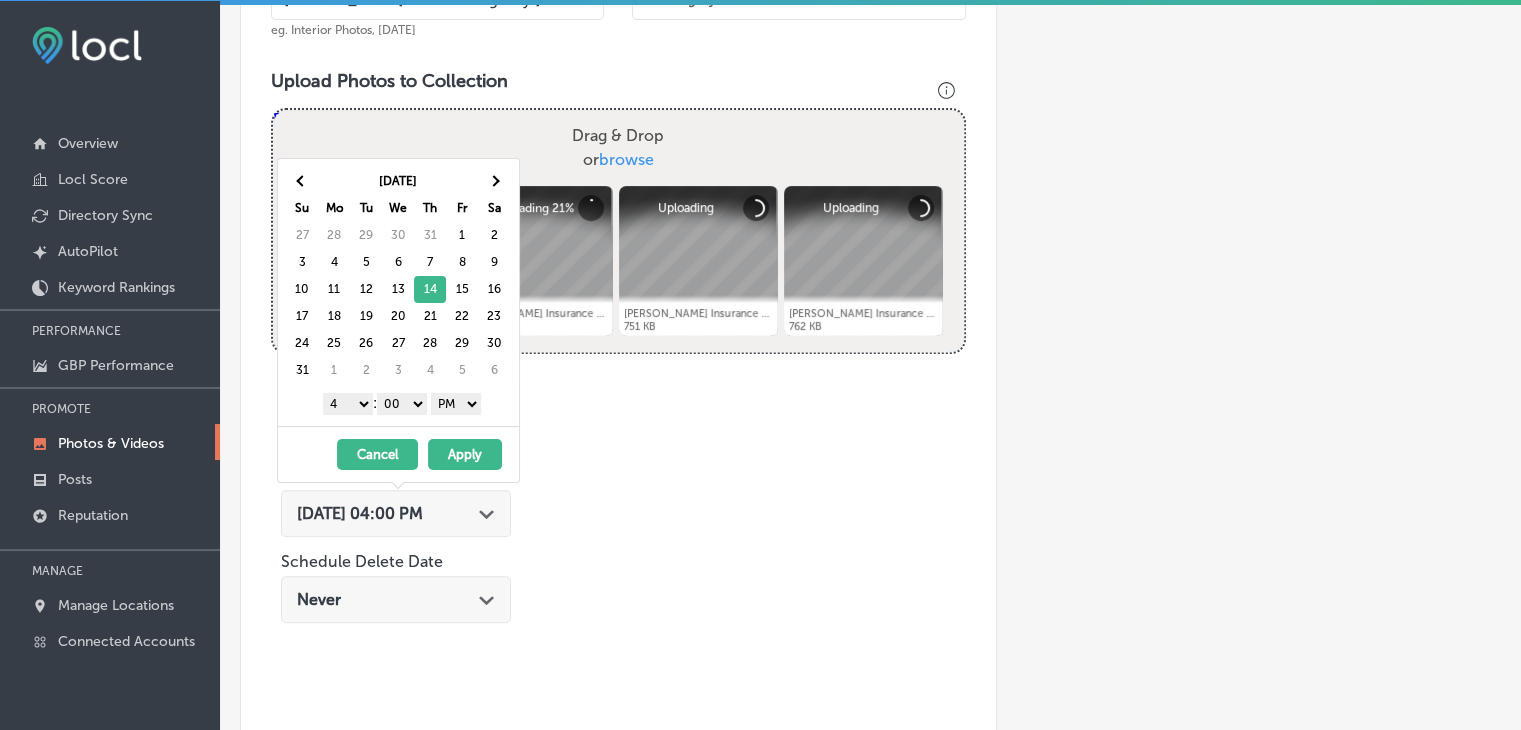 click on "1 2 3 4 5 6 7 8 9 10 11 12" at bounding box center [348, 404] 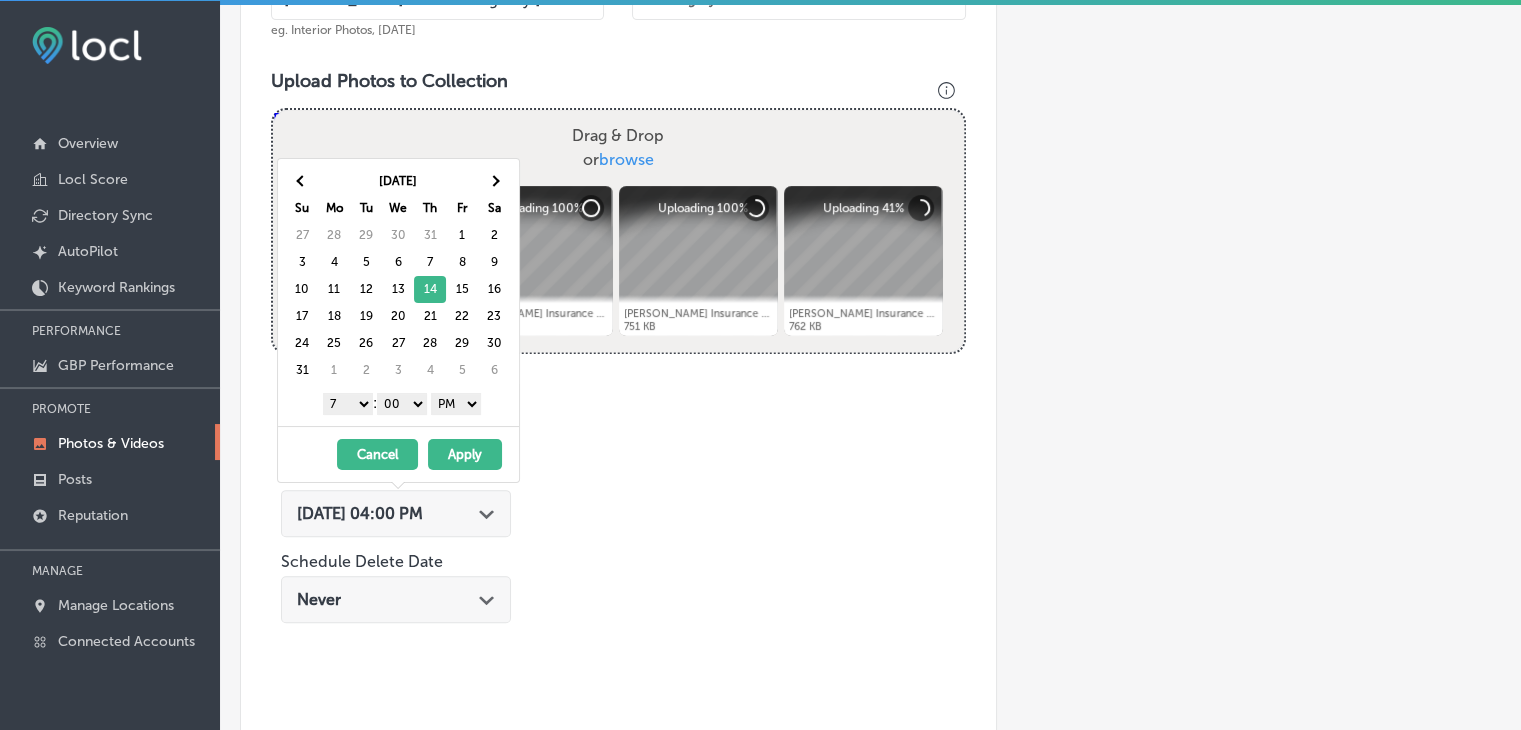 click on "[DATE] Su Mo Tu We Th Fr Sa 27 28 29 30 31 1 2 3 4 5 6 7 8 9 10 11 12 13 14 15 16 17 18 19 20 21 22 23 24 25 26 27 28 29 30 31 1 2 3 4 5 6 1 2 3 4 5 6 7 8 9 10 11 12  :  00 10 20 30 40 50   AM PM" at bounding box center [398, 292] 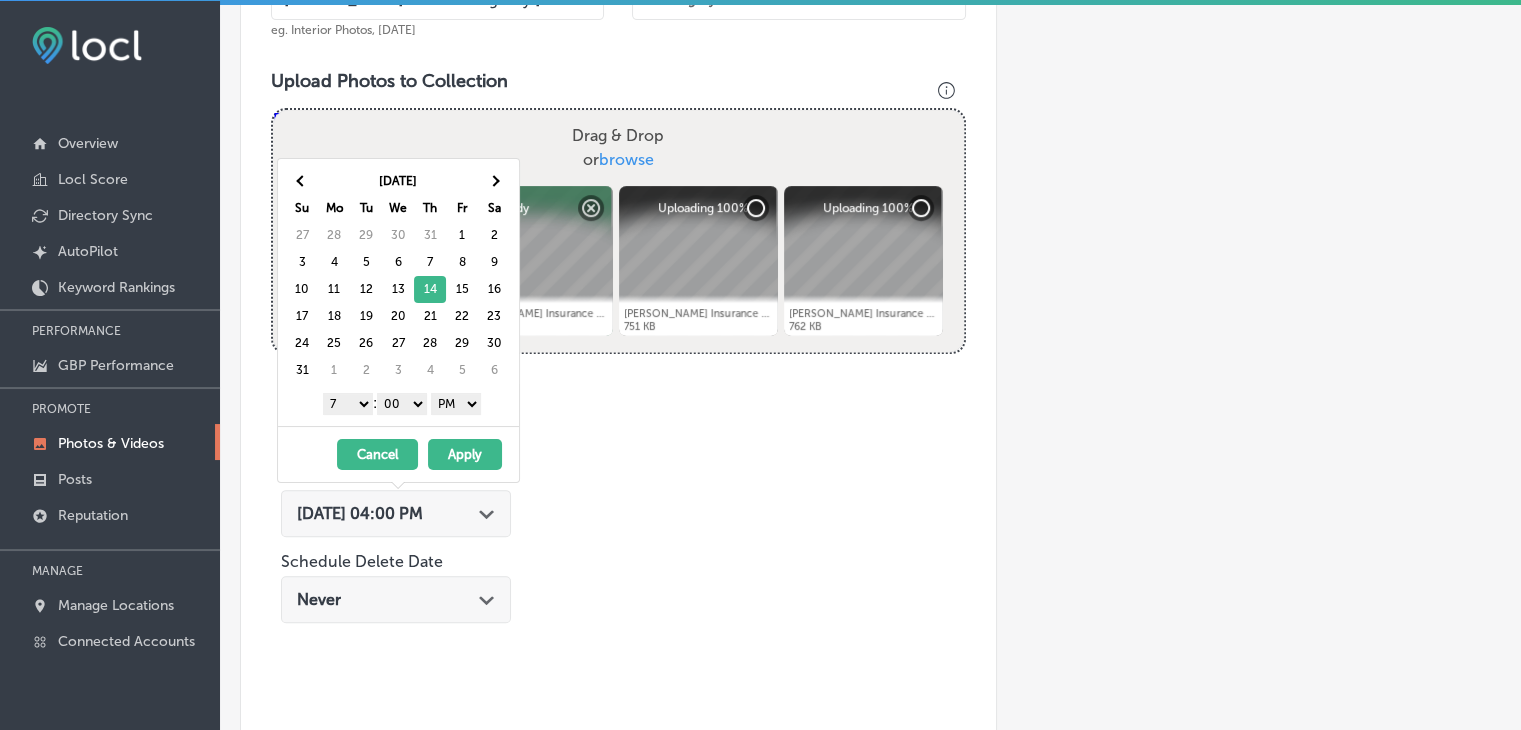 click on "AM PM" at bounding box center (456, 404) 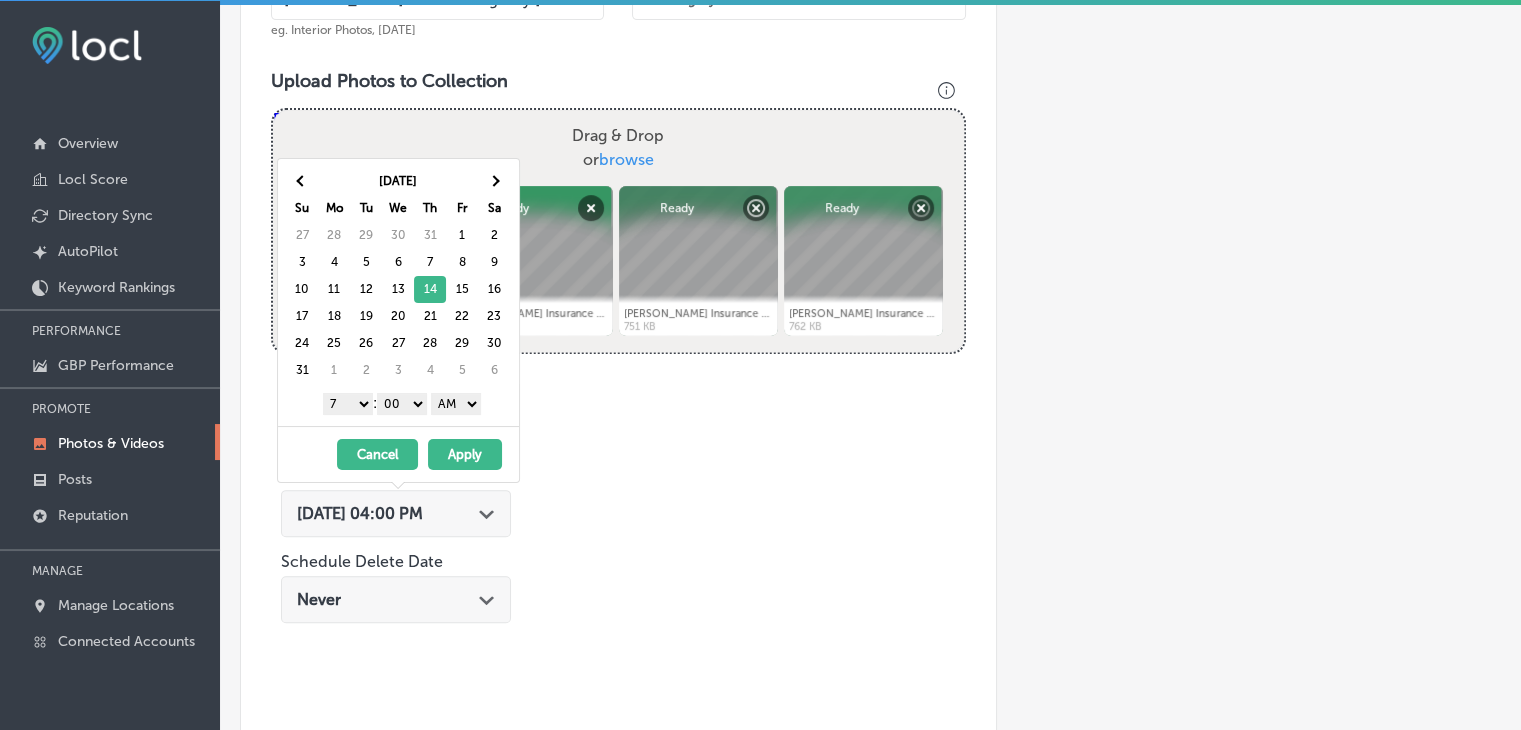 click on "Apply" at bounding box center [465, 454] 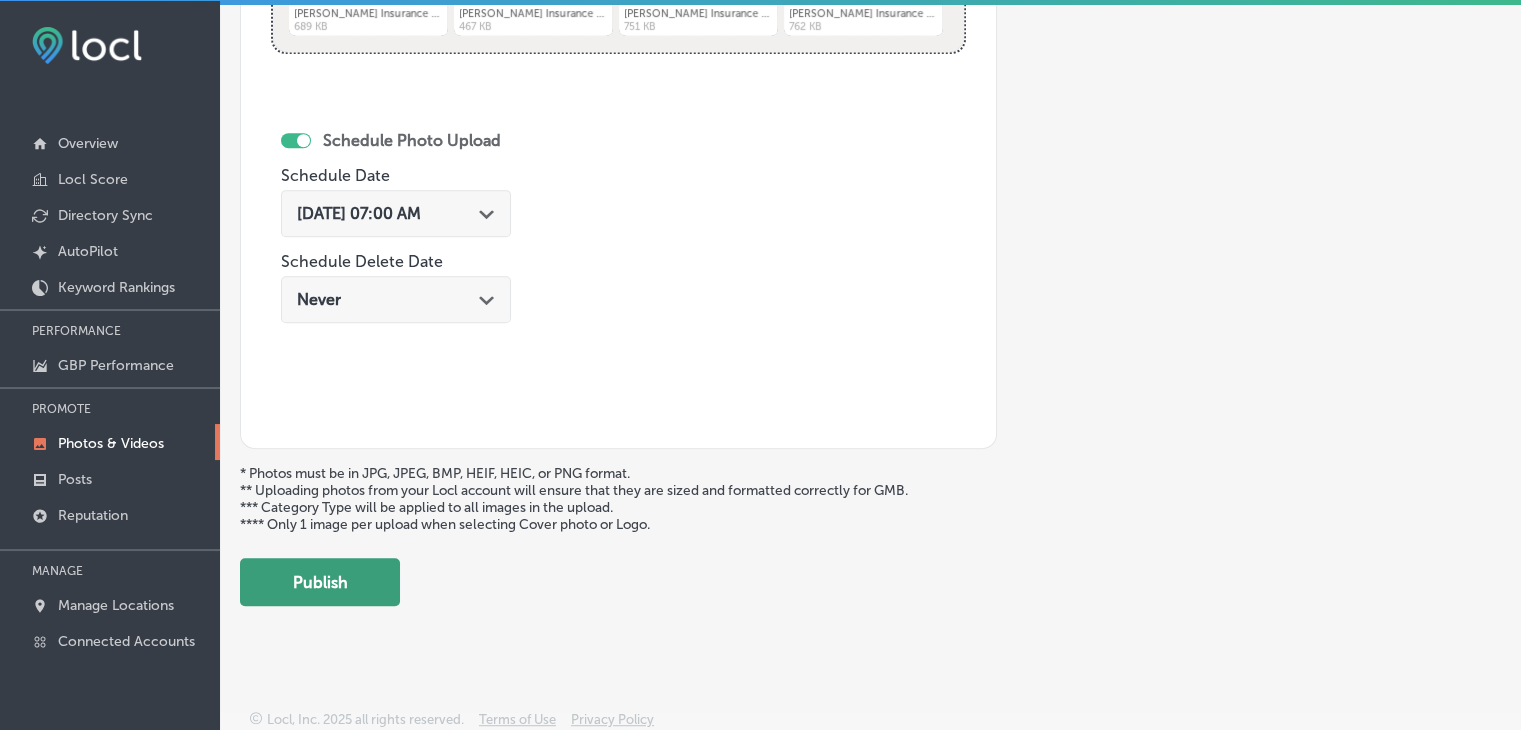 click on "Publish" at bounding box center [320, 582] 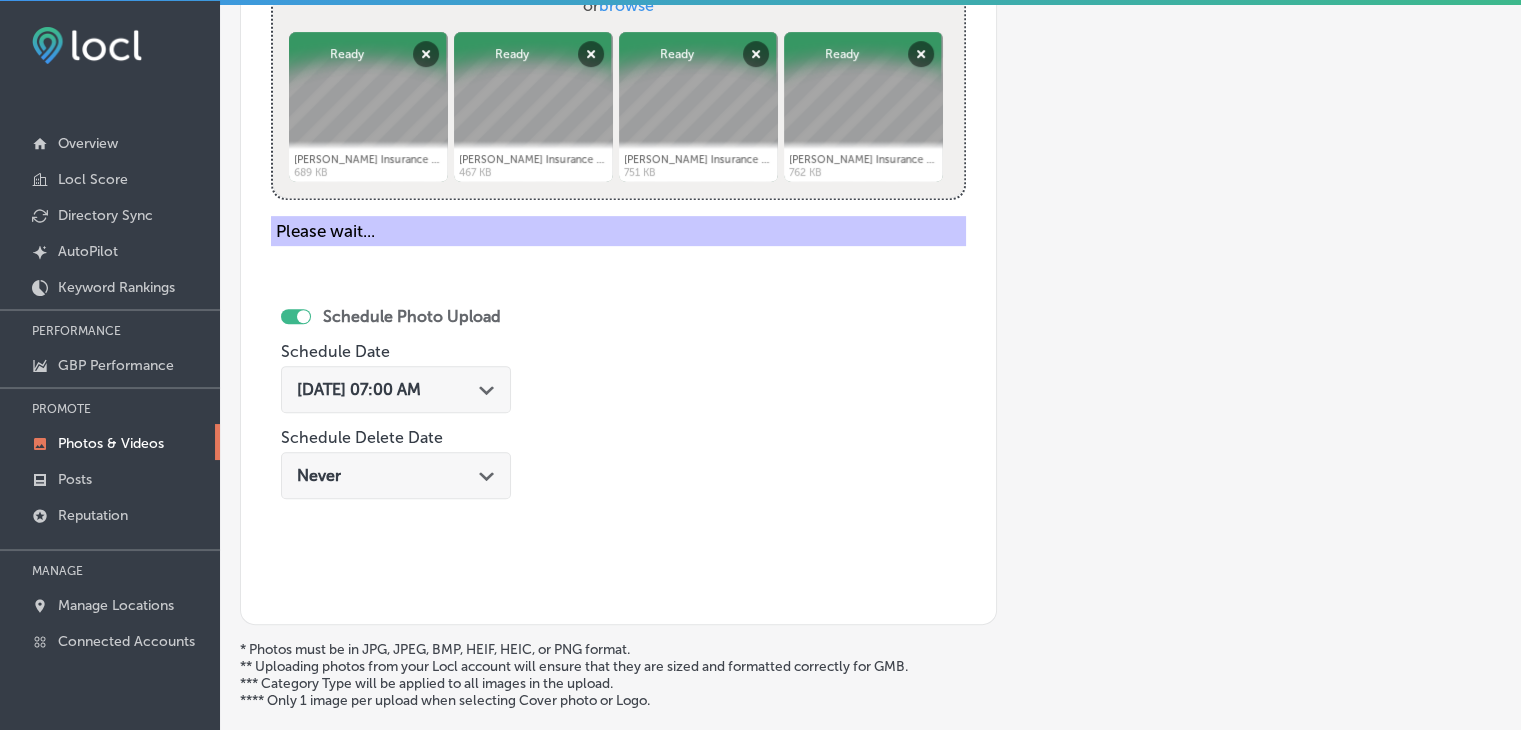 scroll, scrollTop: 472, scrollLeft: 0, axis: vertical 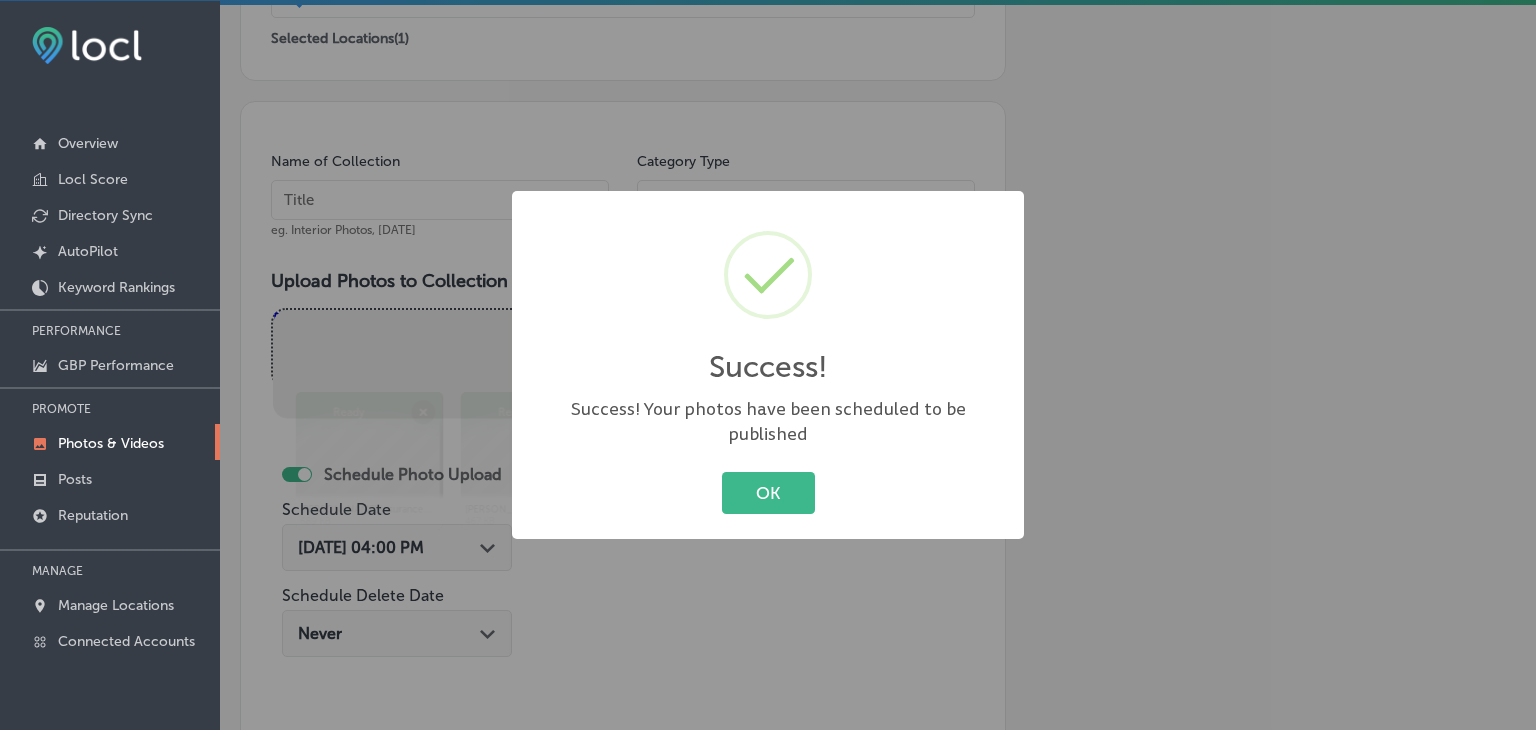 click on "Success! × Success! Your photos have been scheduled to be published OK Cancel" at bounding box center (768, 365) 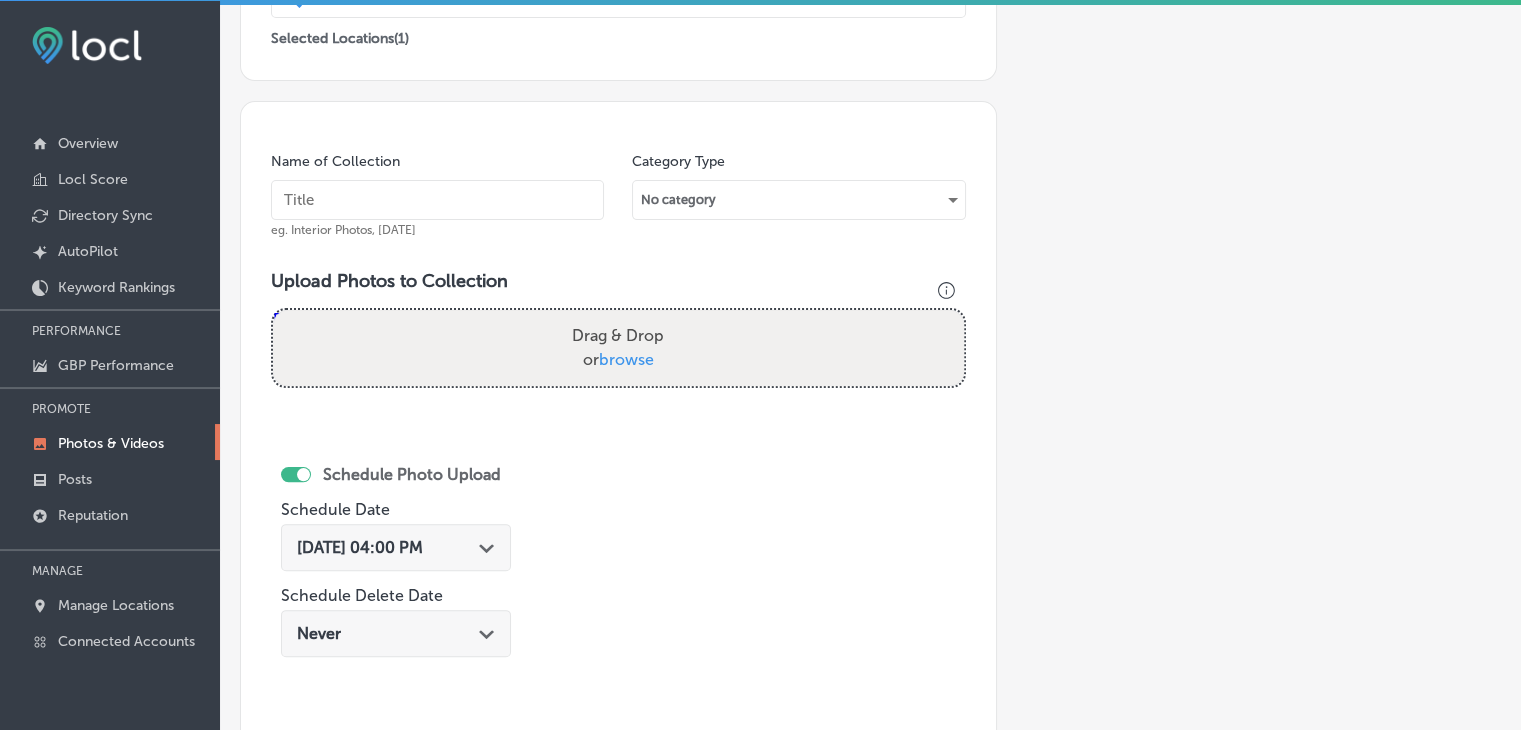 click at bounding box center [437, 200] 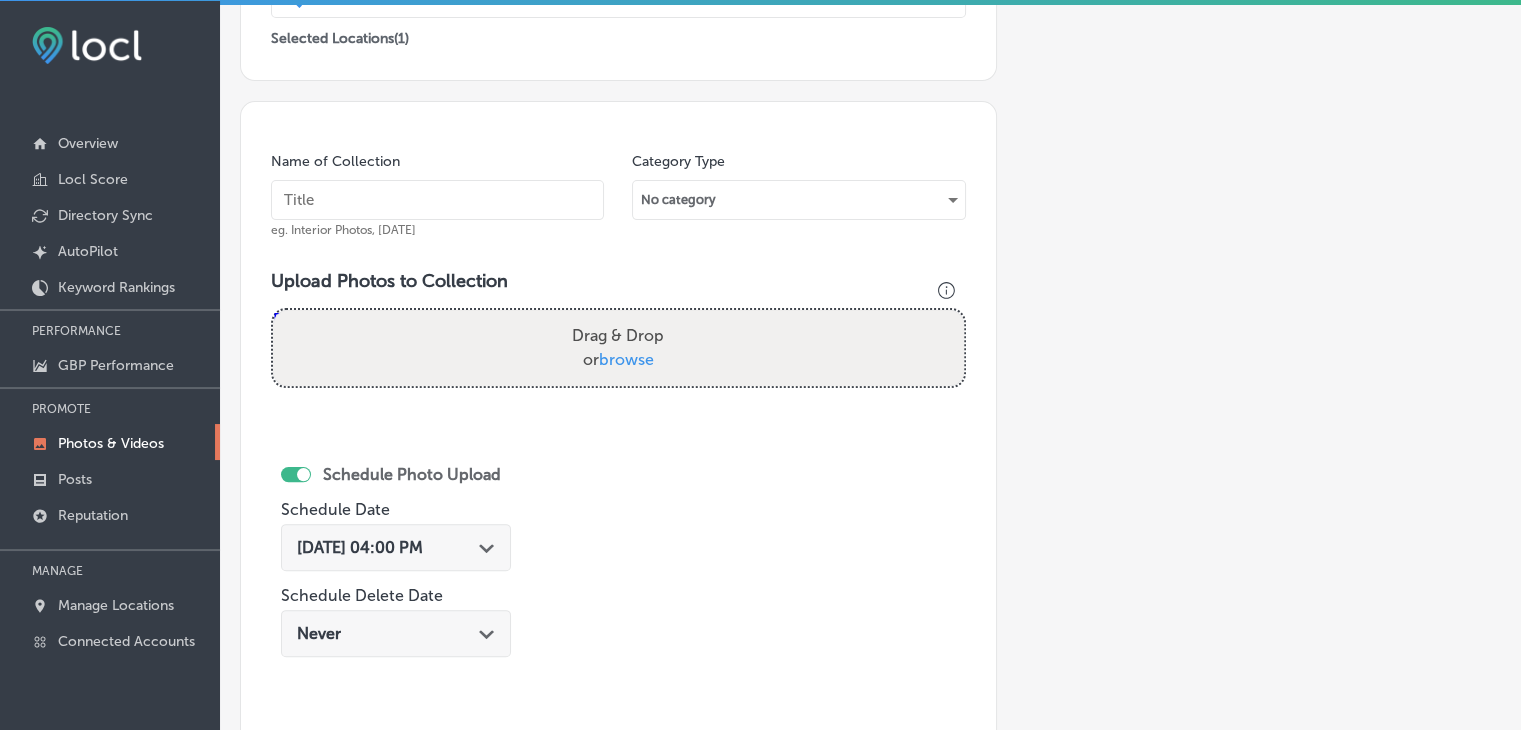 paste on "[PERSON_NAME] Insurance Agency [GEOGRAPHIC_DATA], [DATE], Week" 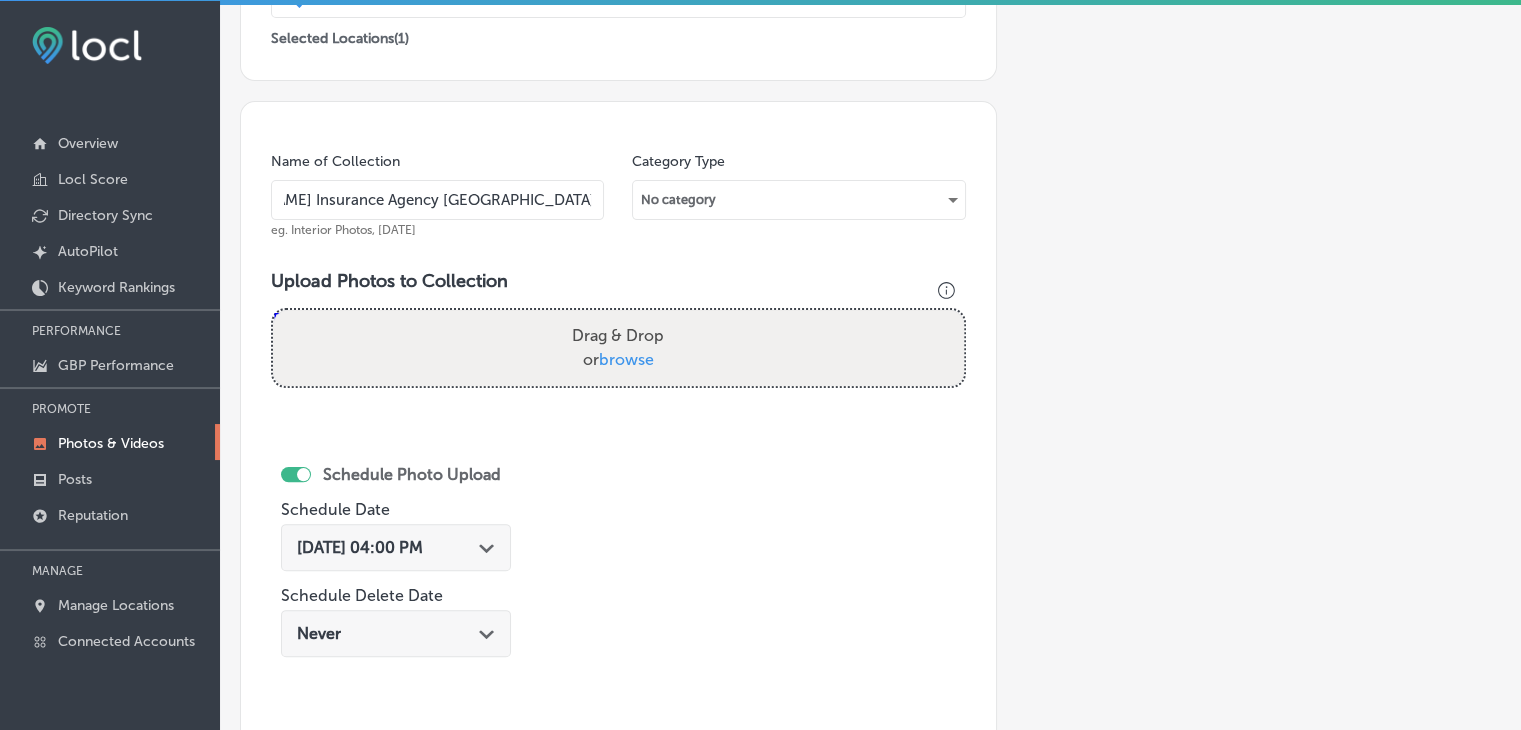 scroll, scrollTop: 0, scrollLeft: 101, axis: horizontal 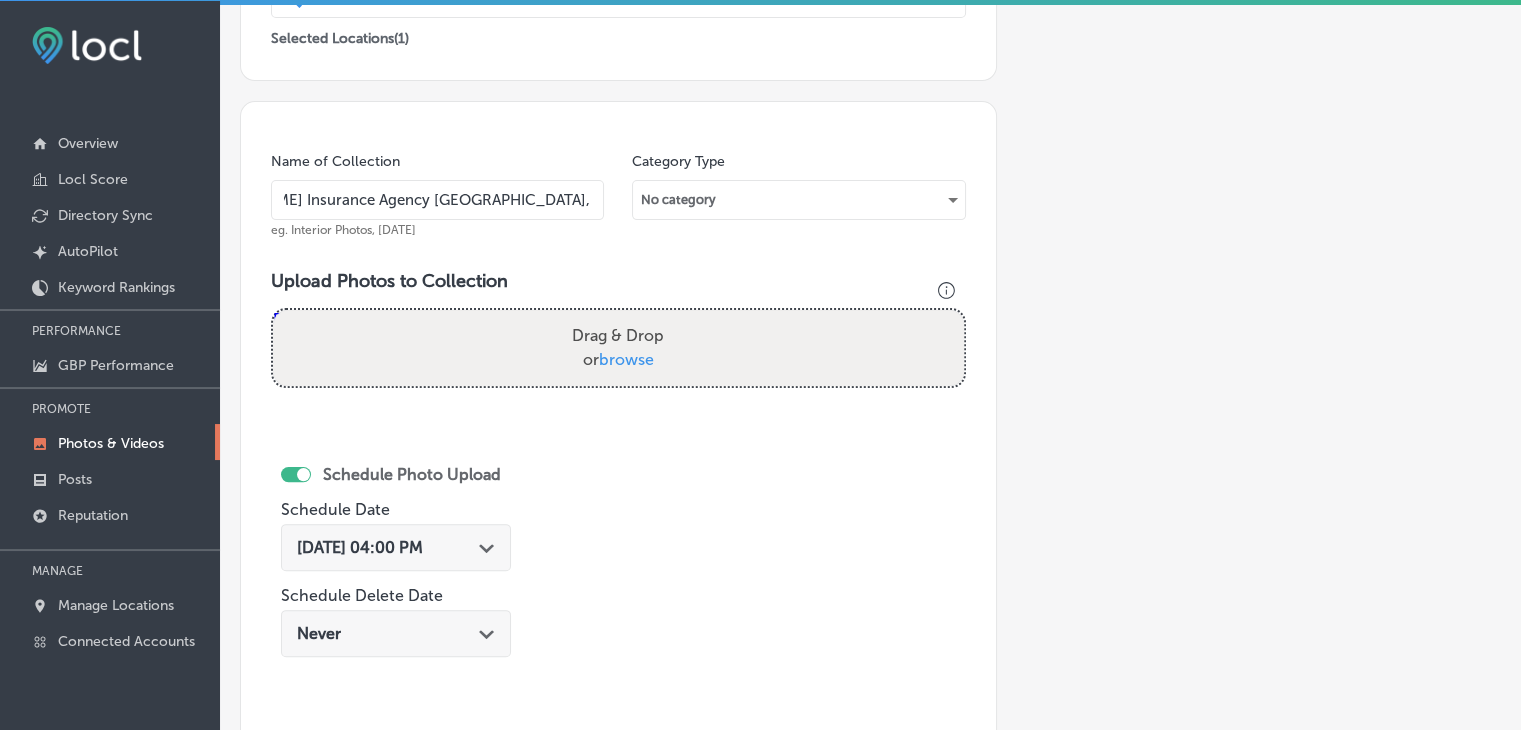 type on "[PERSON_NAME] Insurance Agency [GEOGRAPHIC_DATA], [DATE], Week 3" 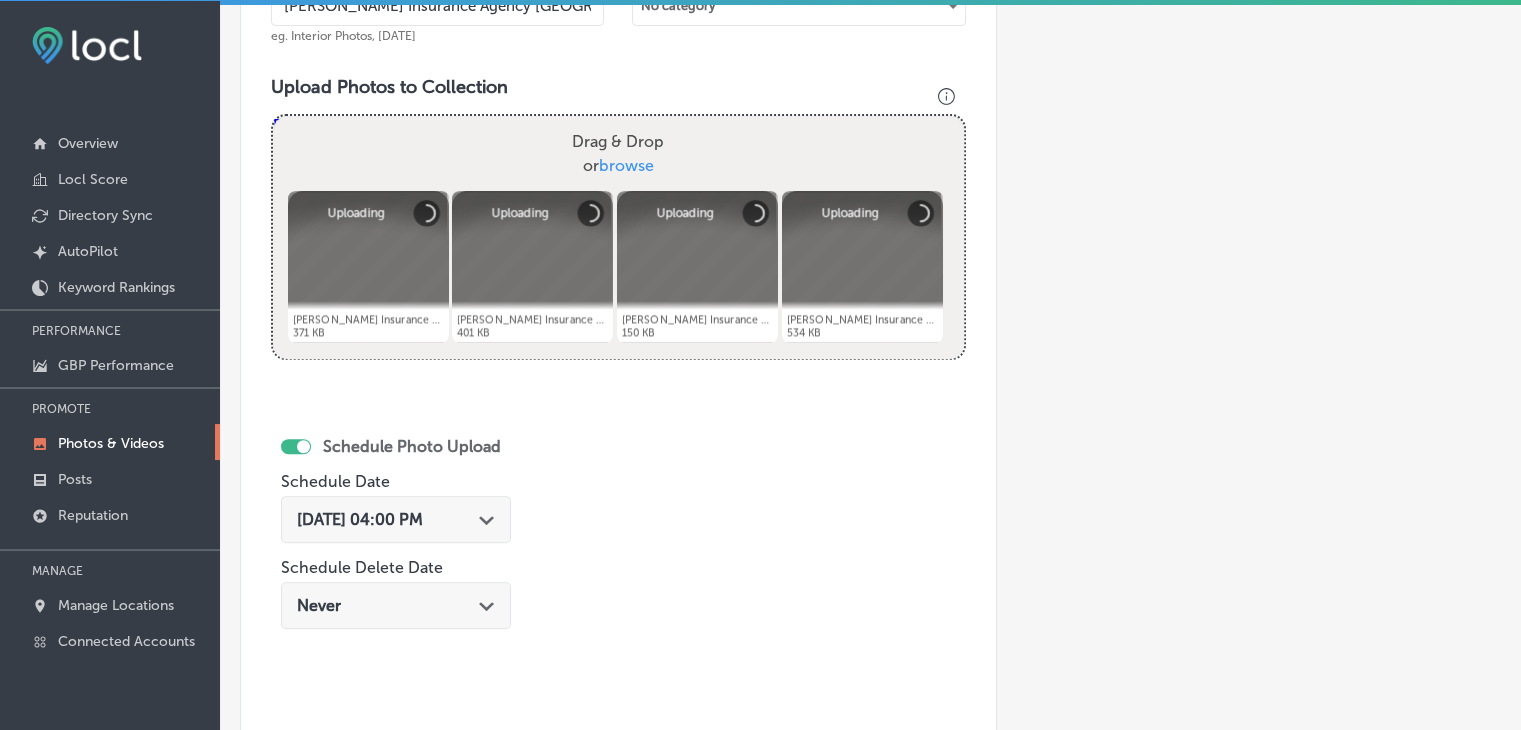 scroll, scrollTop: 672, scrollLeft: 0, axis: vertical 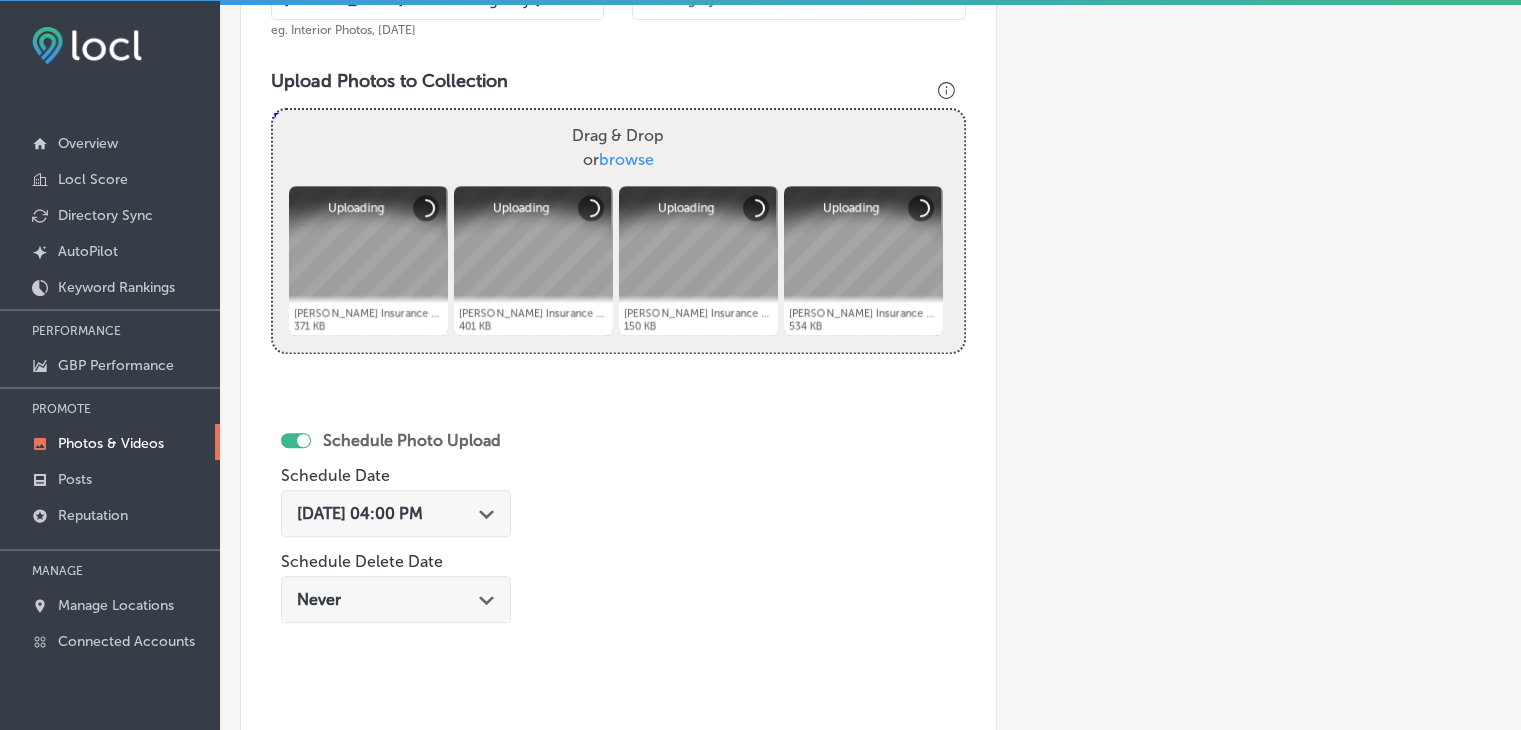 drag, startPoint x: 477, startPoint y: 515, endPoint x: 476, endPoint y: 505, distance: 10.049875 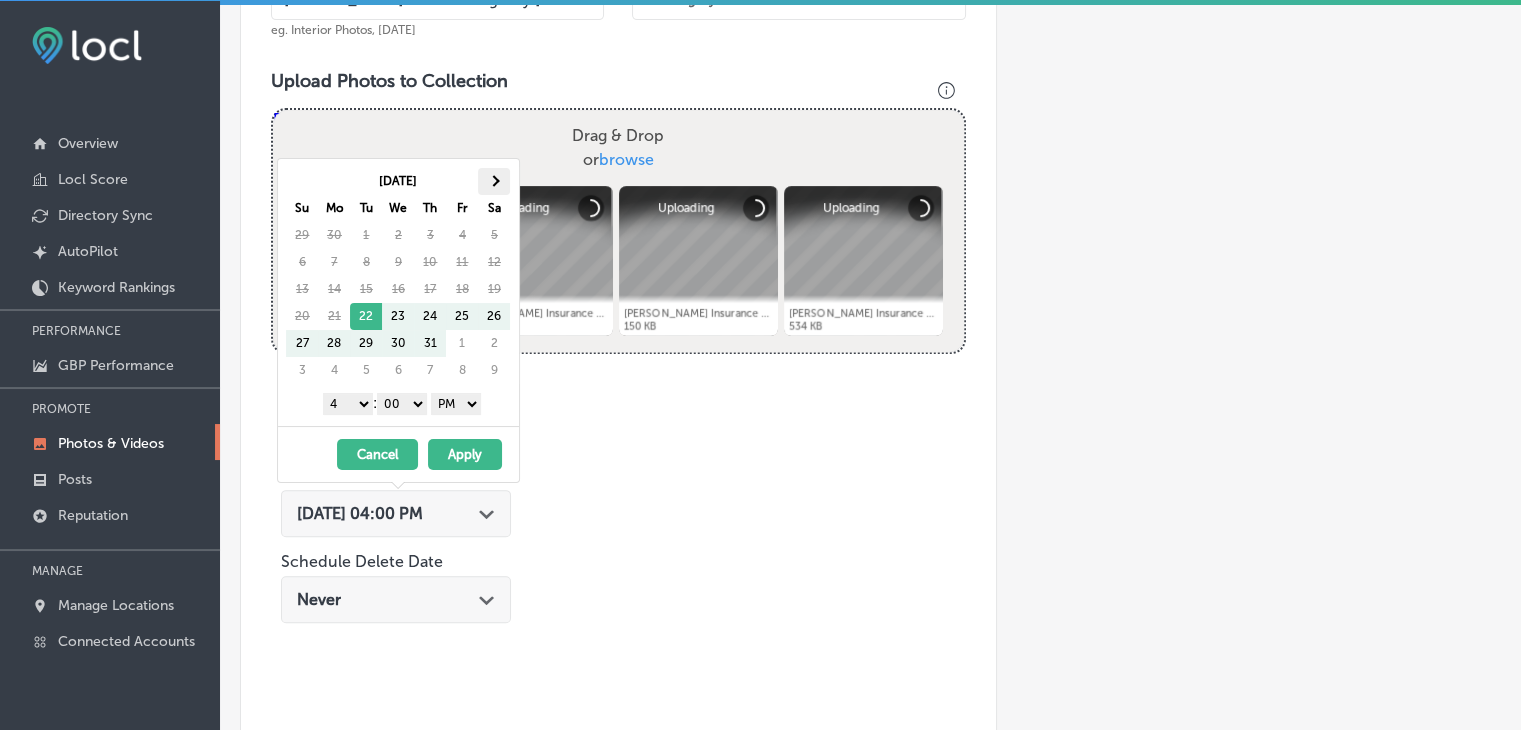 click at bounding box center (494, 181) 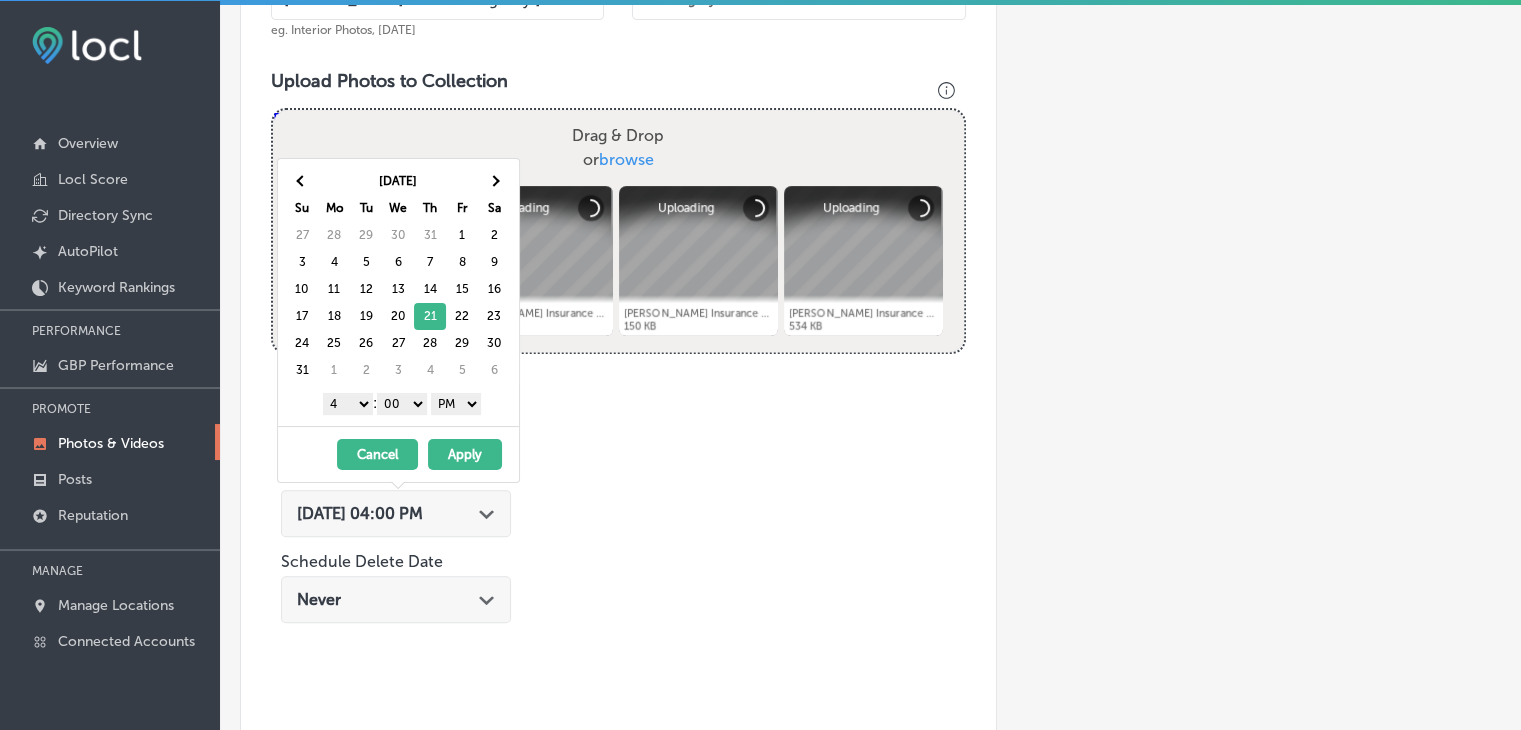 click on "1 2 3 4 5 6 7 8 9 10 11 12" at bounding box center (348, 404) 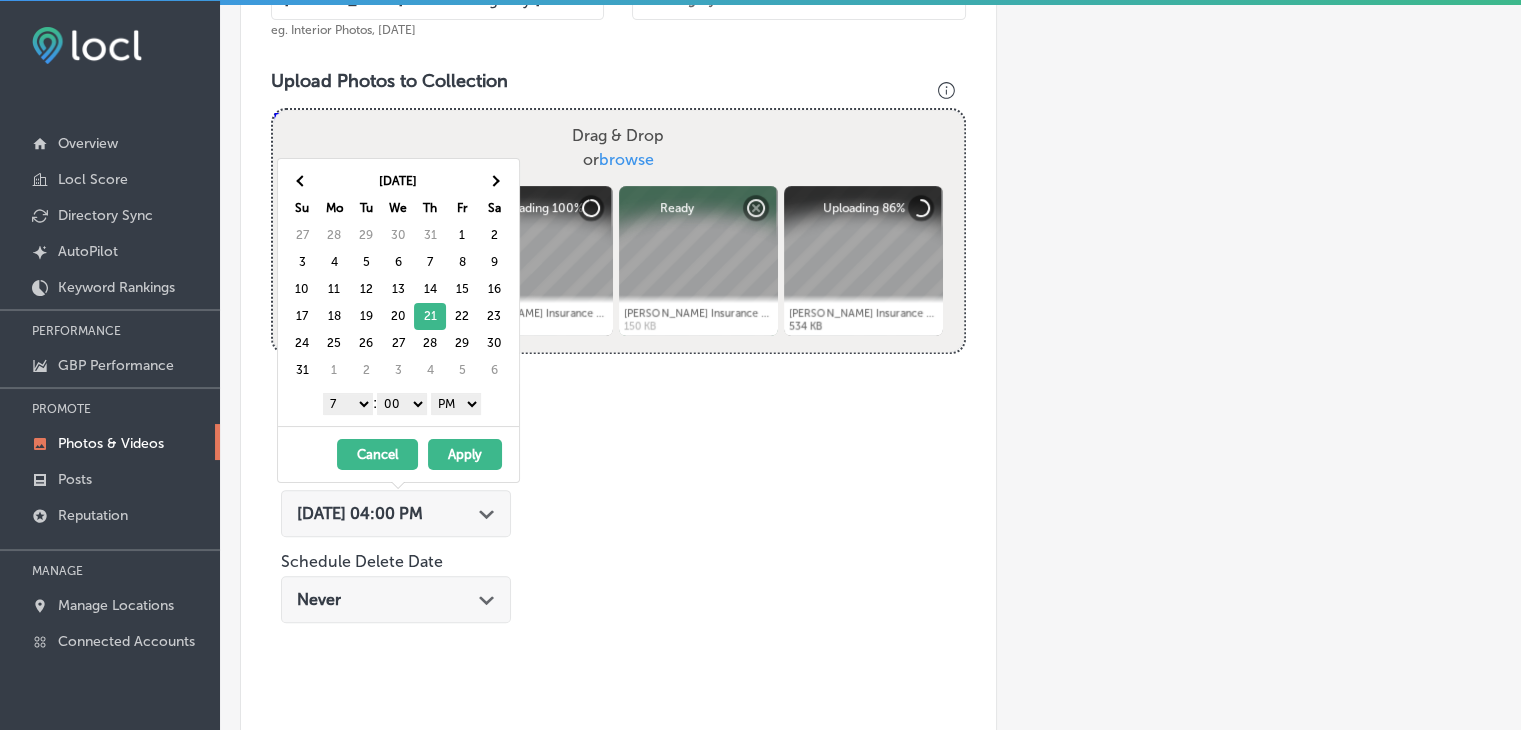 click on "AM PM" at bounding box center (456, 404) 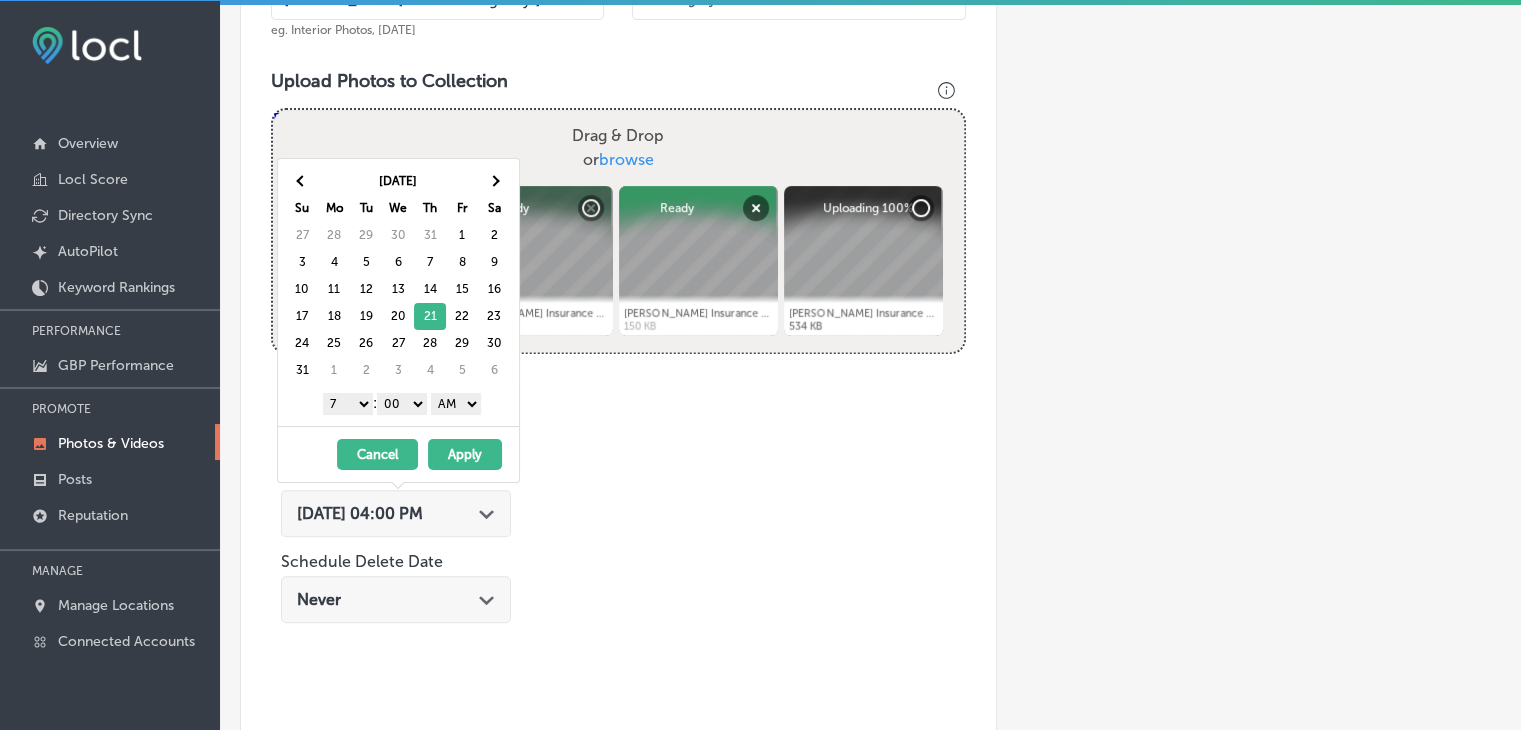click on "Apply" at bounding box center [465, 454] 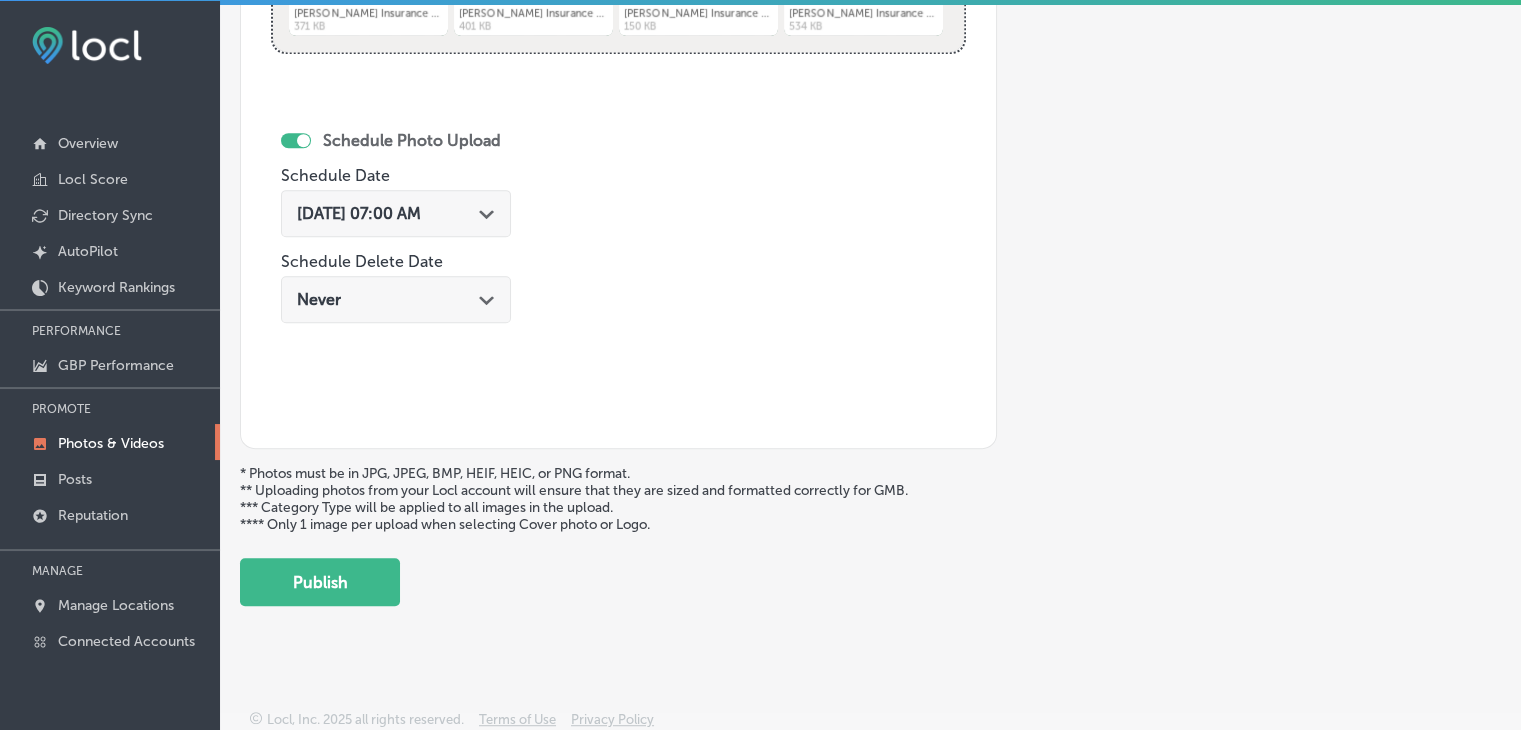 drag, startPoint x: 335, startPoint y: 561, endPoint x: 348, endPoint y: 549, distance: 17.691807 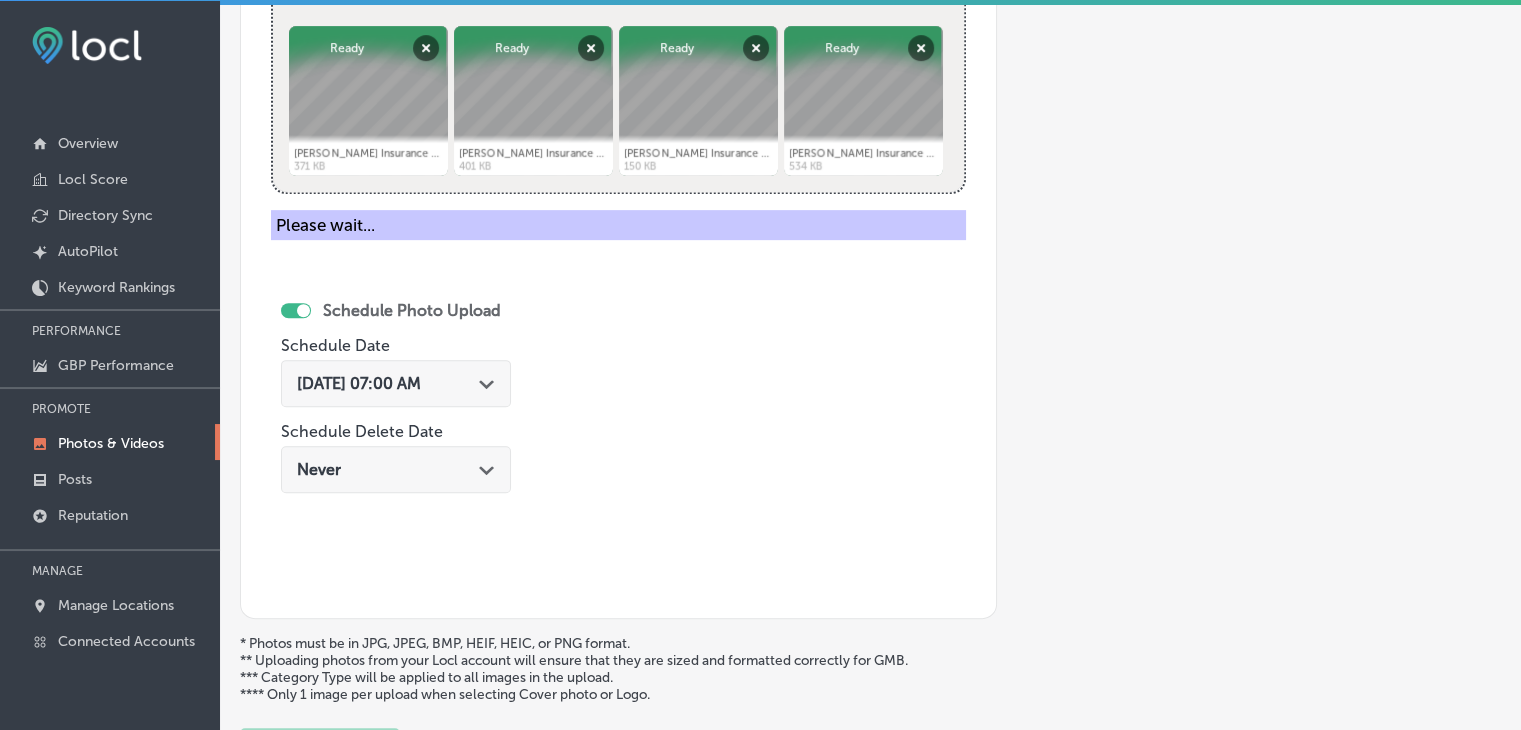 scroll, scrollTop: 672, scrollLeft: 0, axis: vertical 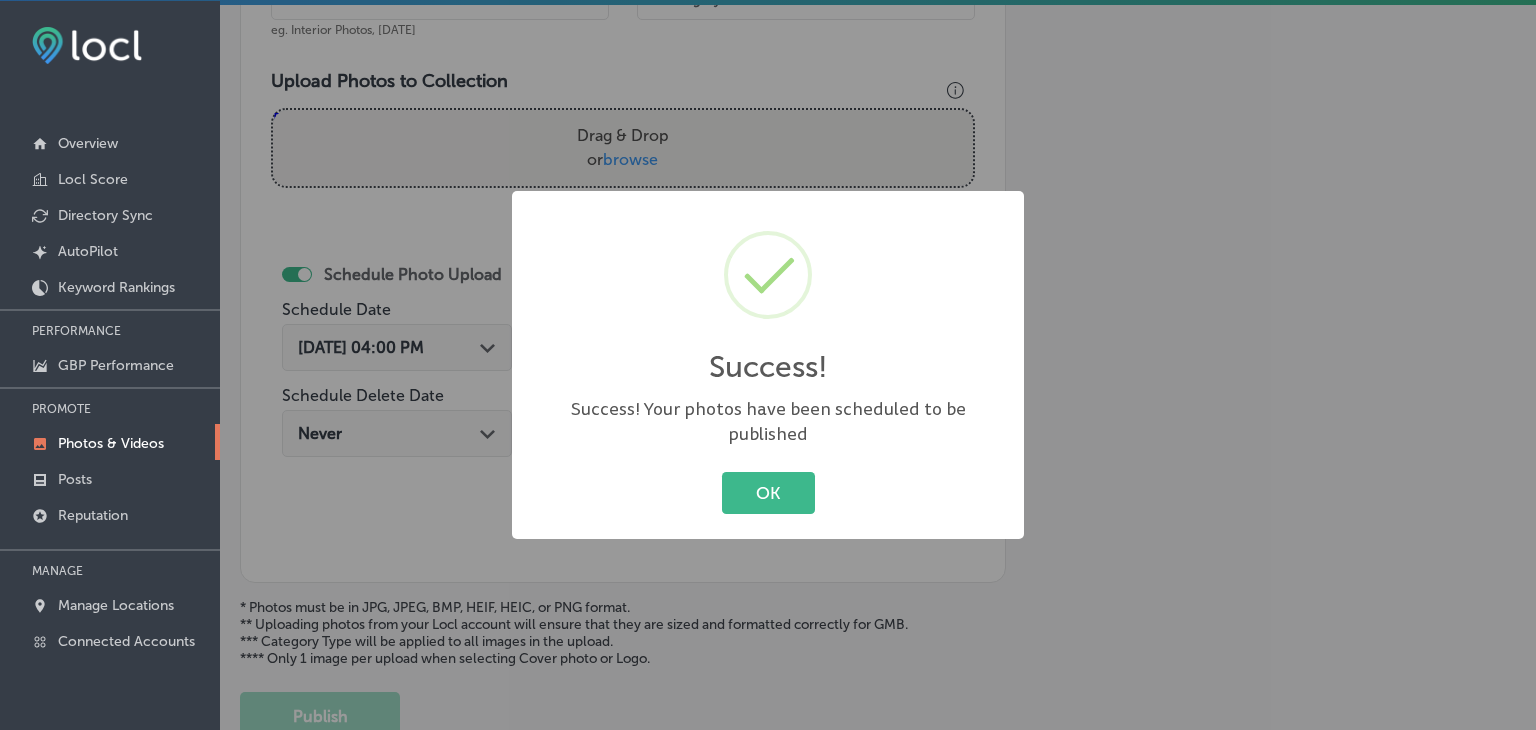 click on "Success! × Success! Your photos have been scheduled to be published OK Cancel" at bounding box center (768, 365) 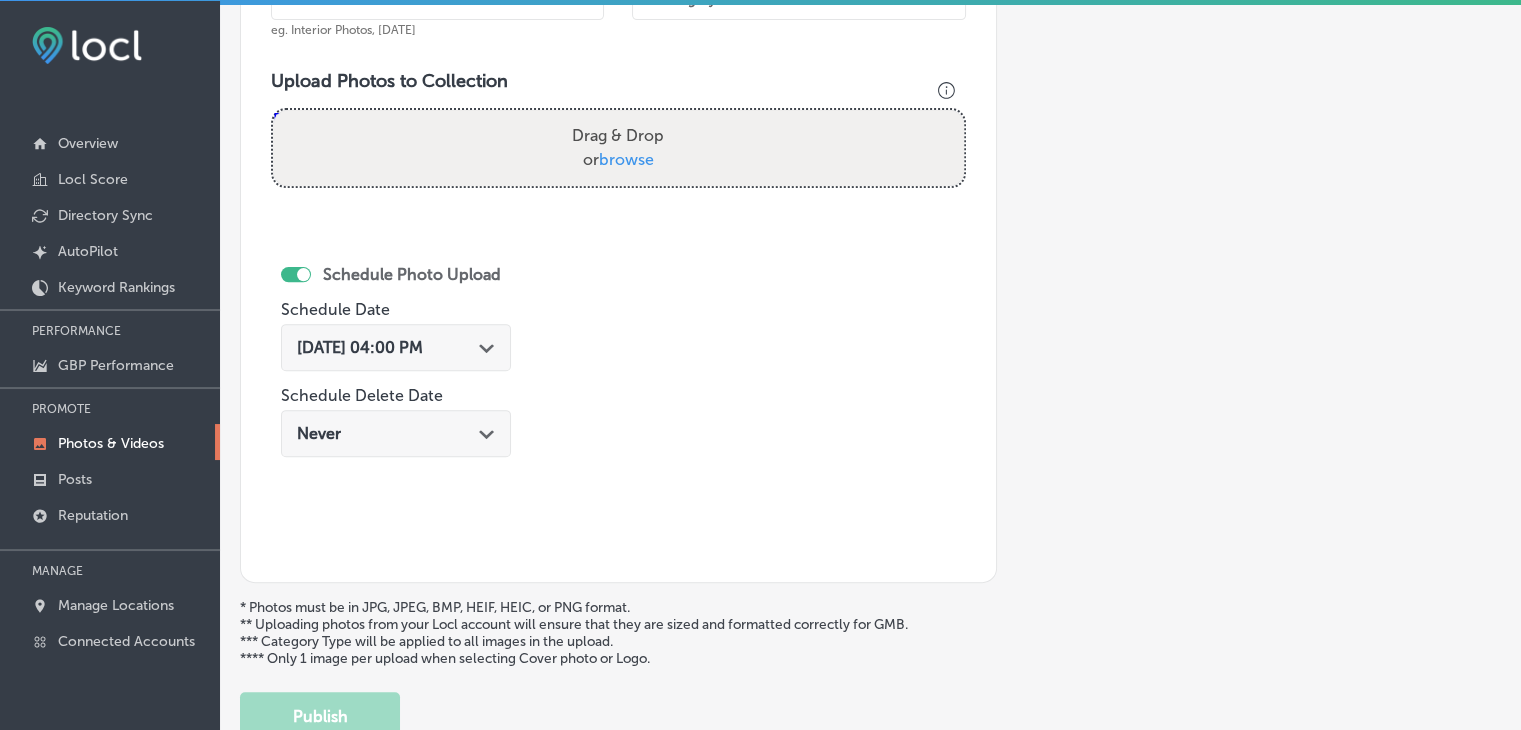 click at bounding box center [437, 0] 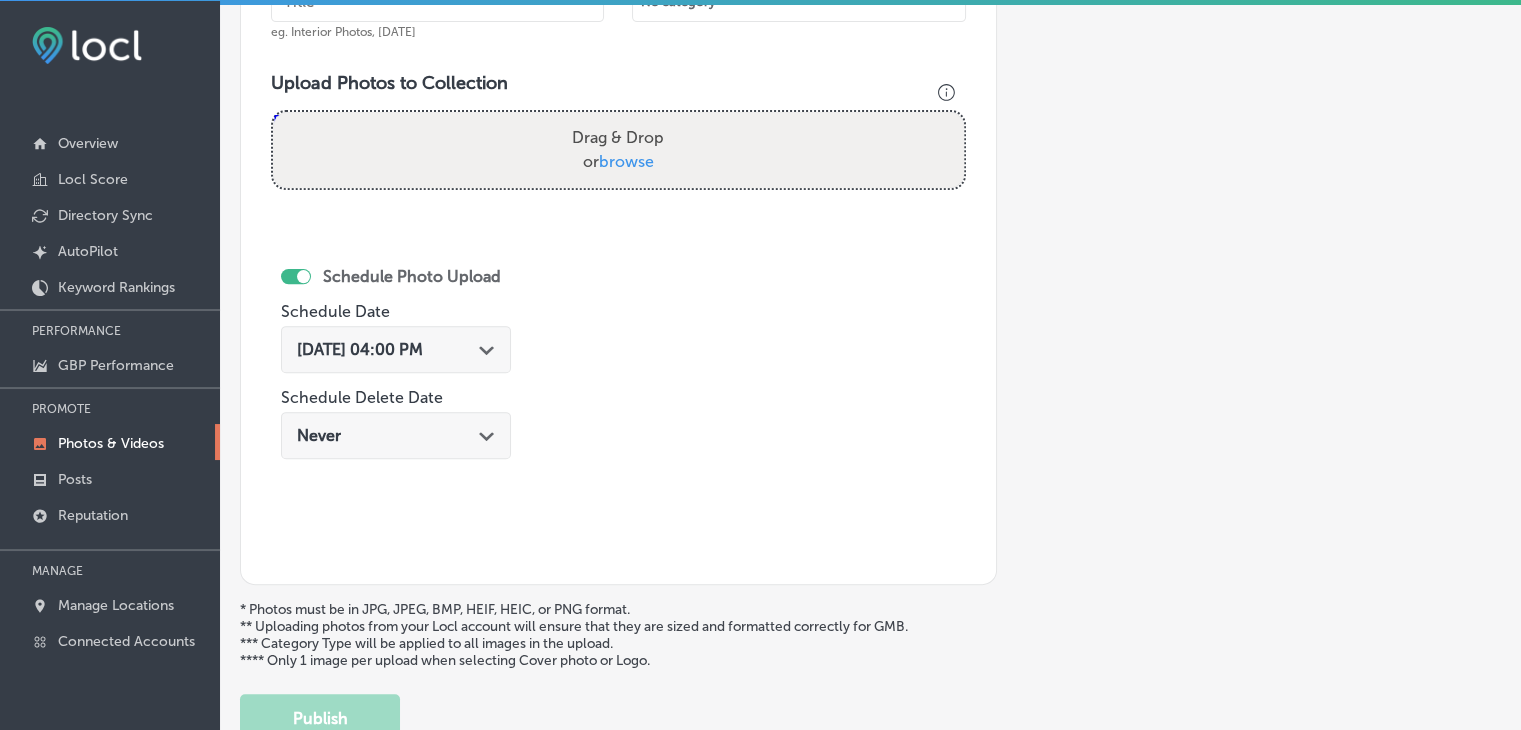paste on "[PERSON_NAME] Insurance Agency [GEOGRAPHIC_DATA], [DATE], Week" 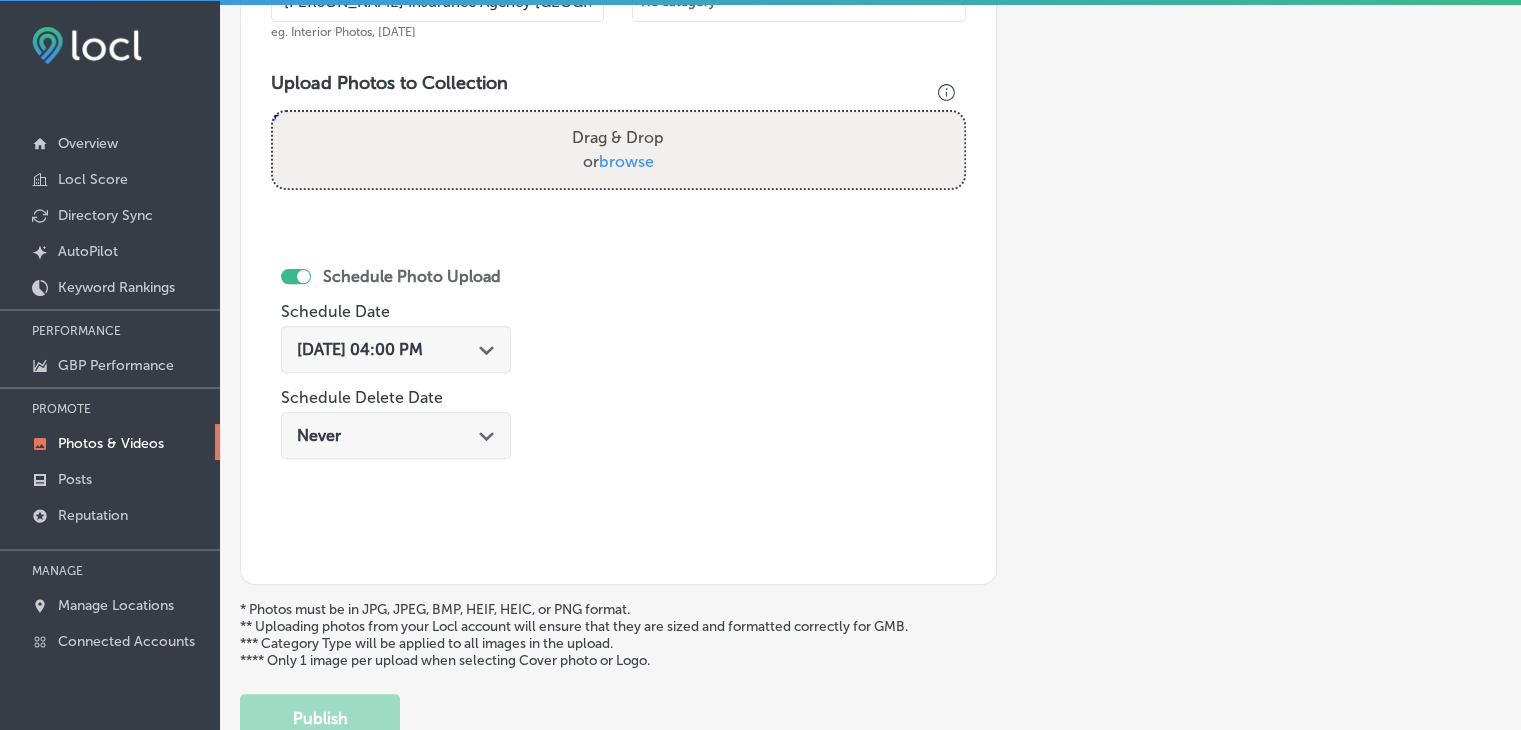 scroll, scrollTop: 0, scrollLeft: 92, axis: horizontal 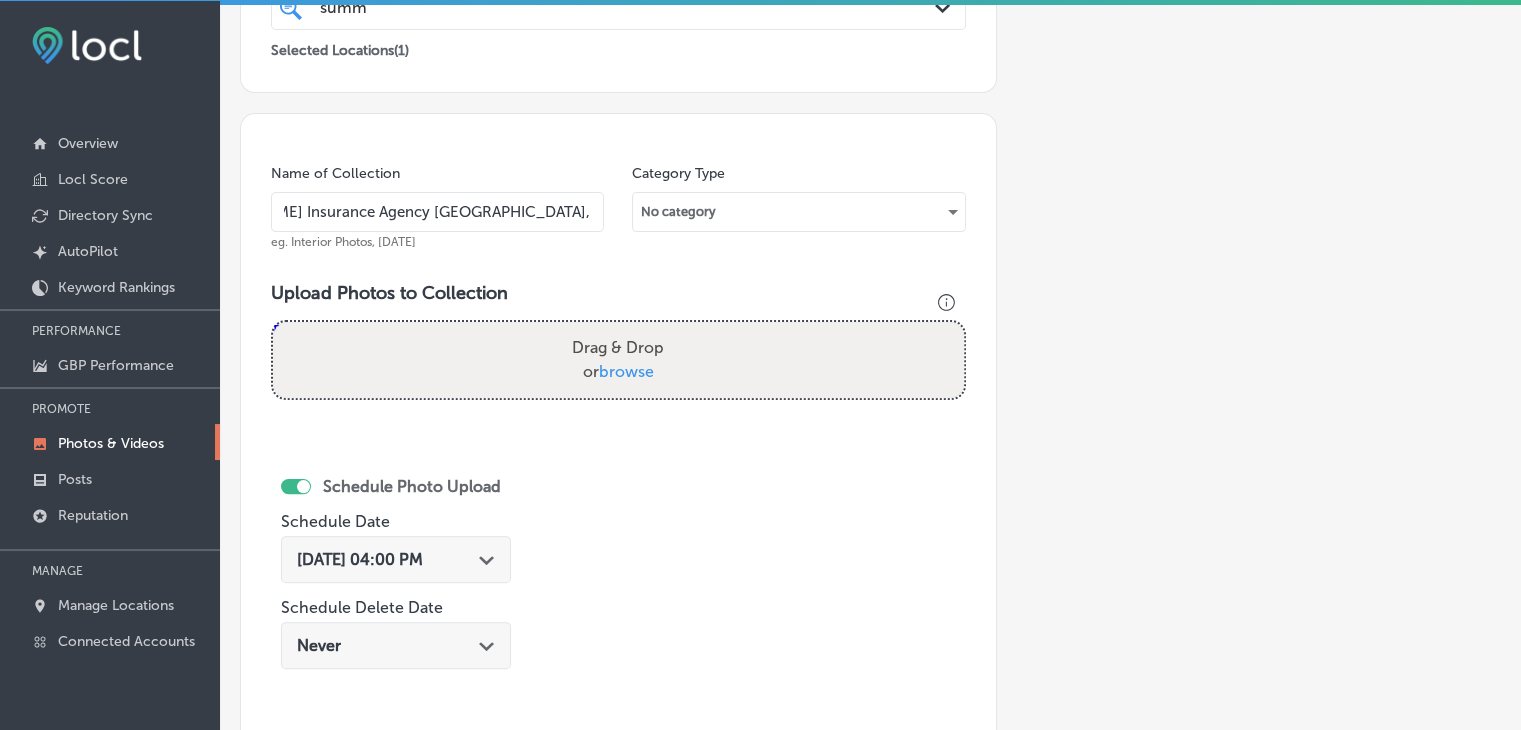 type on "[PERSON_NAME] Insurance Agency [GEOGRAPHIC_DATA], [DATE], Week 4" 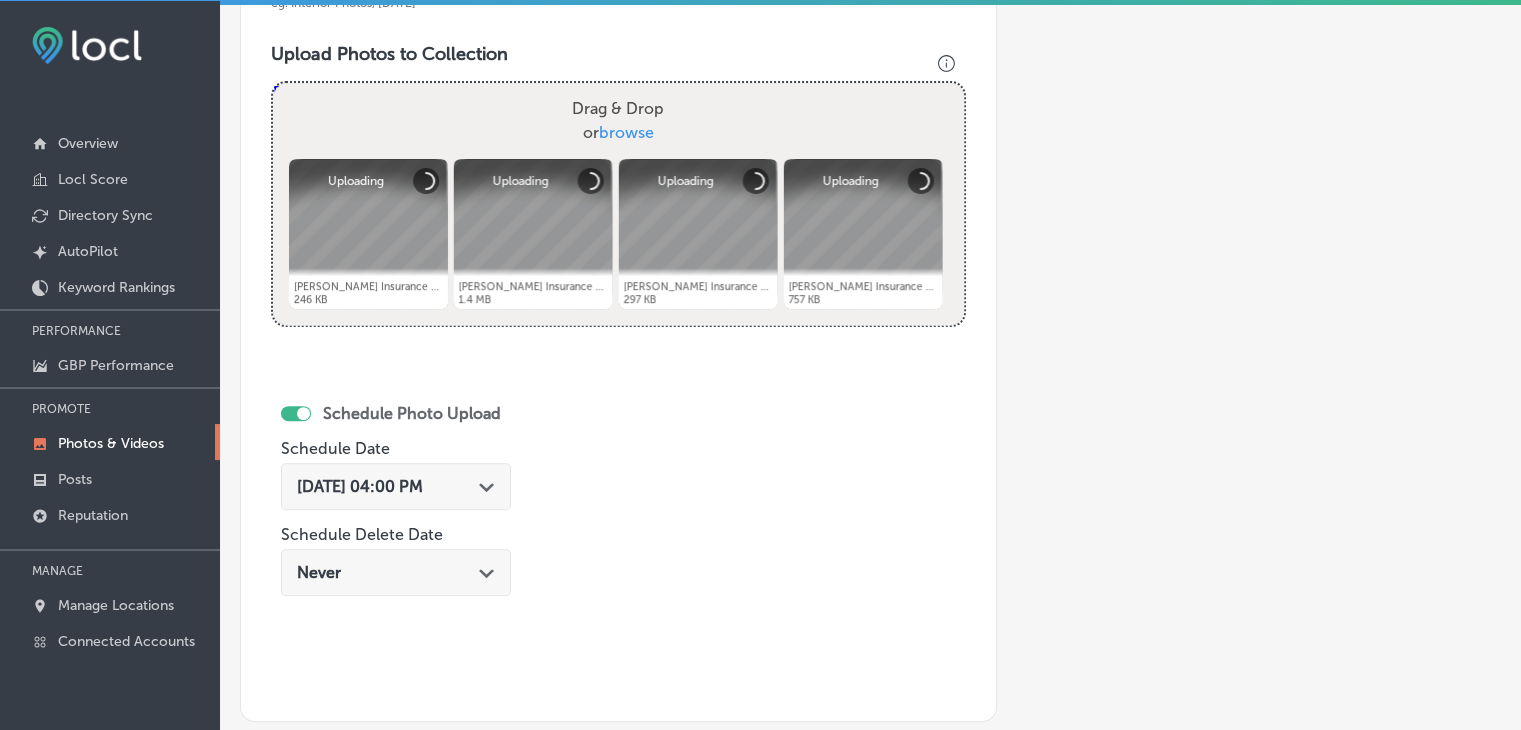 scroll, scrollTop: 760, scrollLeft: 0, axis: vertical 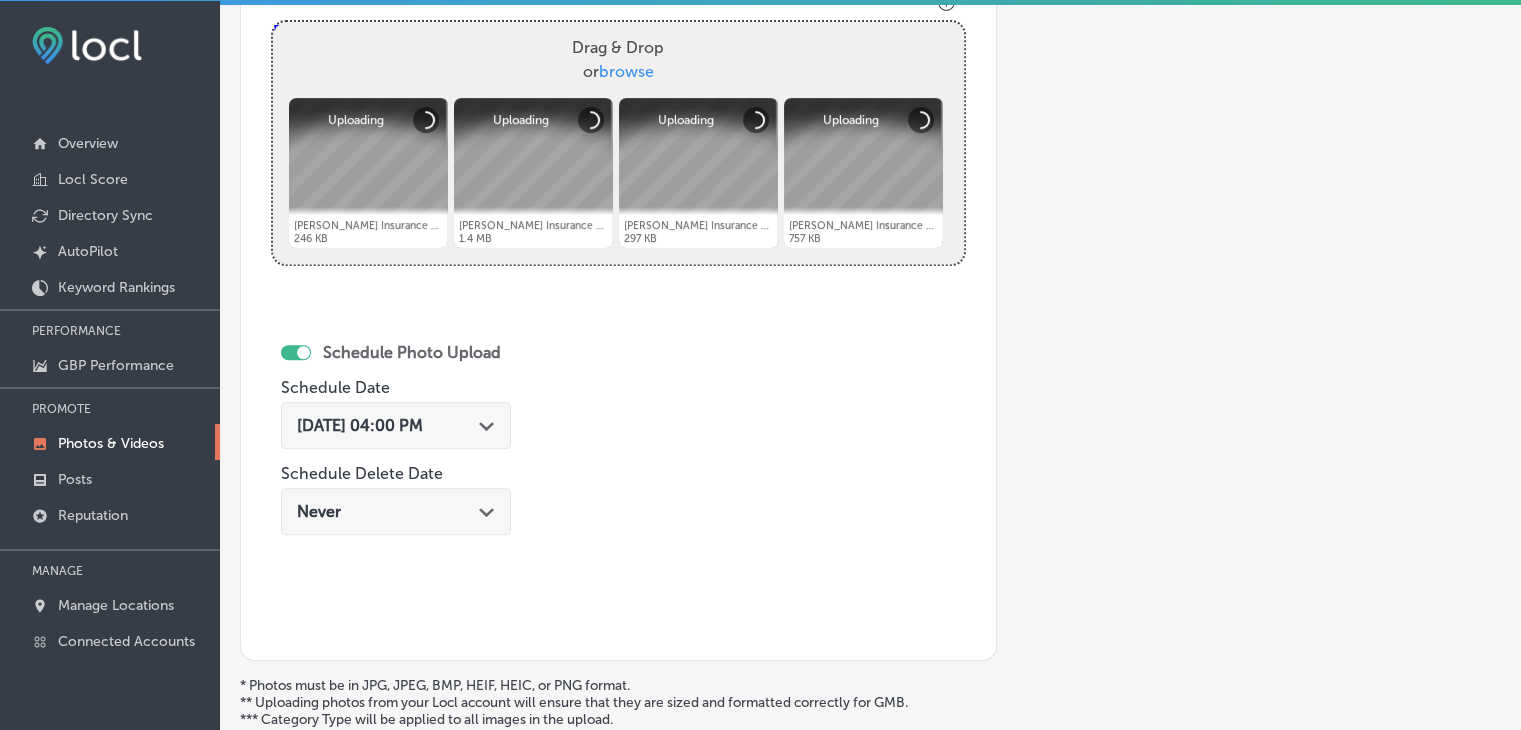 click on "[DATE] 04:00 PM
Path
Created with Sketch." at bounding box center [396, 430] 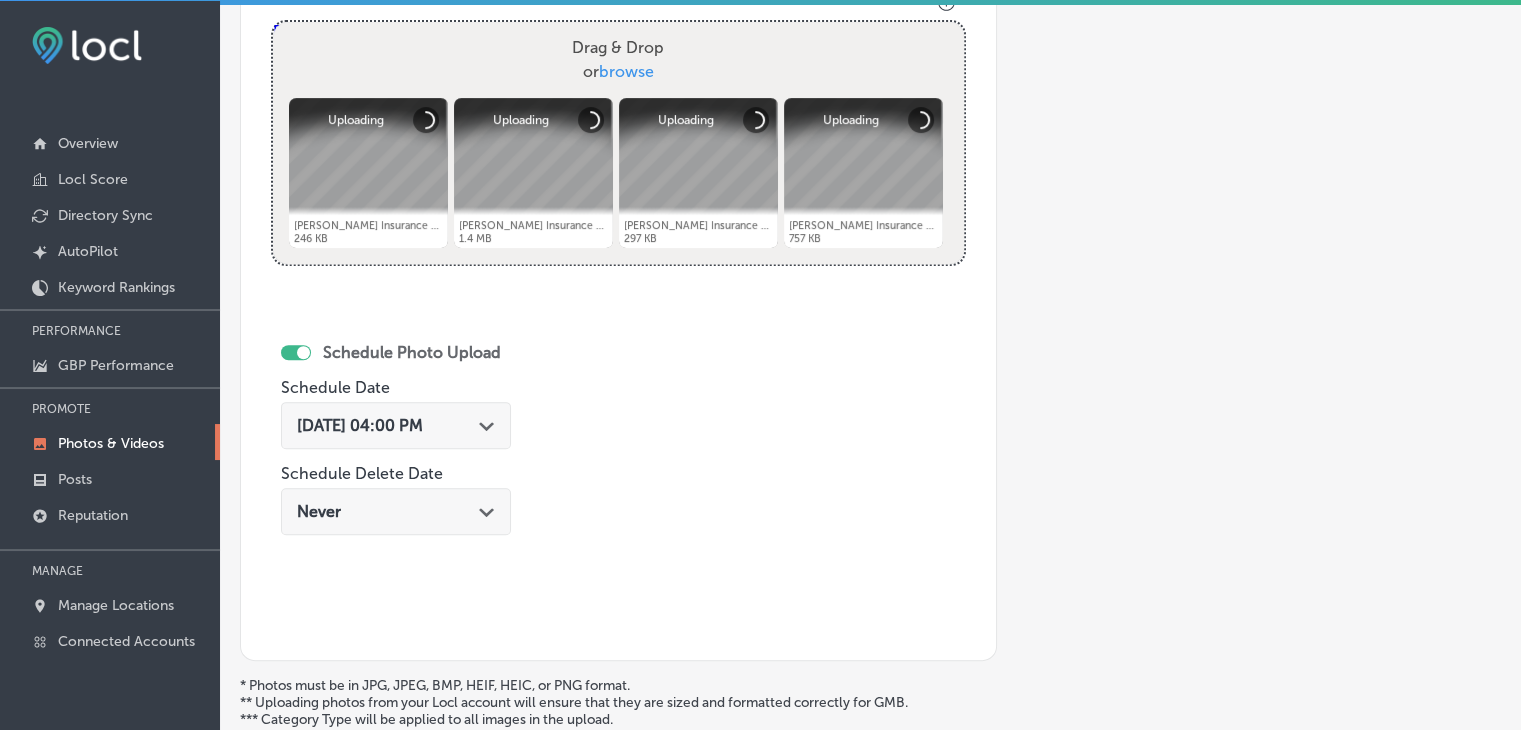 click on "[DATE] 04:00 PM
Path
Created with Sketch." at bounding box center [396, 425] 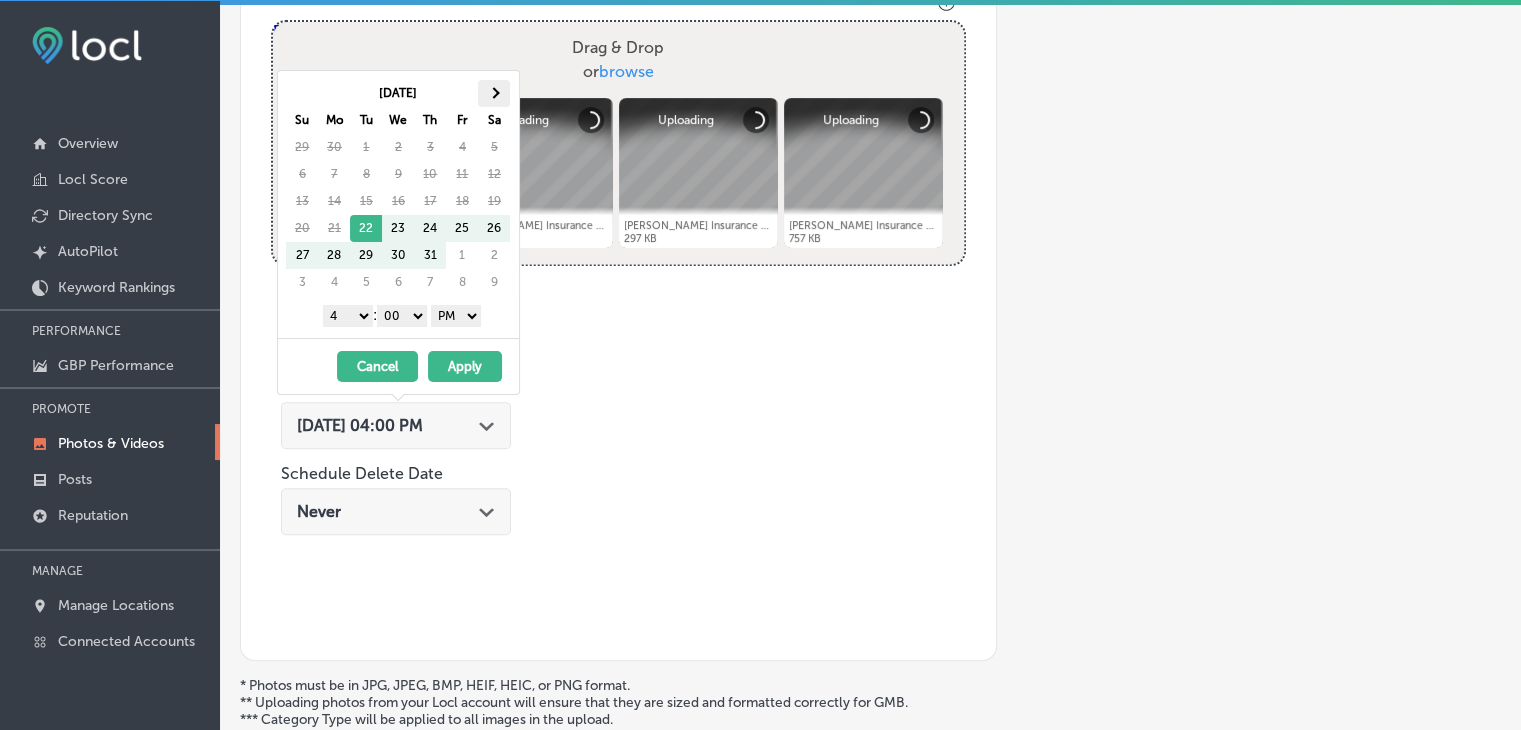 click at bounding box center (494, 93) 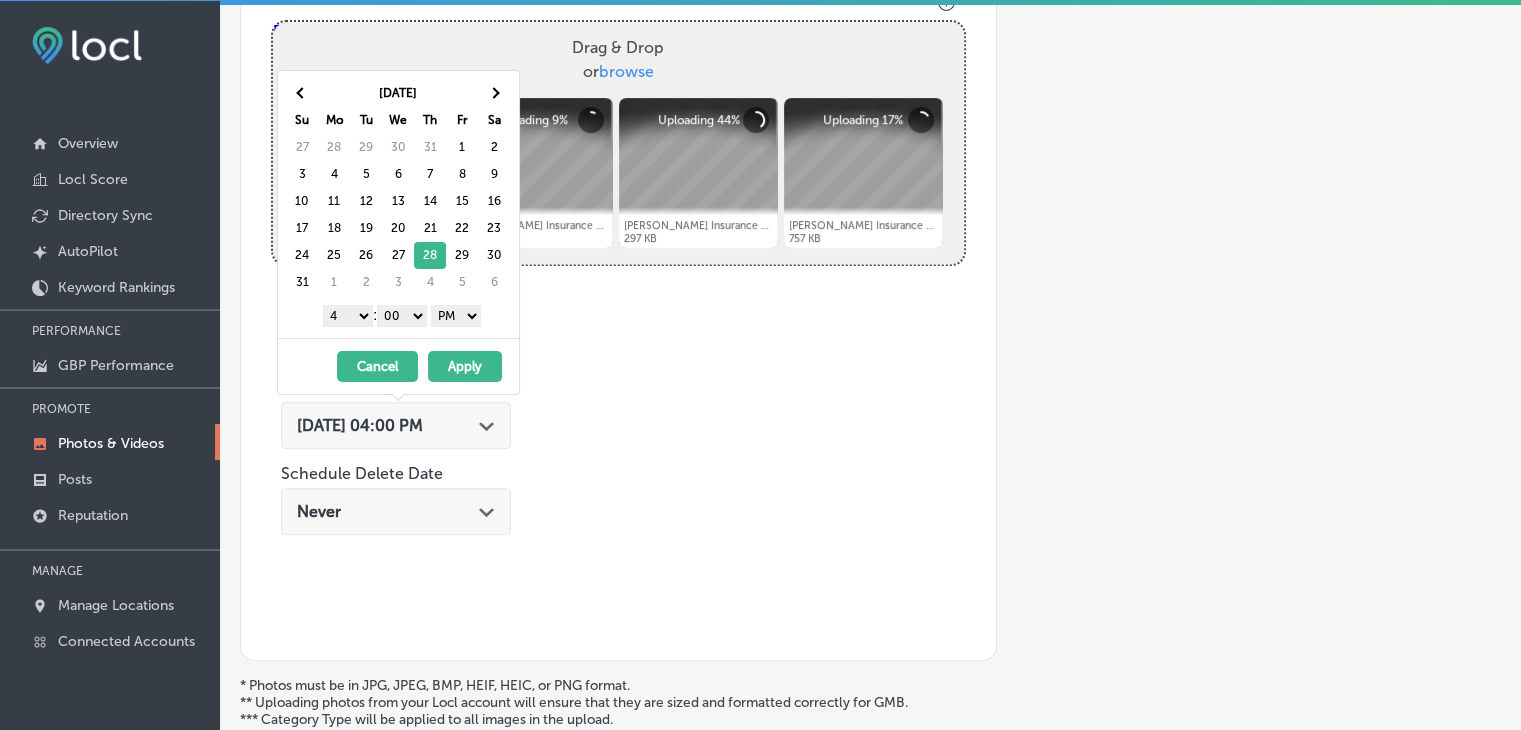 click on "1 2 3 4 5 6 7 8 9 10 11 12" at bounding box center (348, 316) 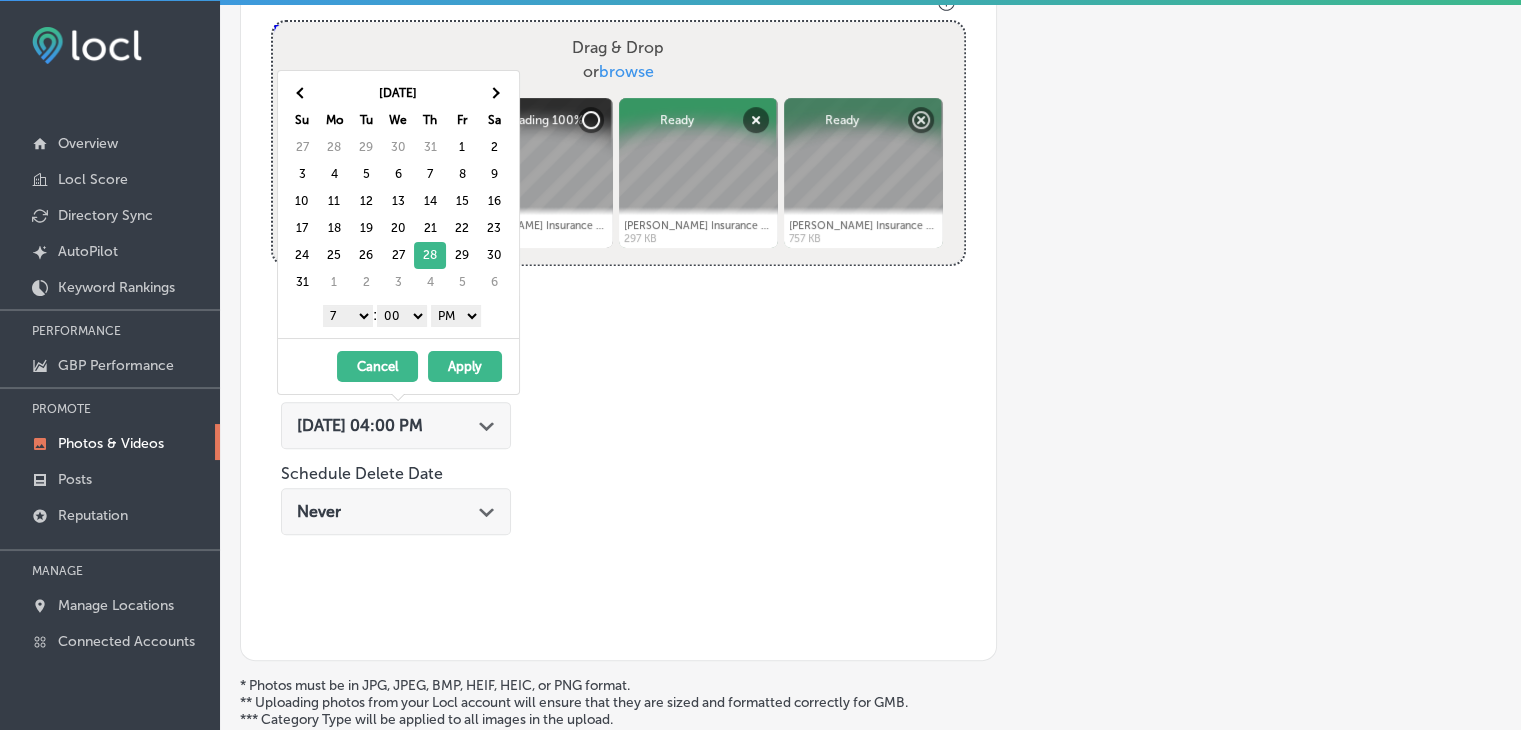 click on "00 10 20 30 40 50" at bounding box center [402, 316] 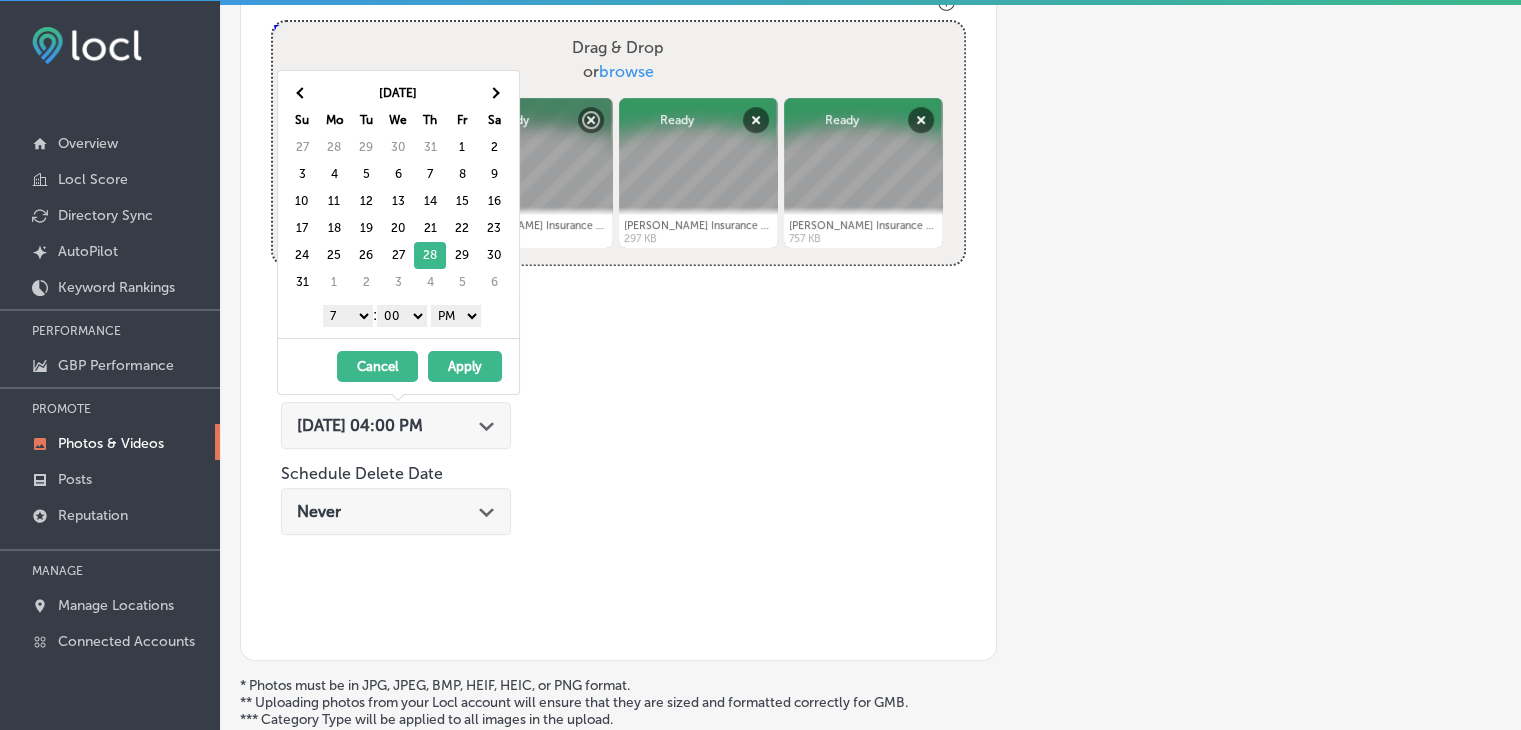 click on "AM PM" at bounding box center [456, 316] 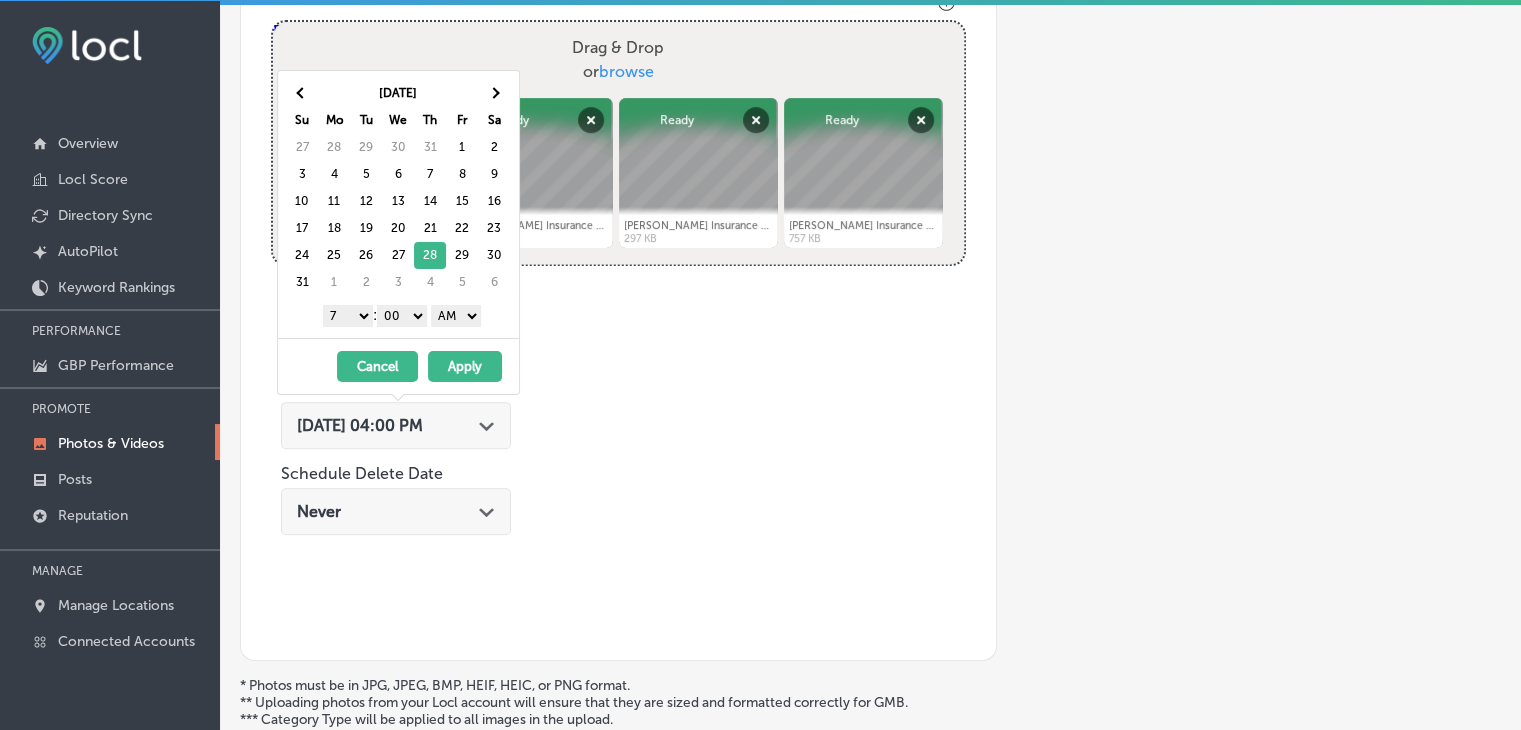 click on "Apply" at bounding box center (465, 366) 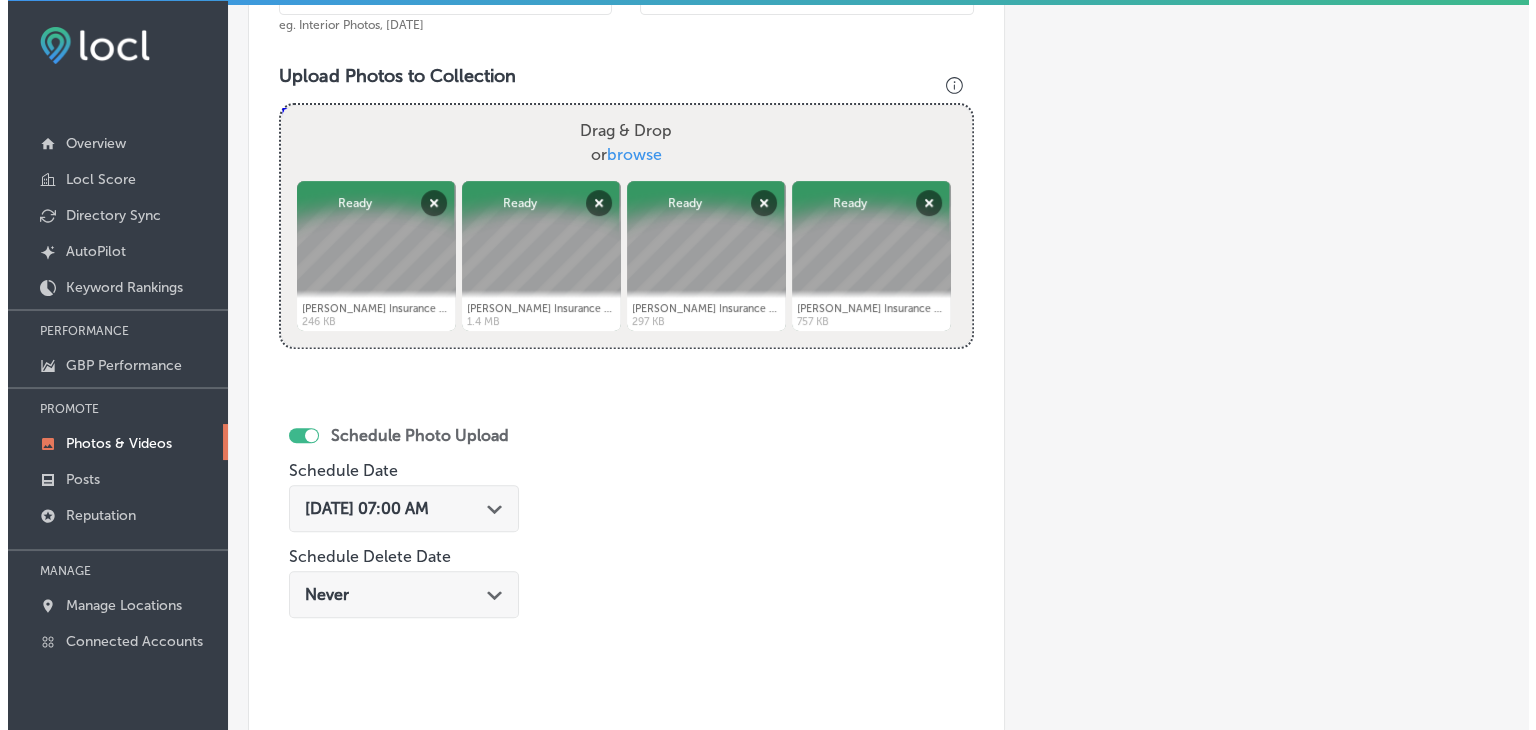 scroll, scrollTop: 960, scrollLeft: 0, axis: vertical 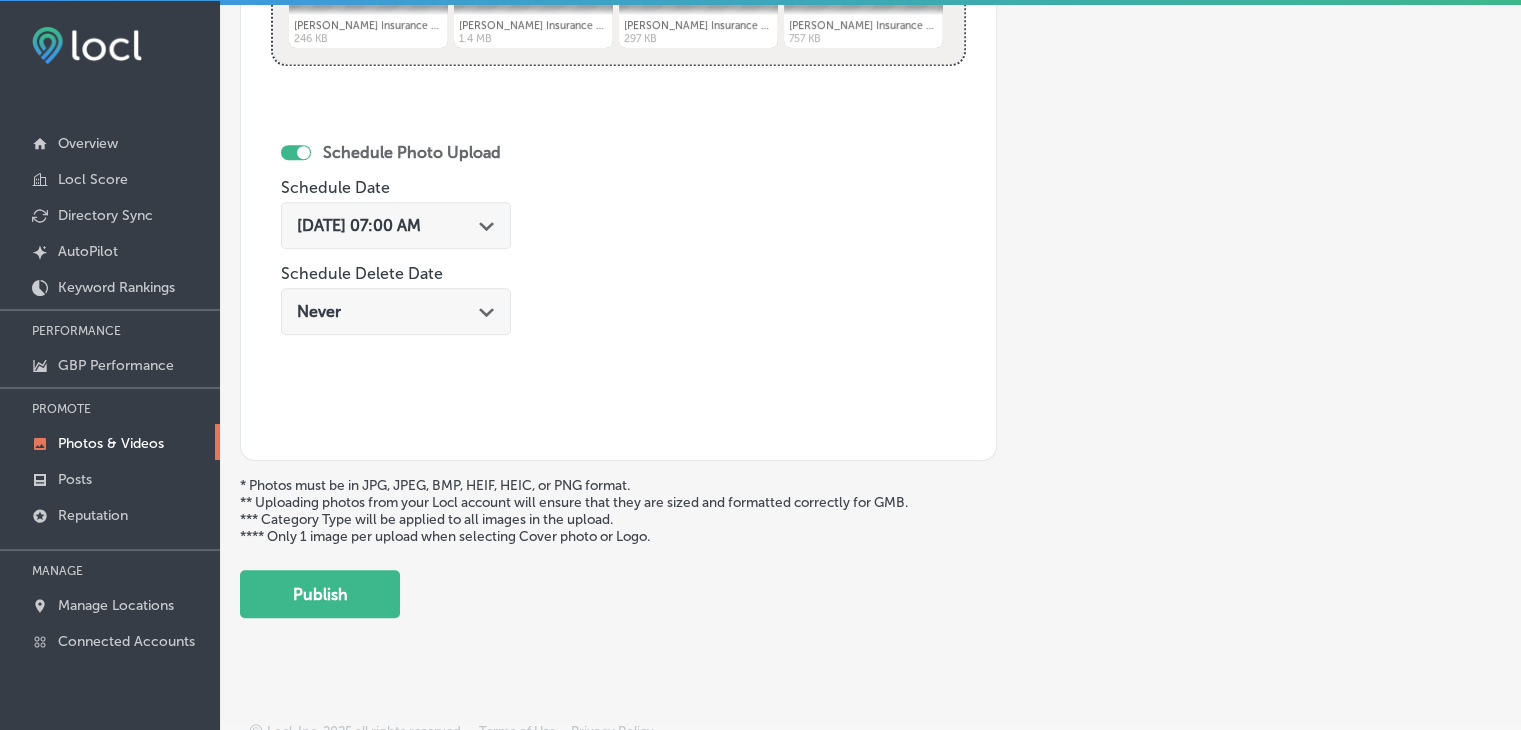 click on "Add a Collection Which Type of Image or Video Would You Like to Upload? Photo Cover Logo Video Select Location(s) Business + Location
summ summ
Path
Created with Sketch.
Selected Locations  ( 1 ) Name of Collection [PERSON_NAME] Insurance Agency [GEOGRAPHIC_DATA], [DATE], Week 4 eg. Interior Photos, [DATE]   Category Type No category Upload Photos to Collection
Powered by PQINA Drag & Drop  or  browse [PERSON_NAME] Insurance Agency Mishawaka (6).jpg Abort Retry Remove Upload Cancel Retry Remove [PERSON_NAME] Insurance Agency Mishawaka (6).jpg 246 KB Ready tap to undo" at bounding box center [870, -110] 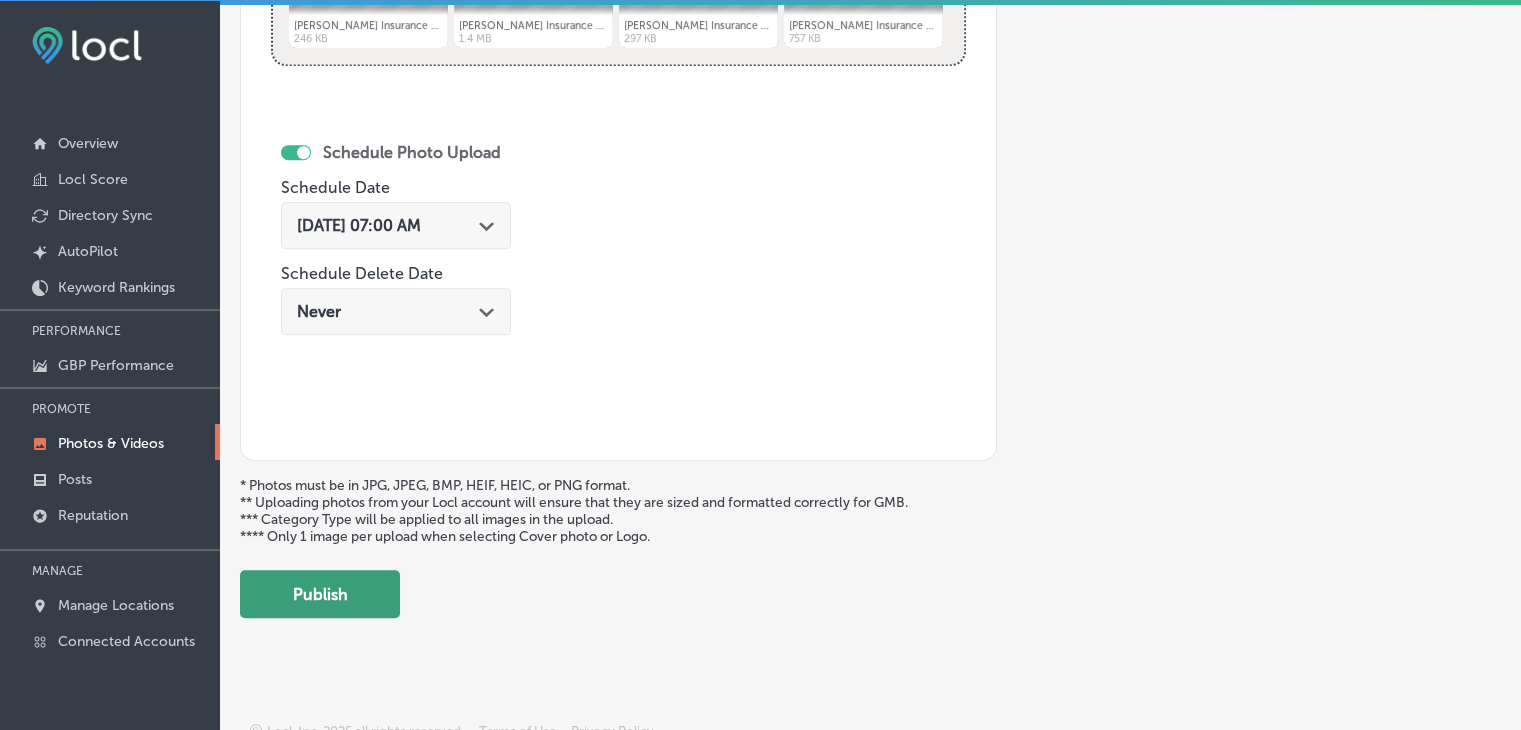click on "Publish" at bounding box center [320, 594] 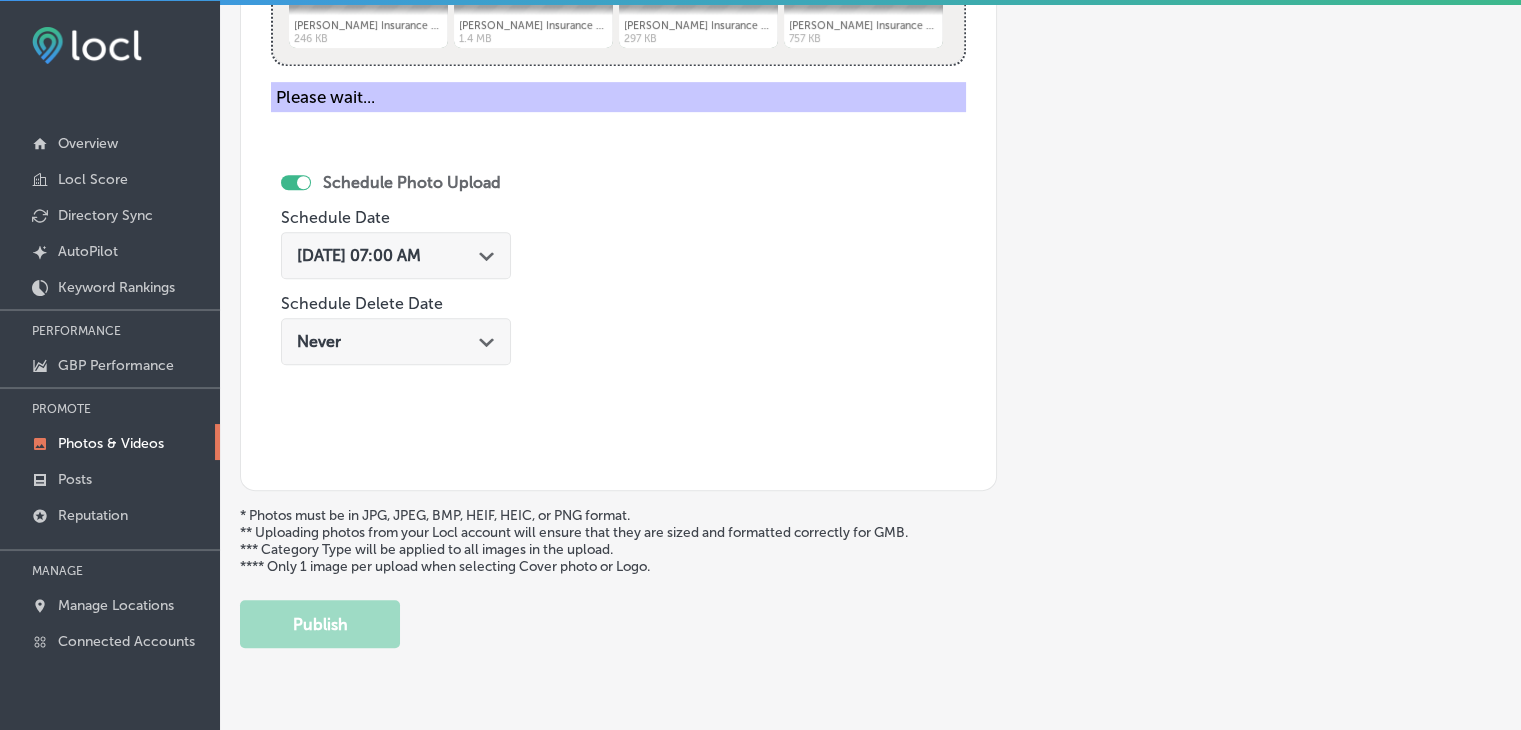 type 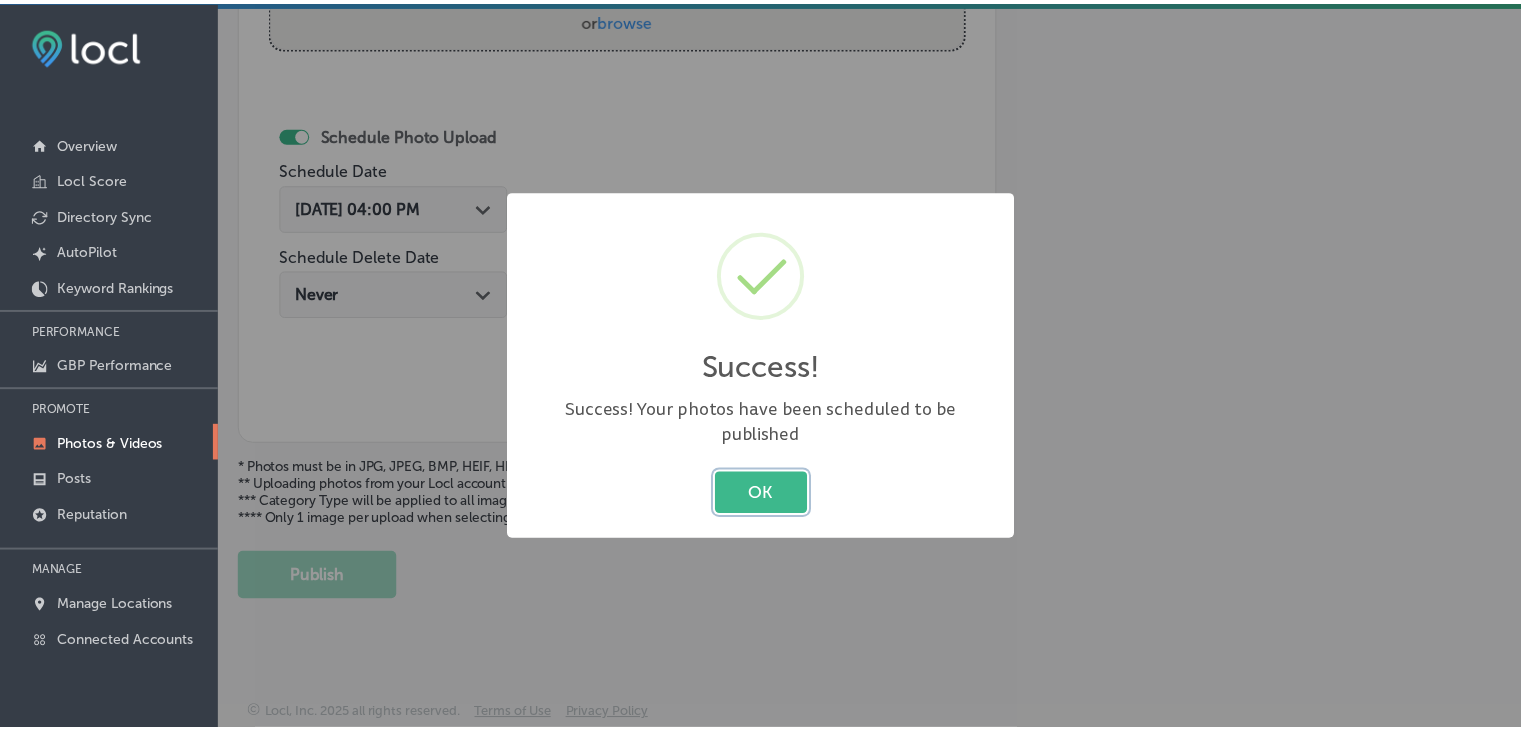 scroll, scrollTop: 807, scrollLeft: 0, axis: vertical 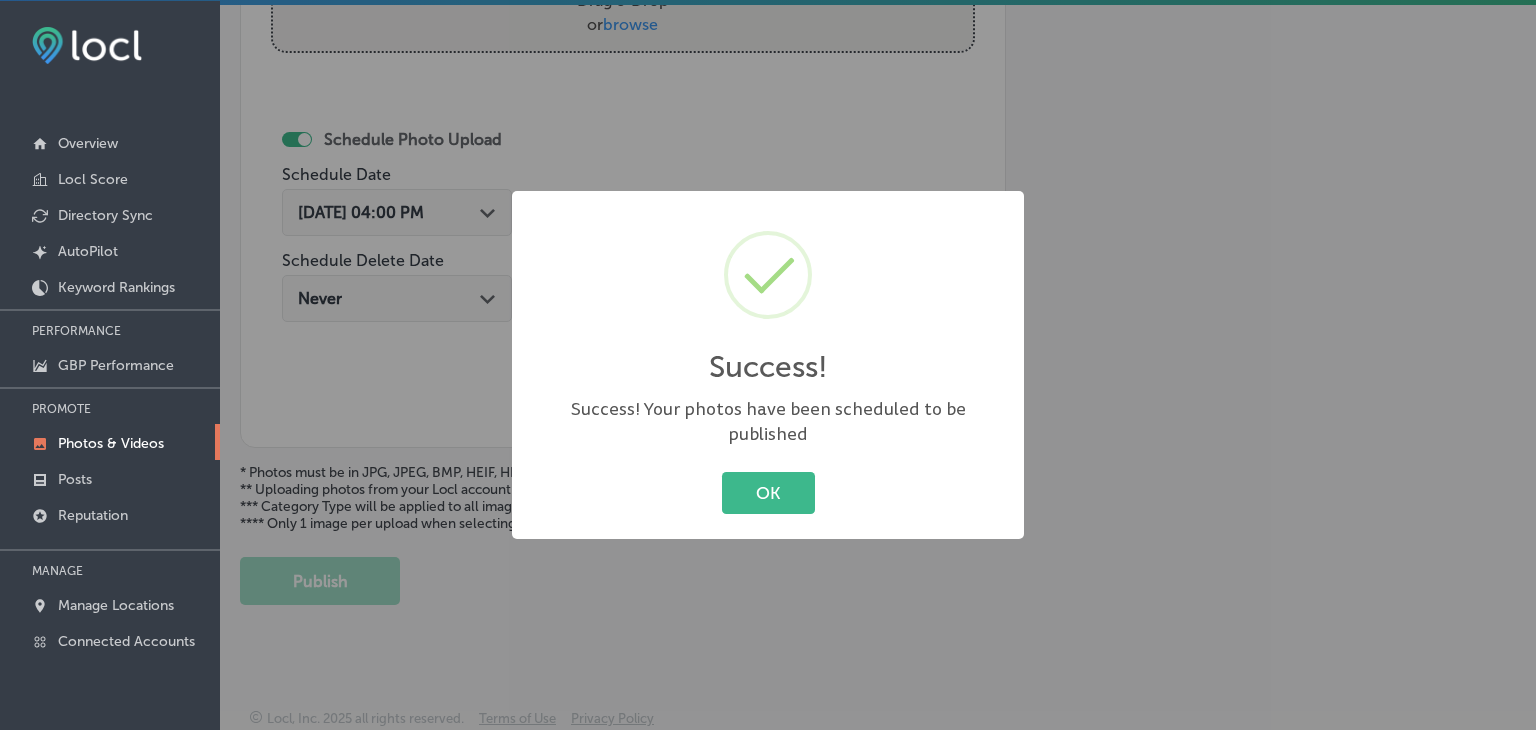 click on "Success! × Success! Your photos have been scheduled to be published OK Cancel" at bounding box center (768, 365) 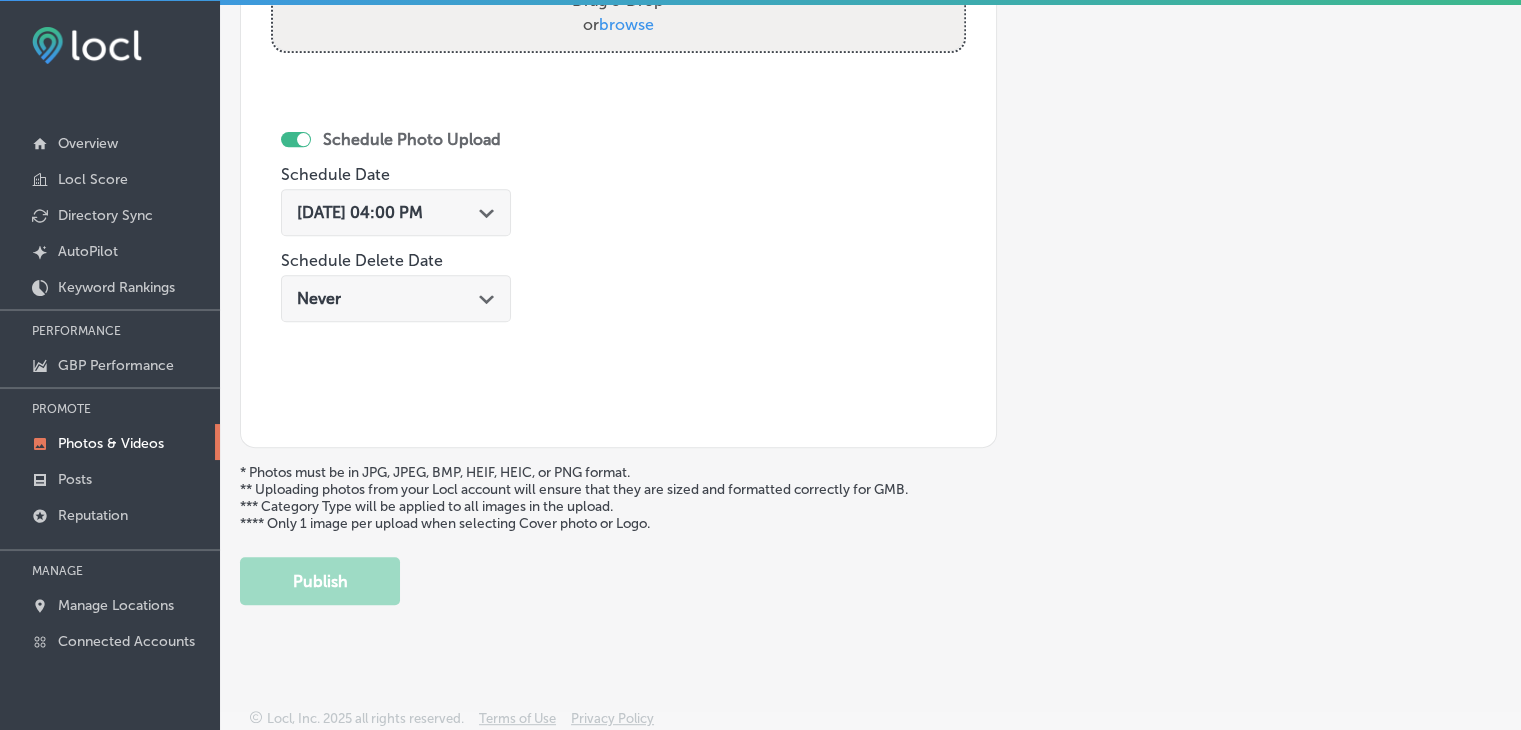 scroll, scrollTop: 207, scrollLeft: 0, axis: vertical 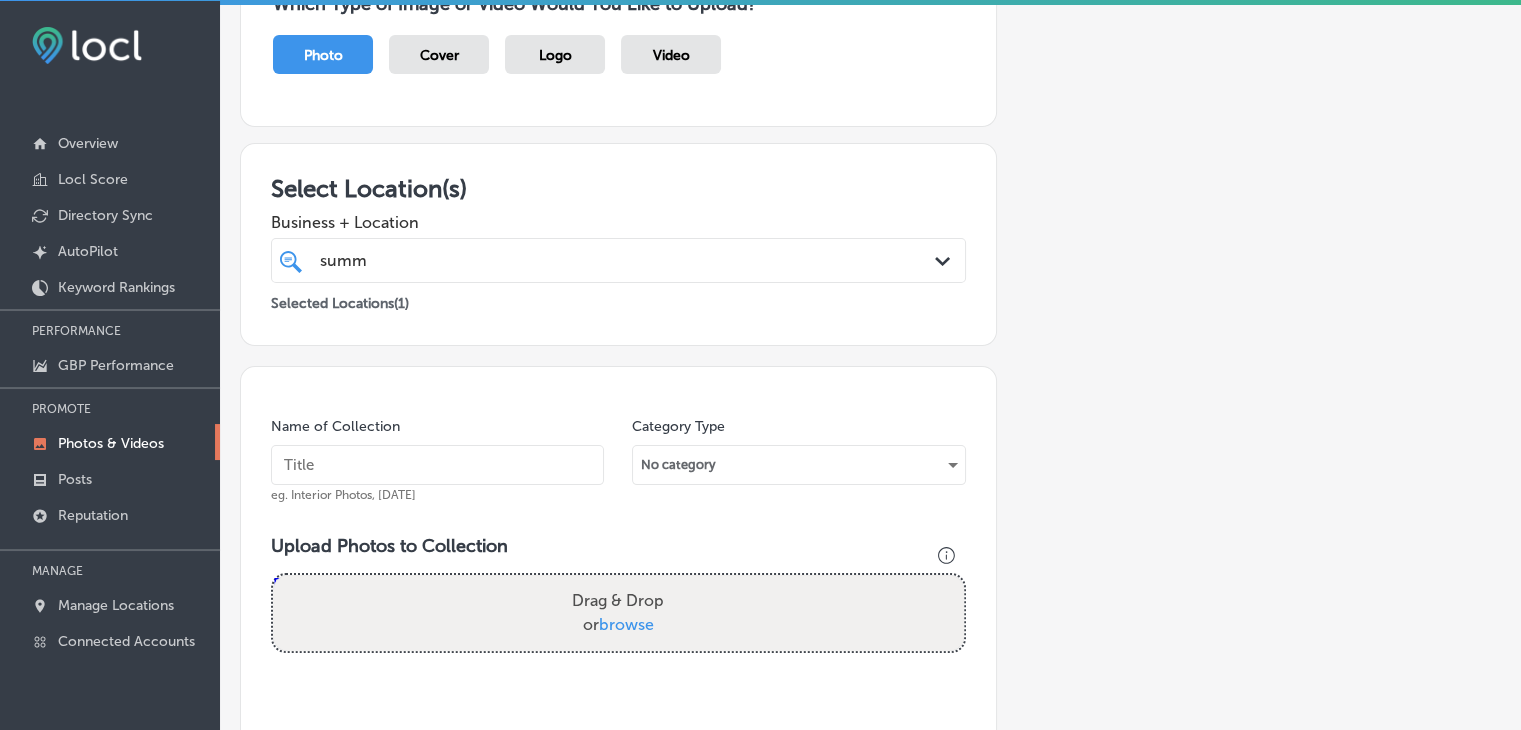 click on "summ summ" at bounding box center (588, 260) 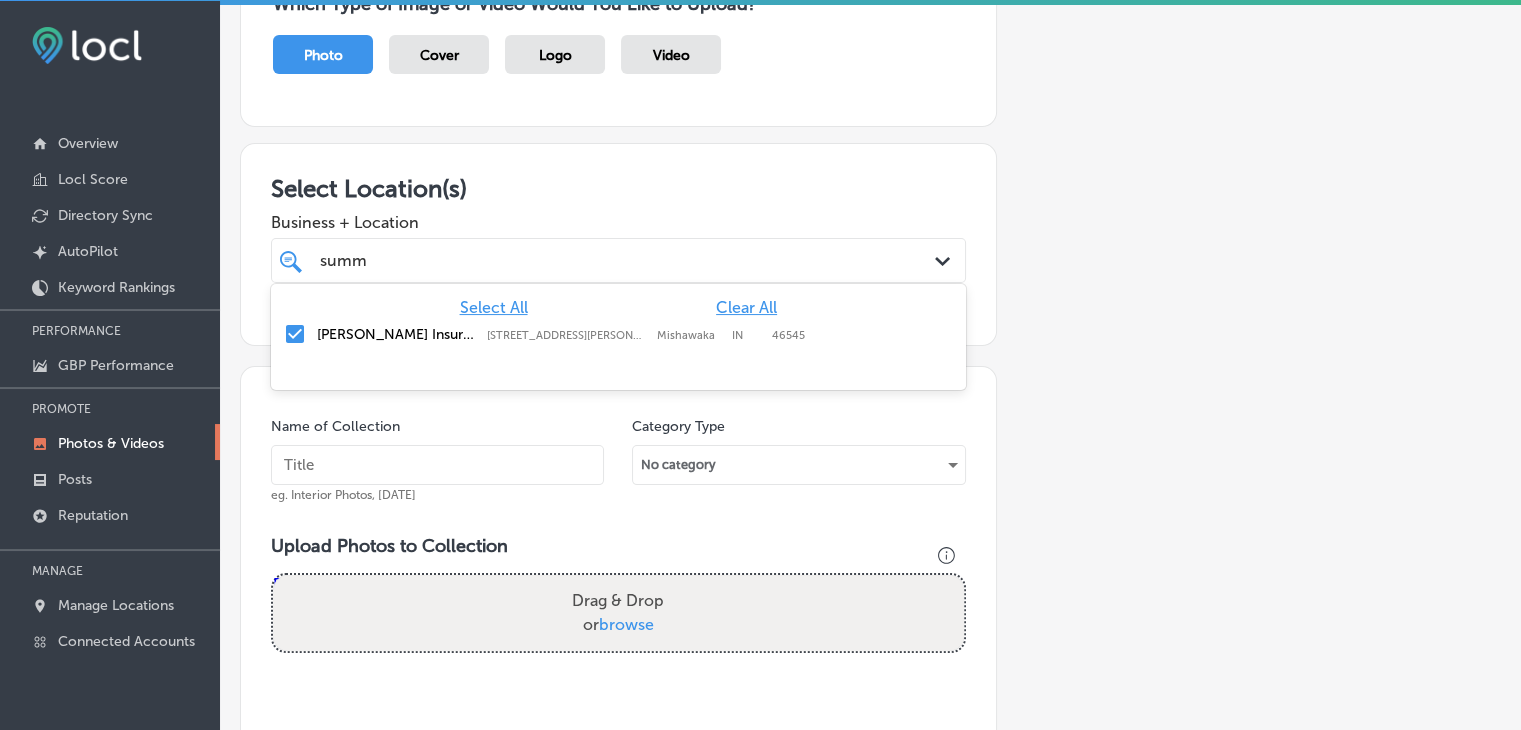 click on "Clear All" at bounding box center [746, 307] 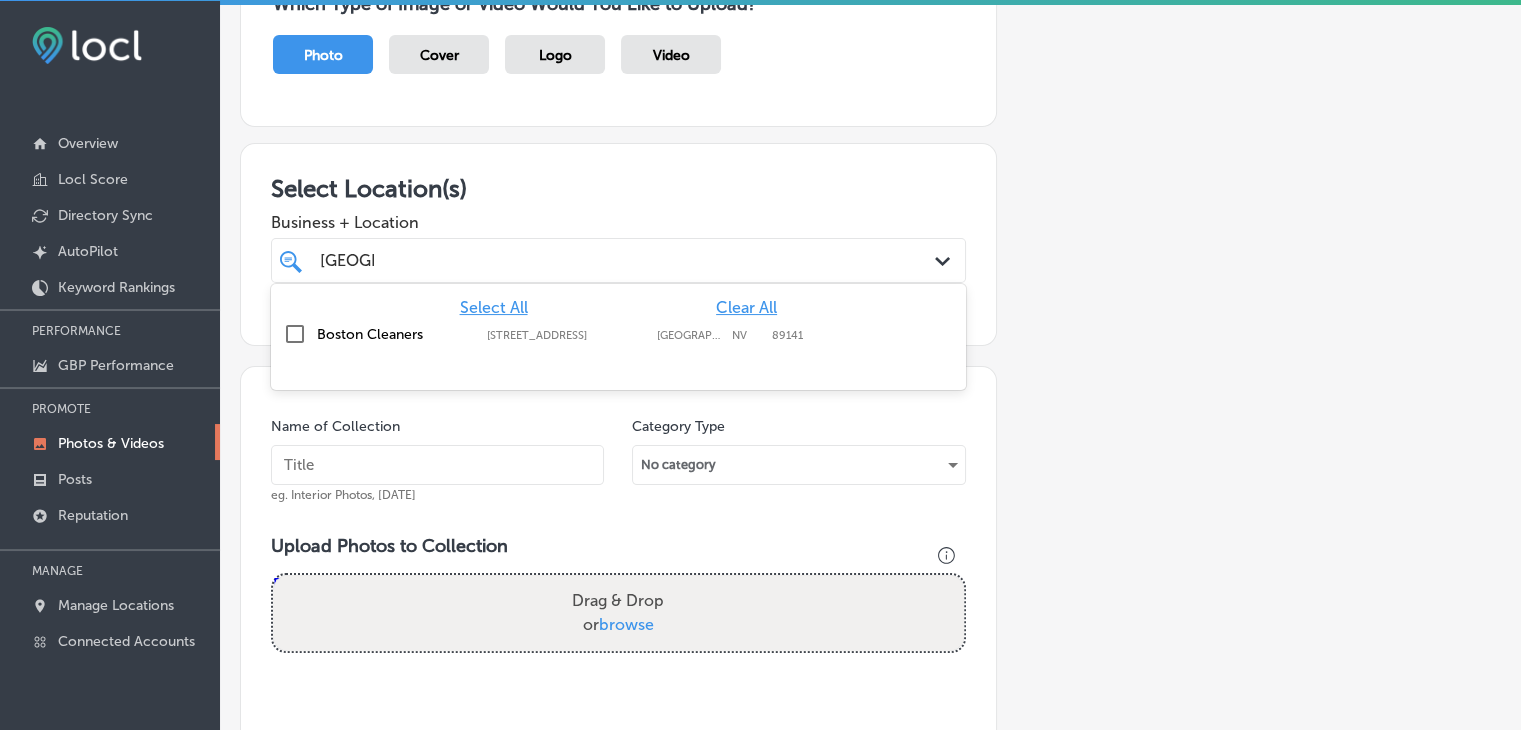 click on "[GEOGRAPHIC_DATA]" at bounding box center [689, 335] 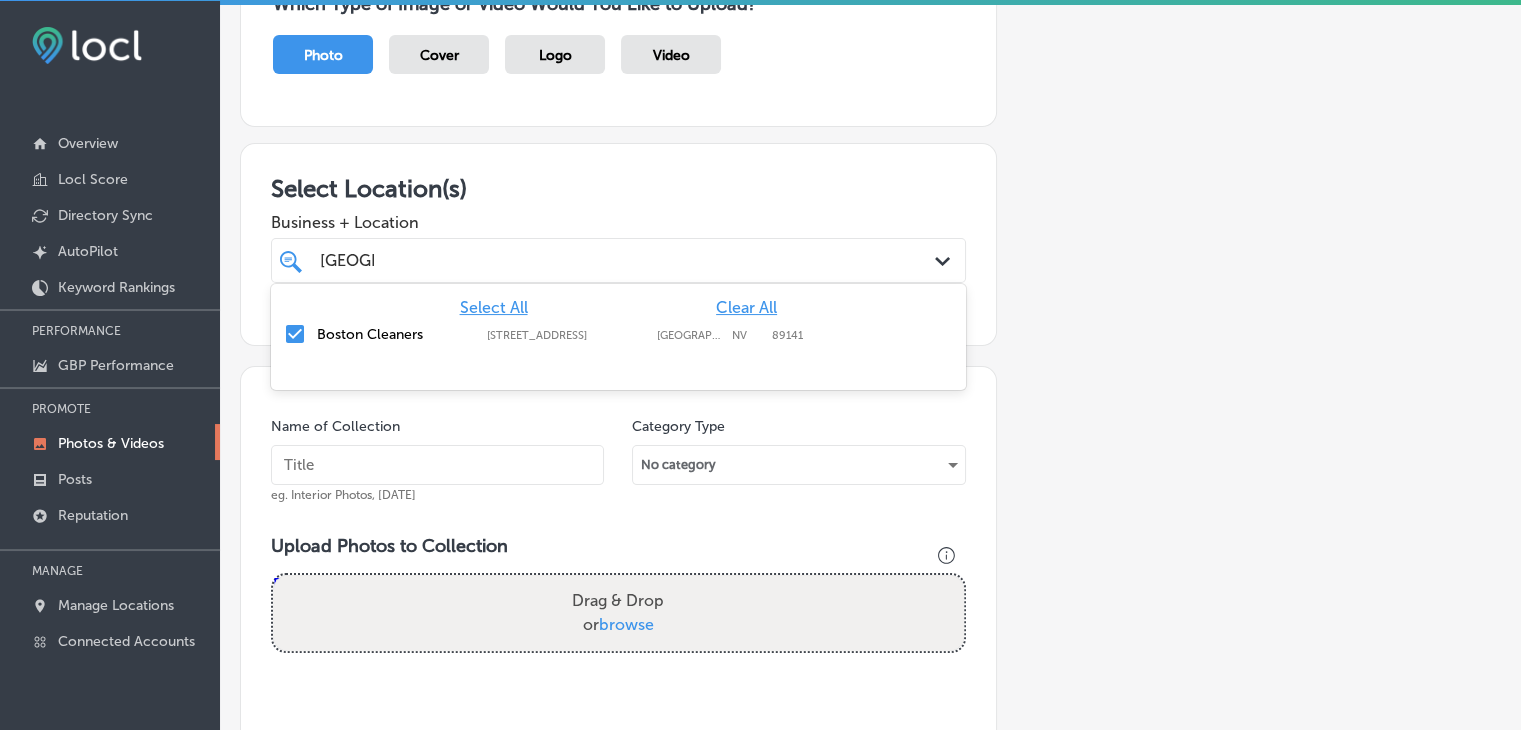 type on "[GEOGRAPHIC_DATA]" 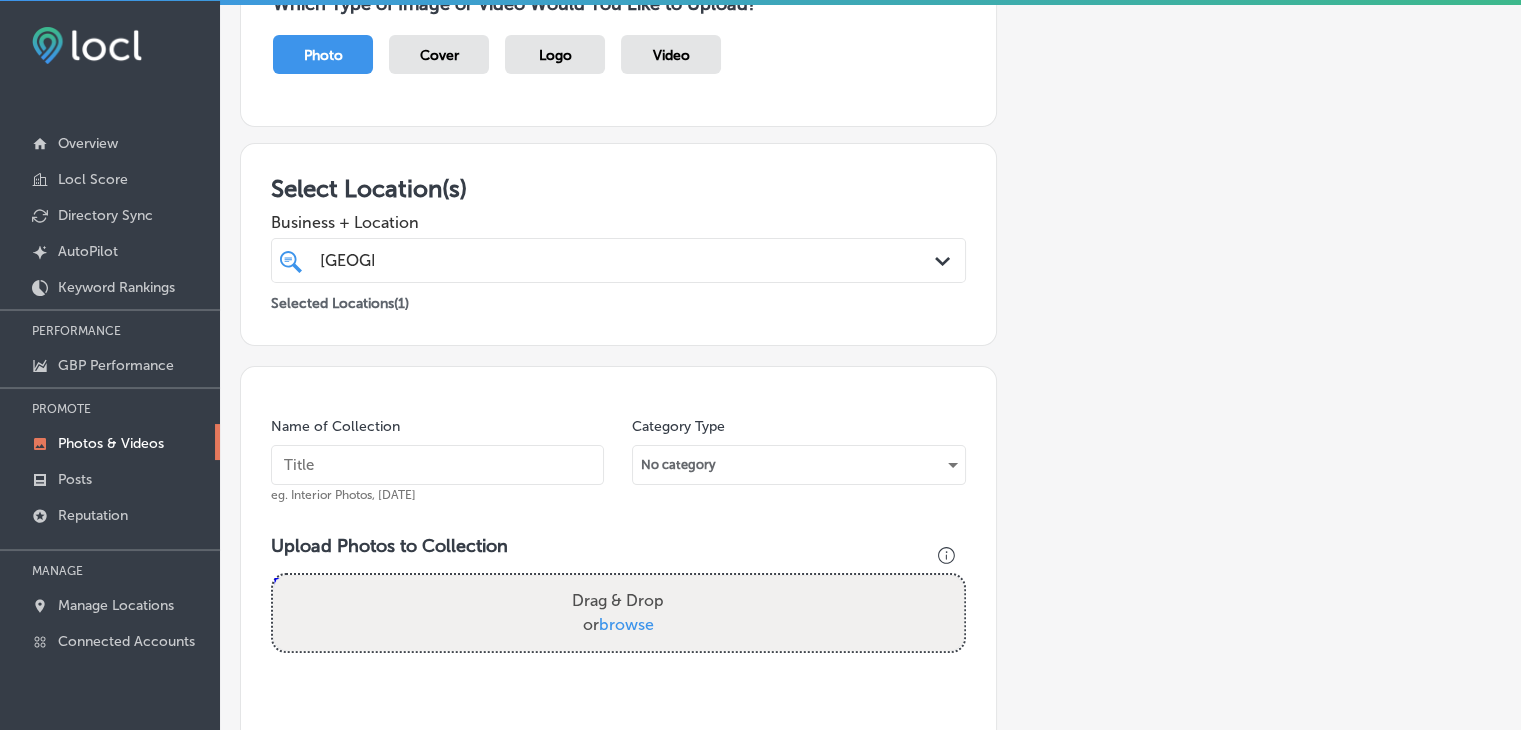 click at bounding box center (437, 465) 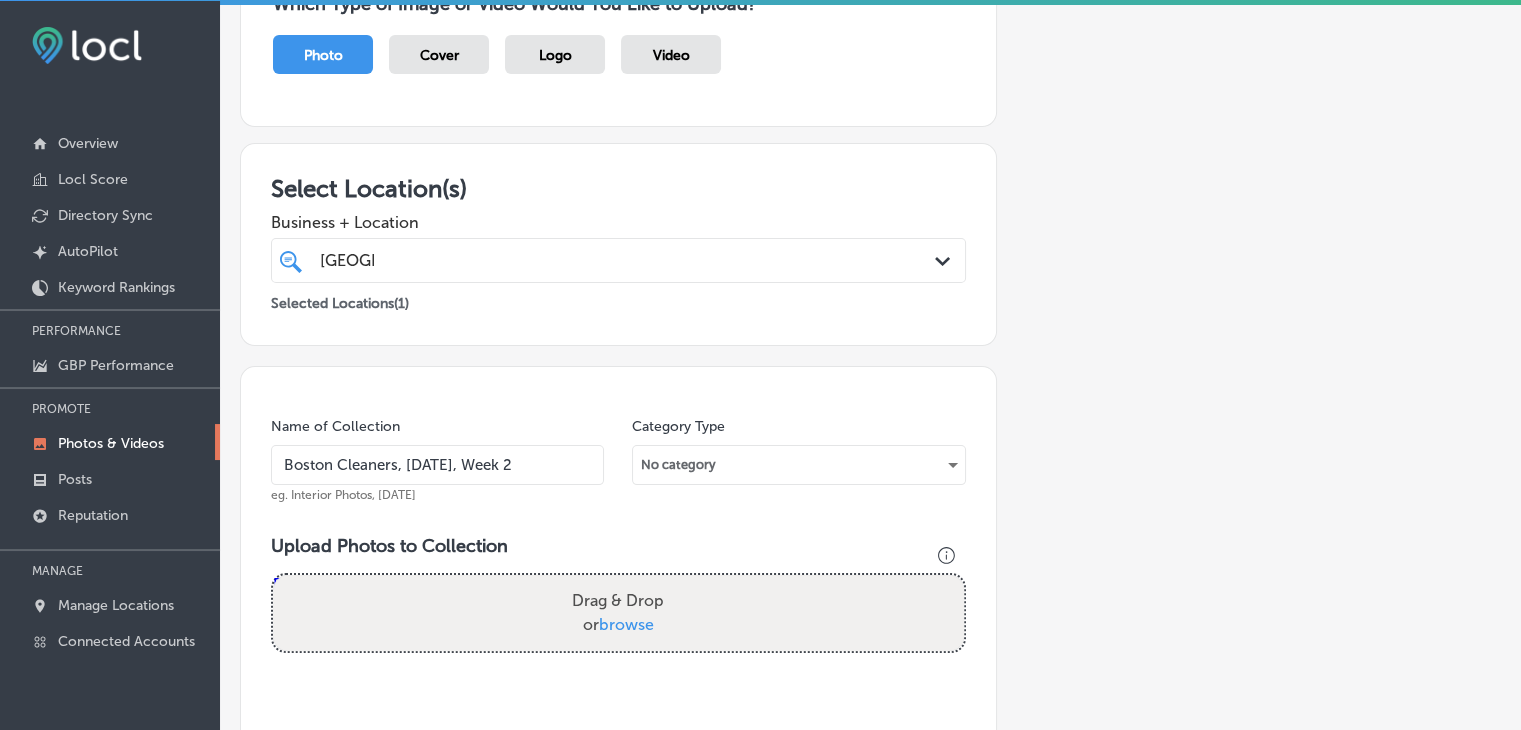 type on "Boston Cleaners, [DATE], Week 2" 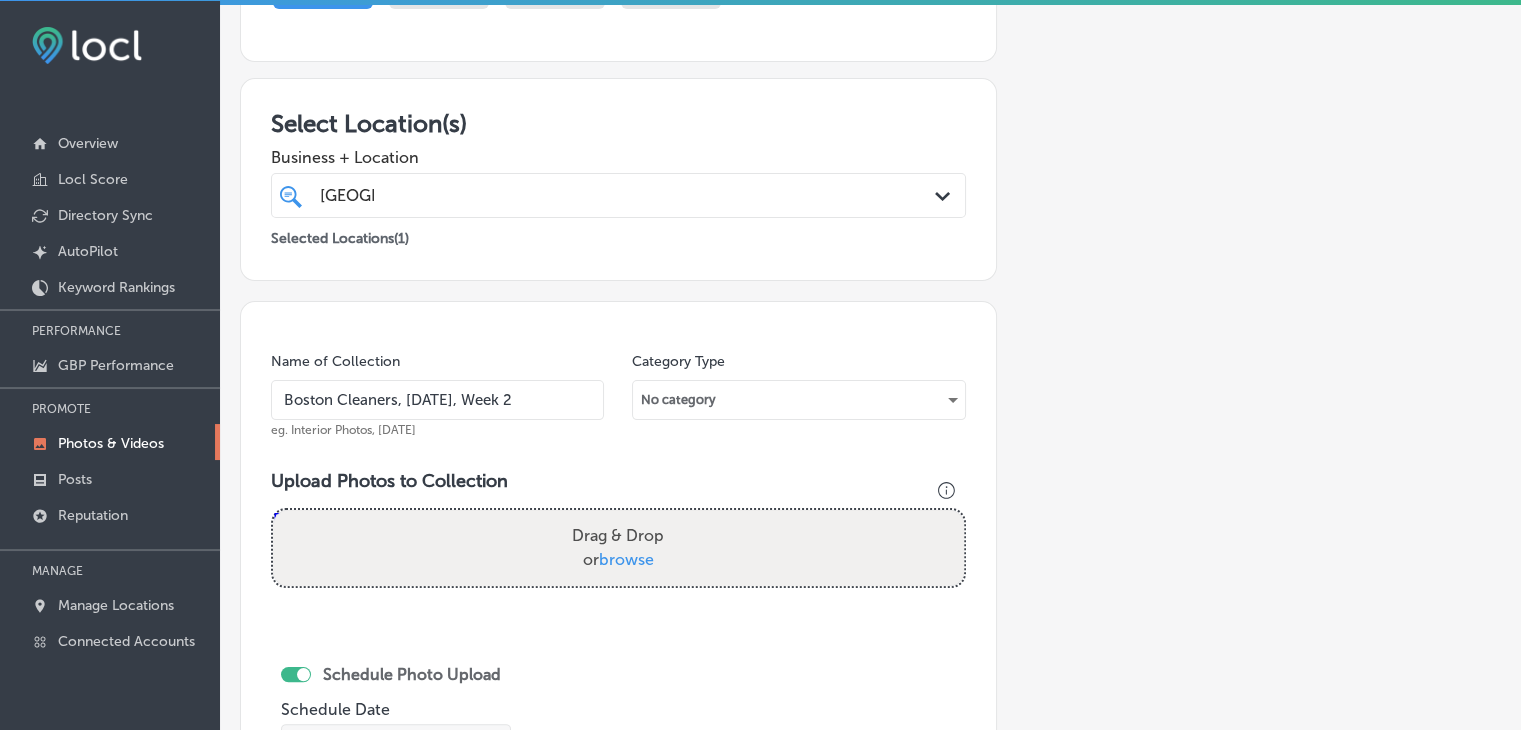 scroll, scrollTop: 407, scrollLeft: 0, axis: vertical 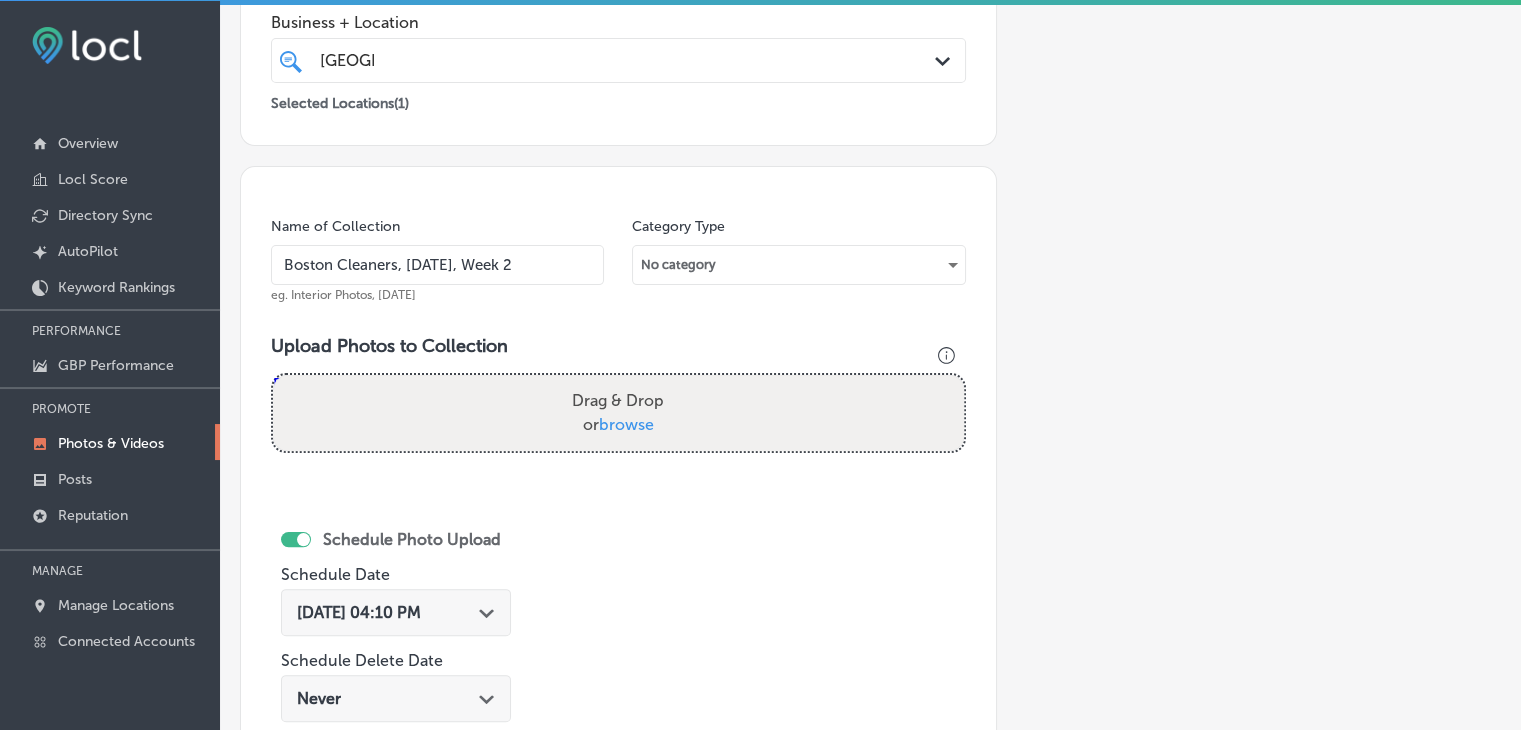 click on "Boston Cleaners, [DATE], Week 2" at bounding box center [437, 265] 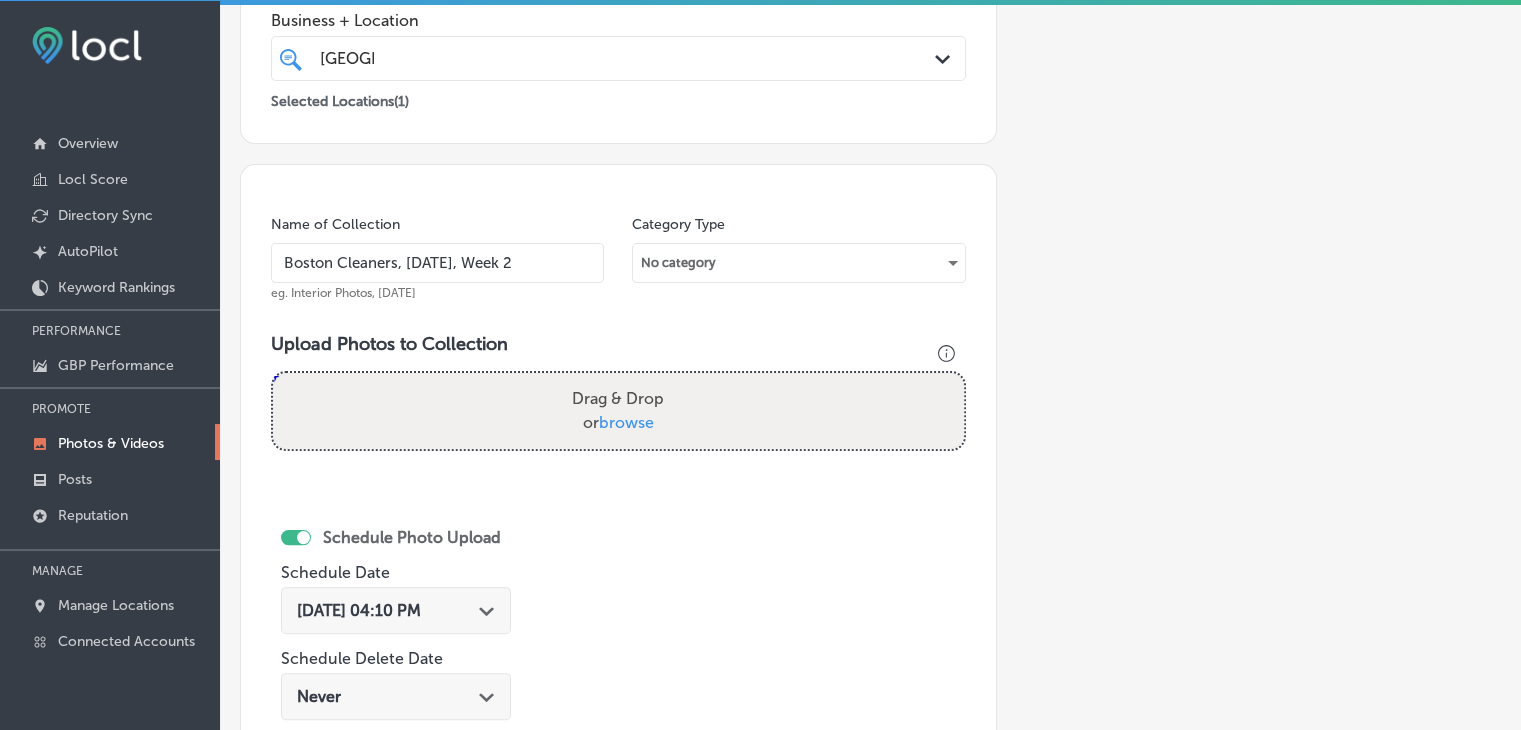 scroll, scrollTop: 407, scrollLeft: 0, axis: vertical 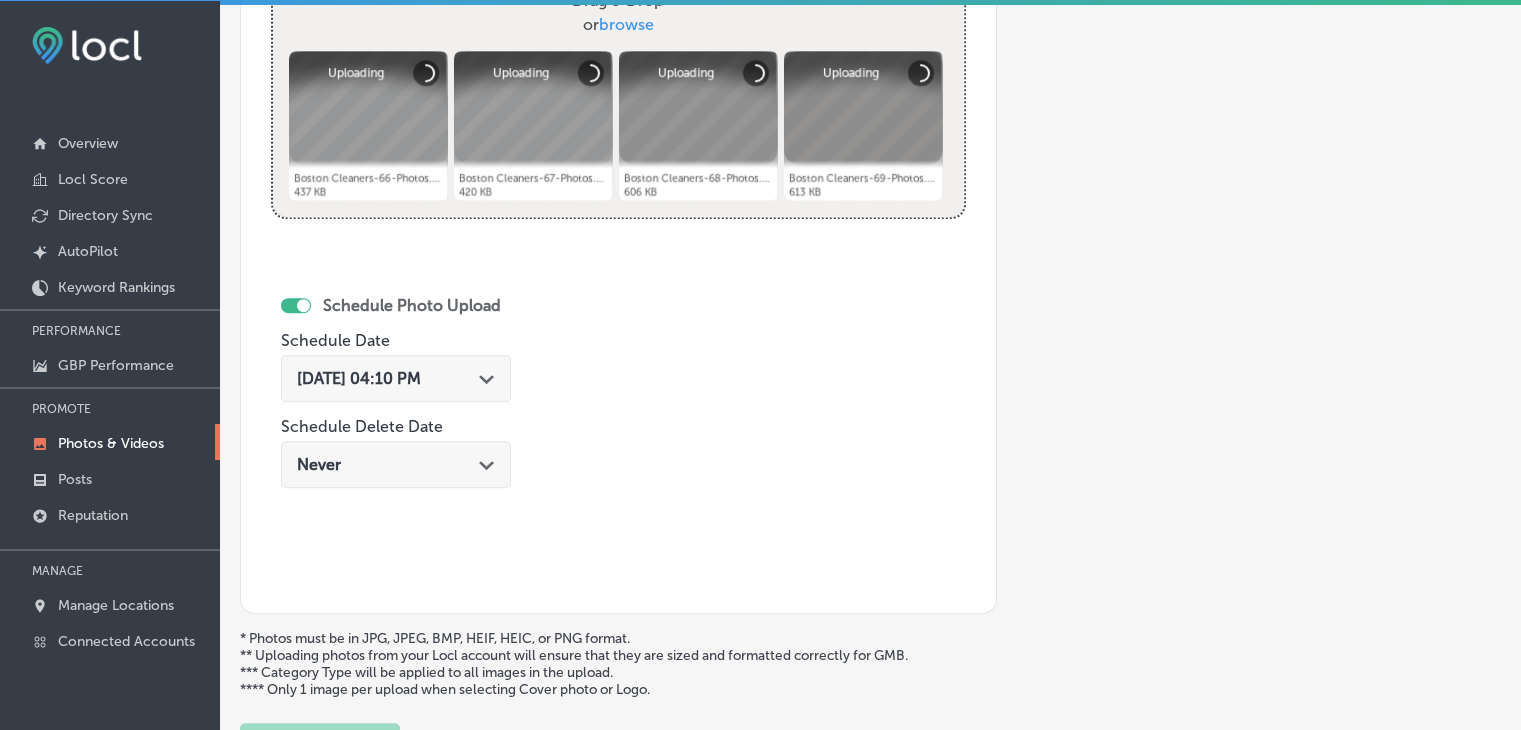 click on "Path
Created with Sketch." at bounding box center (487, 377) 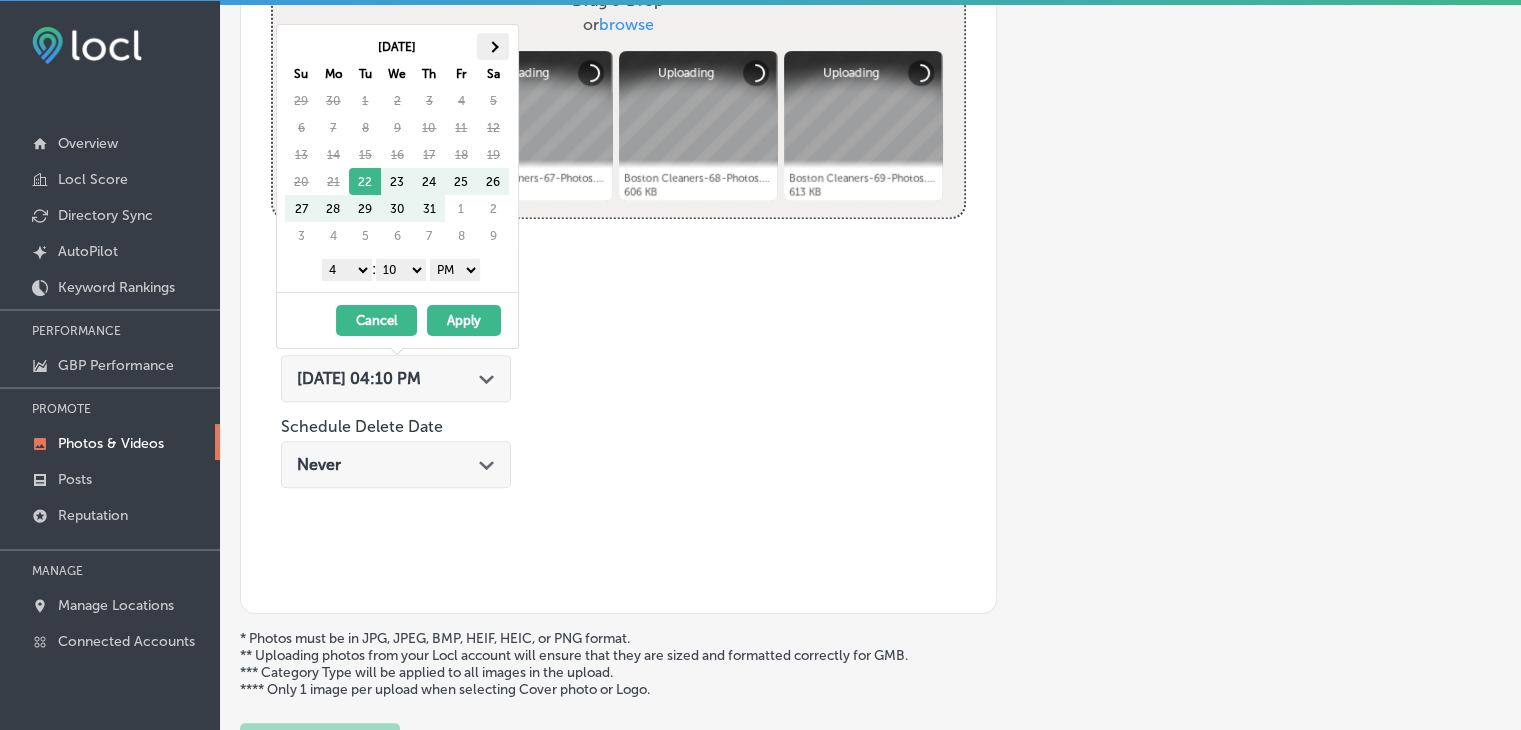 click at bounding box center [493, 46] 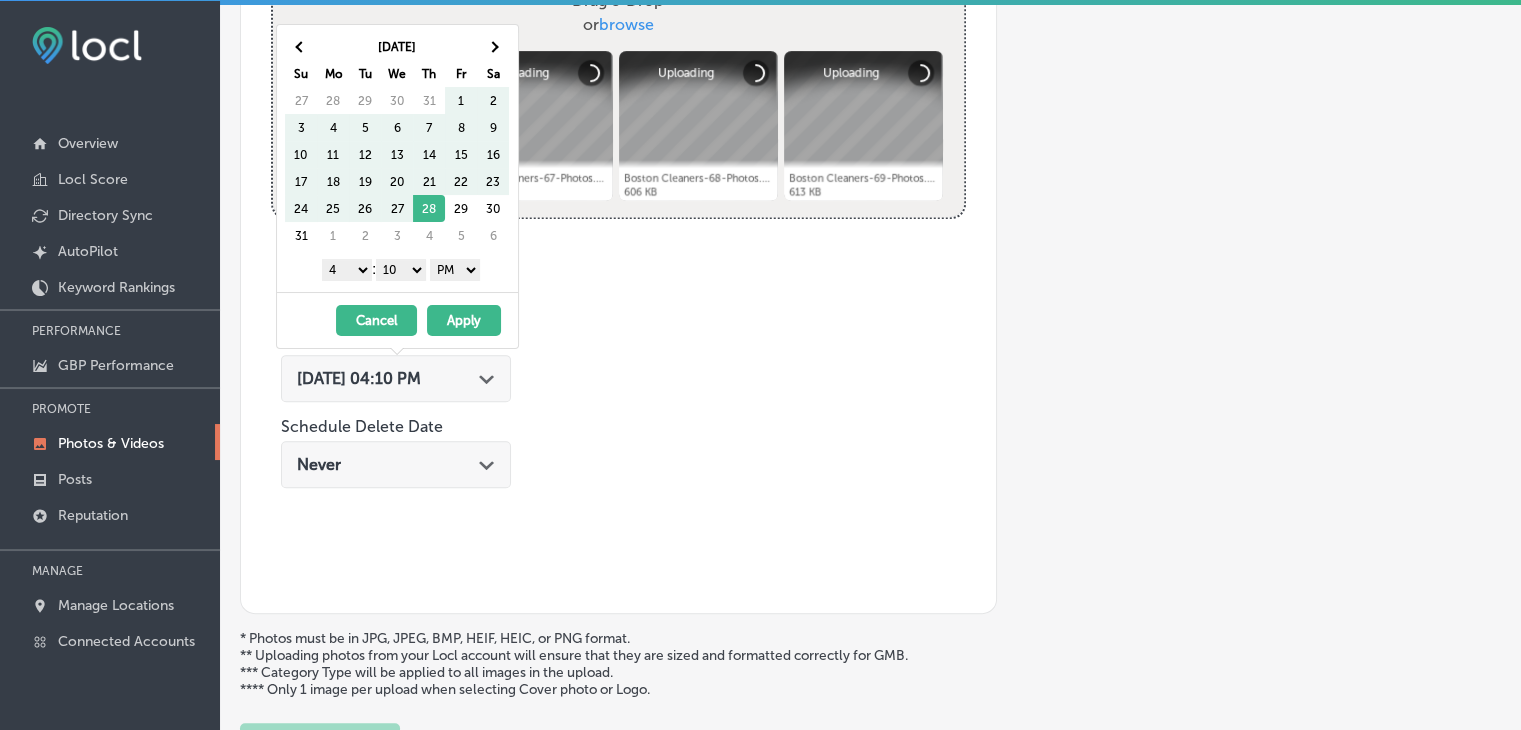 click at bounding box center [493, 46] 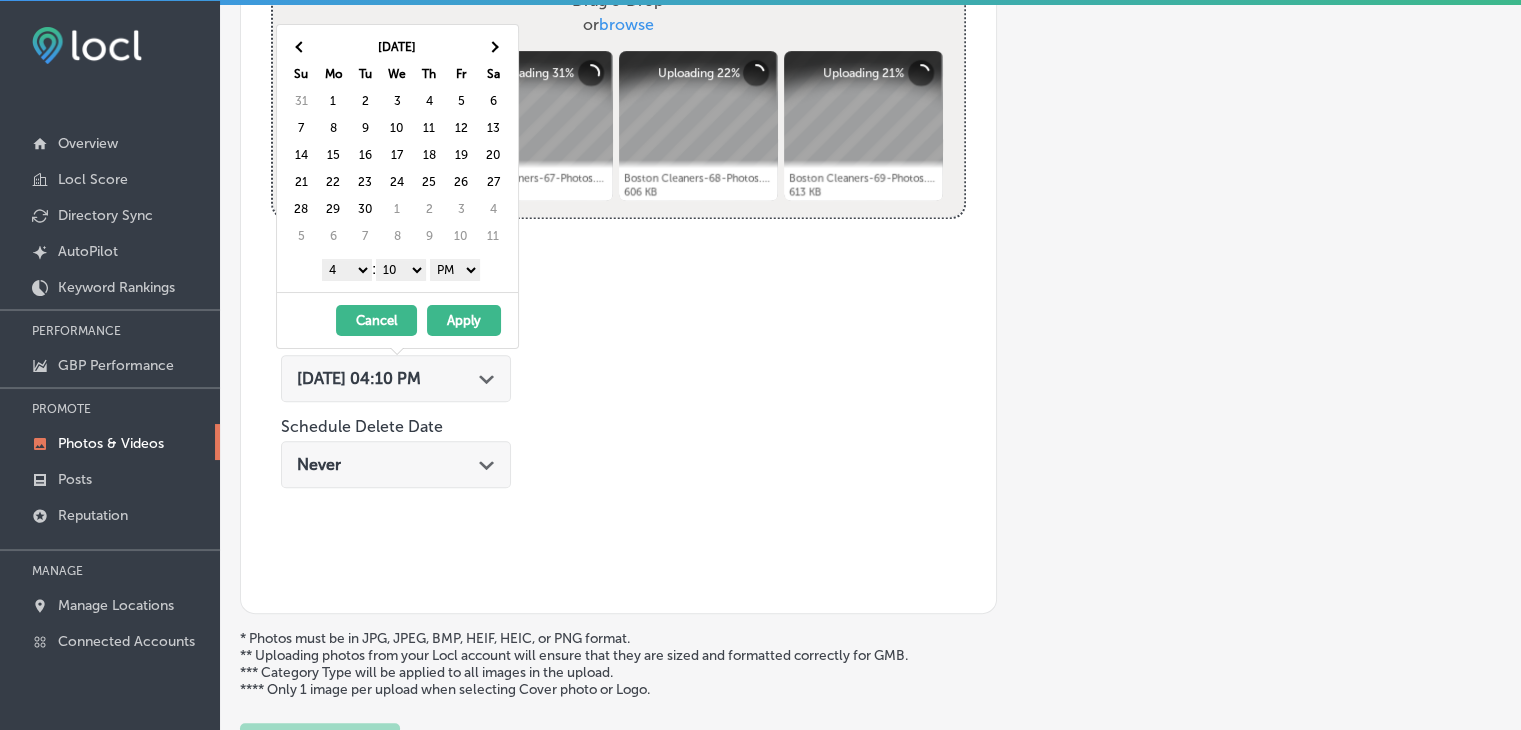 click on "Su" at bounding box center [301, 73] 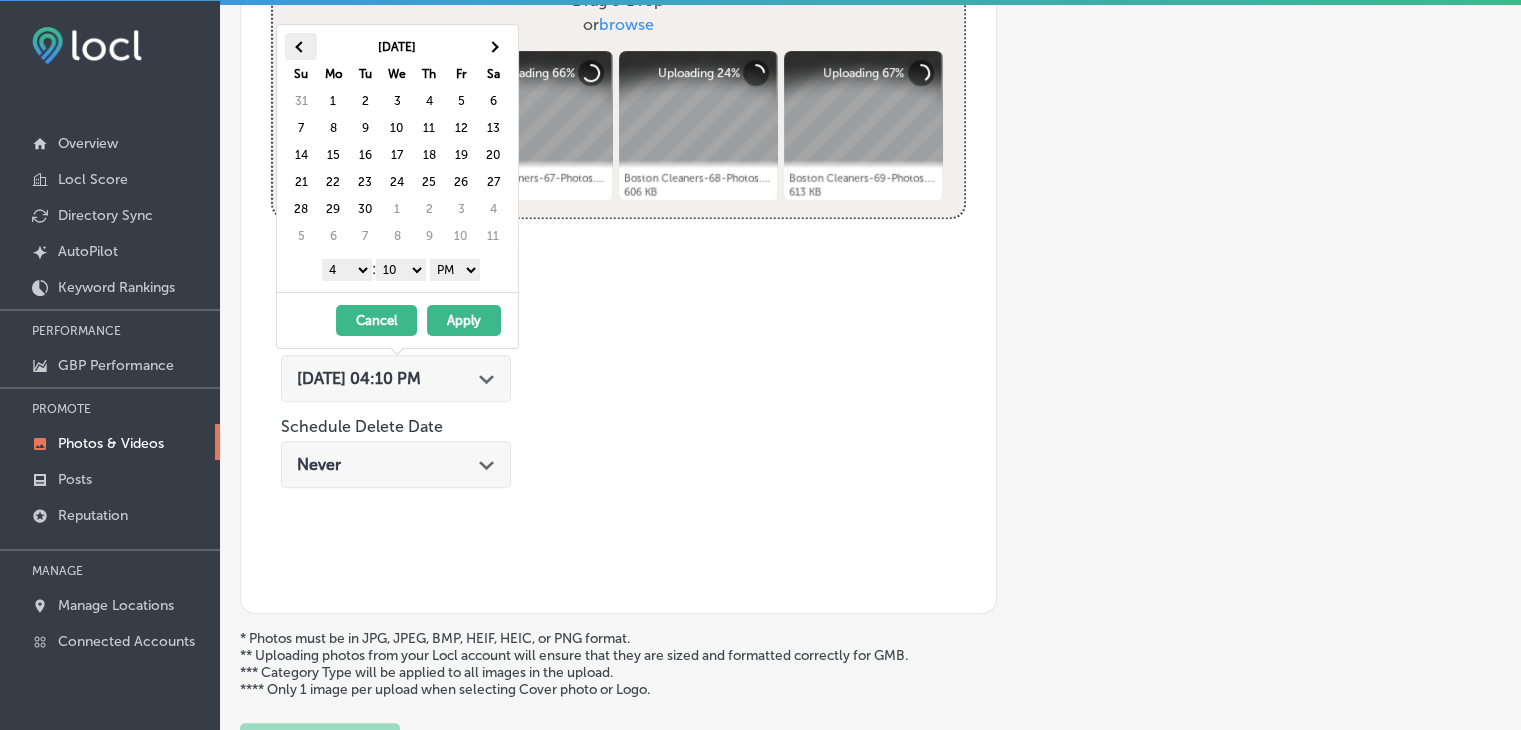 click at bounding box center (301, 46) 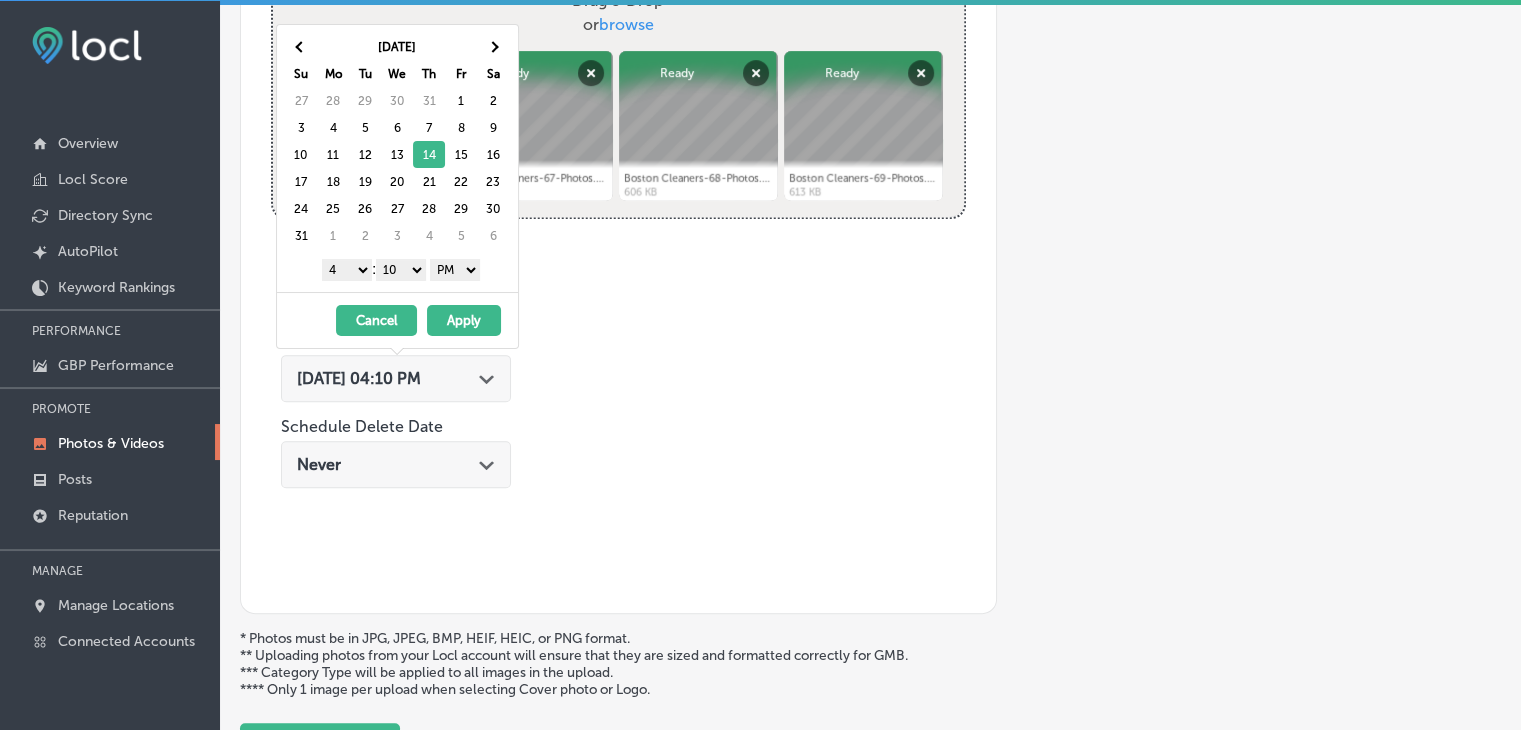 click on "1 2 3 4 5 6 7 8 9 10 11 12" at bounding box center [347, 270] 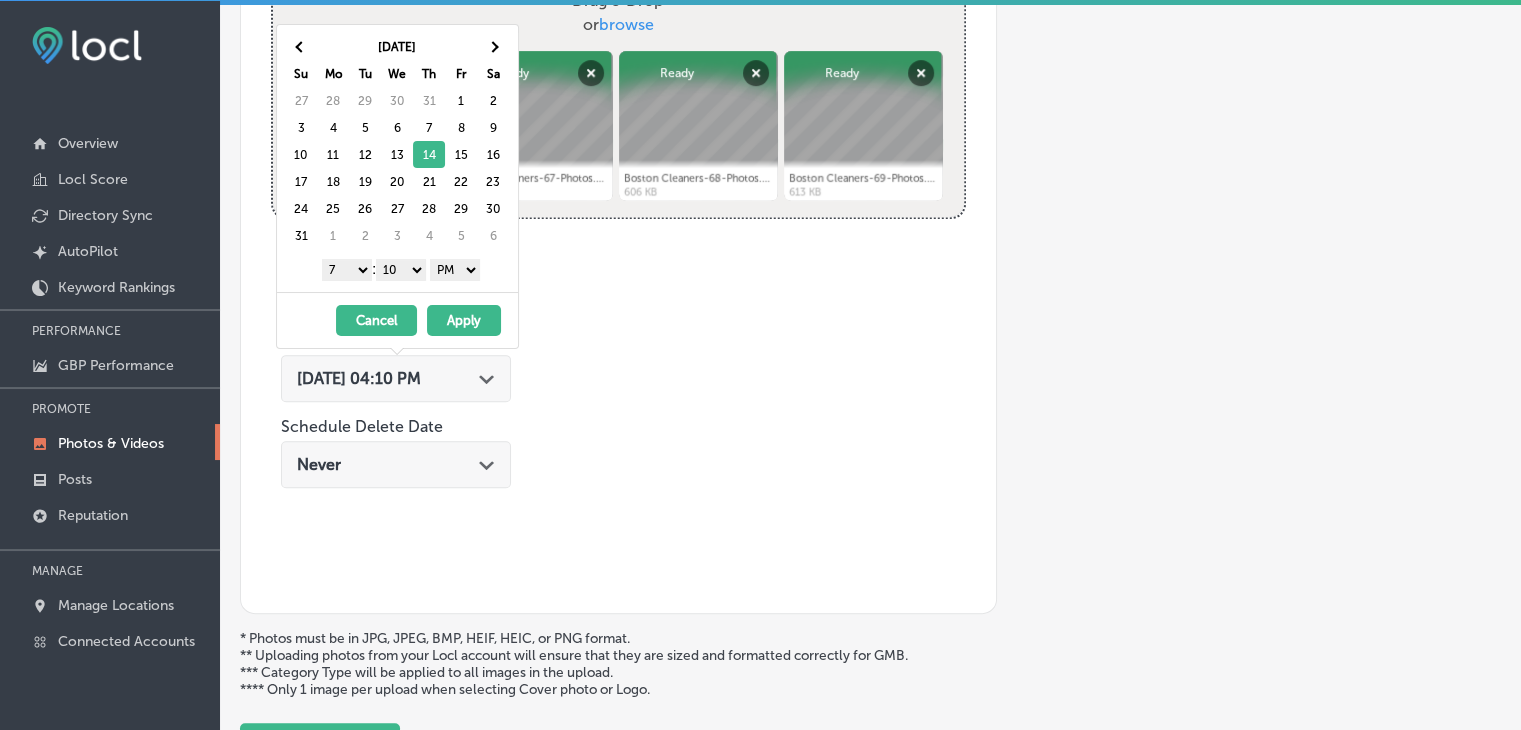 click on "1 2 3 4 5 6 7 8 9 10 11 12  :  00 10 20 30 40 50   AM PM" at bounding box center (401, 269) 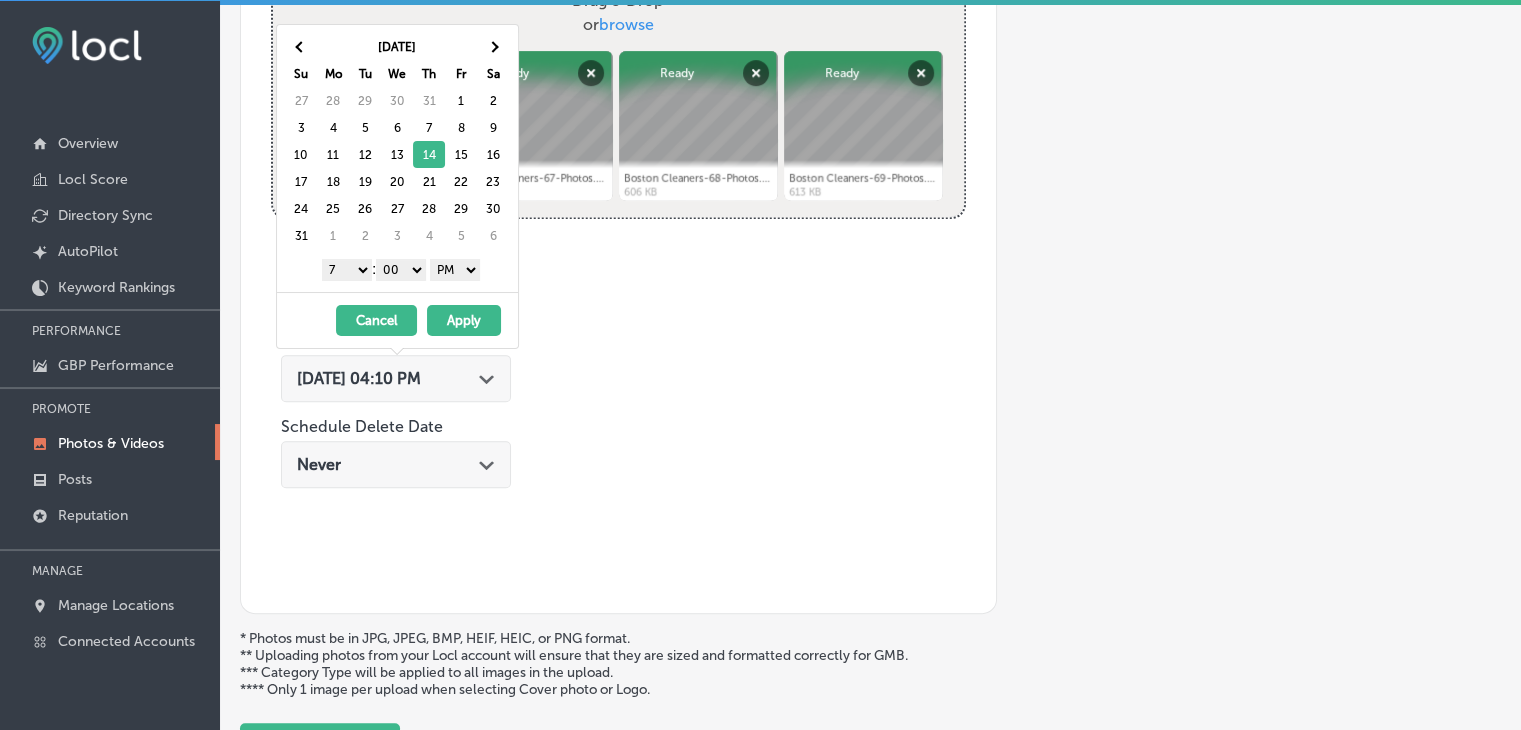 click on "AM PM" at bounding box center (455, 270) 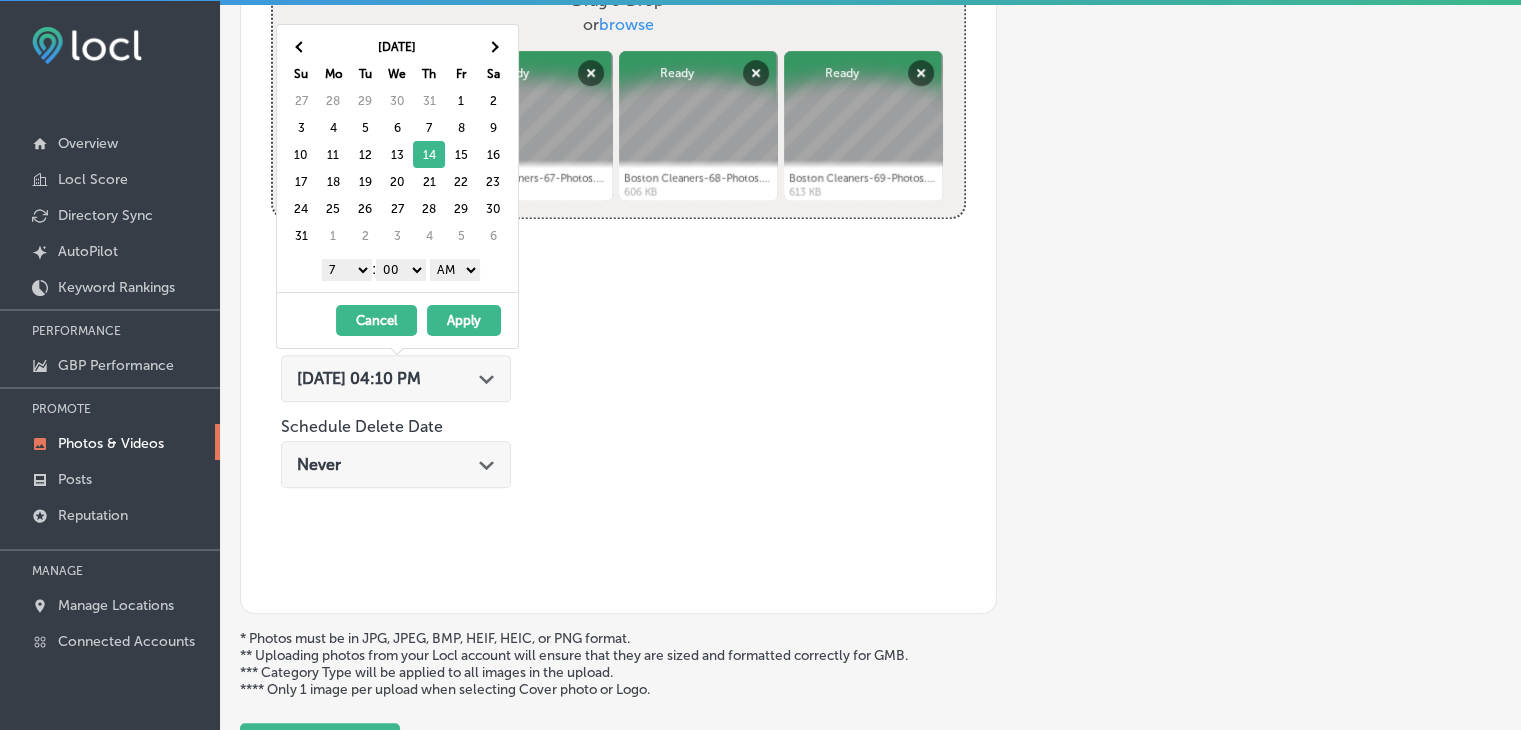 click on "[DATE] - [DATE] Cancel Apply" at bounding box center [397, 320] 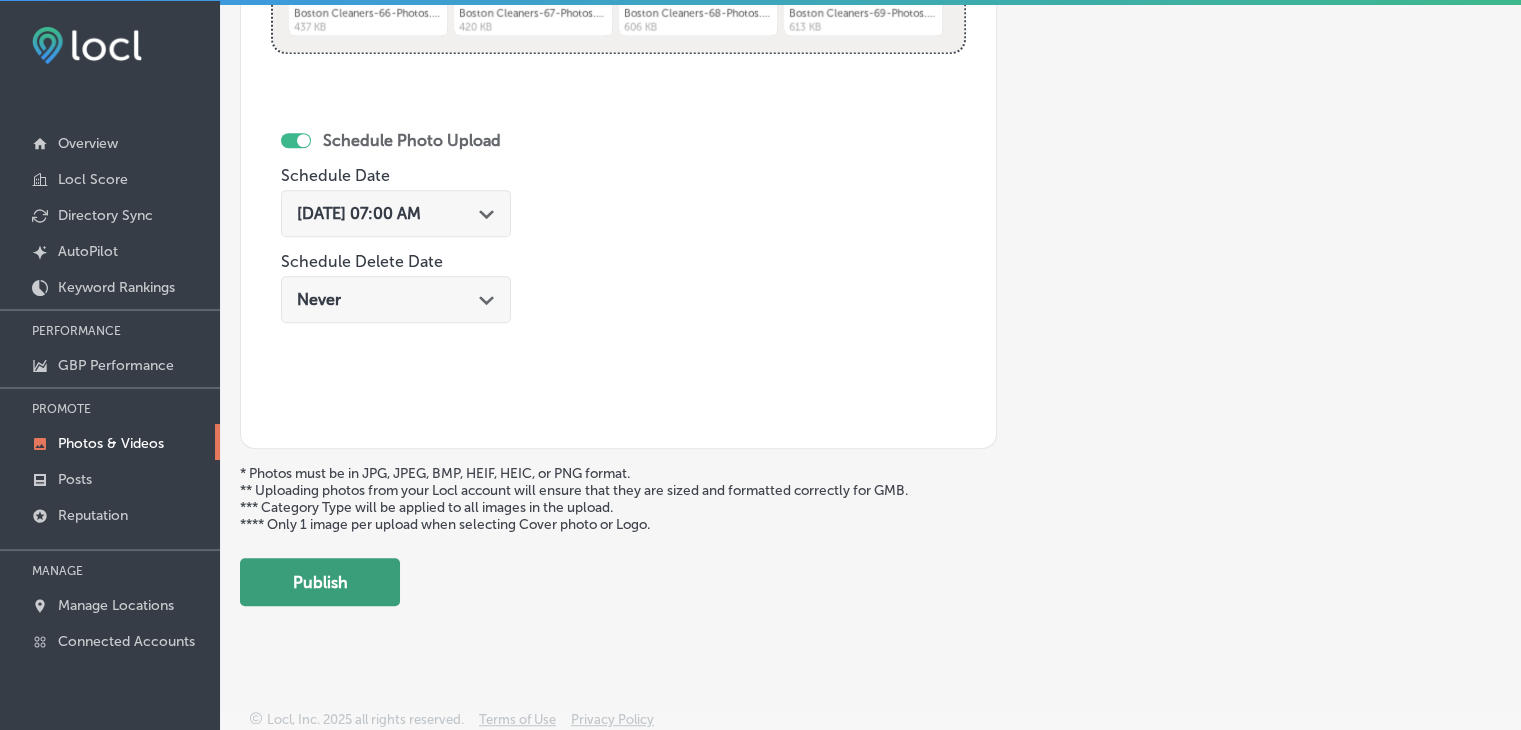 click on "Publish" at bounding box center [320, 582] 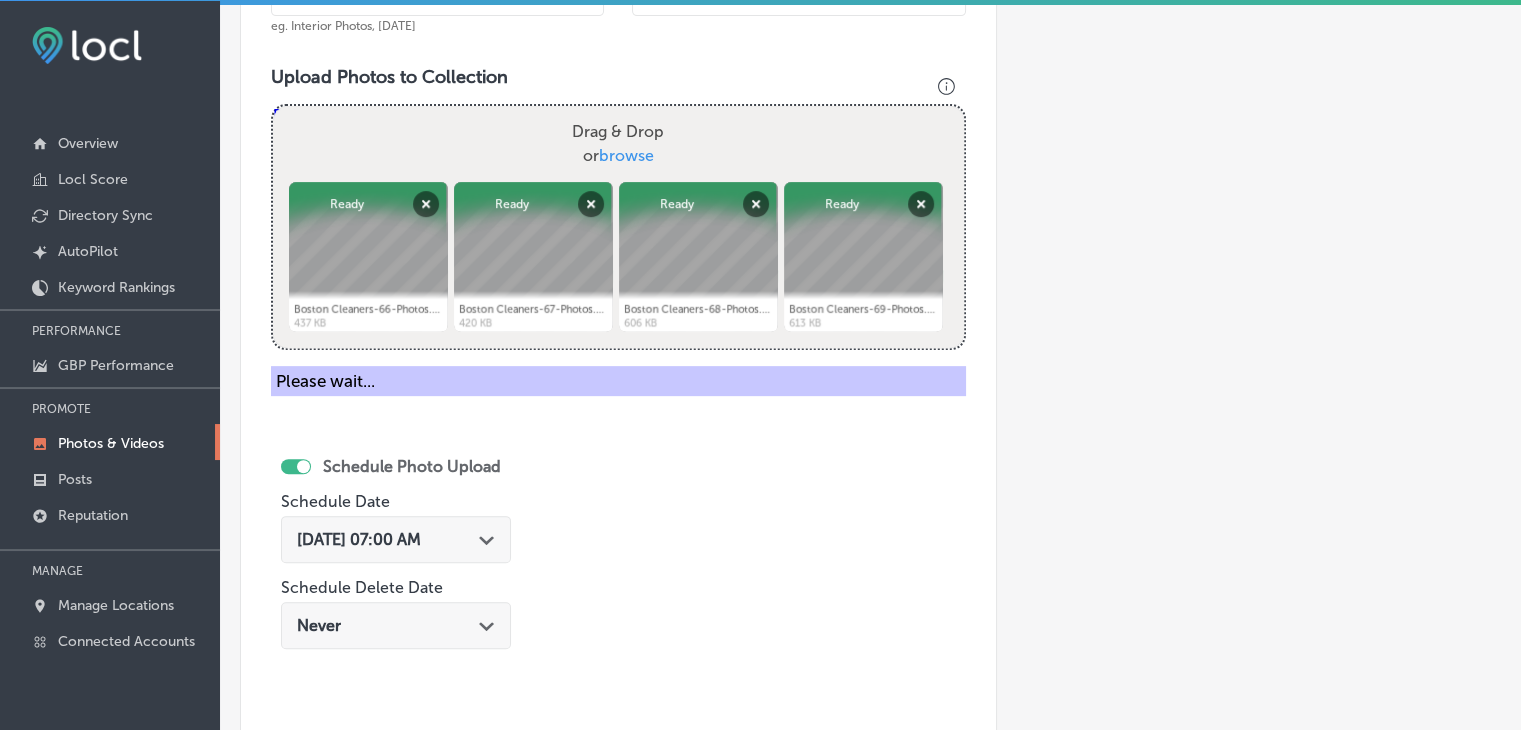 scroll, scrollTop: 472, scrollLeft: 0, axis: vertical 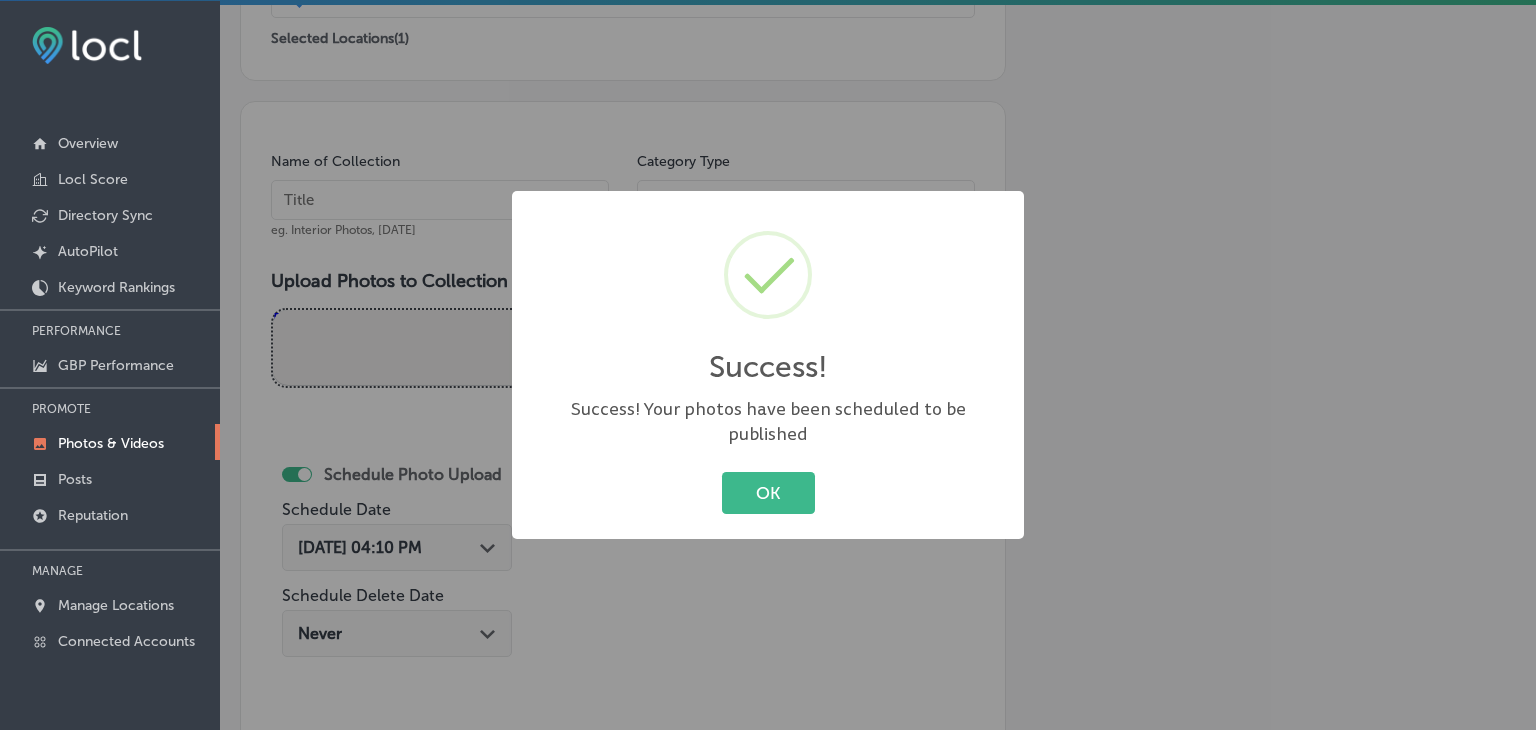 click on "Success! × Success! Your photos have been scheduled to be published OK Cancel" at bounding box center (768, 365) 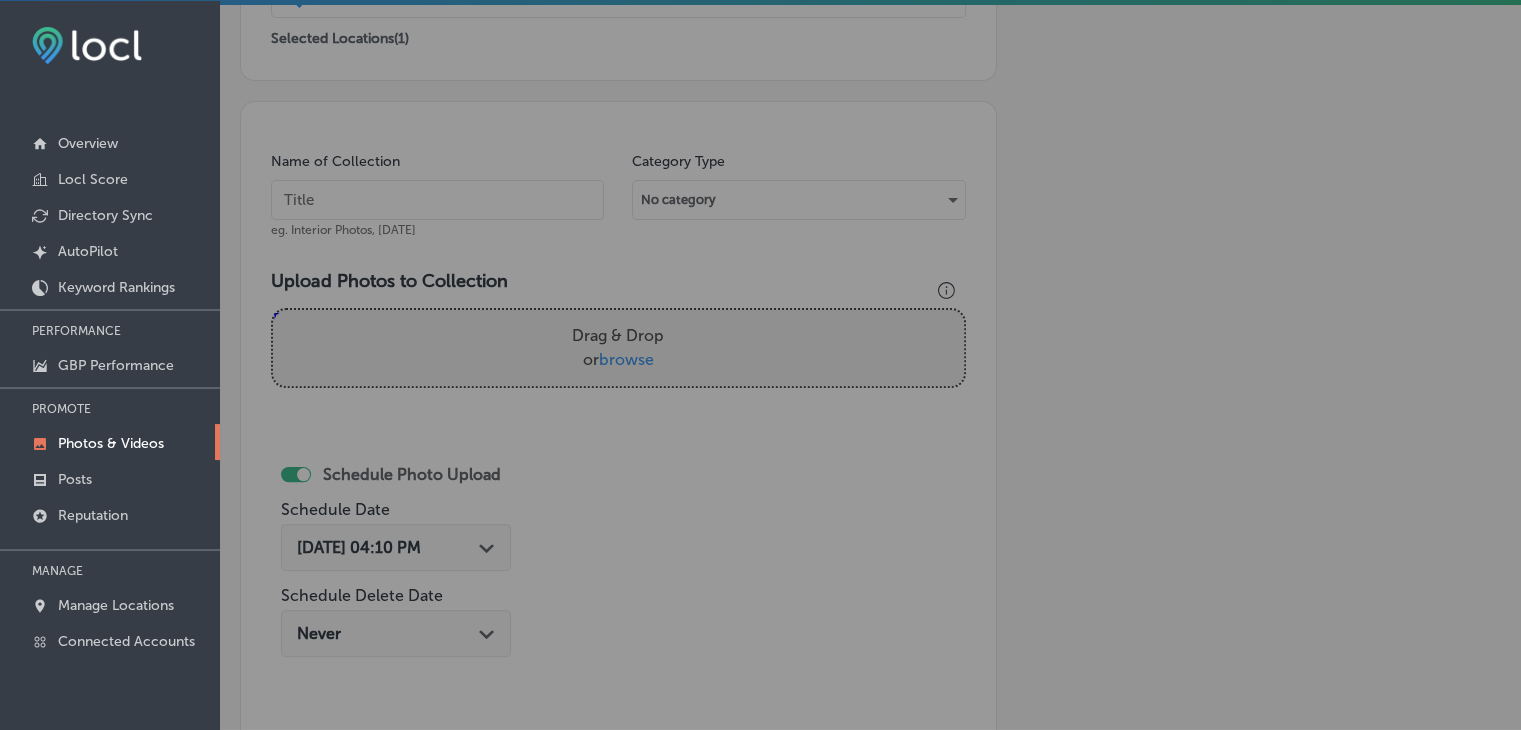 click on "Name of Collection eg. Interior Photos, [DATE]" at bounding box center (437, 195) 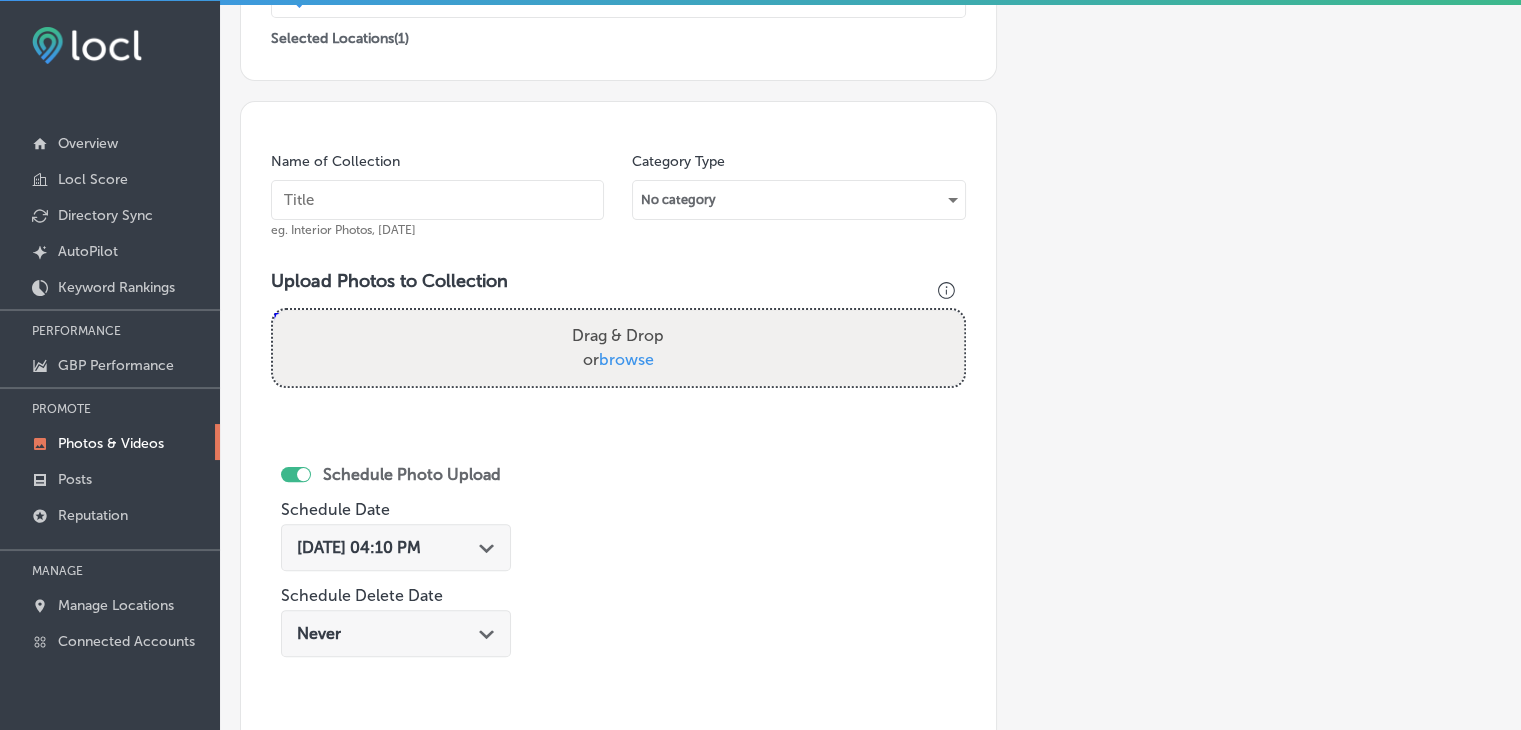 click at bounding box center (437, 200) 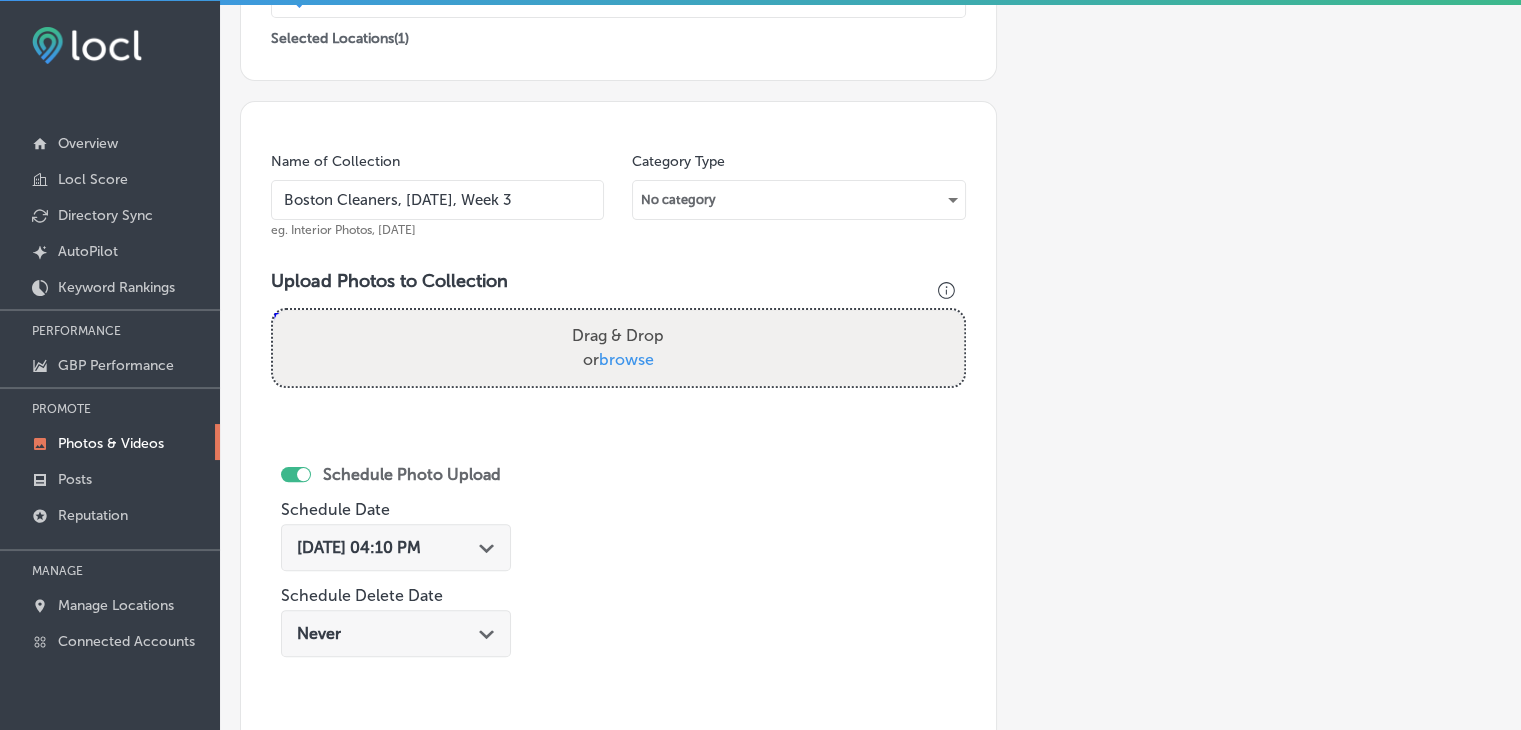 type on "Boston Cleaners, [DATE], Week 3" 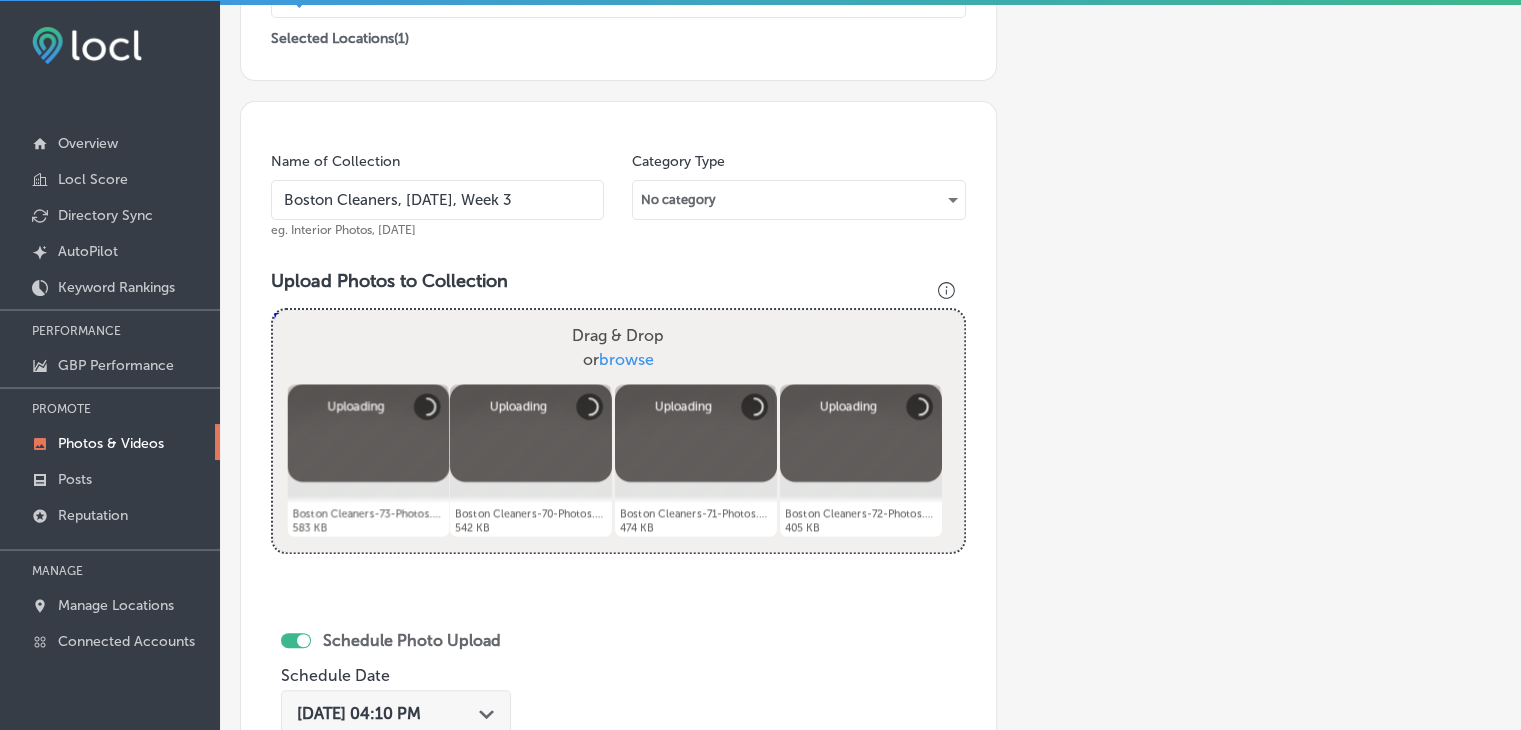 scroll, scrollTop: 672, scrollLeft: 0, axis: vertical 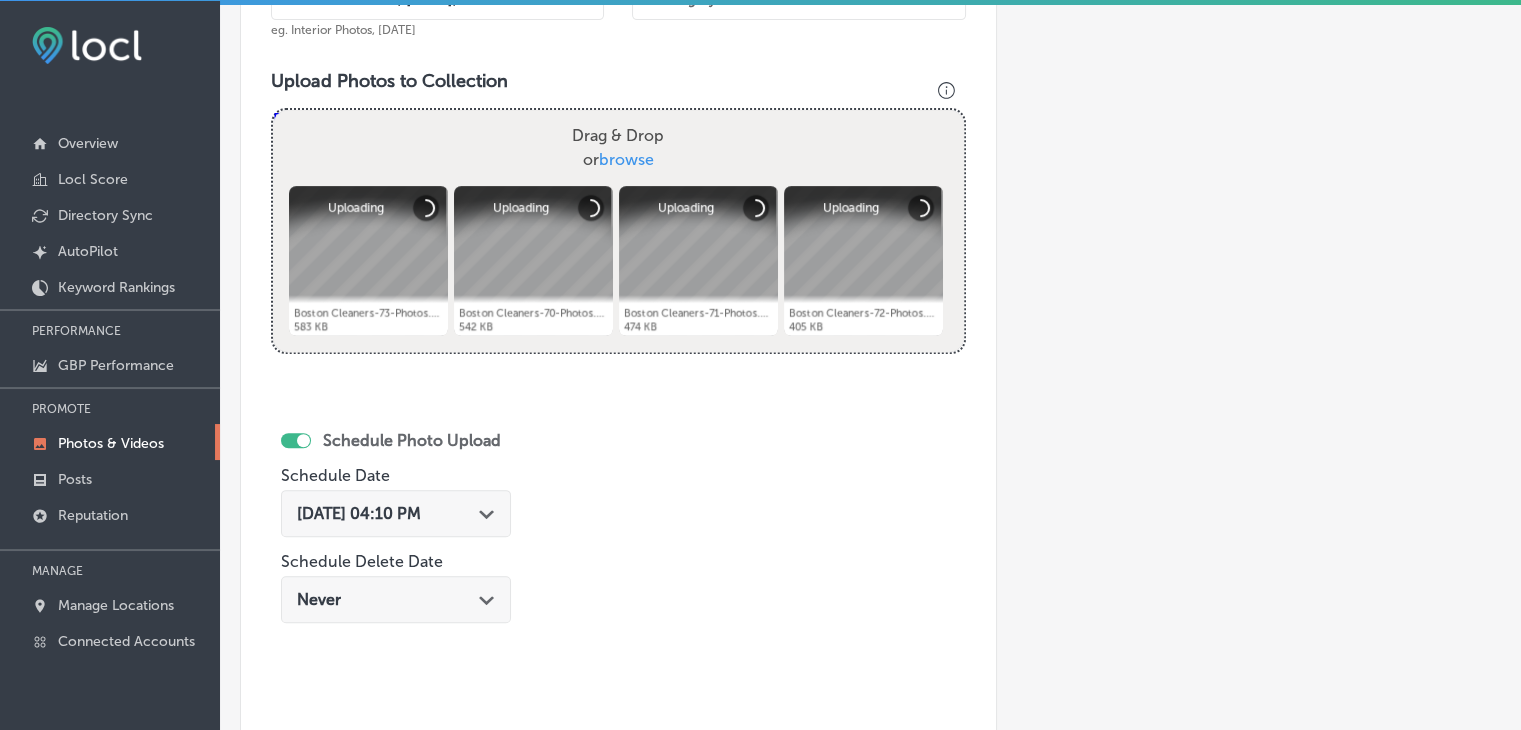 click on "Path
Created with Sketch." at bounding box center [487, 512] 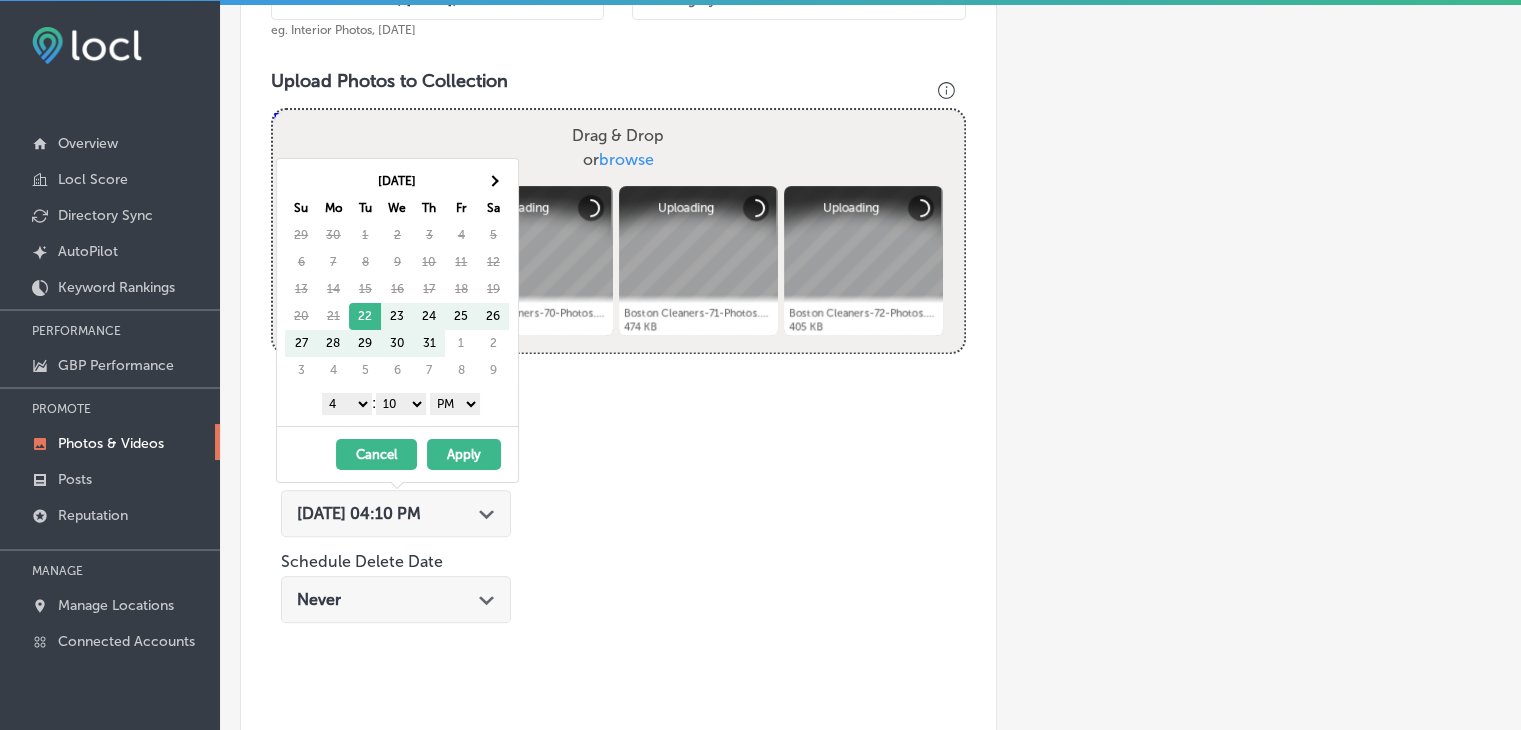 click on "Sa" at bounding box center (493, 208) 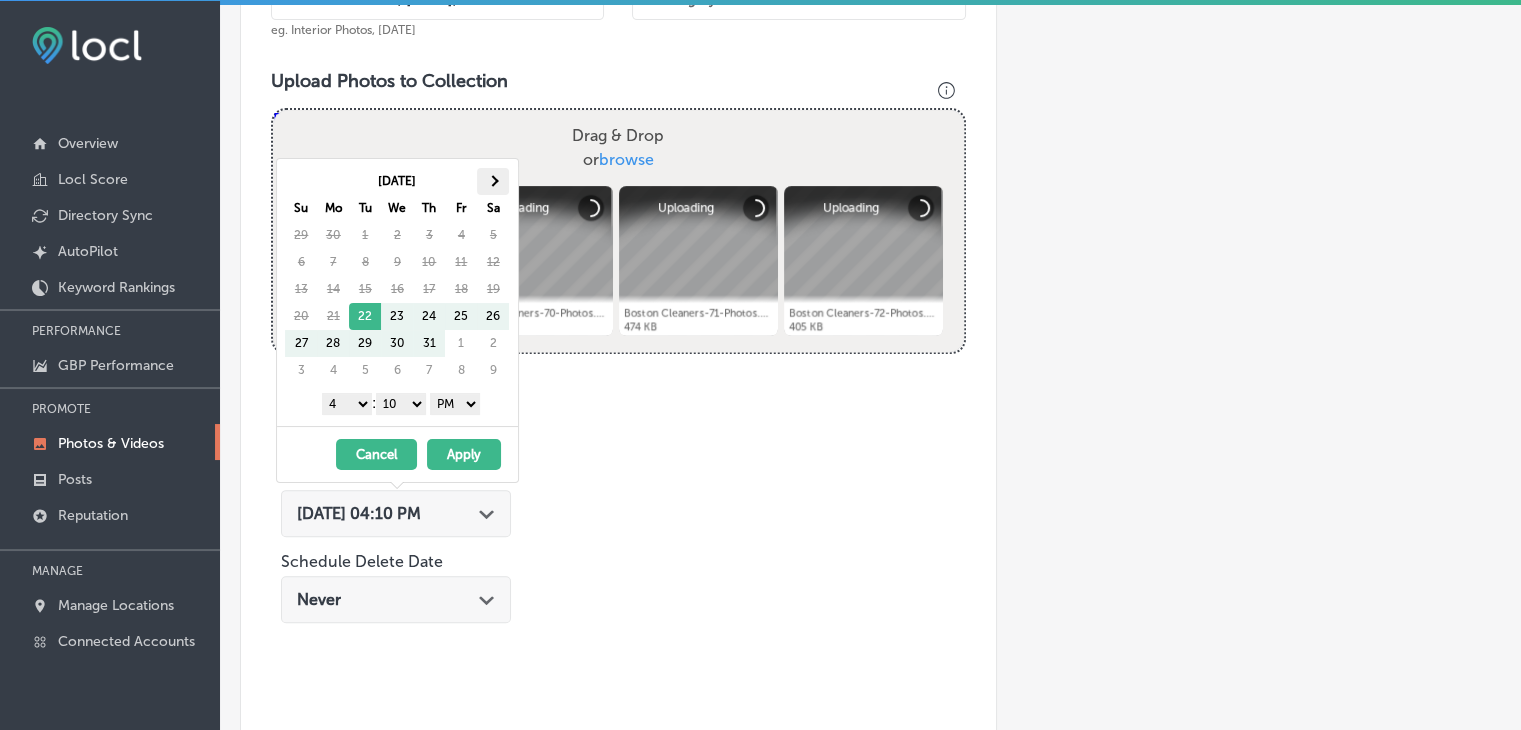 click at bounding box center [493, 181] 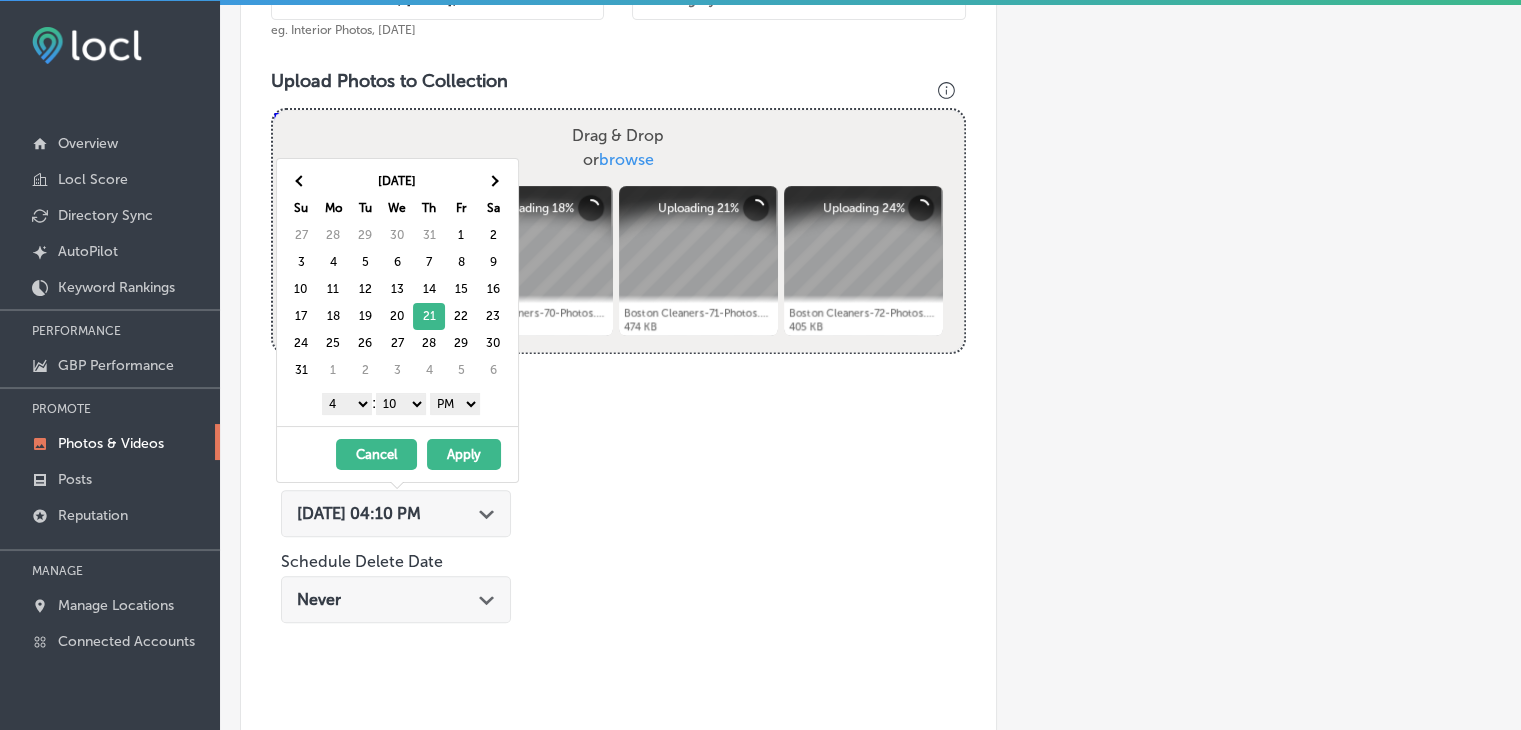 click on "1 2 3 4 5 6 7 8 9 10 11 12" at bounding box center (347, 404) 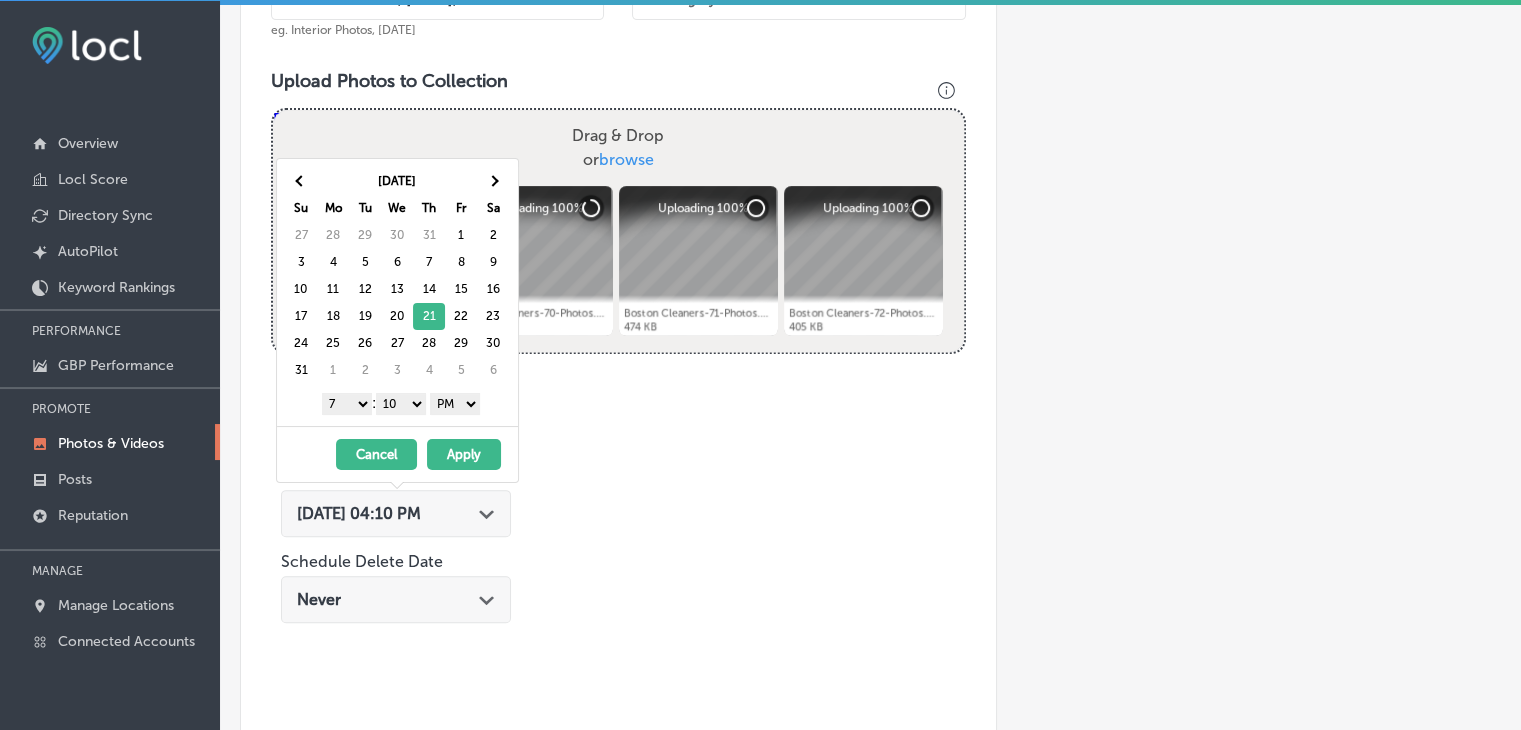 click on "00 10 20 30 40 50" at bounding box center [401, 404] 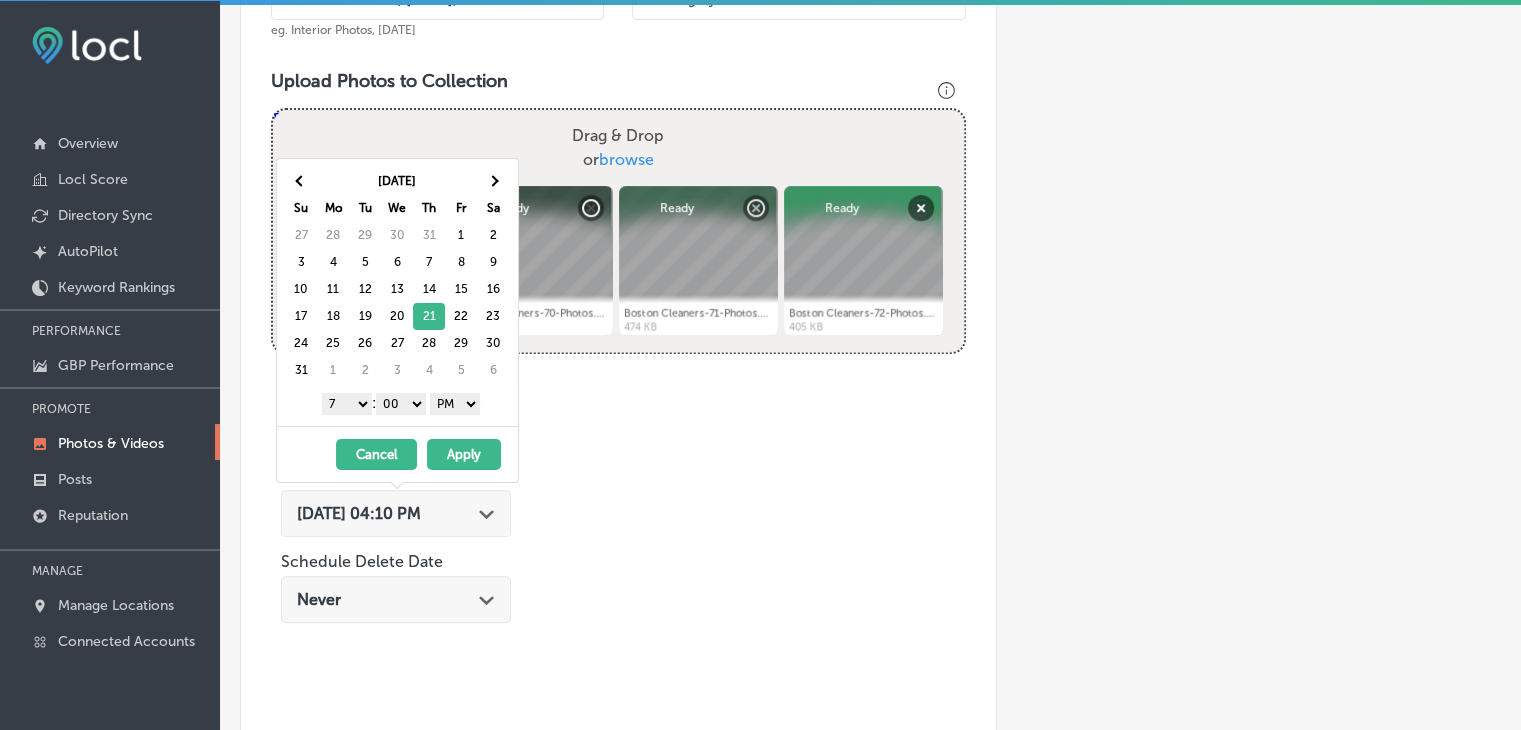 drag, startPoint x: 417, startPoint y: 413, endPoint x: 461, endPoint y: 410, distance: 44.102154 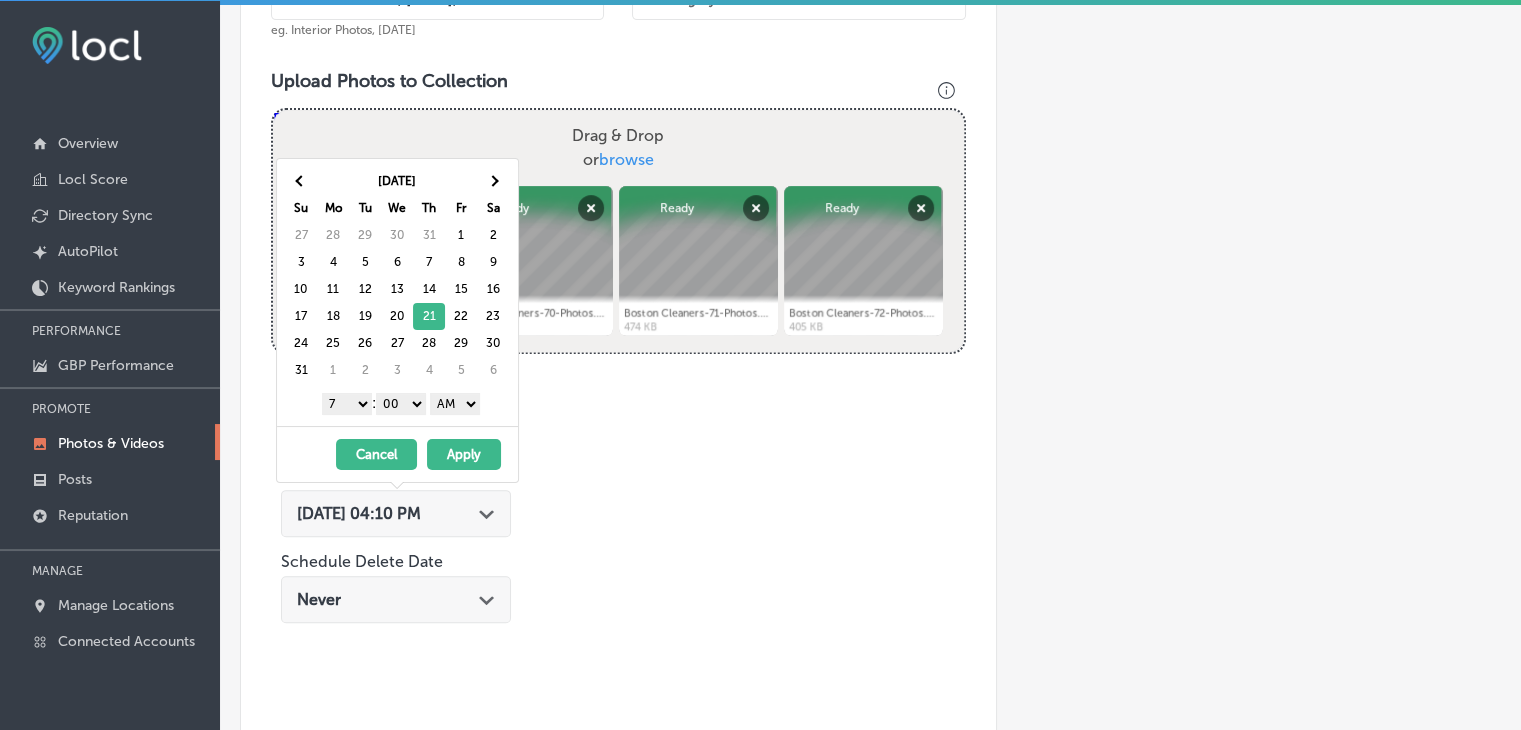 click on "Apply" at bounding box center [464, 454] 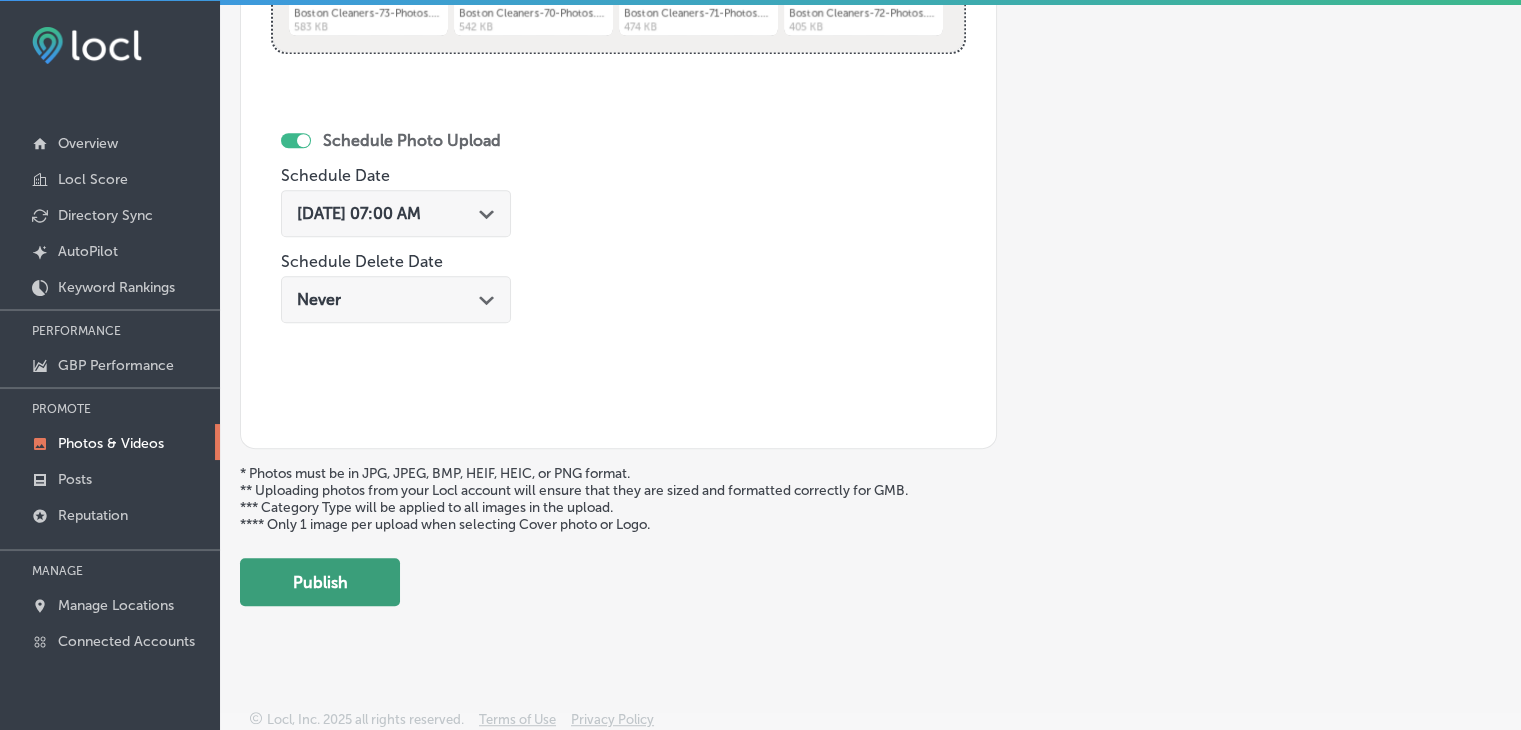 click on "Publish" at bounding box center [320, 582] 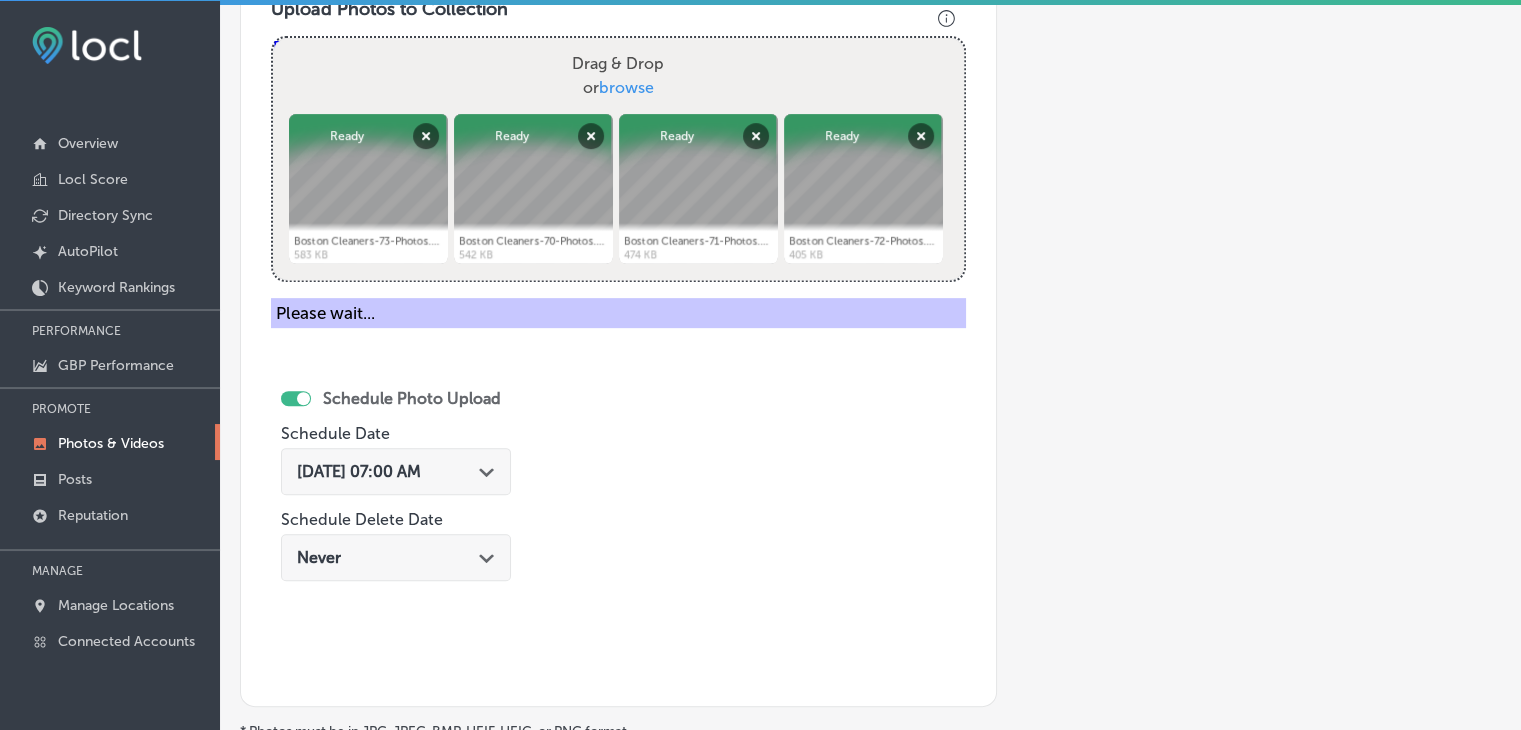 scroll, scrollTop: 572, scrollLeft: 0, axis: vertical 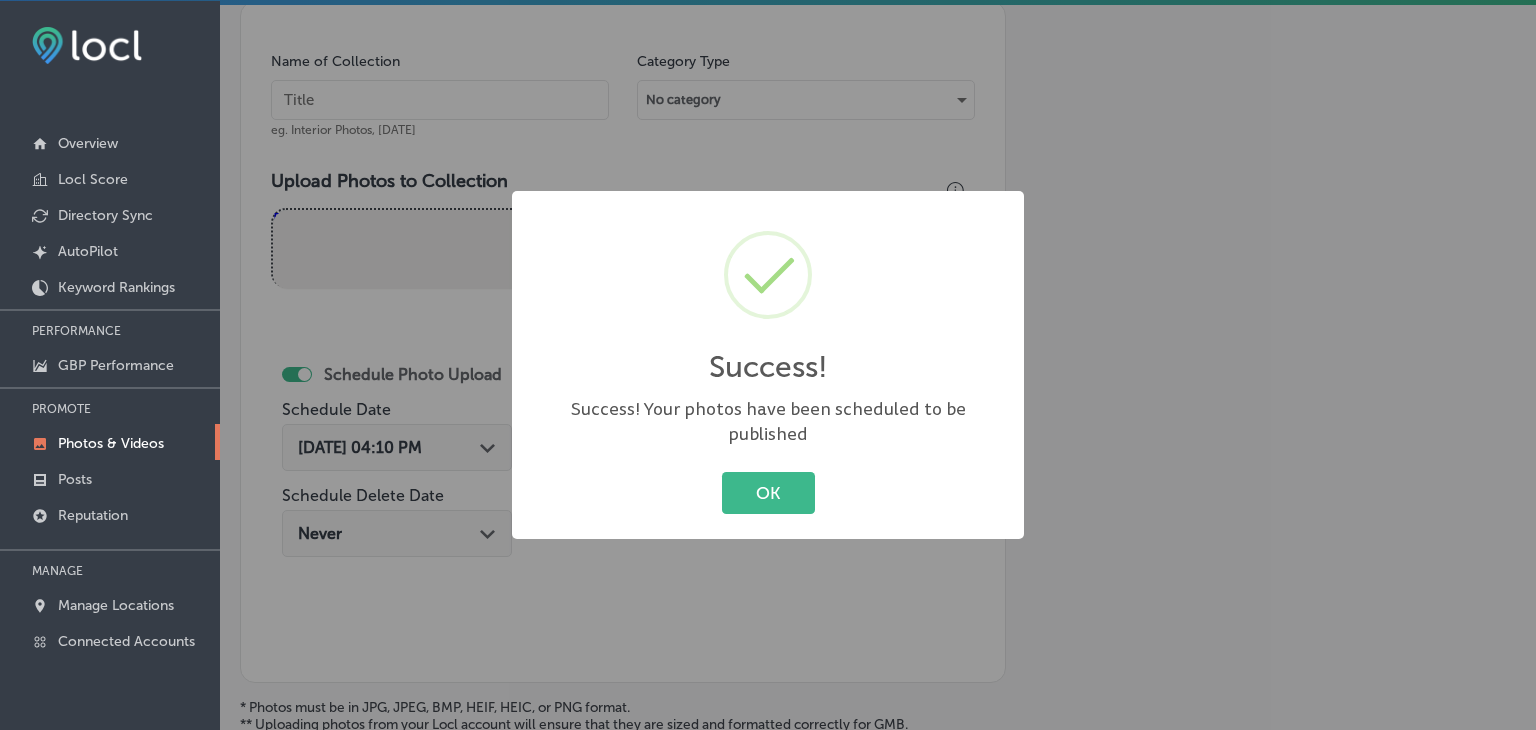 click on "Success! × Success! Your photos have been scheduled to be published OK Cancel" at bounding box center (768, 365) 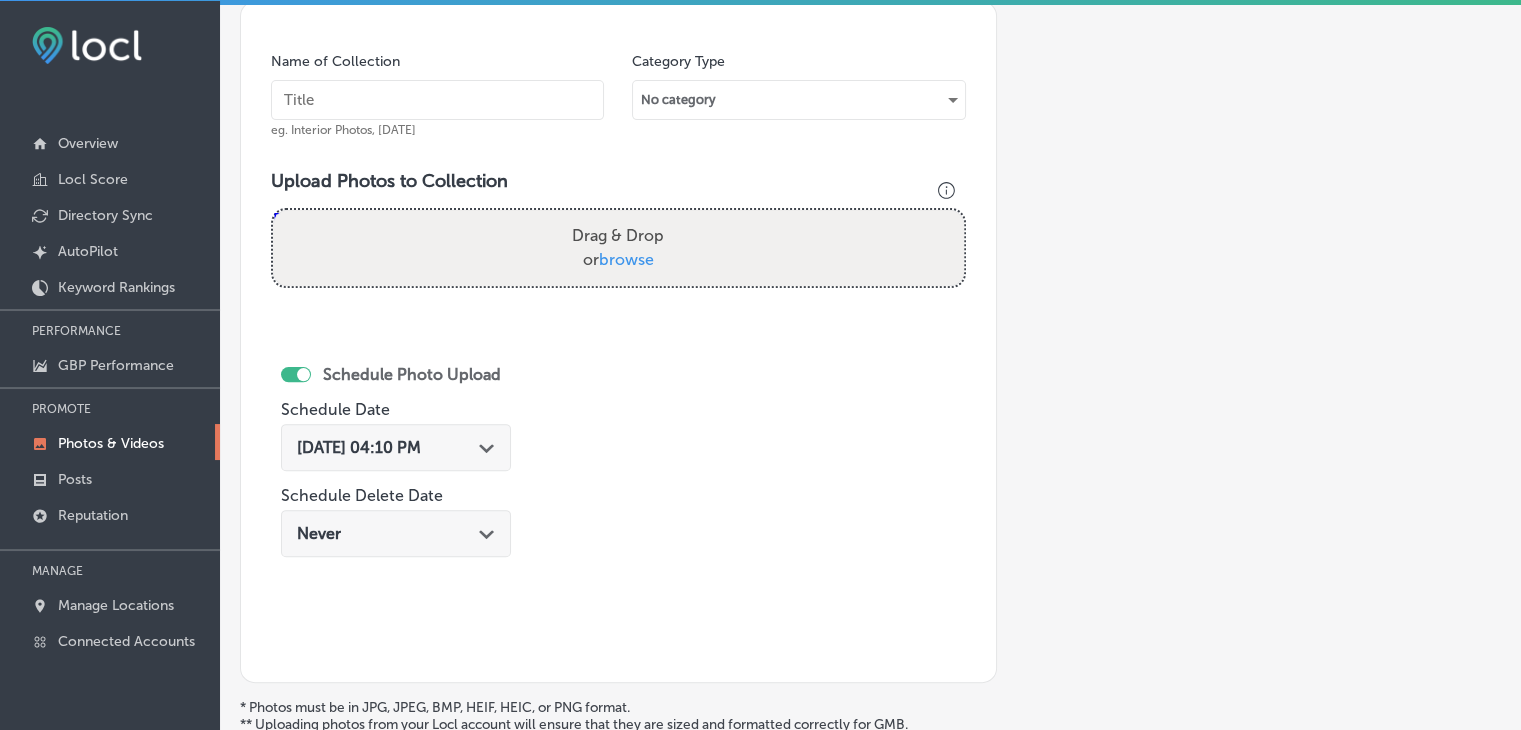click at bounding box center [437, 100] 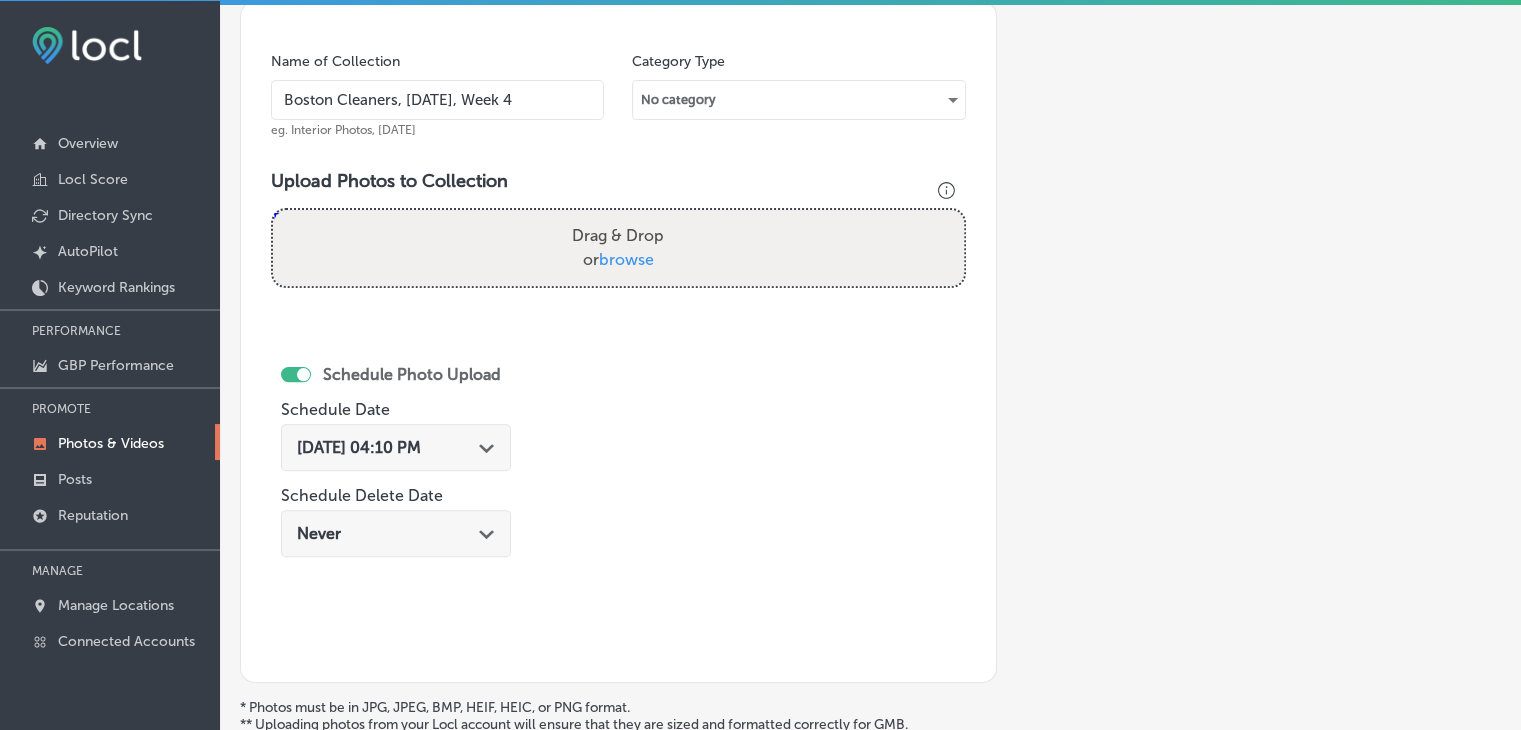 type on "Boston Cleaners, [DATE], Week 4" 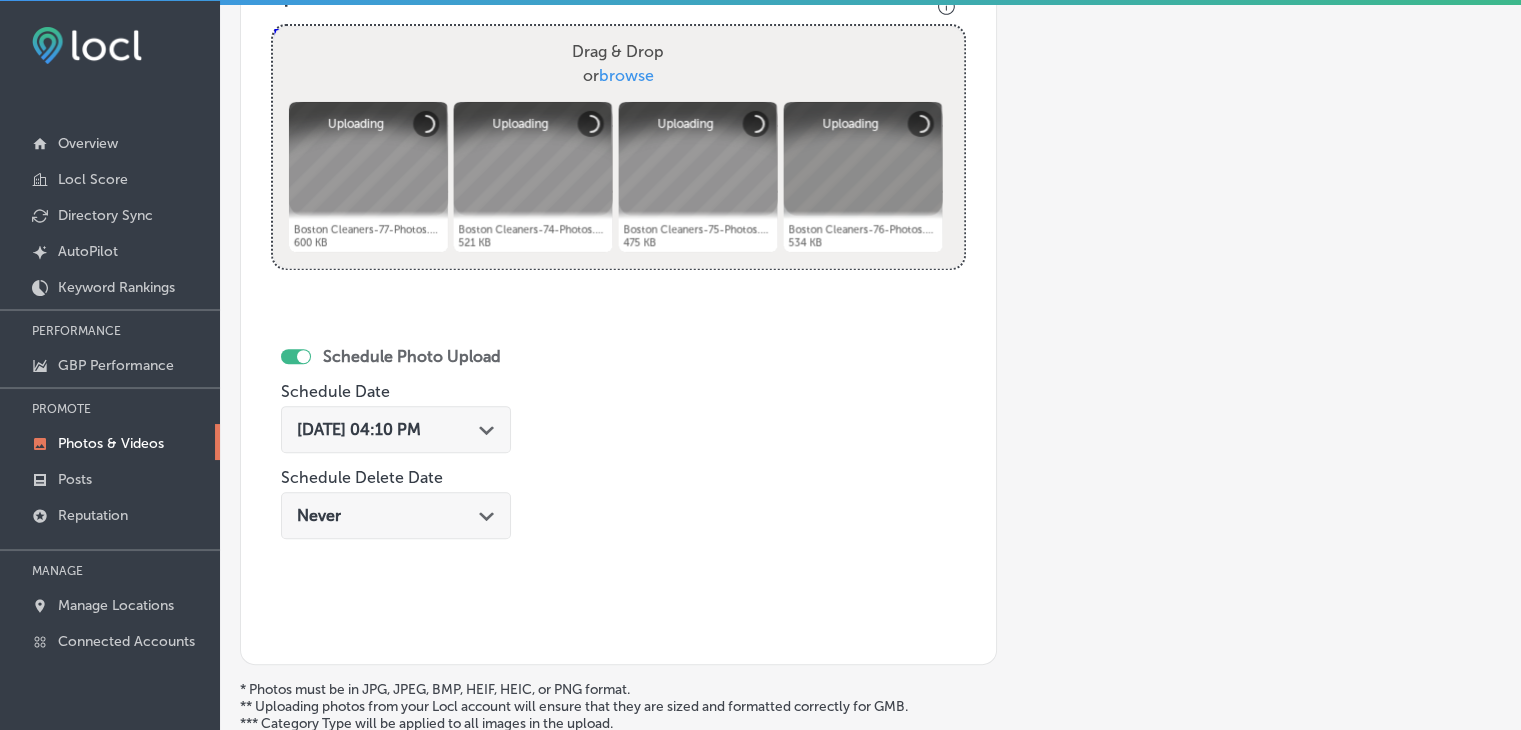 scroll, scrollTop: 772, scrollLeft: 0, axis: vertical 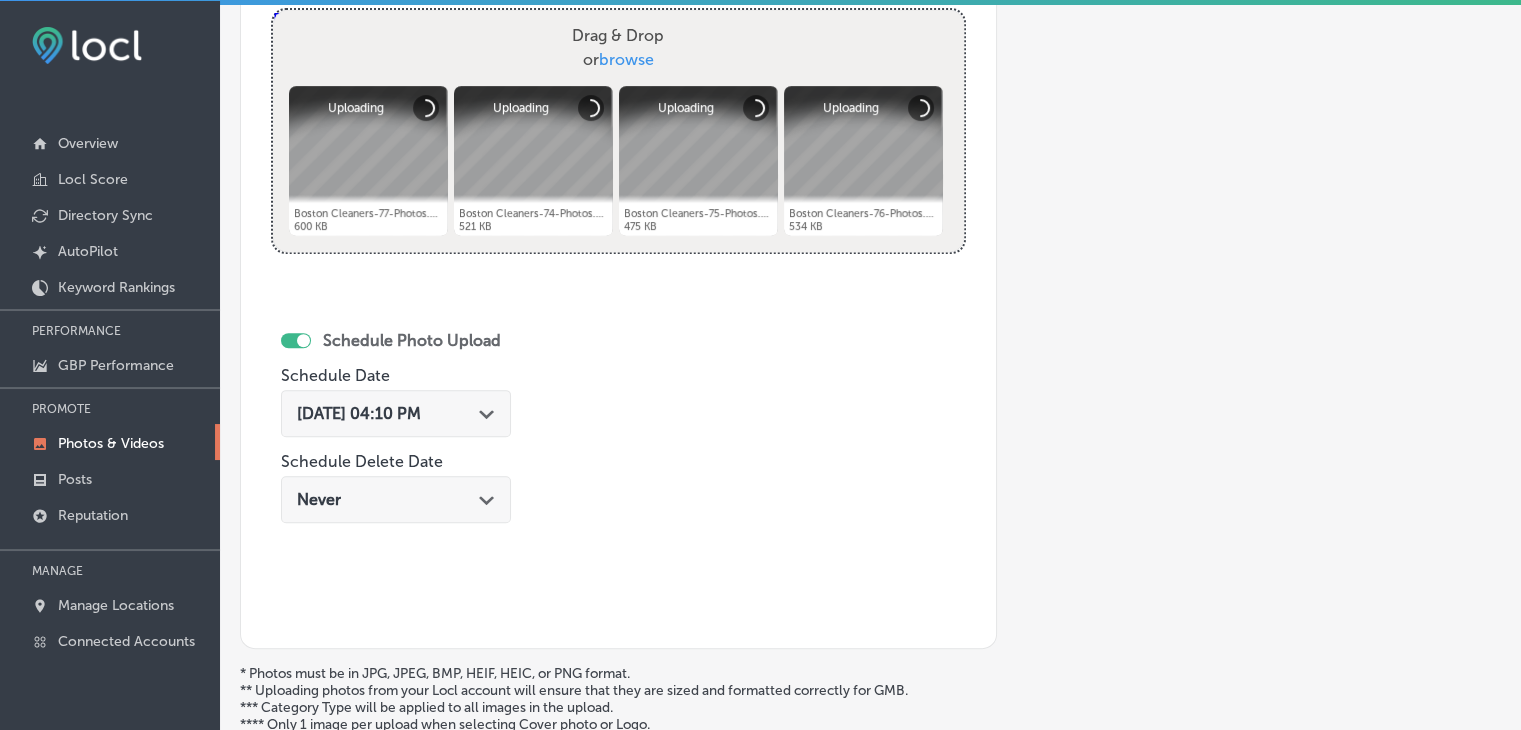 click on "[DATE] 04:10 PM
Path
Created with Sketch." at bounding box center (396, 413) 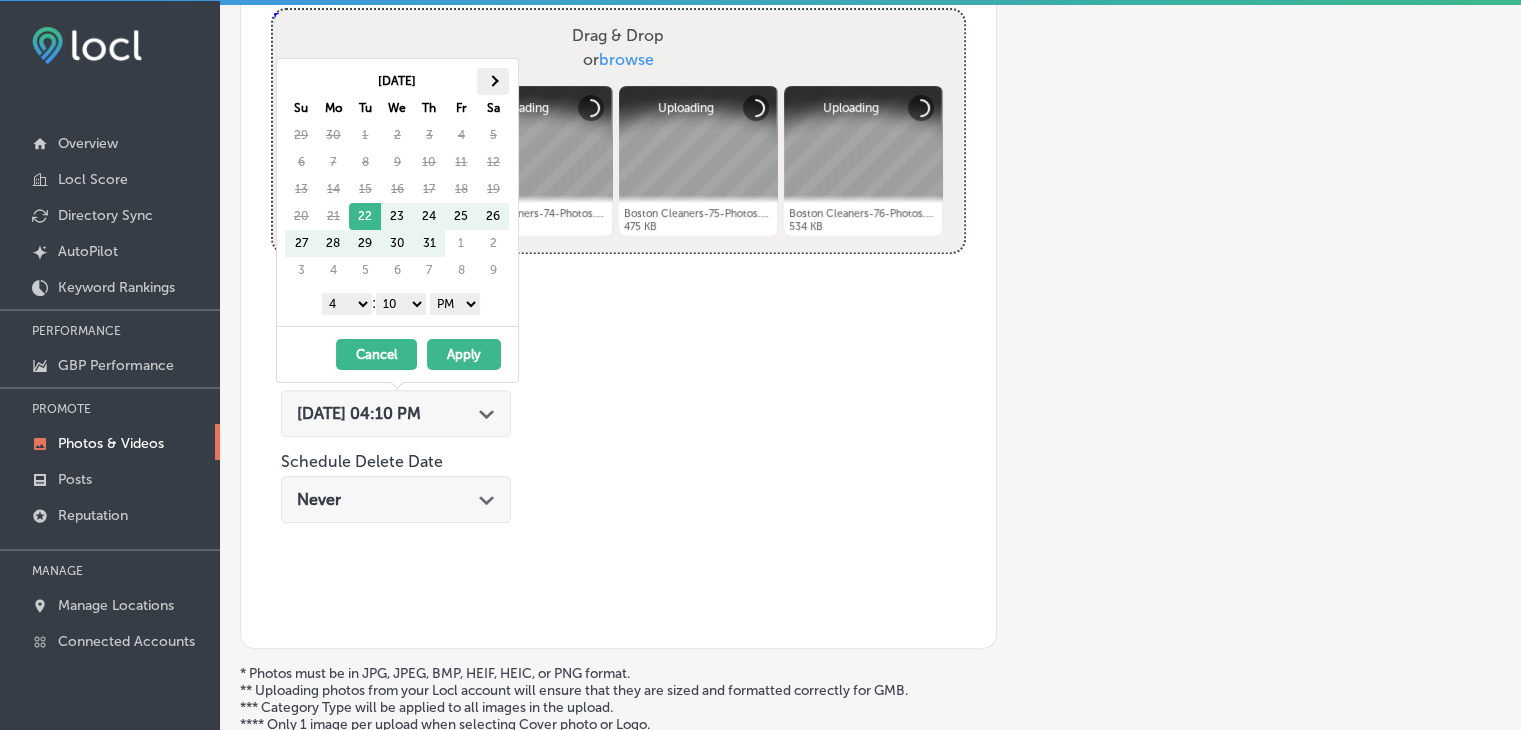 click at bounding box center [493, 81] 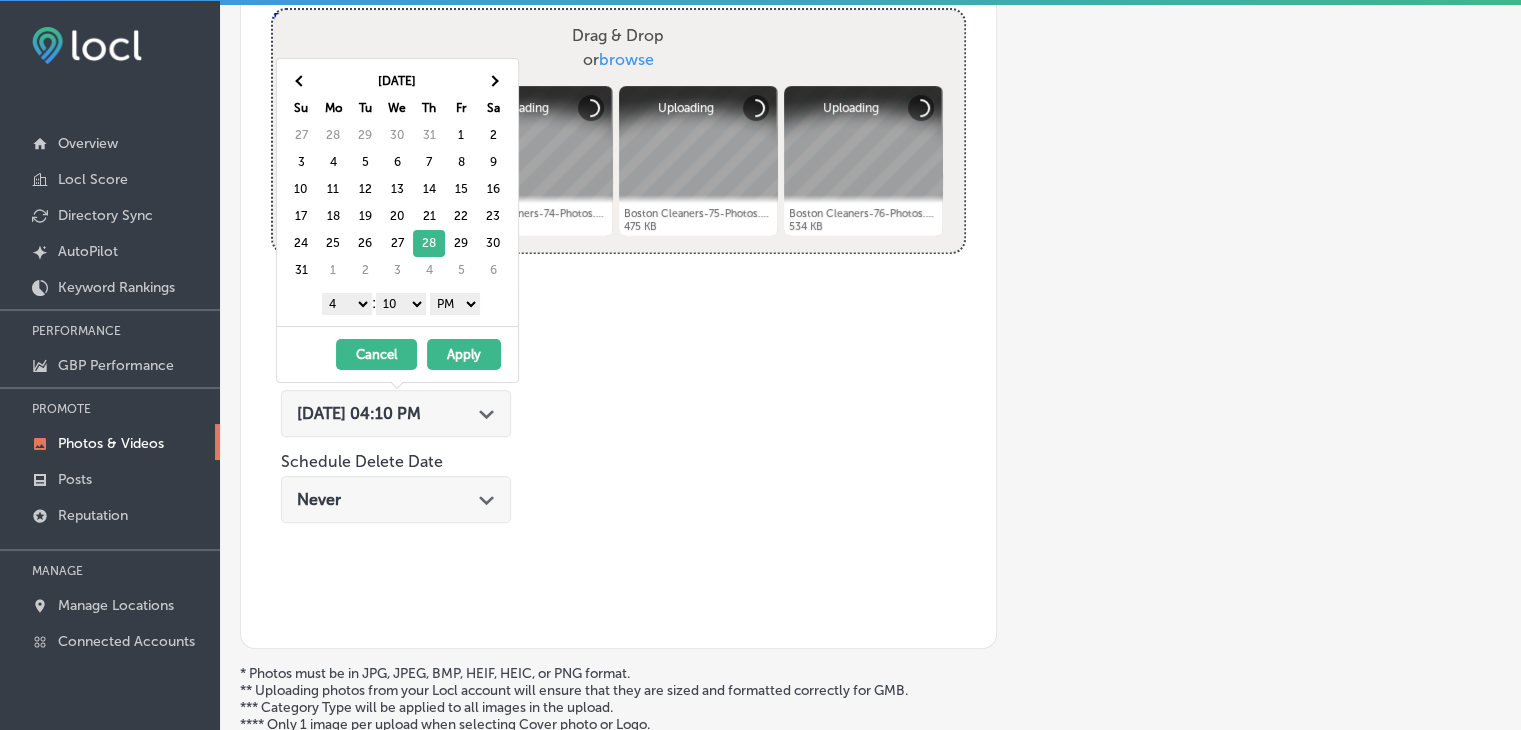 click on "1 2 3 4 5 6 7 8 9 10 11 12" at bounding box center (347, 304) 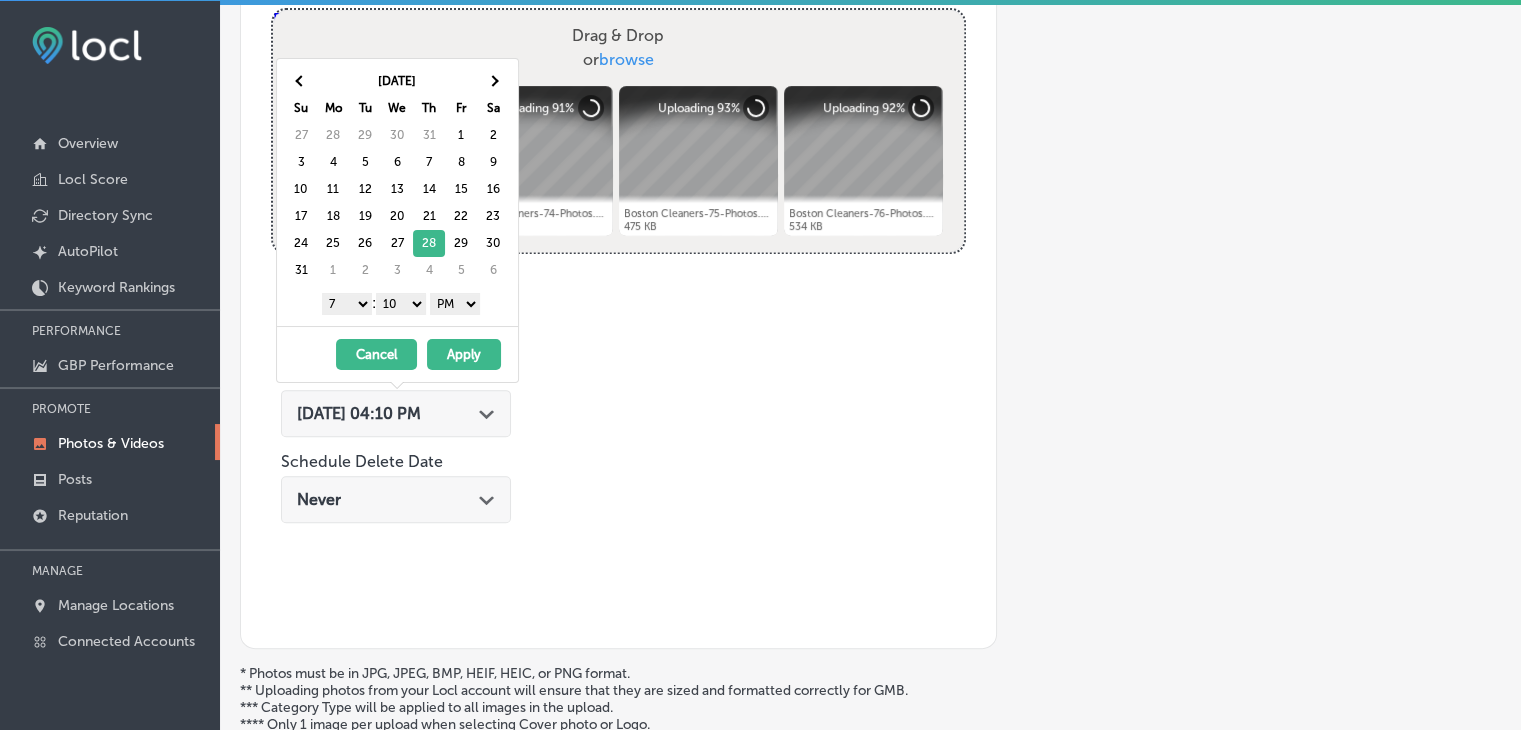 click on "00 10 20 30 40 50" at bounding box center (401, 304) 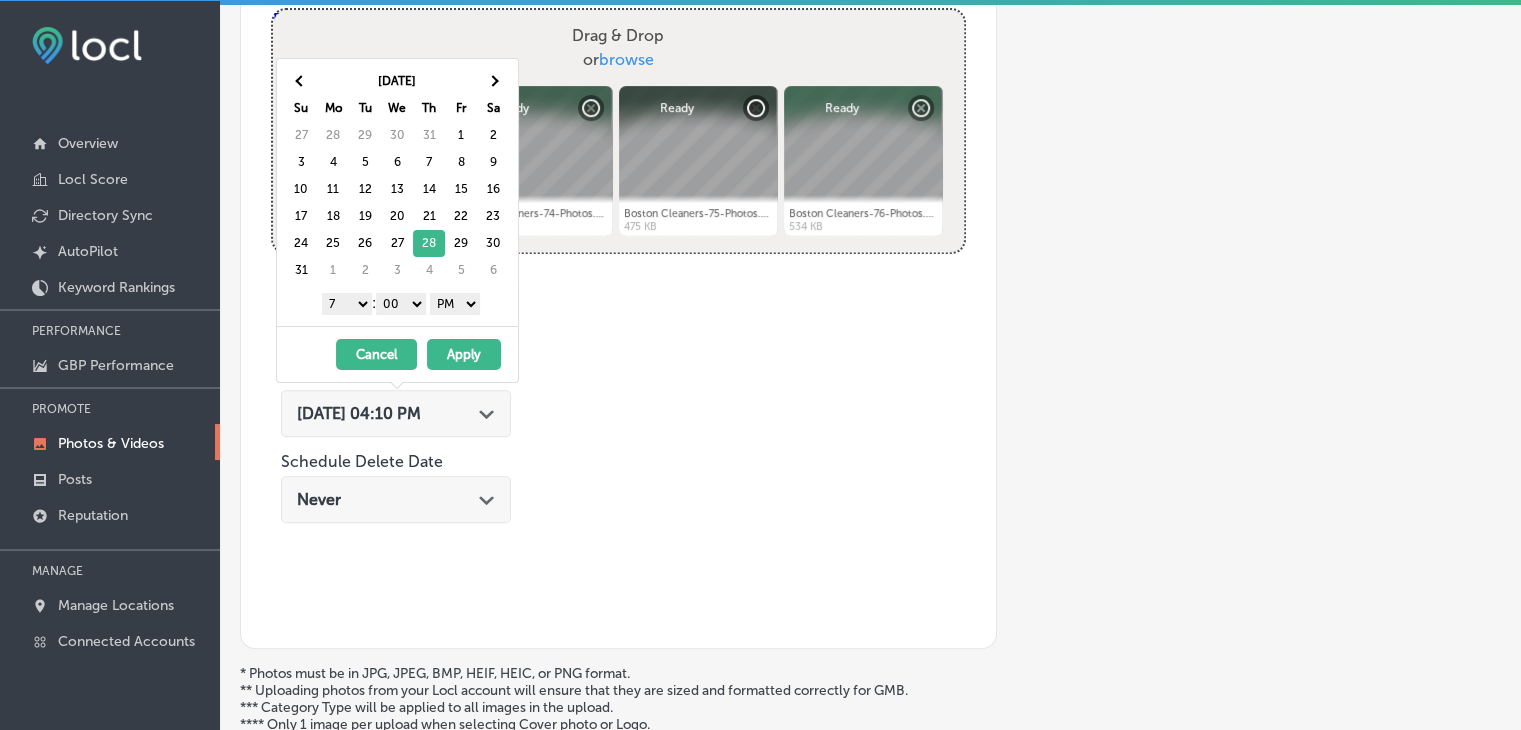 click on "AM PM" at bounding box center [455, 304] 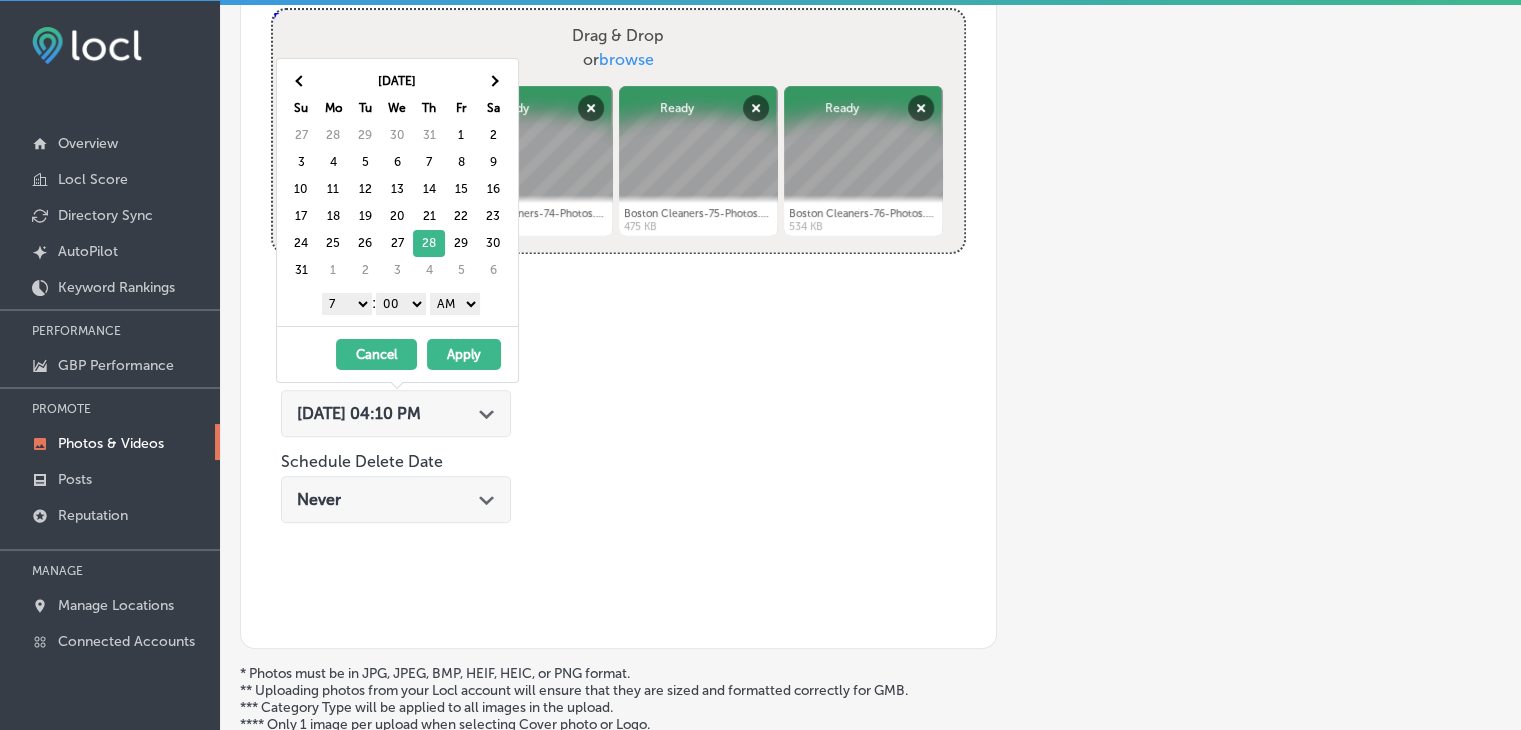 click on "Apply" at bounding box center (464, 354) 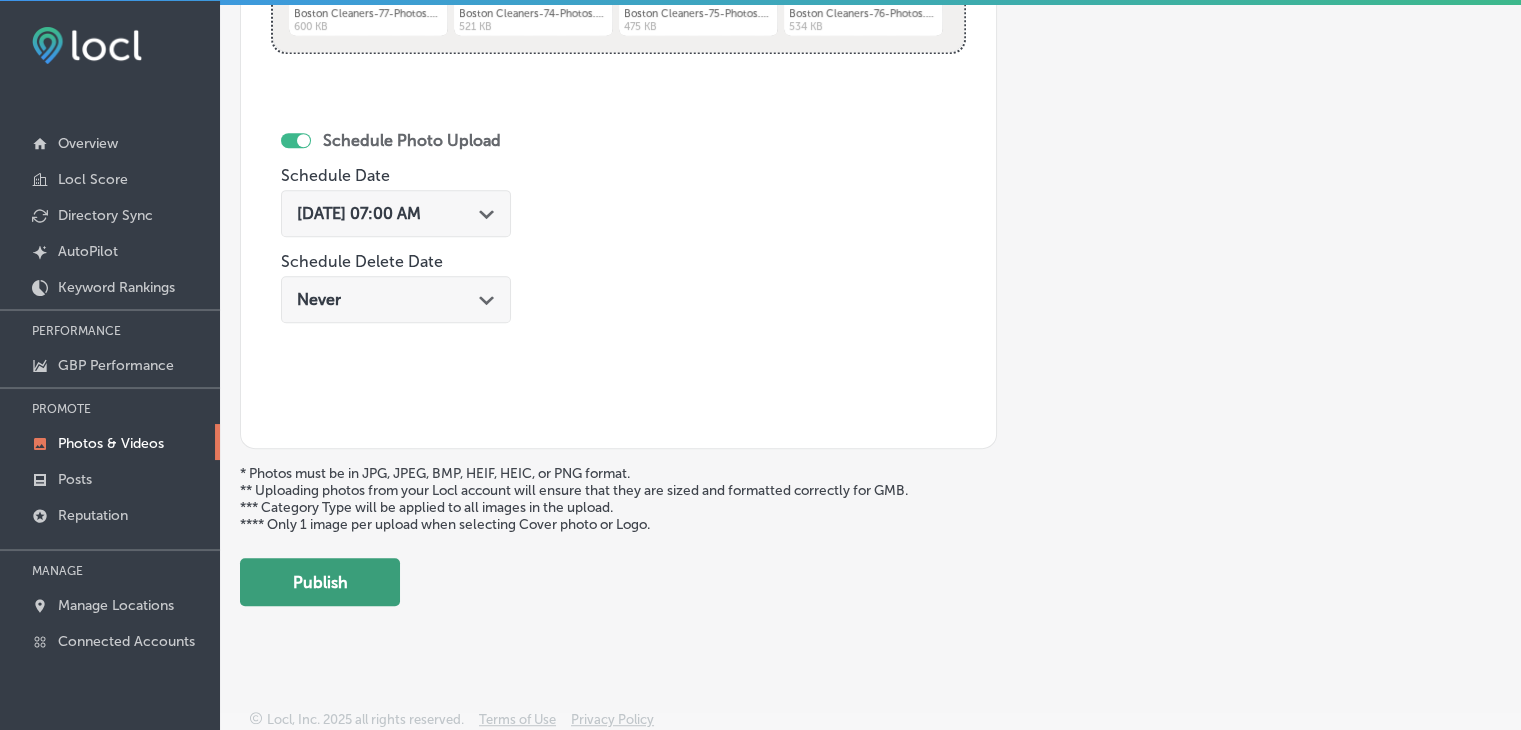 click on "Publish" at bounding box center [320, 582] 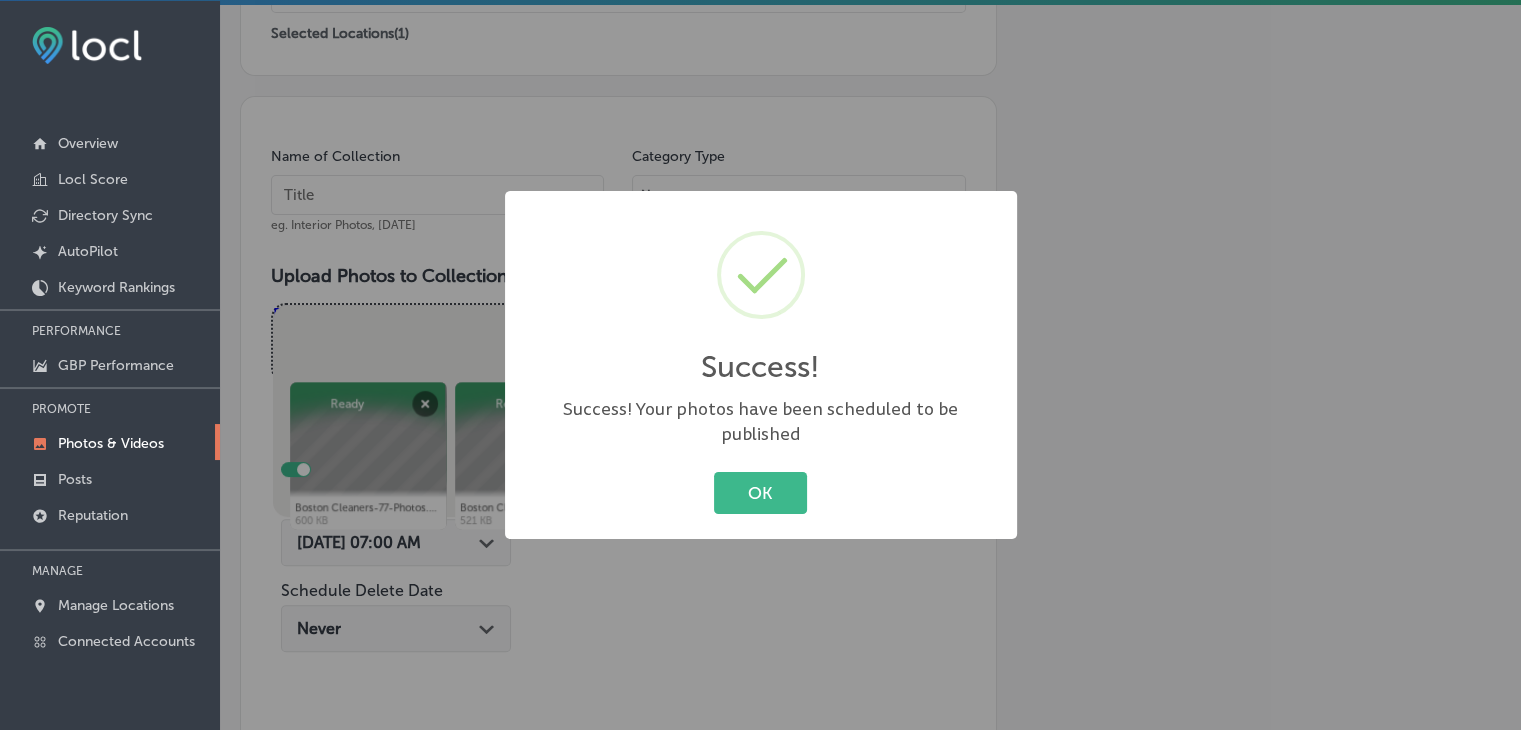 scroll, scrollTop: 472, scrollLeft: 0, axis: vertical 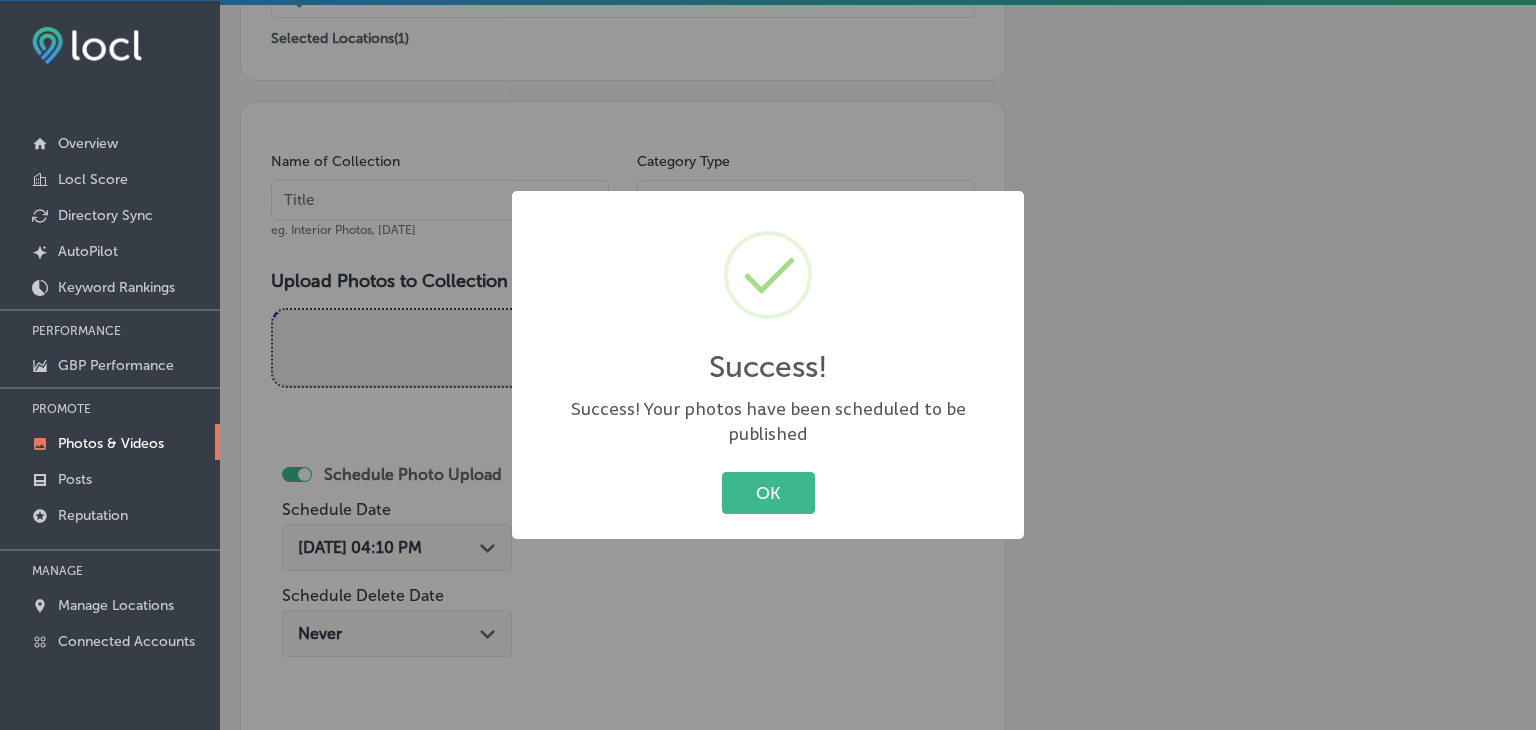 click on "Success! × Success! Your photos have been scheduled to be published OK Cancel" at bounding box center (768, 365) 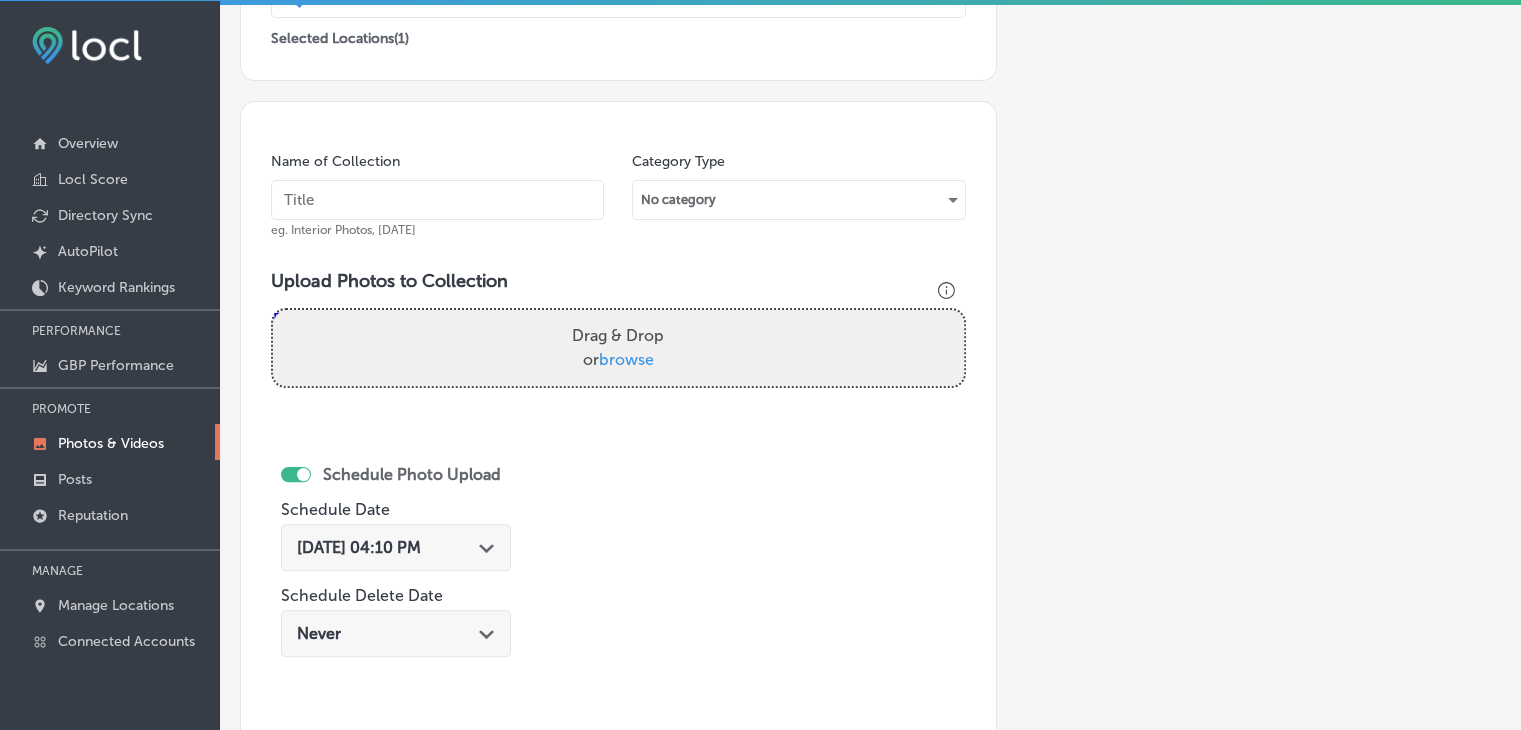 click at bounding box center (437, 200) 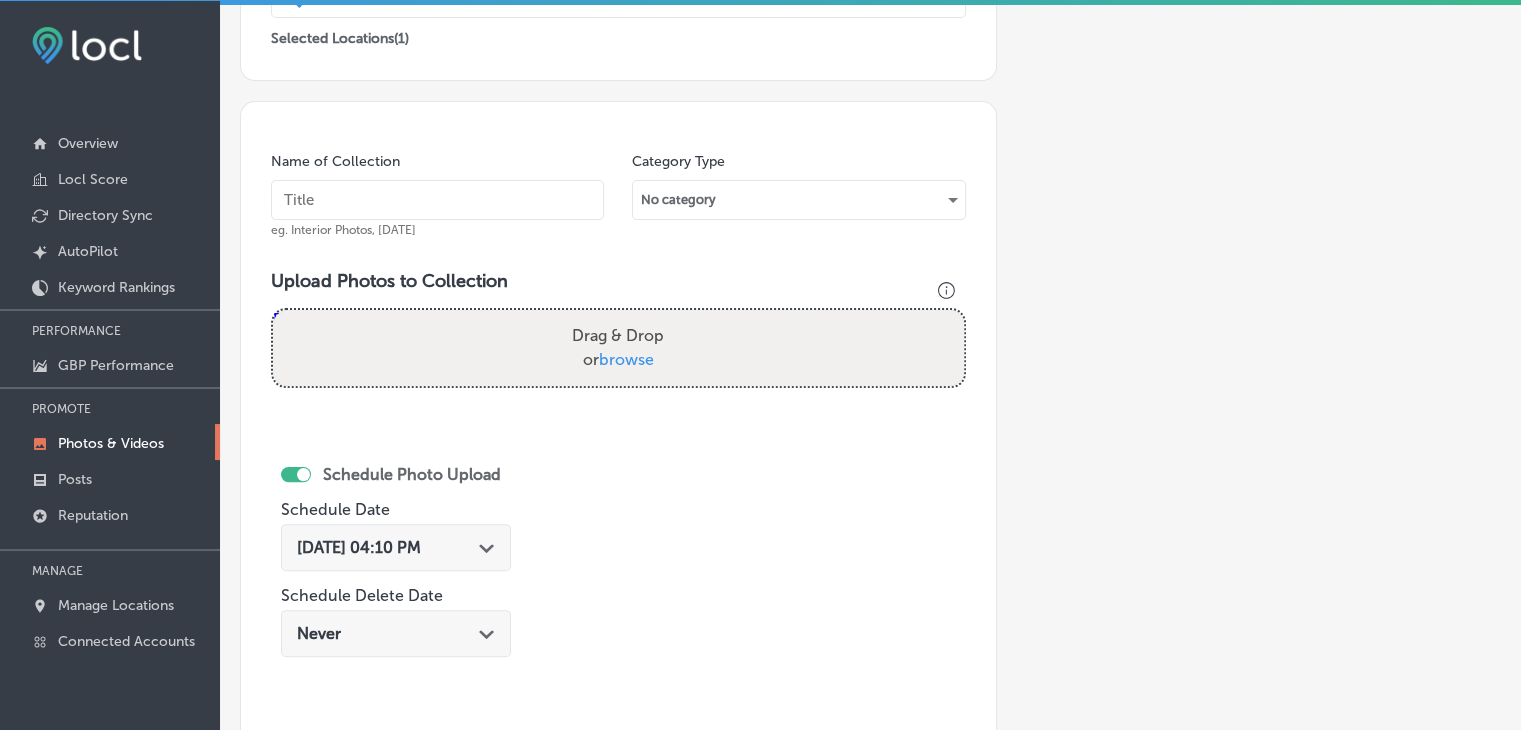 paste on "Boston Cleaners, [DATE], Week" 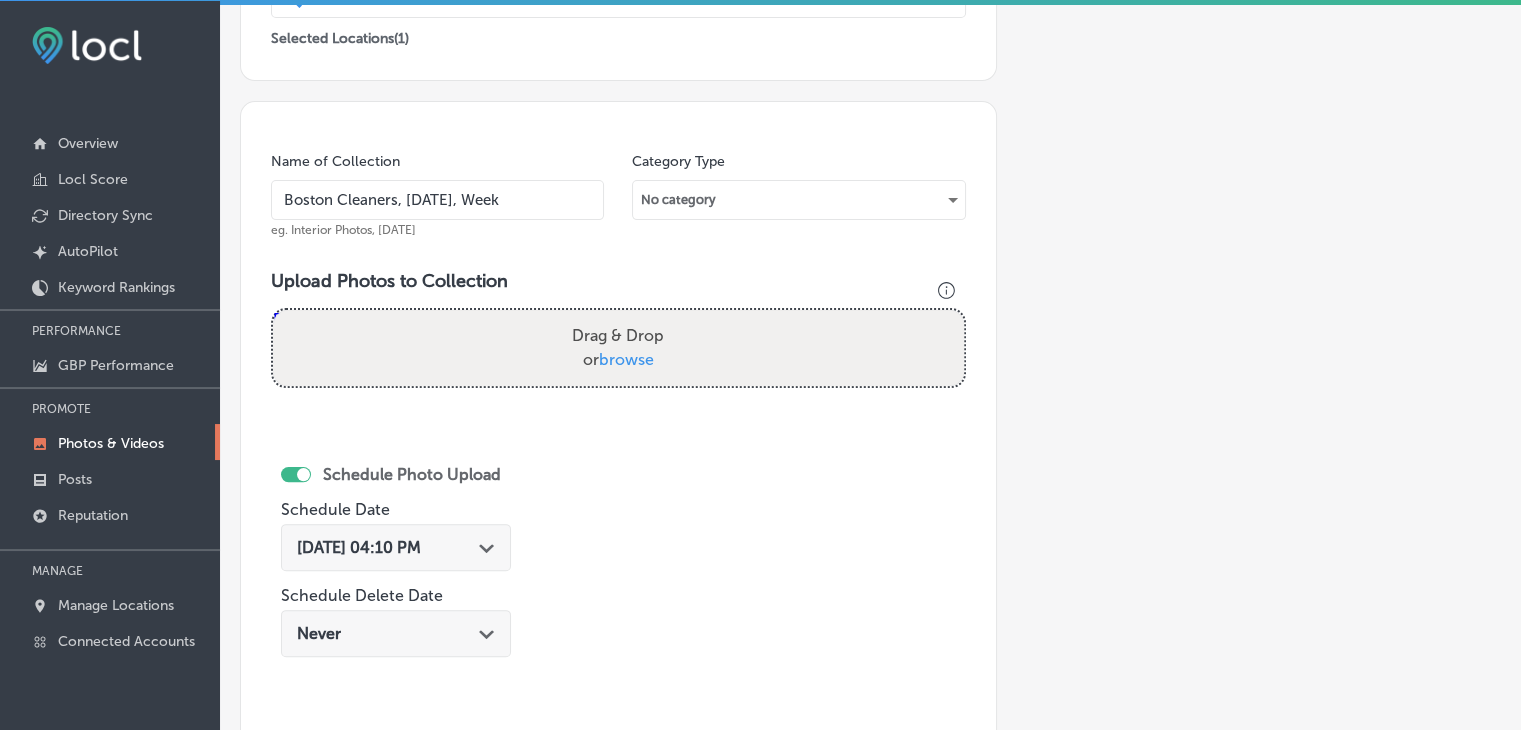 click on "Boston Cleaners, [DATE], Week" at bounding box center (437, 200) 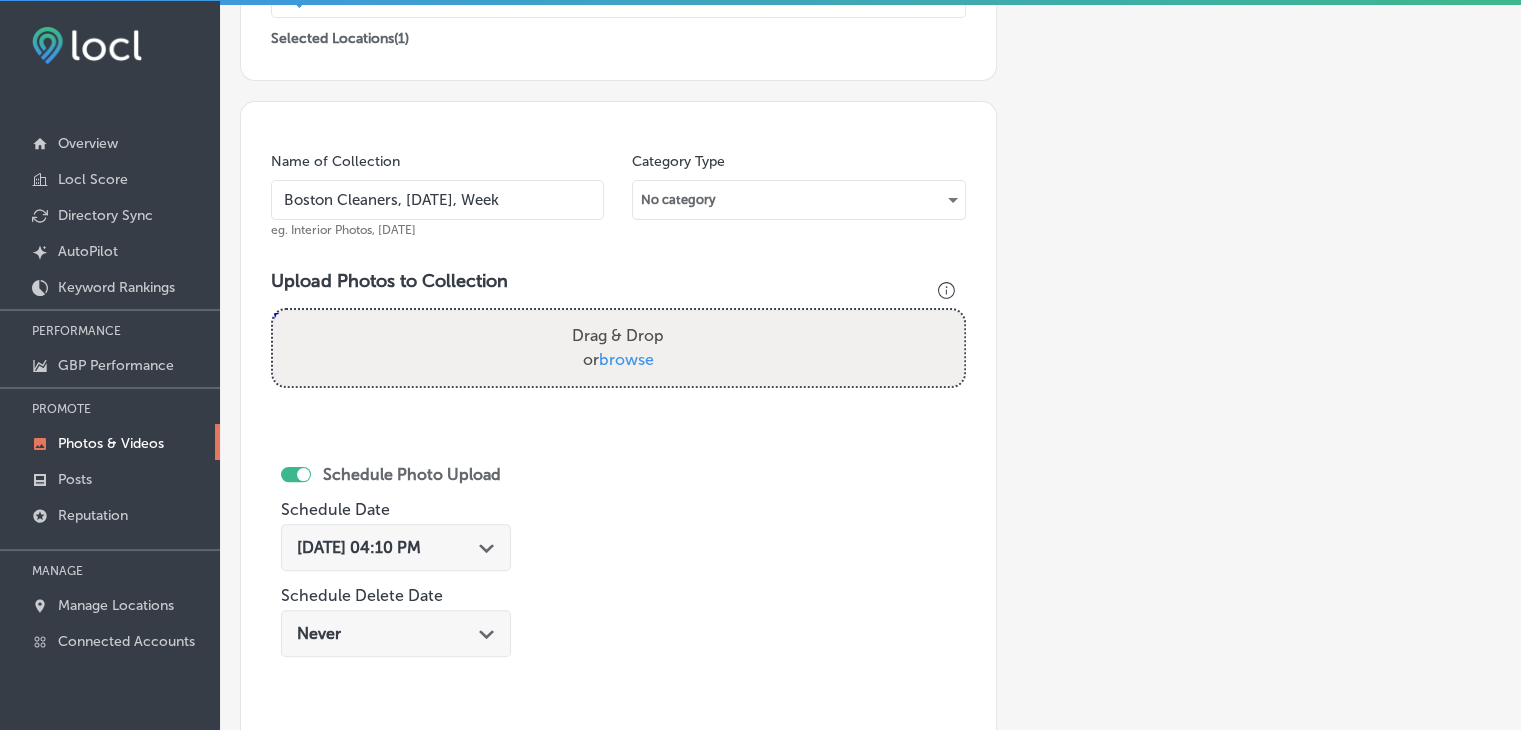click on "Boston Cleaners, [DATE], Week" at bounding box center [437, 200] 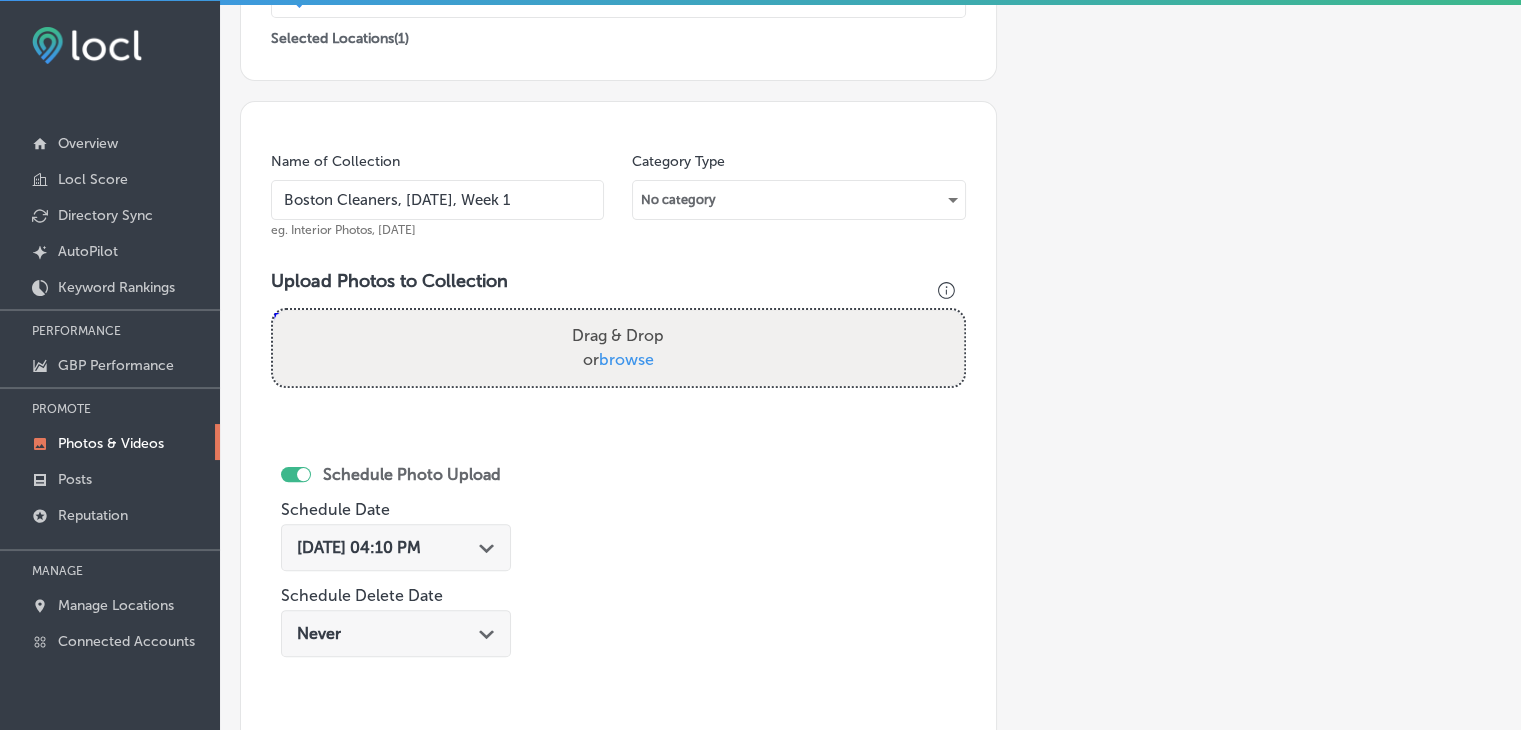 type on "Boston Cleaners, [DATE], Week 1" 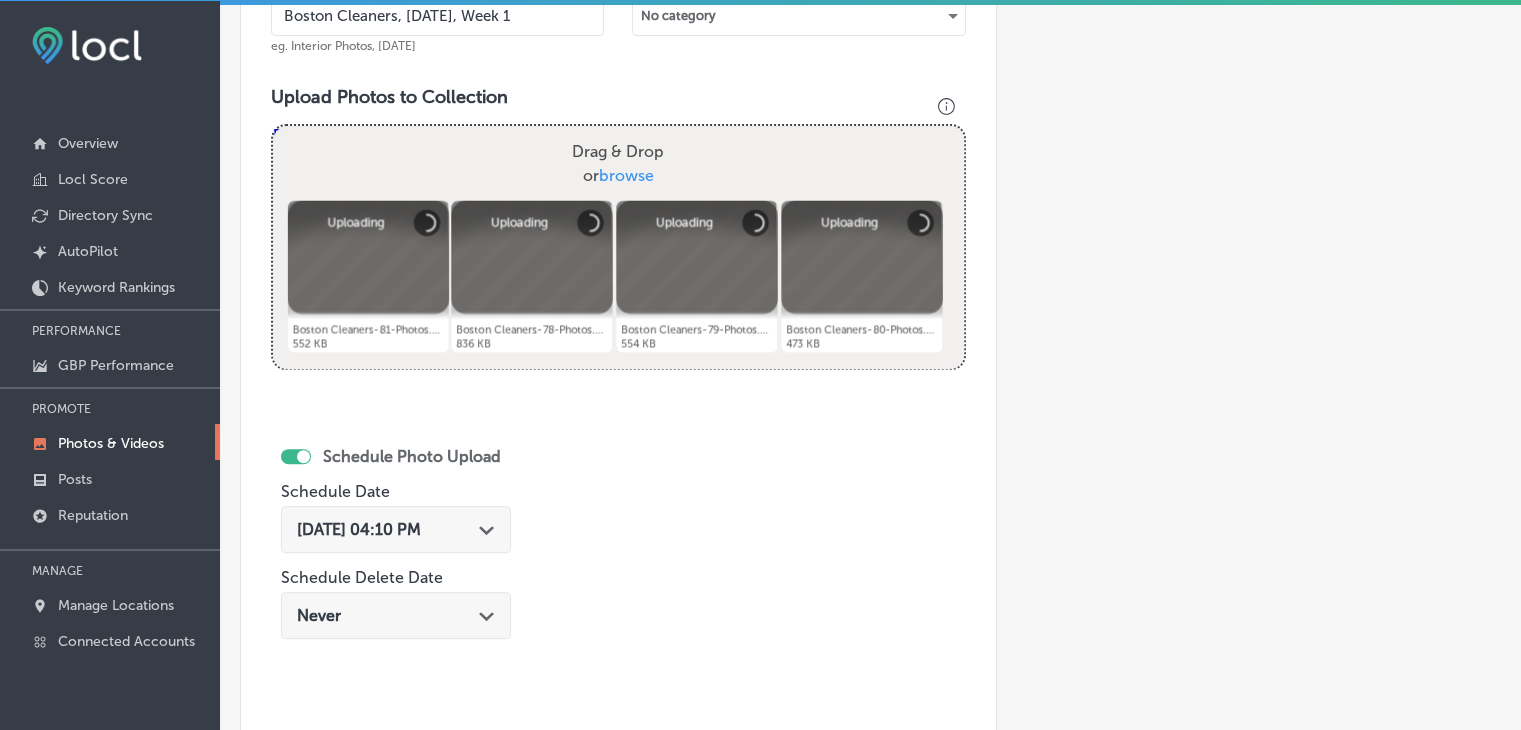 scroll, scrollTop: 772, scrollLeft: 0, axis: vertical 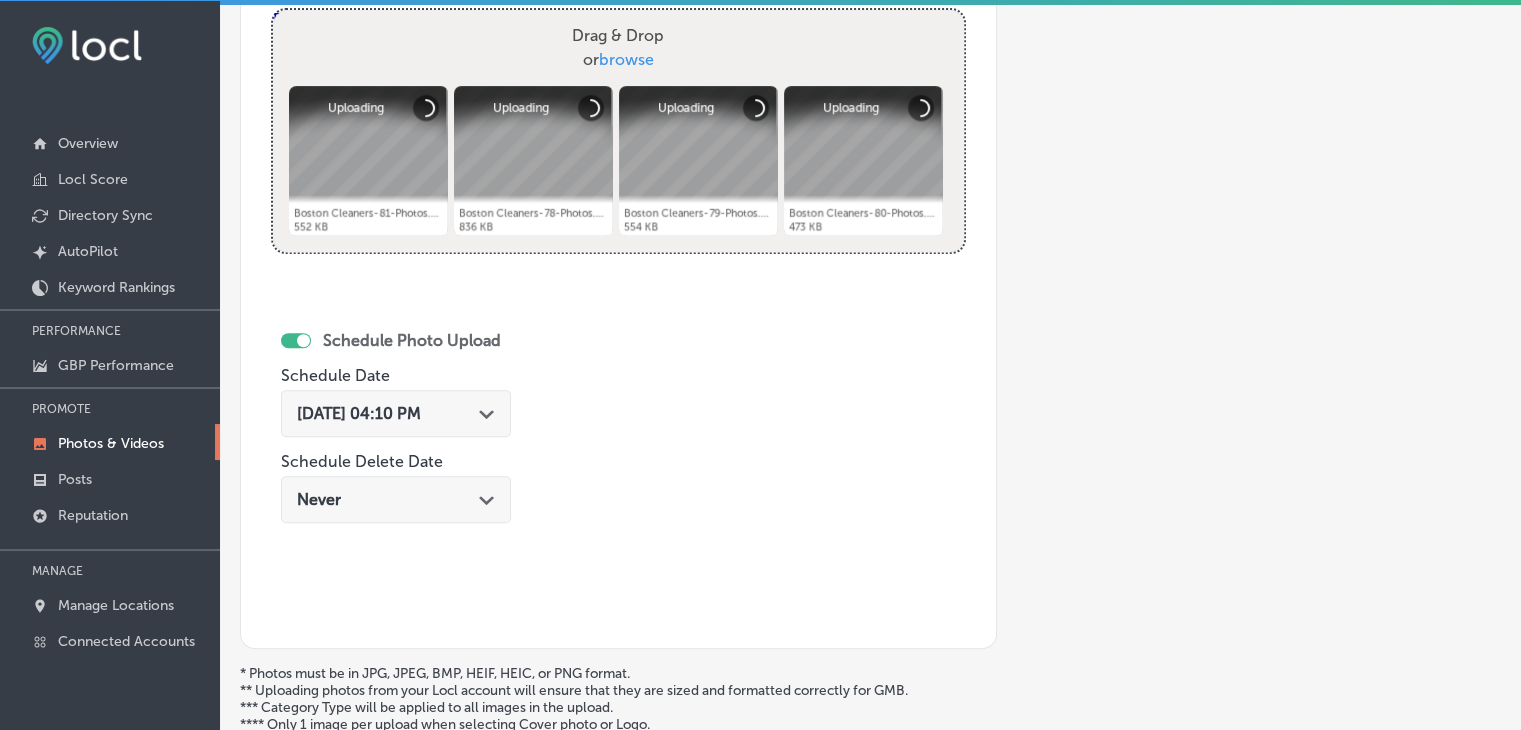 click on "[DATE] 04:10 PM
Path
Created with Sketch." at bounding box center (396, 413) 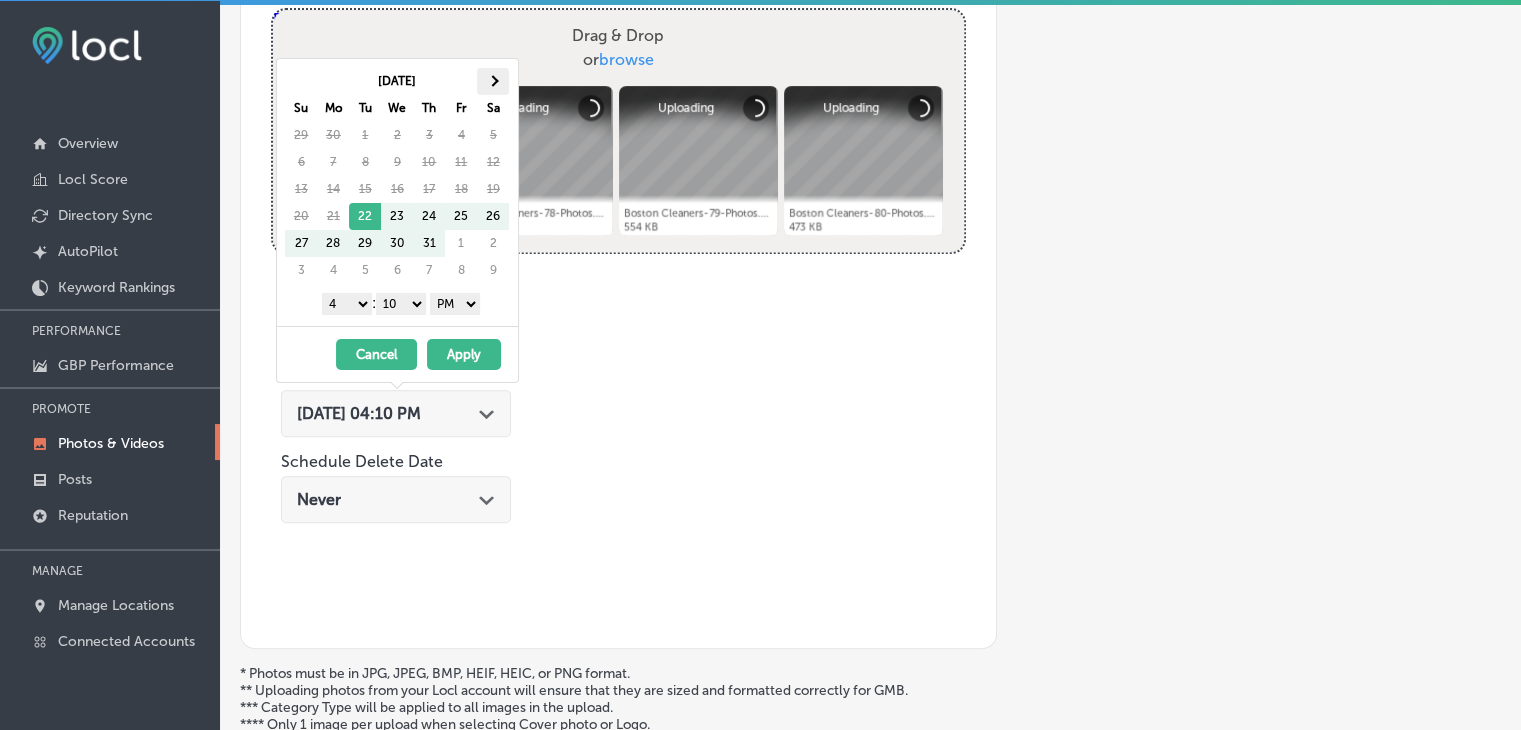 click at bounding box center [493, 81] 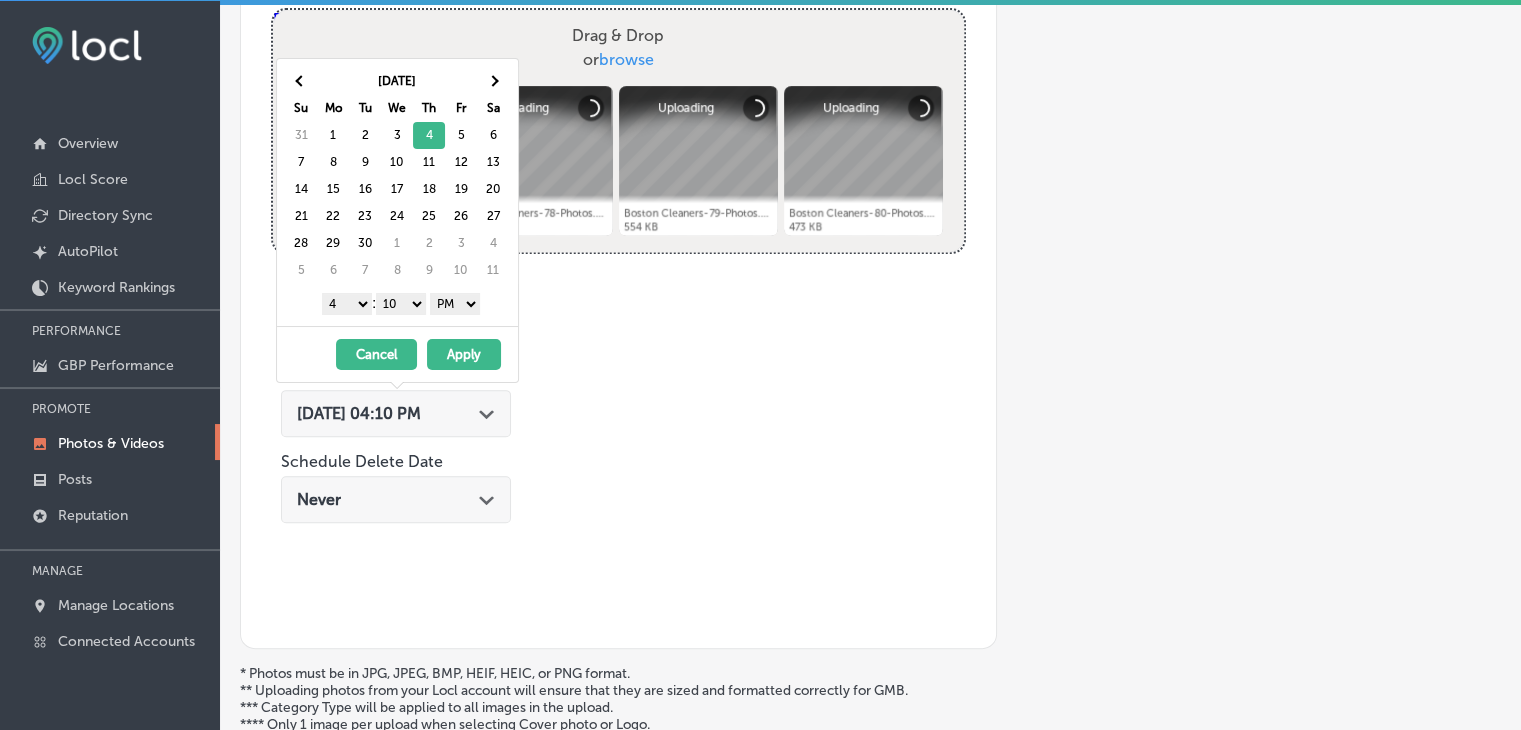 click on "1 2 3 4 5 6 7 8 9 10 11 12" at bounding box center (347, 304) 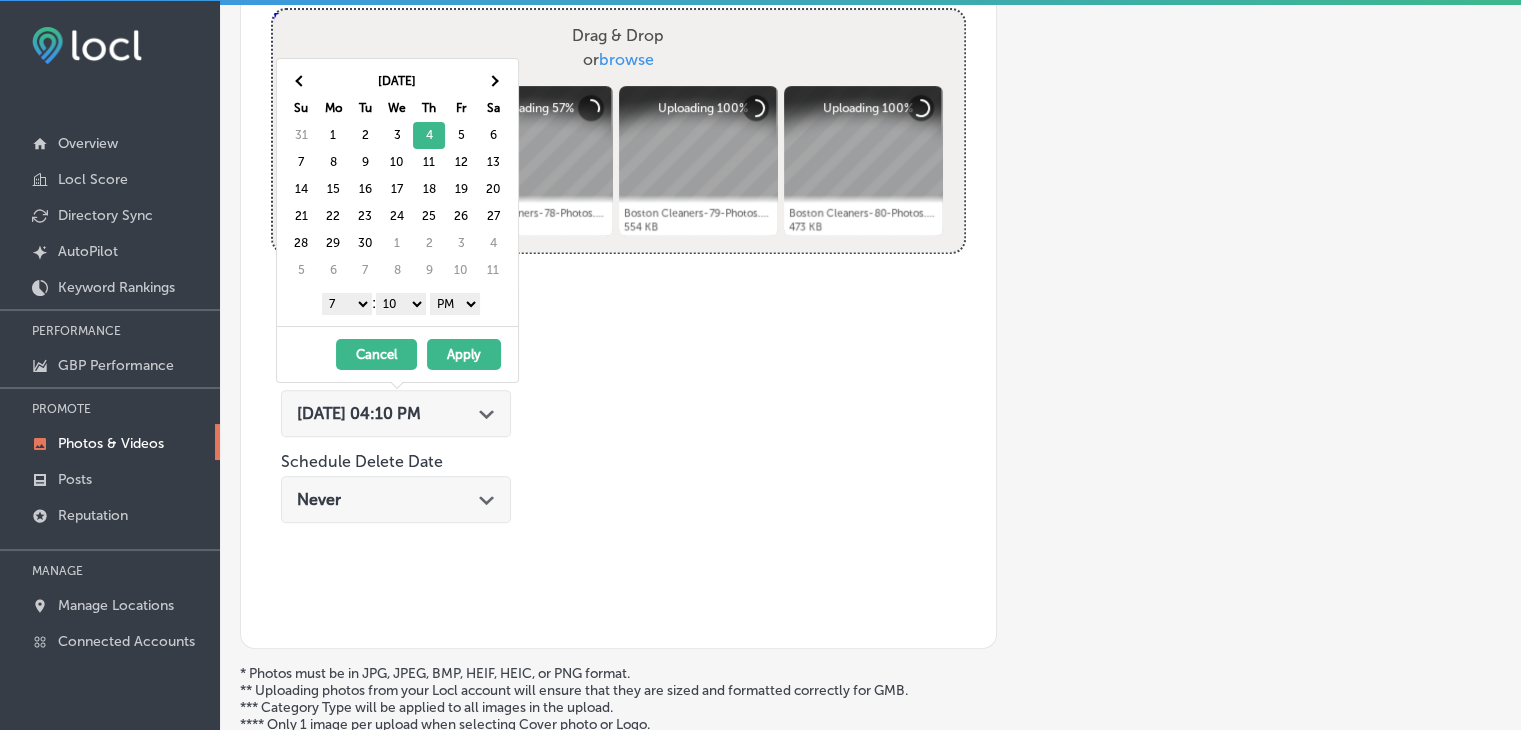 click on "[DATE] Su Mo Tu We Th Fr Sa 31 1 2 3 4 5 6 7 8 9 10 11 12 13 14 15 16 17 18 19 20 21 22 23 24 25 26 27 28 29 30 1 2 3 4 5 6 7 8 9 10 11 1 2 3 4 5 6 7 8 9 10 11 12  :  00 10 20 30 40 50   AM PM" at bounding box center (397, 192) 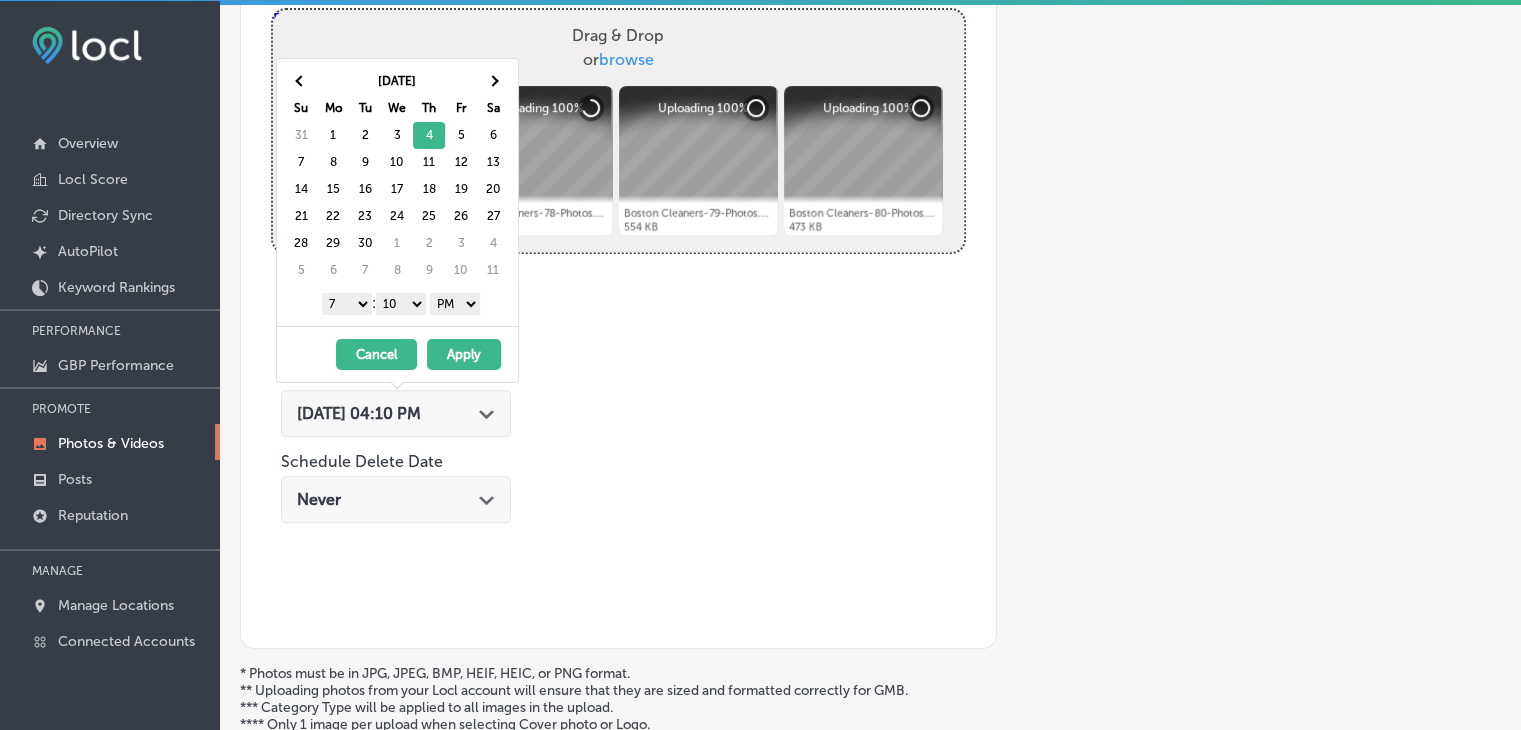 click on "00 10 20 30 40 50" at bounding box center [401, 304] 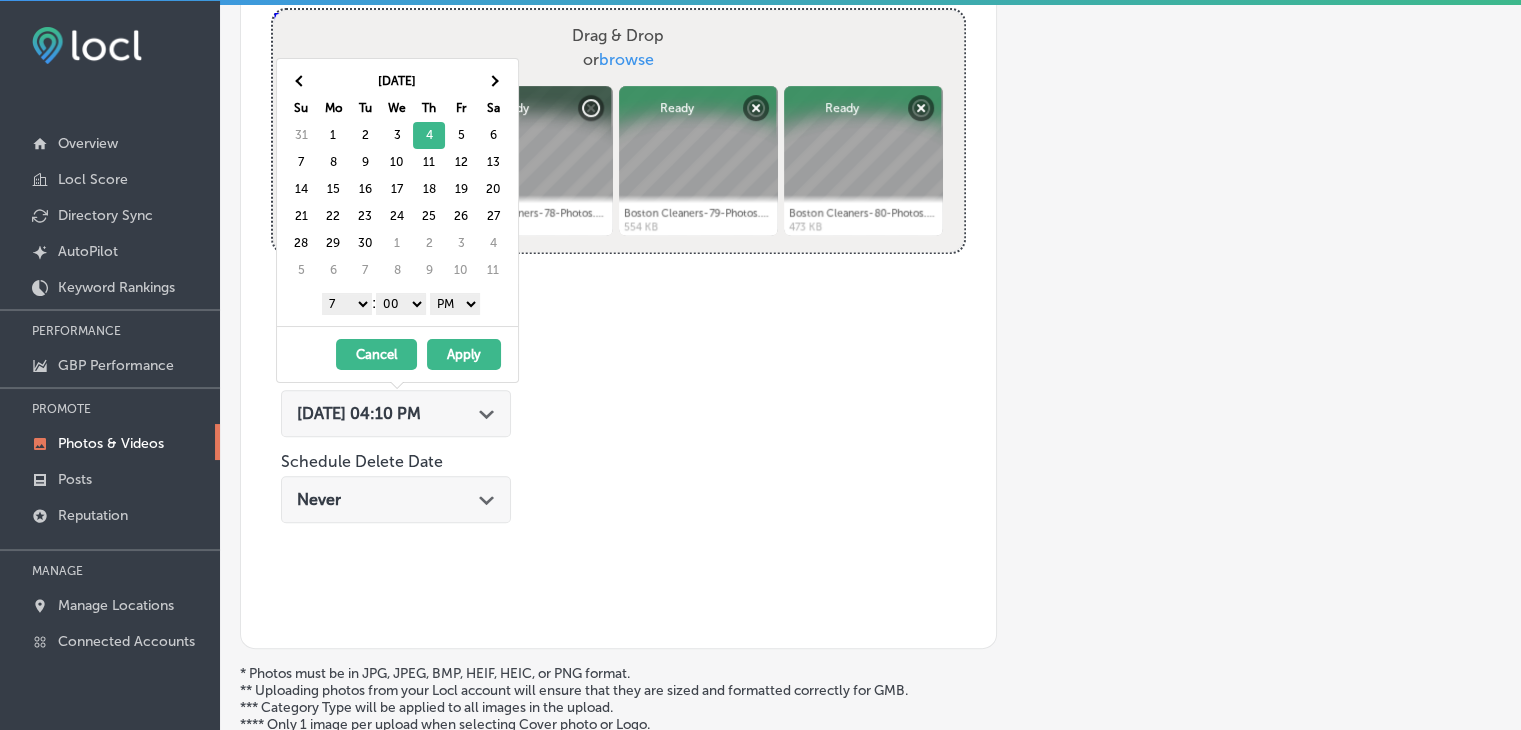 click on "AM PM" at bounding box center (455, 304) 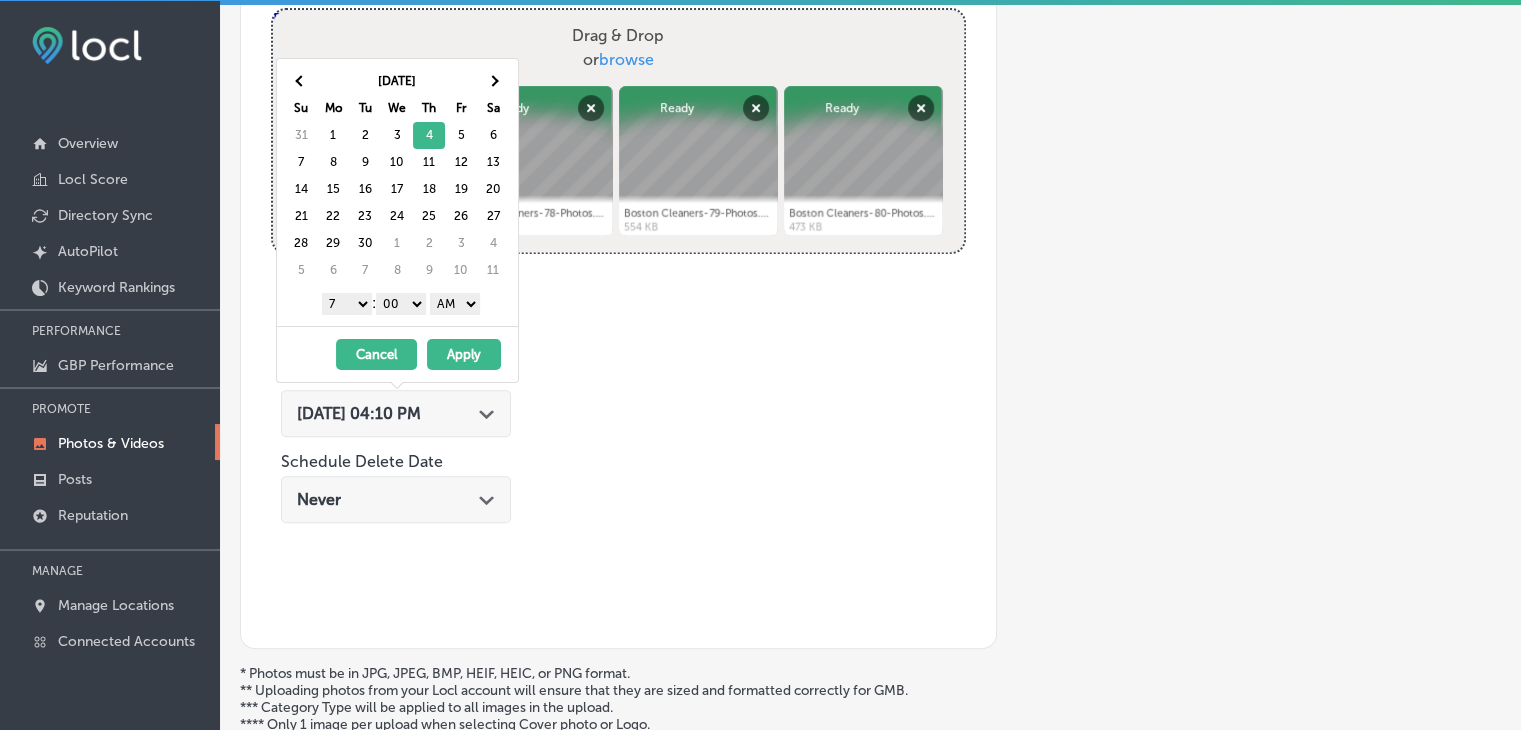 click on "Apply" at bounding box center [464, 354] 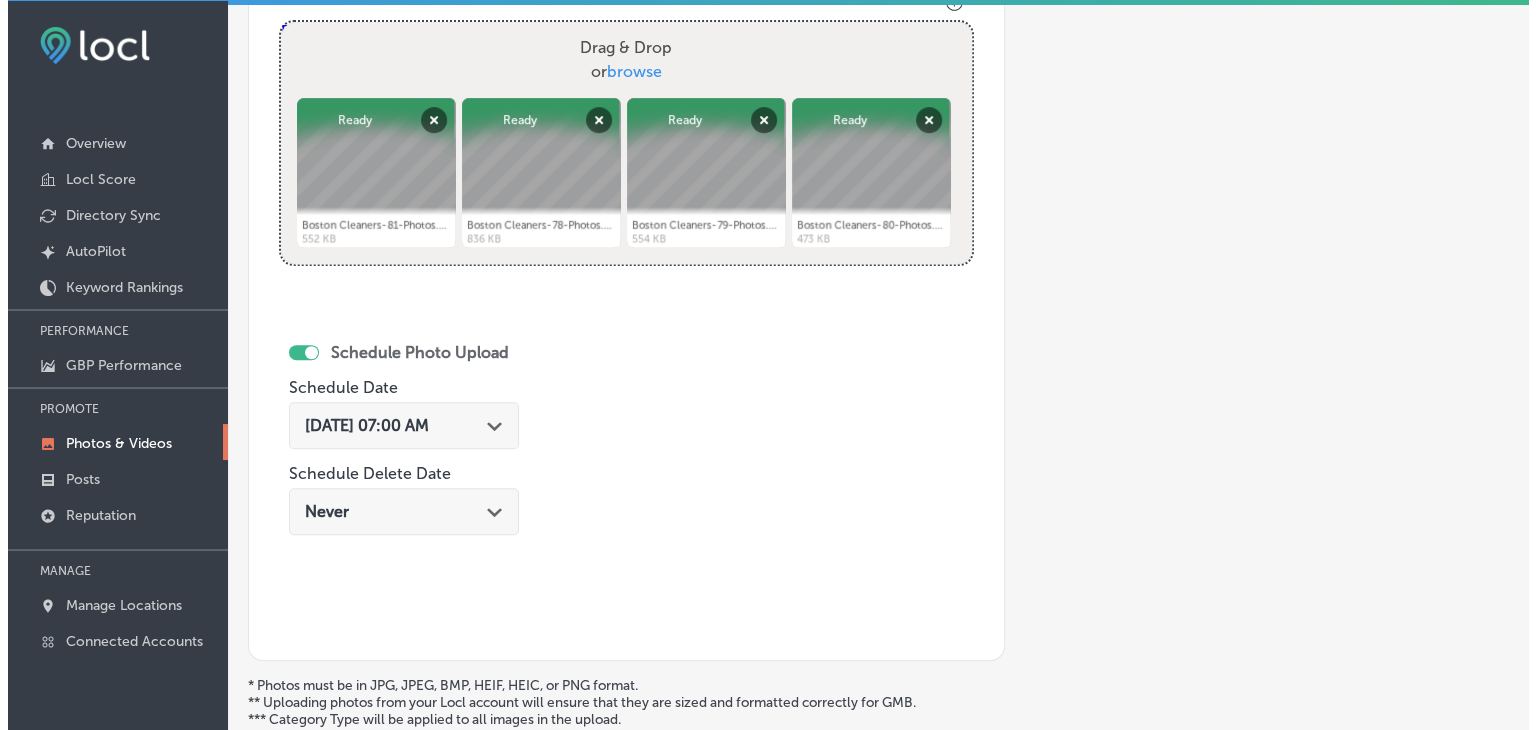 scroll, scrollTop: 972, scrollLeft: 0, axis: vertical 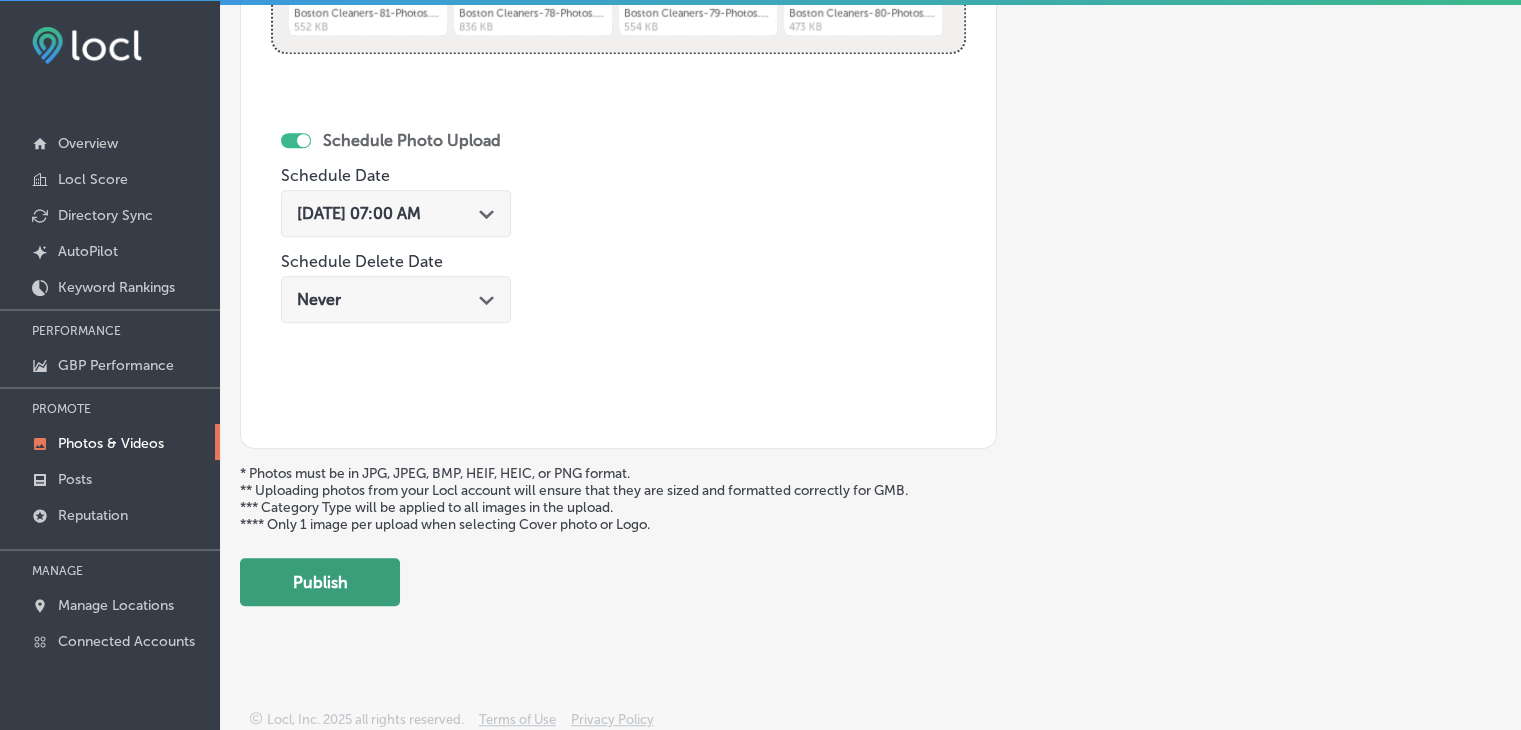 click on "Publish" at bounding box center (320, 582) 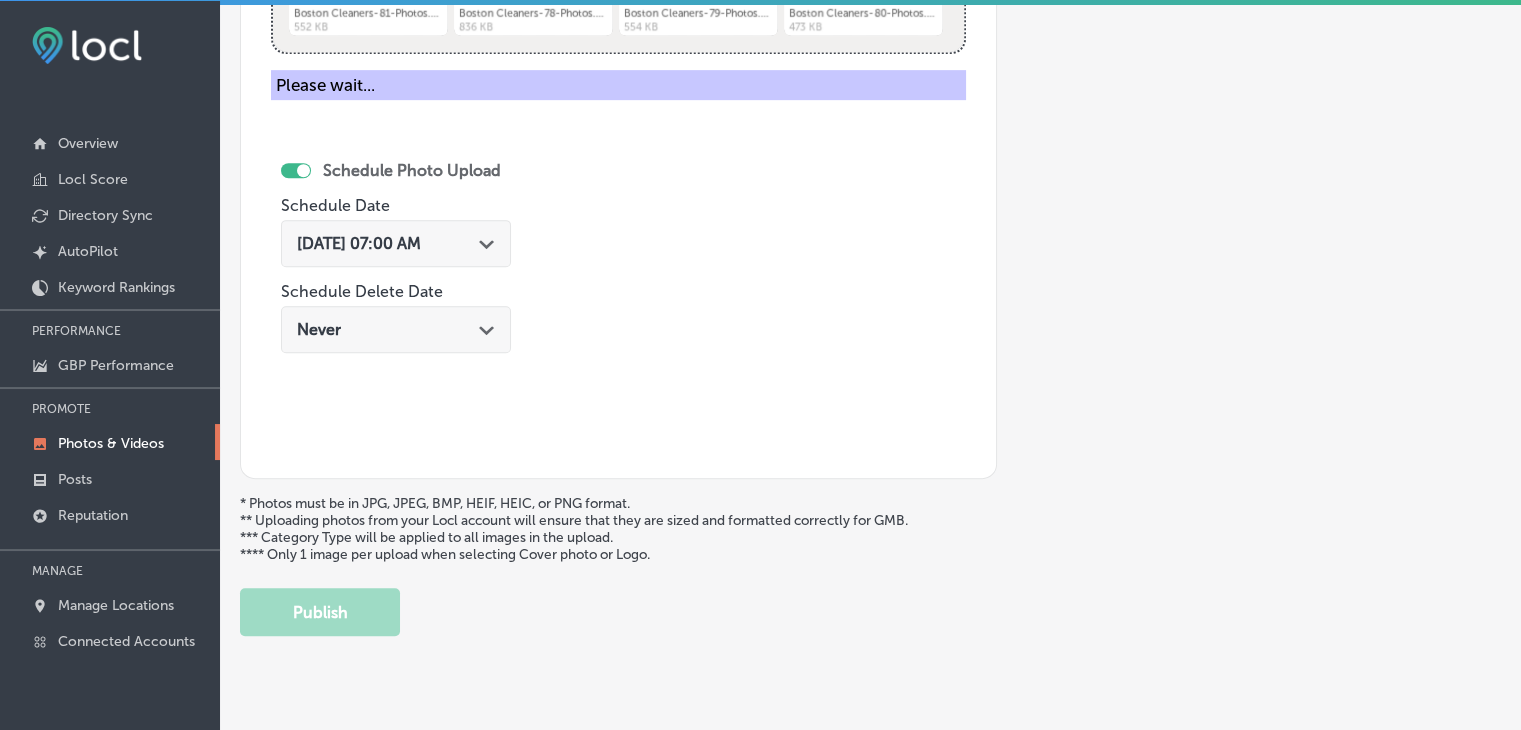 type 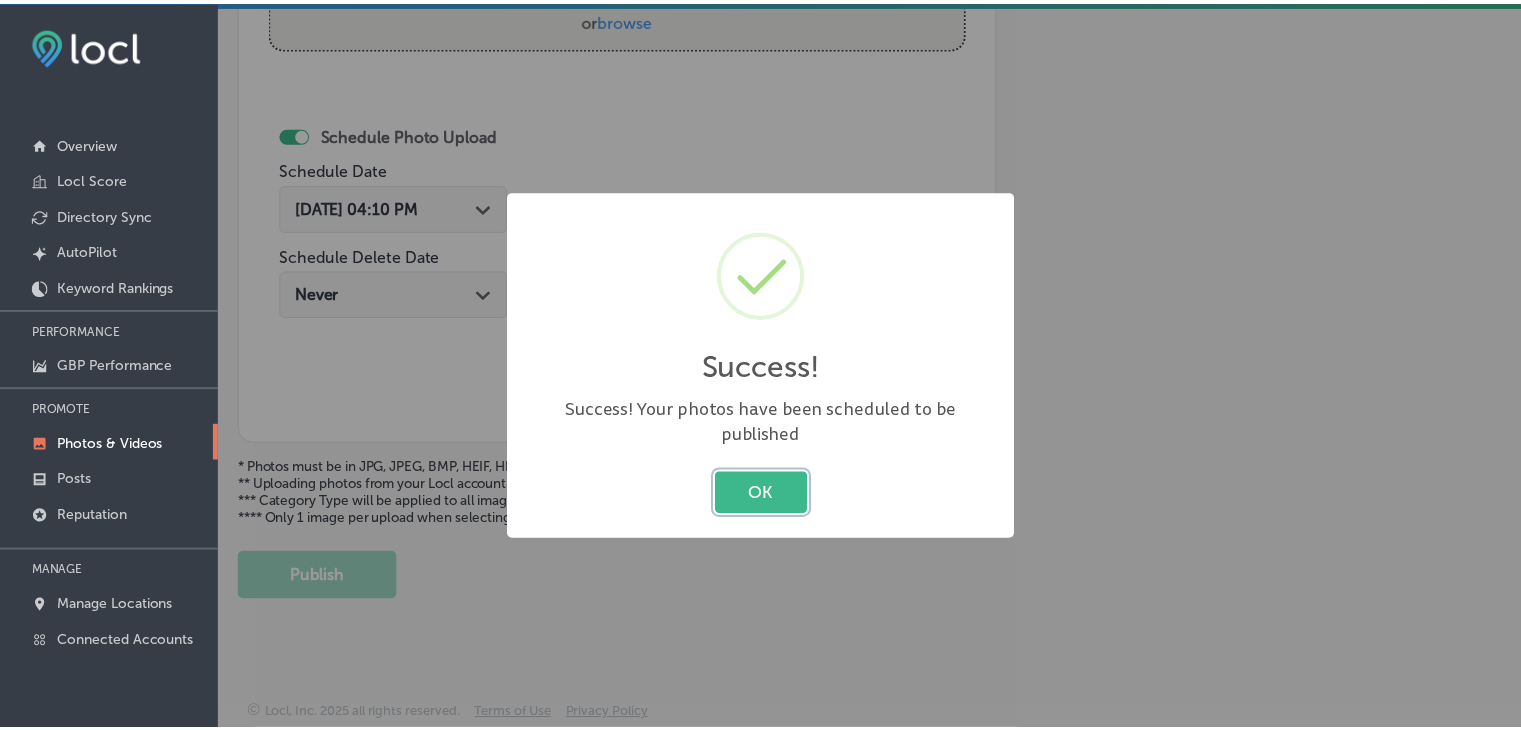 scroll, scrollTop: 807, scrollLeft: 0, axis: vertical 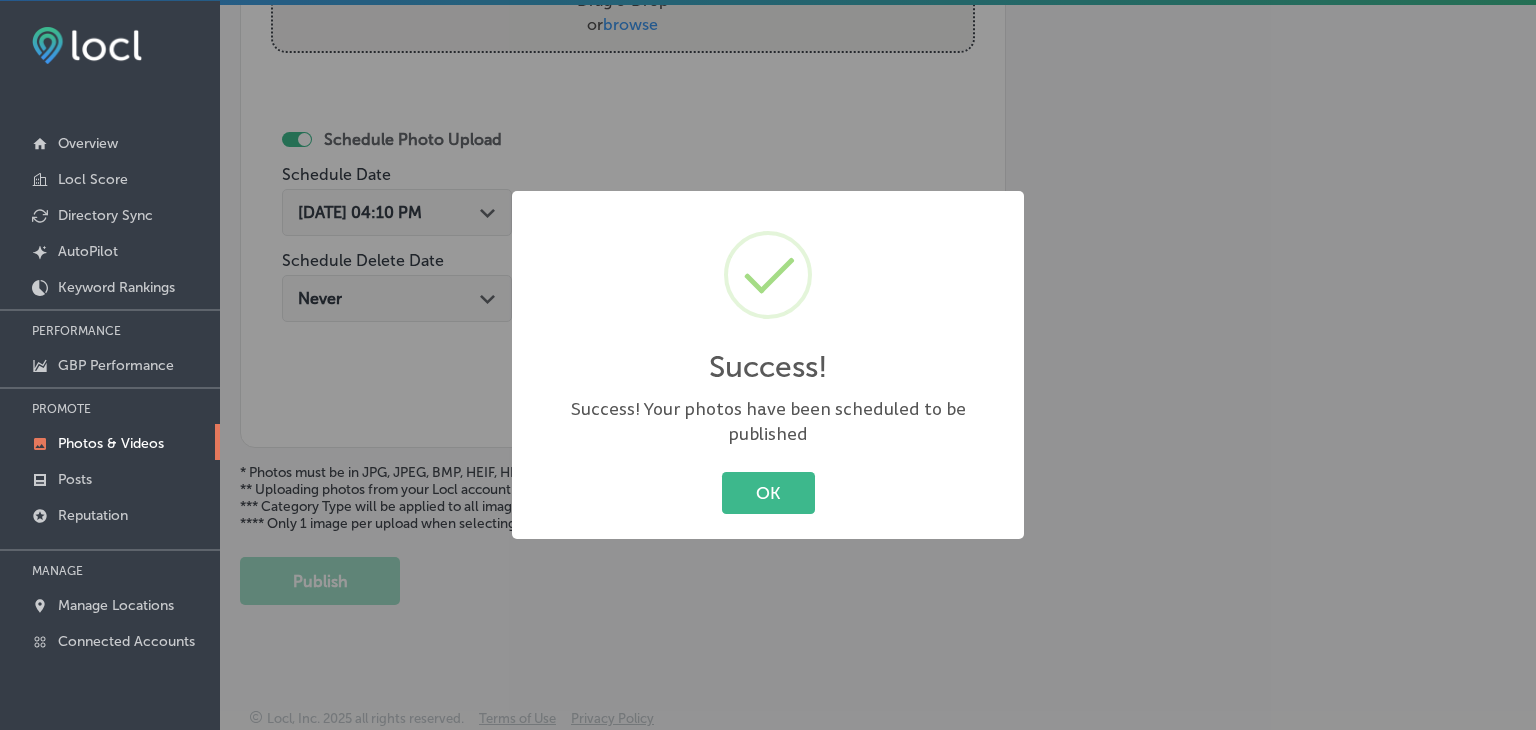 click on "Success! × Success! Your photos have been scheduled to be published OK Cancel" at bounding box center [768, 365] 